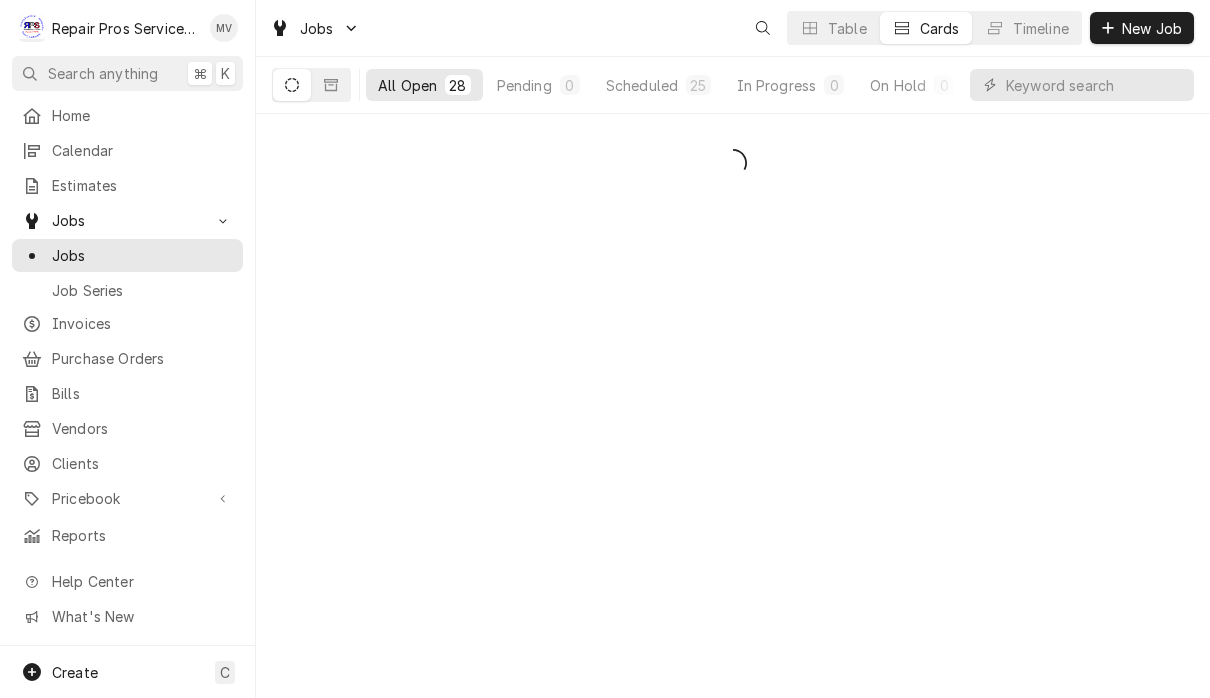 scroll, scrollTop: 0, scrollLeft: 0, axis: both 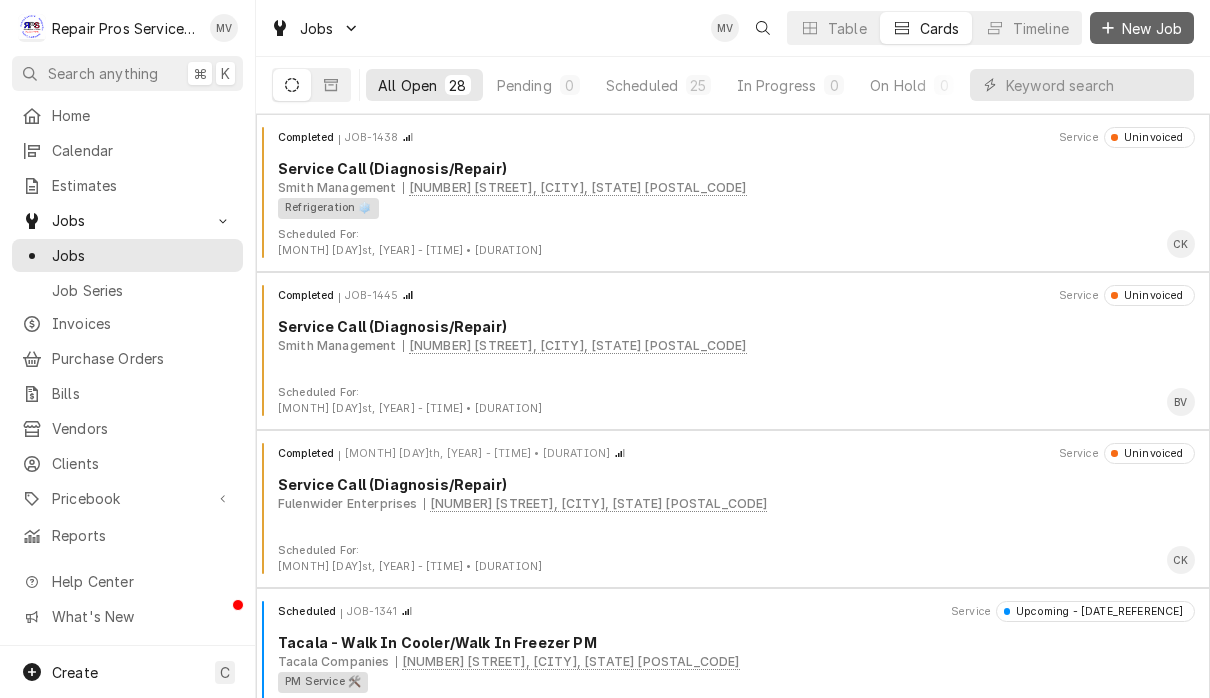 click on "New Job" at bounding box center (1142, 28) 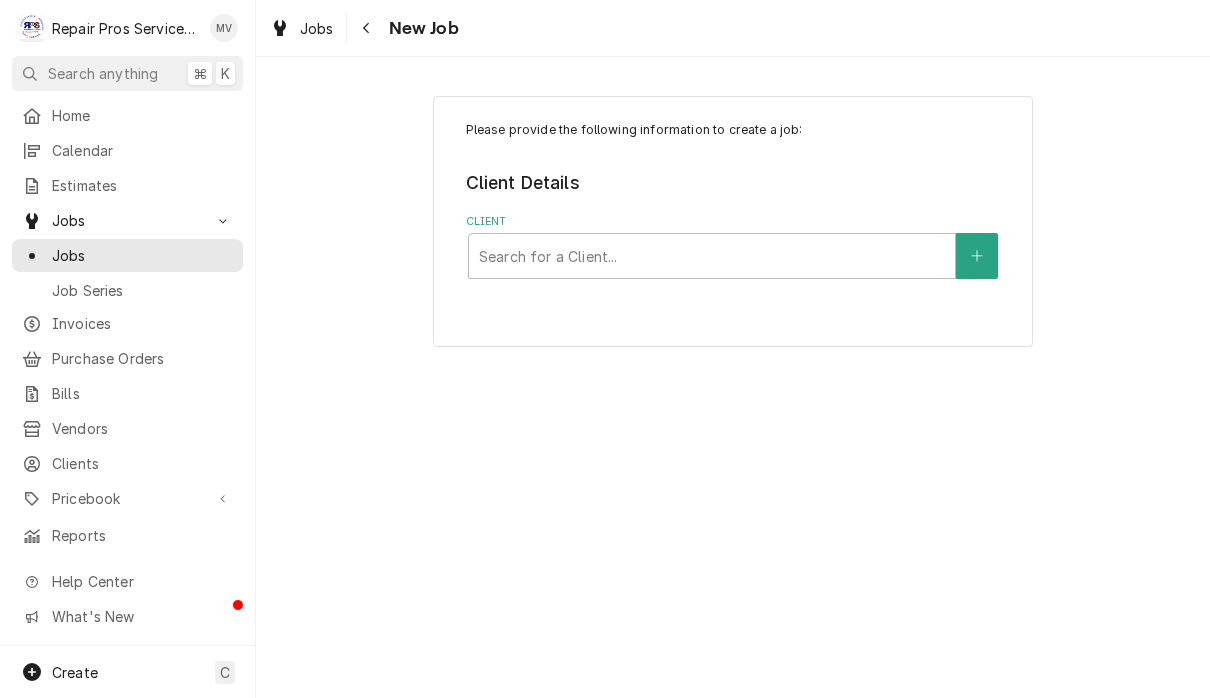 scroll, scrollTop: 0, scrollLeft: 0, axis: both 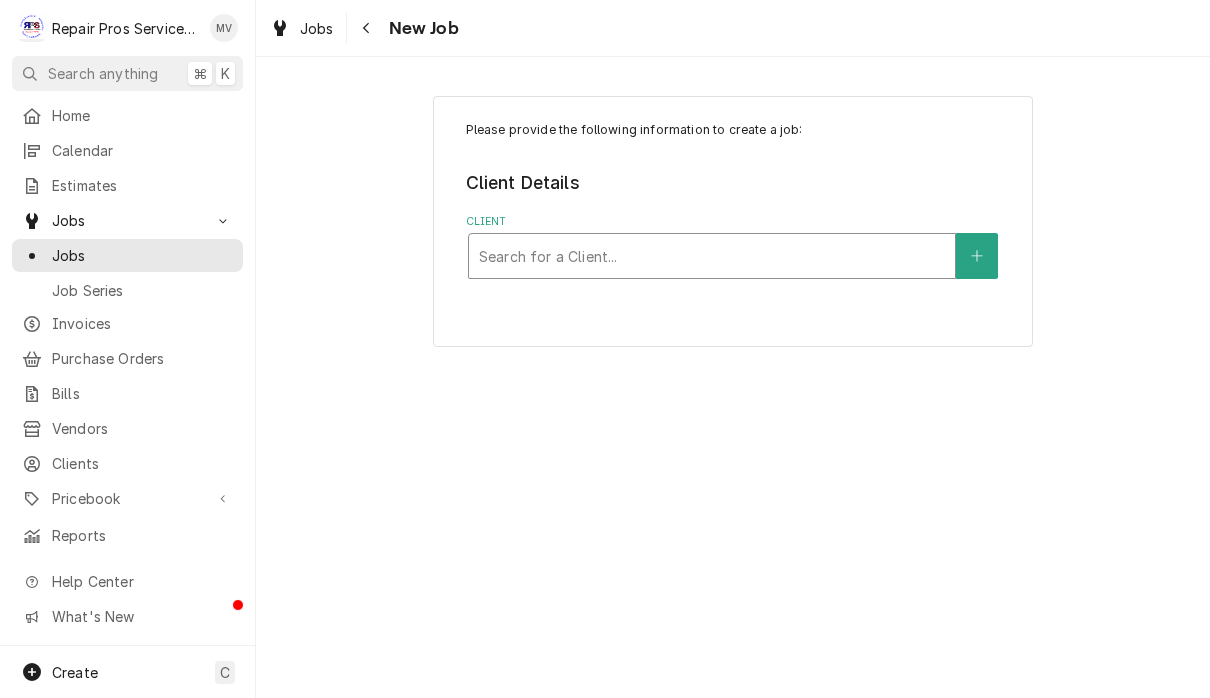 click on "Search for a Client..." at bounding box center (712, 256) 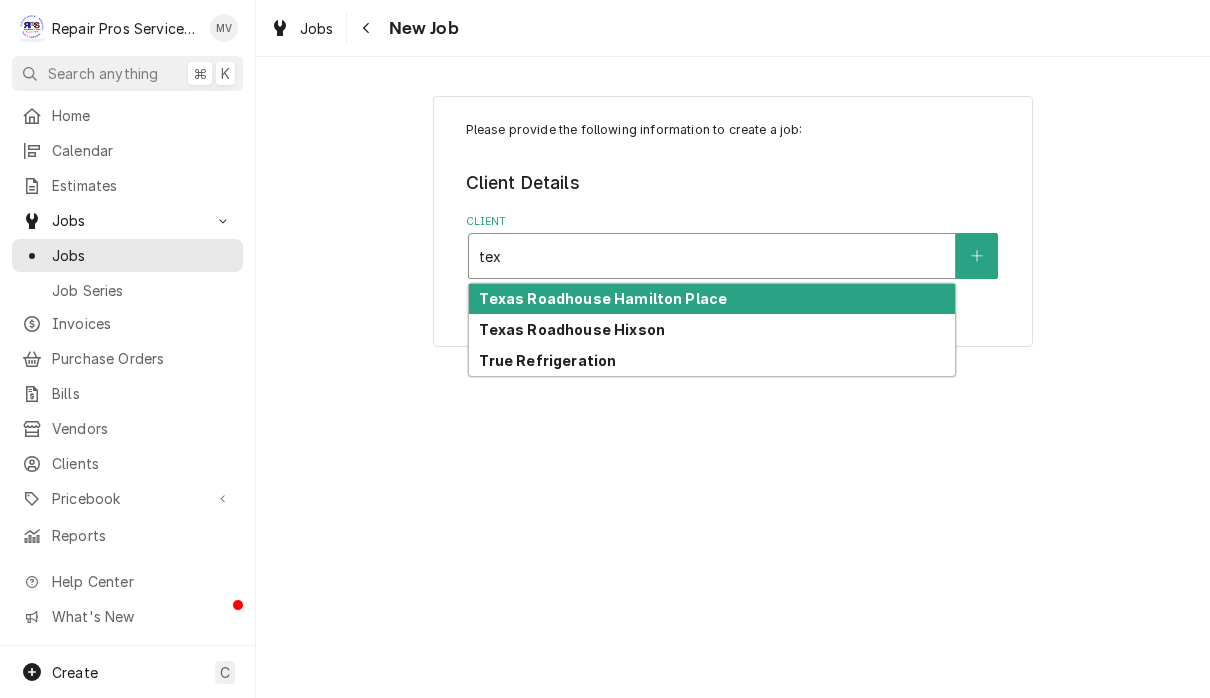 click on "Texas Roadhouse Hamilton Place" at bounding box center [603, 298] 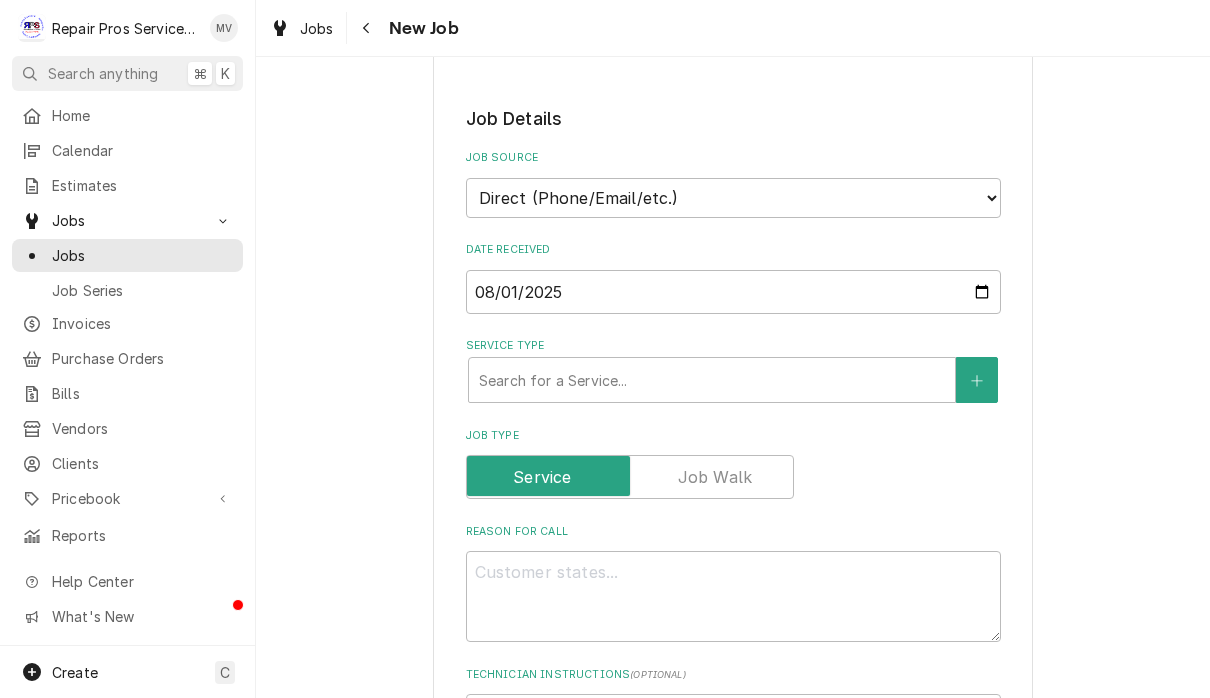 scroll, scrollTop: 373, scrollLeft: 0, axis: vertical 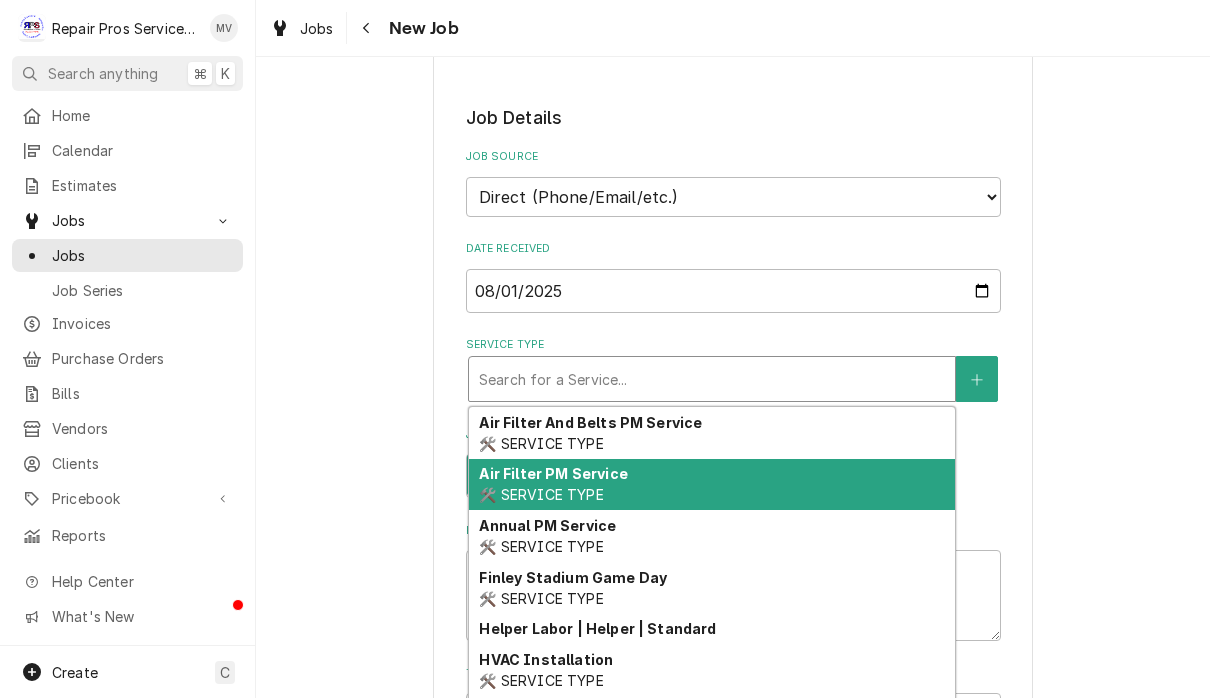 type on "x" 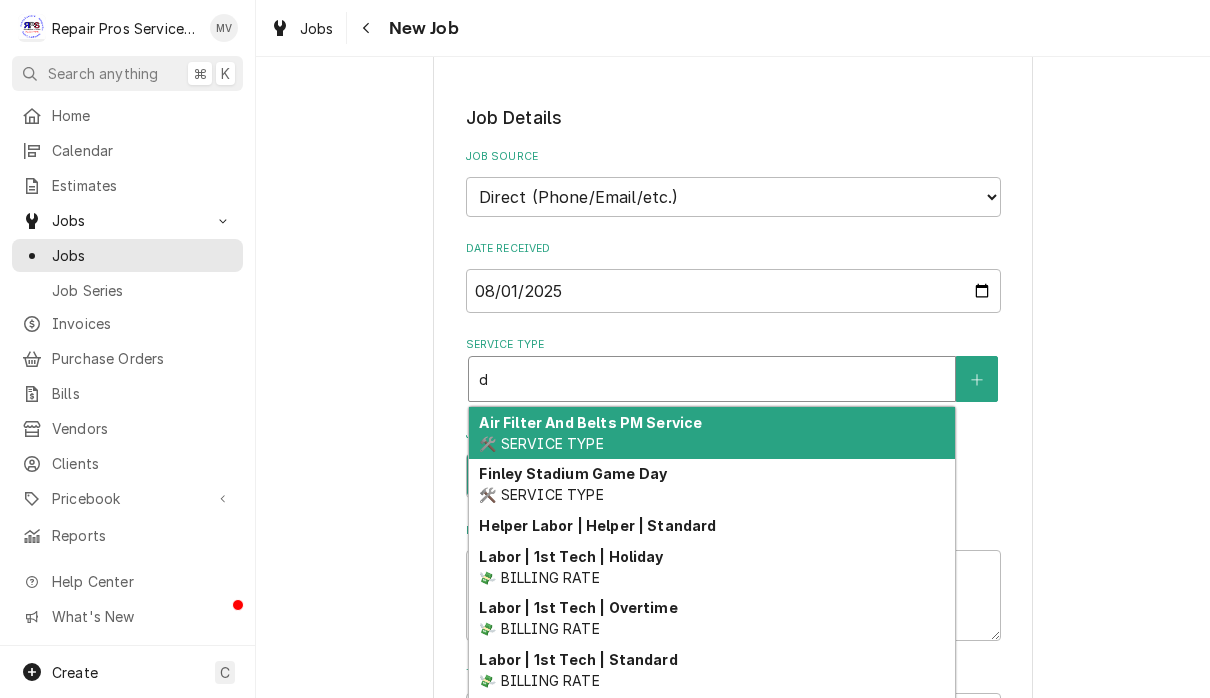 type on "x" 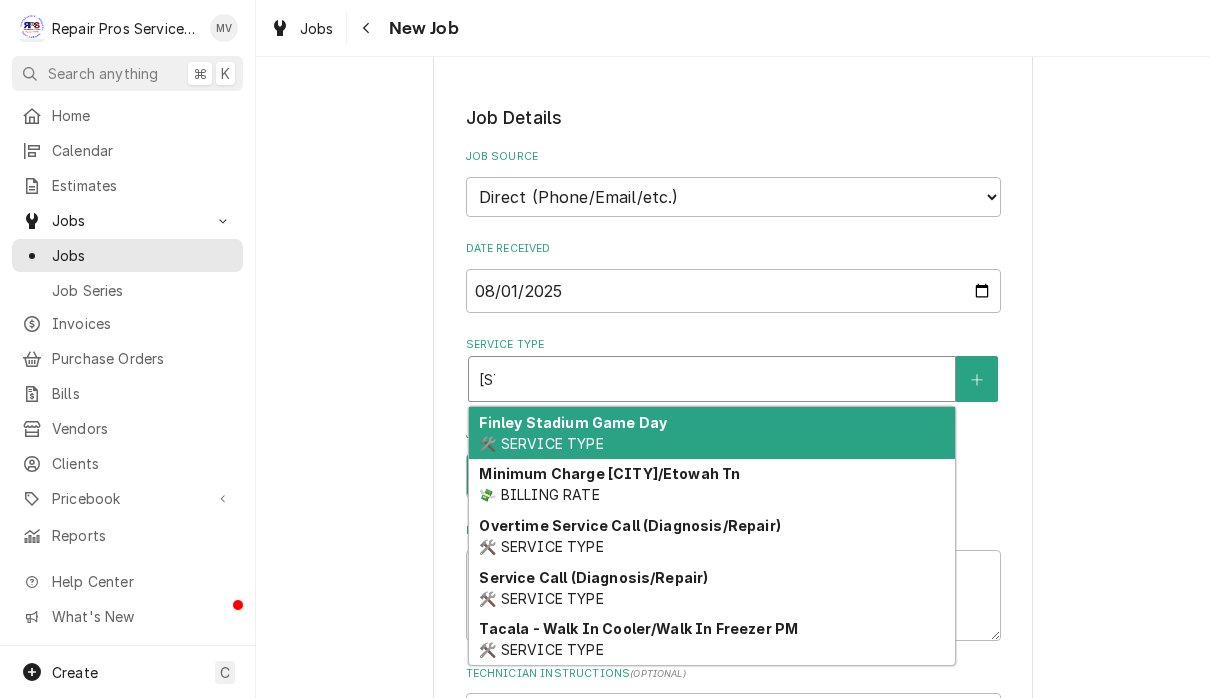 type on "x" 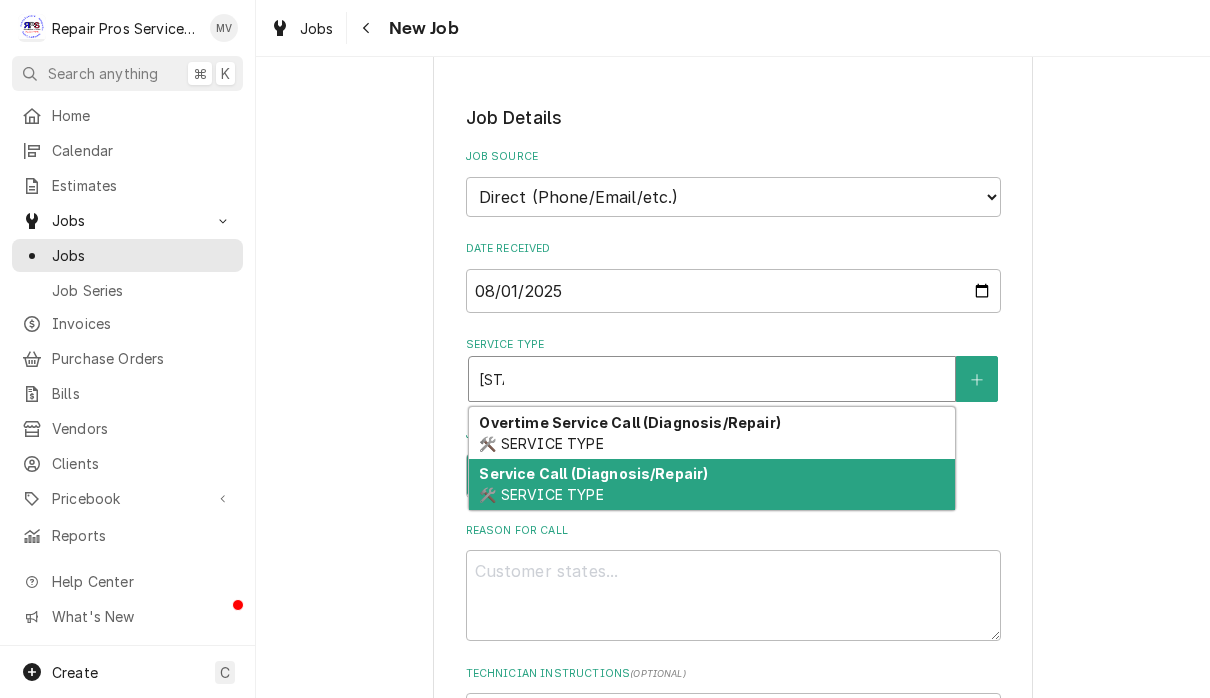 type on "dia" 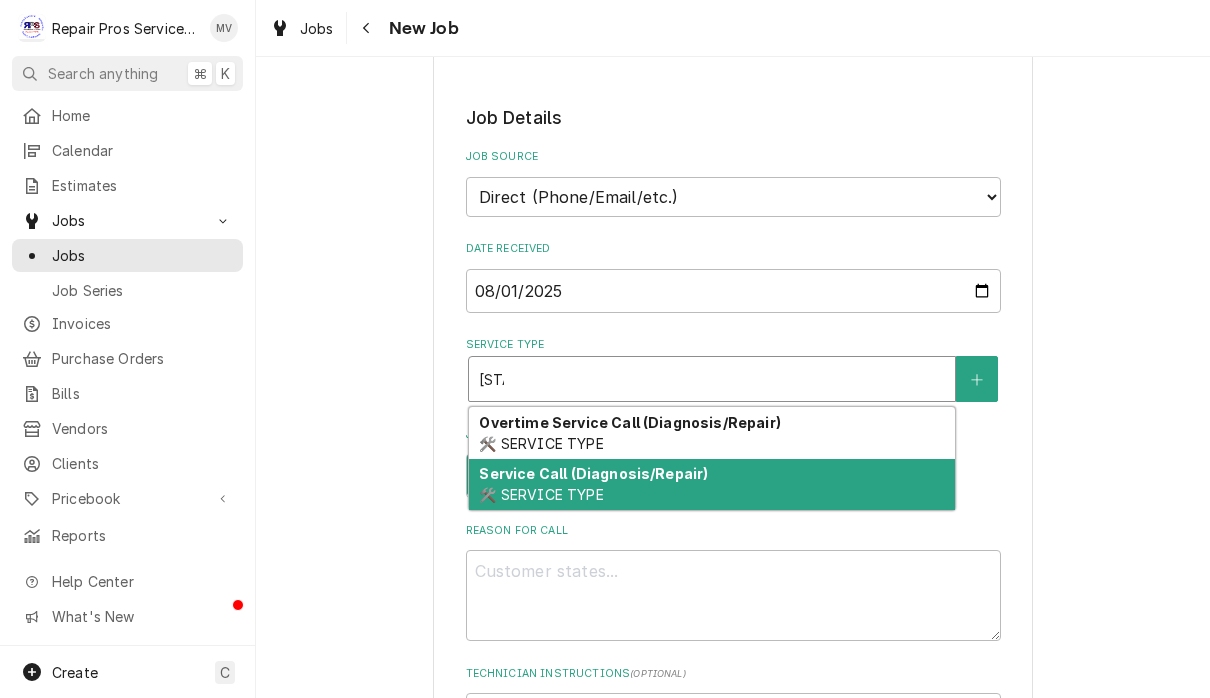 type 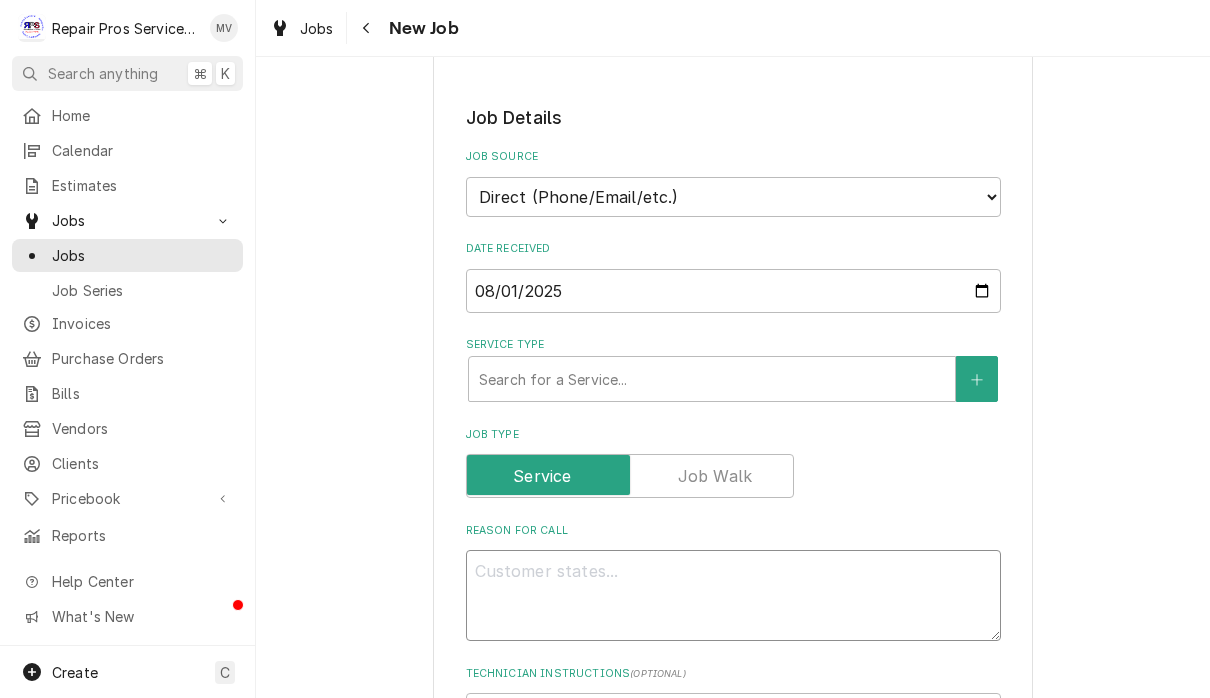 type on "." 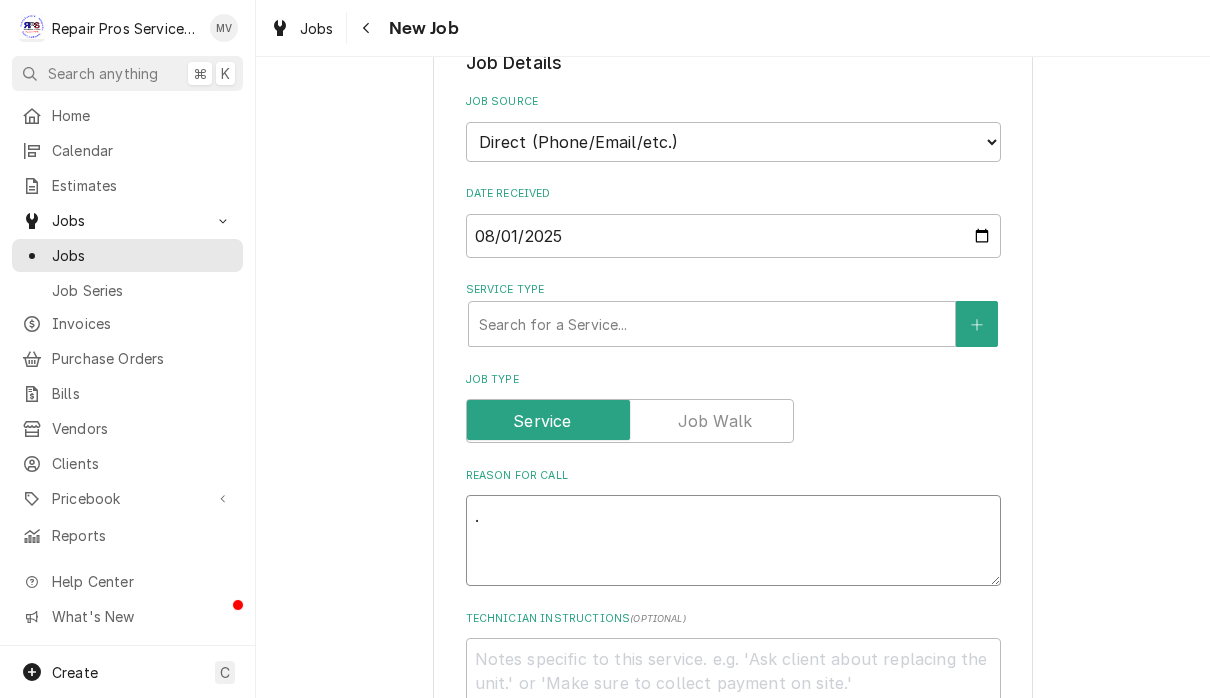 type on "x" 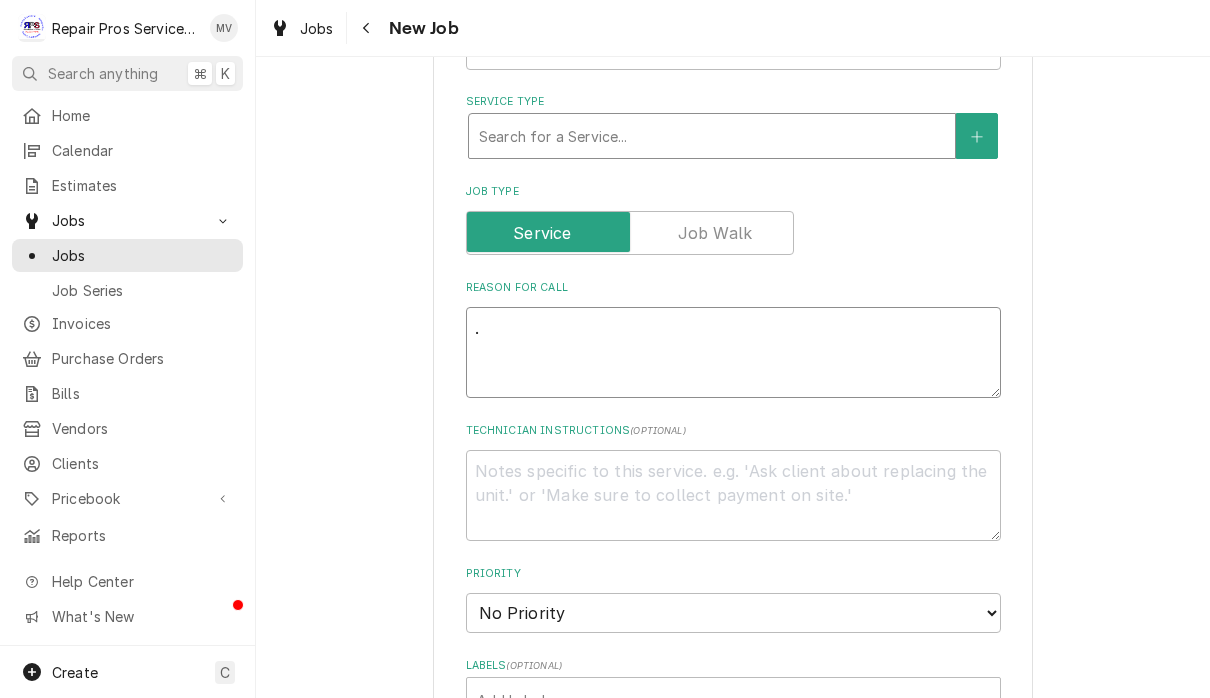 scroll, scrollTop: 610, scrollLeft: 0, axis: vertical 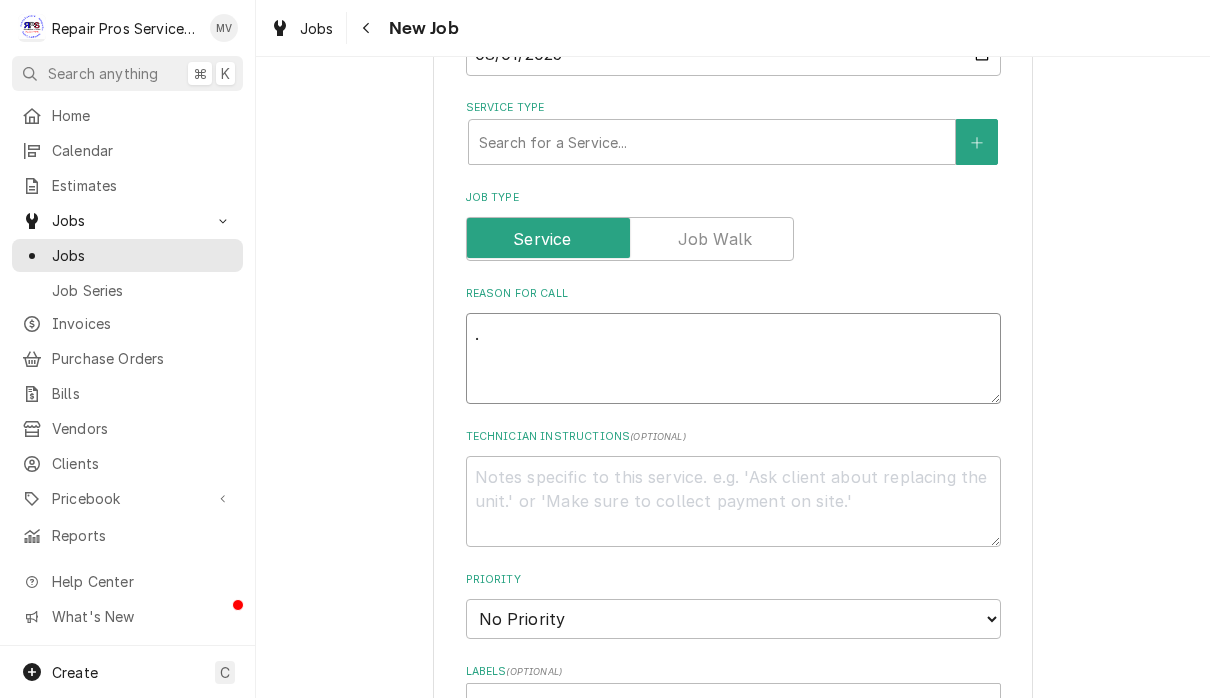 type on ".." 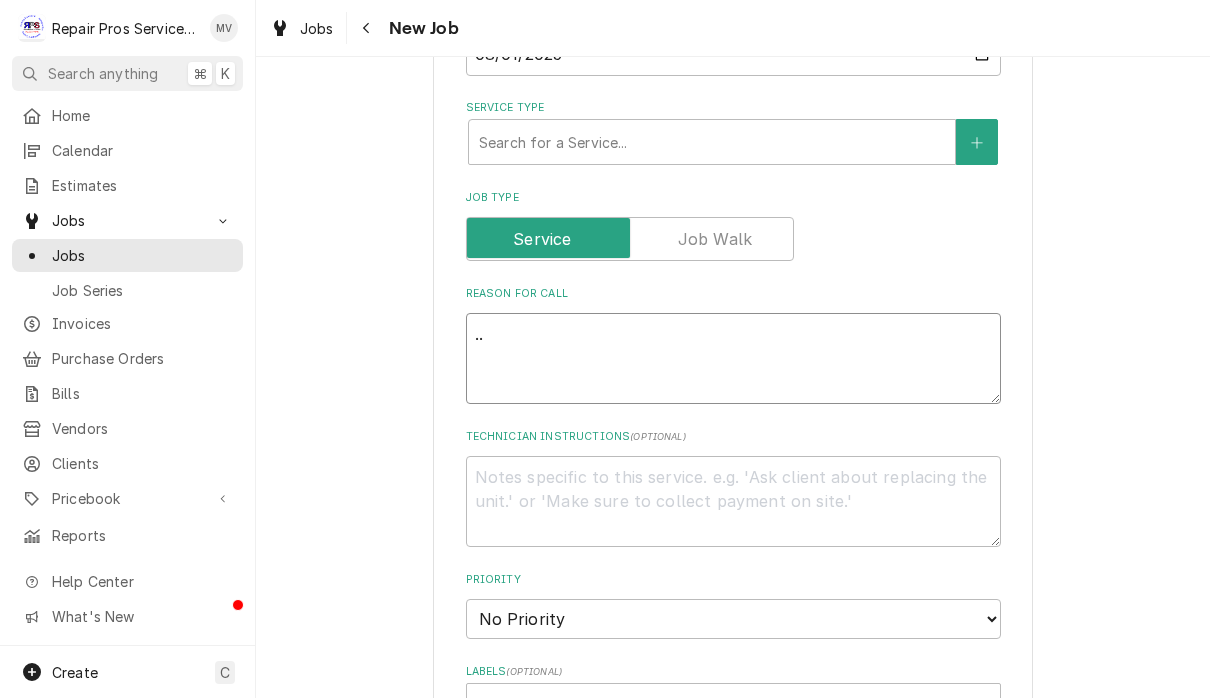 type on "x" 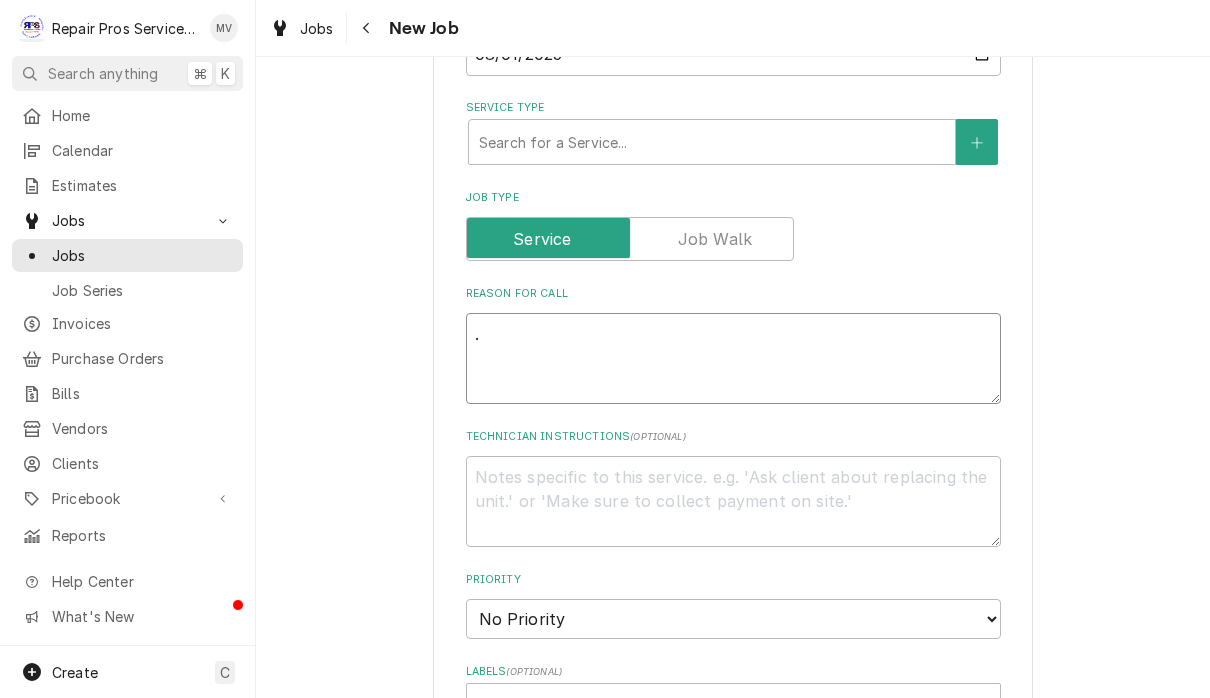 type on "x" 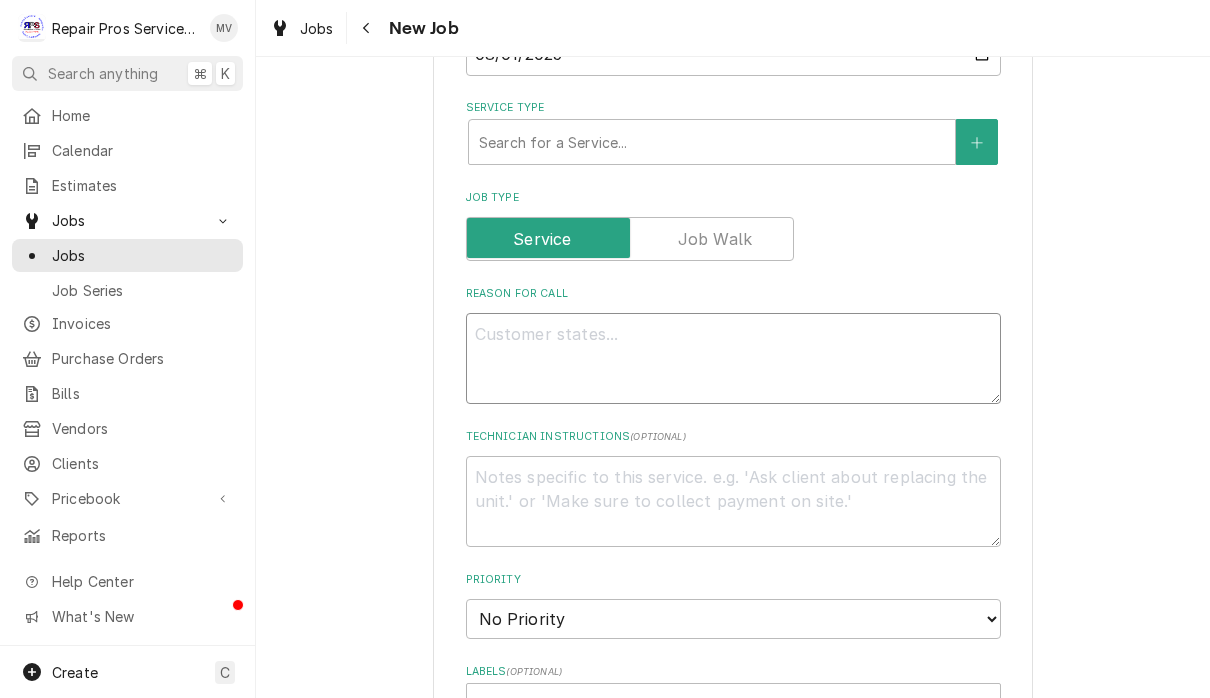 type on "x" 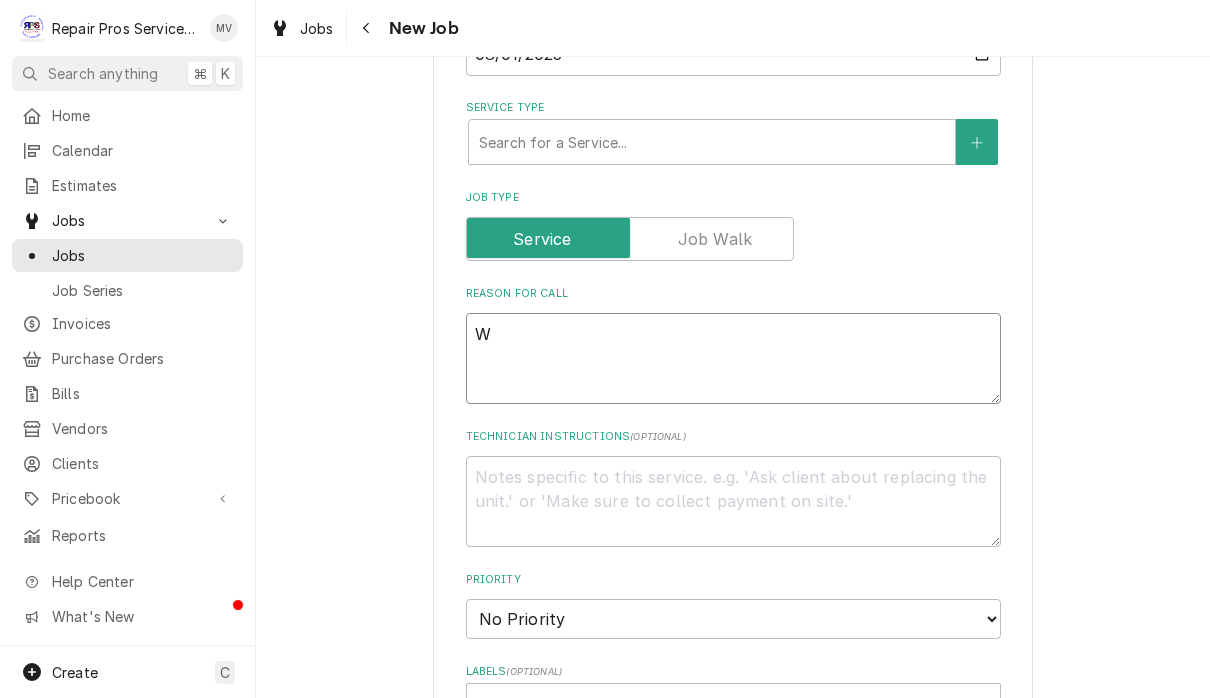 type on "x" 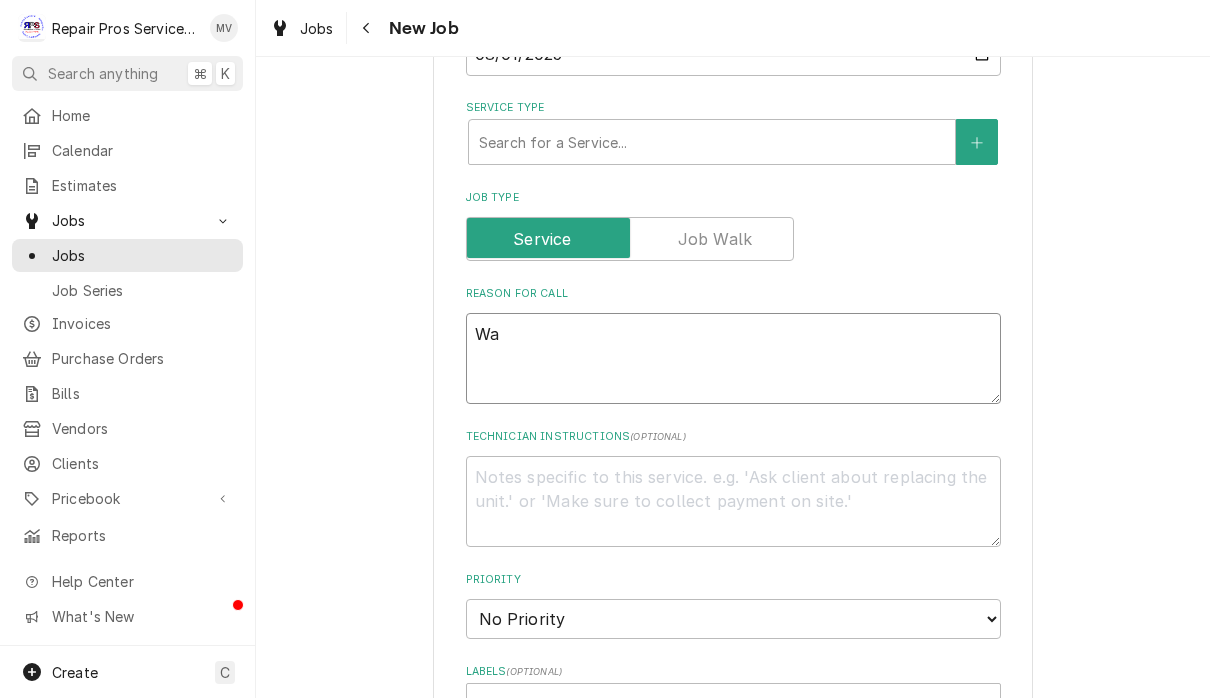 type on "x" 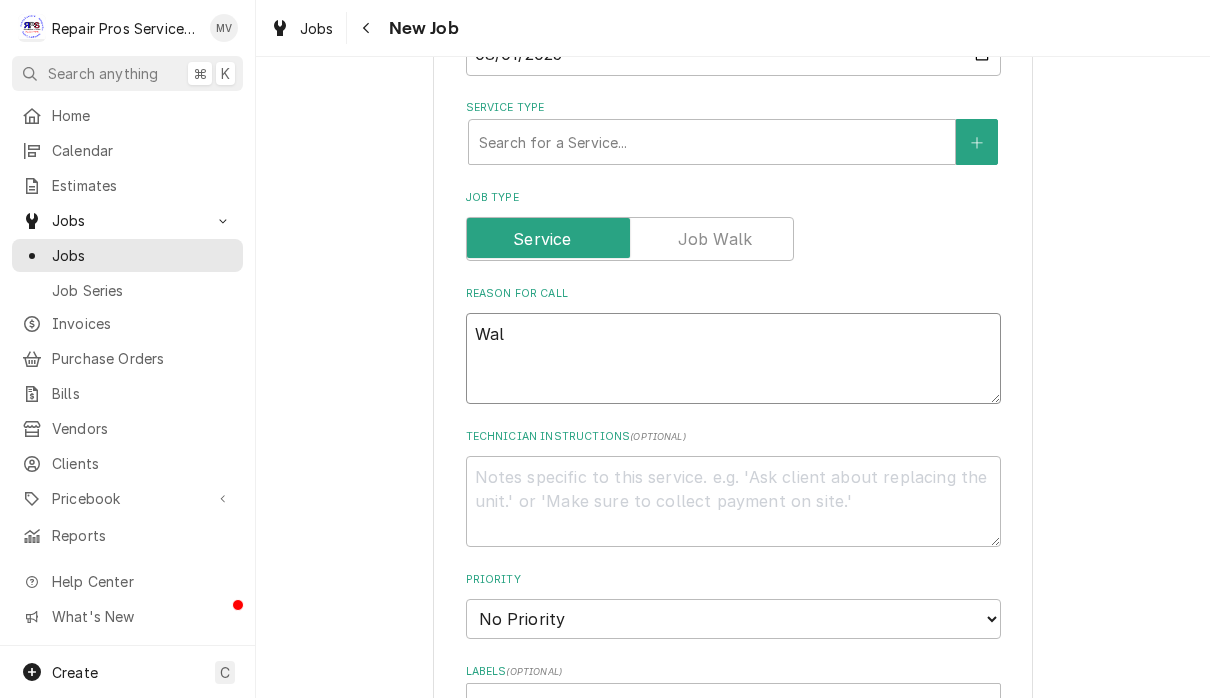 type on "x" 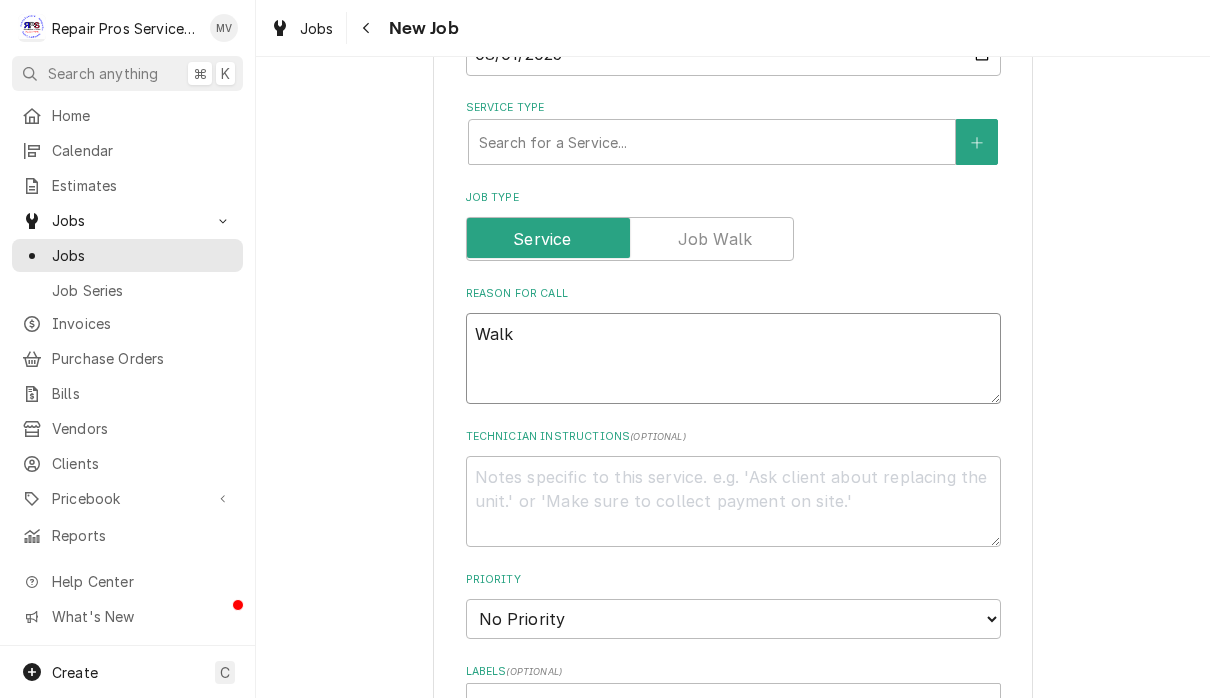 type on "x" 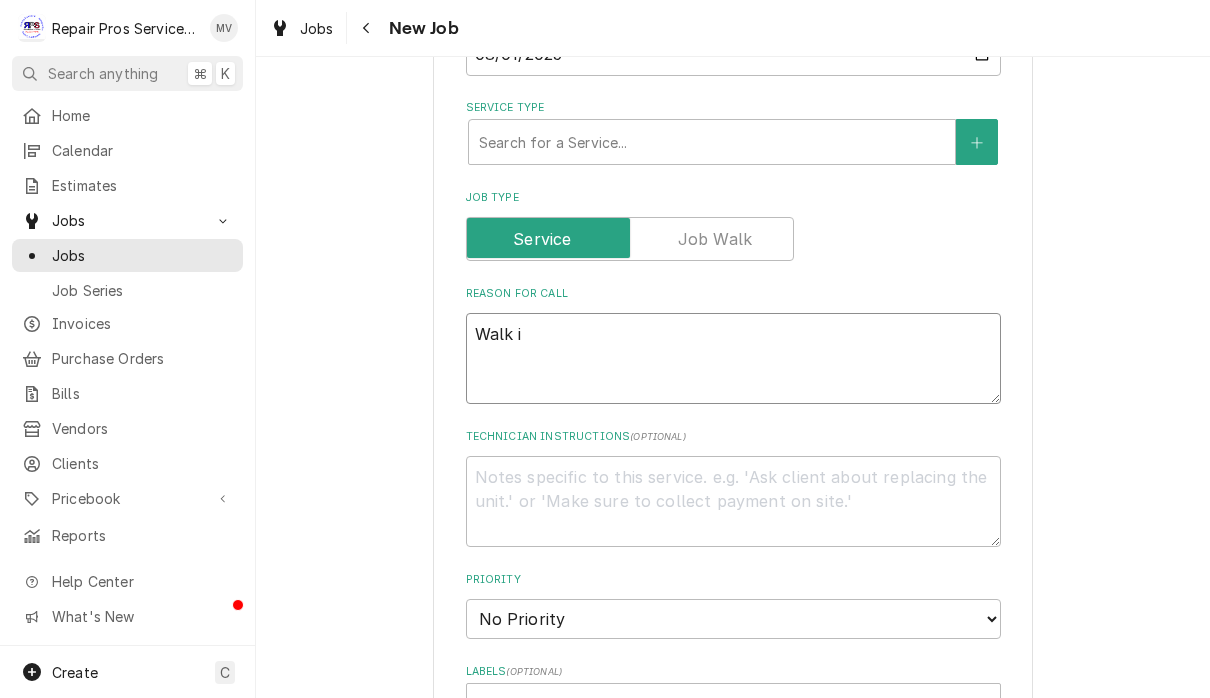 type on "x" 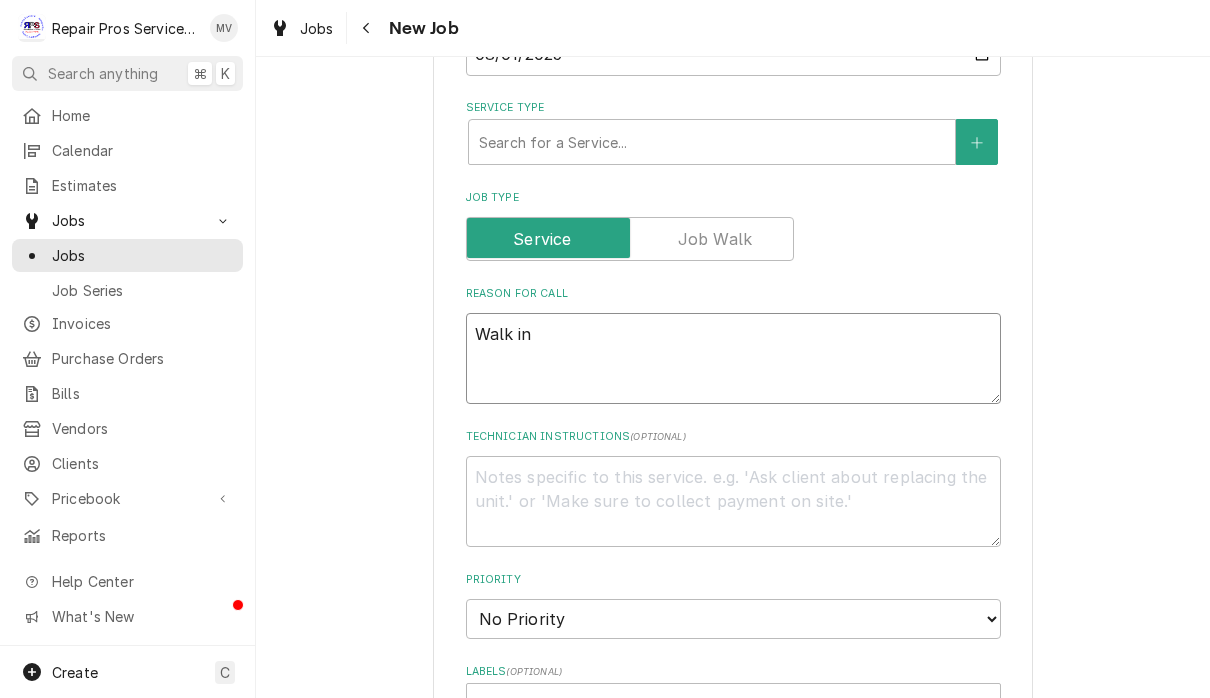 type on "x" 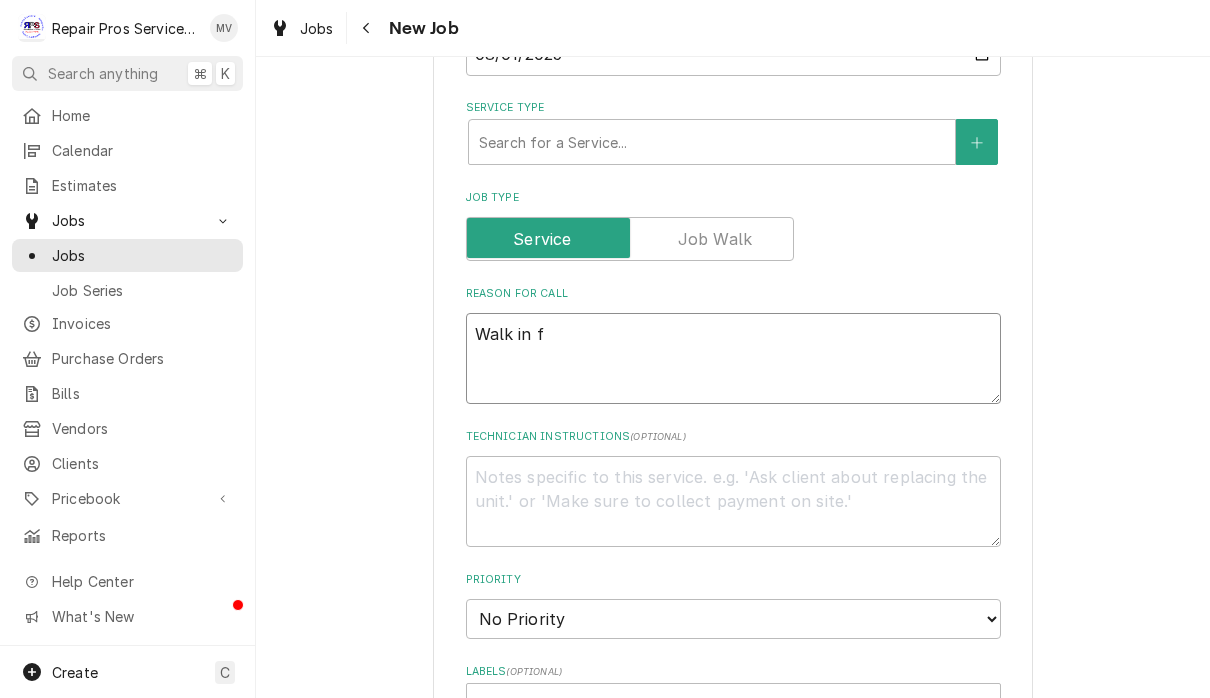 type on "x" 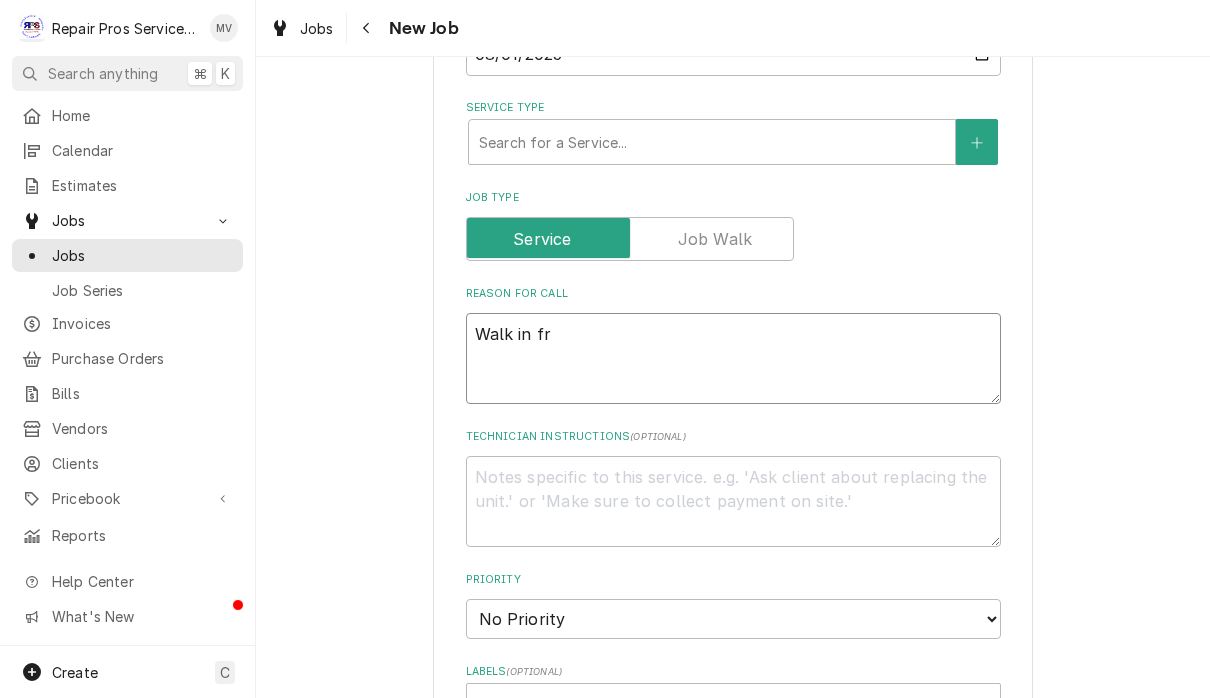type on "x" 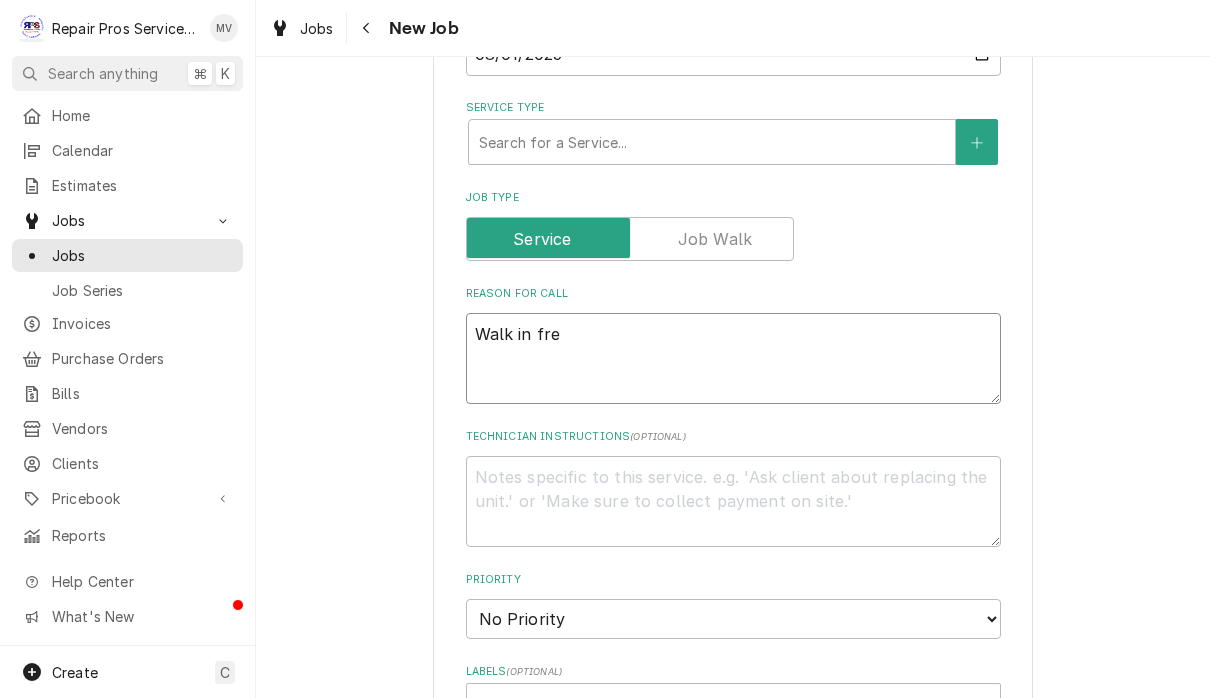 type on "x" 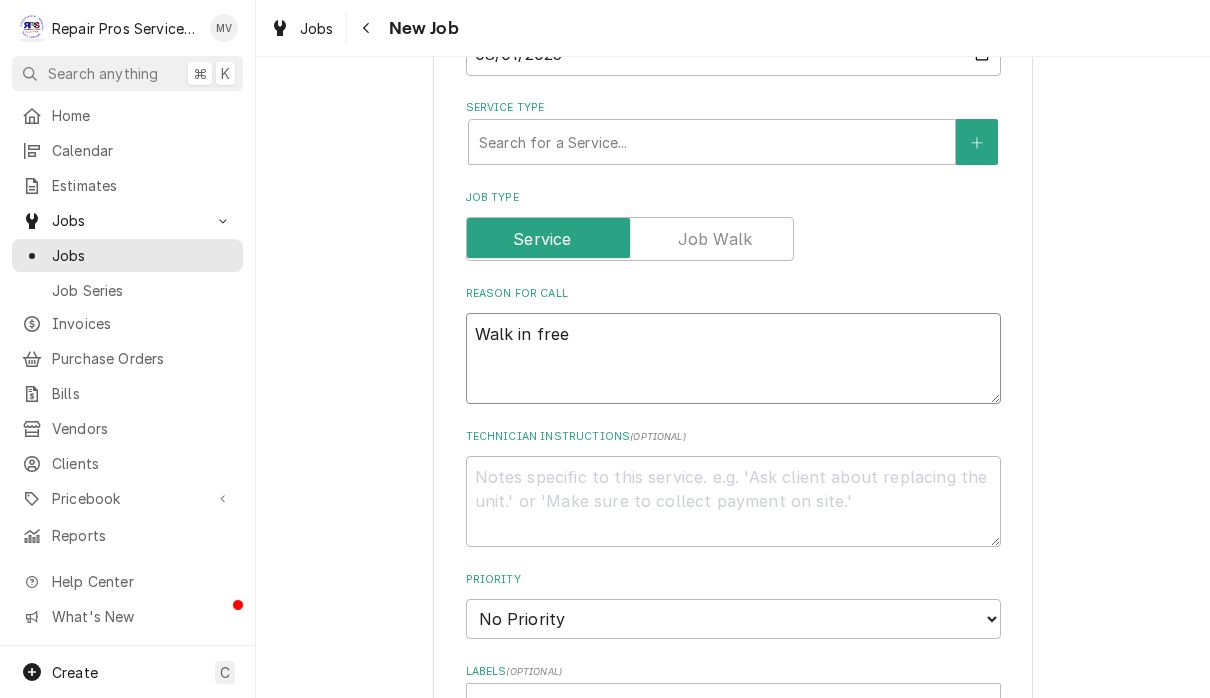 type on "x" 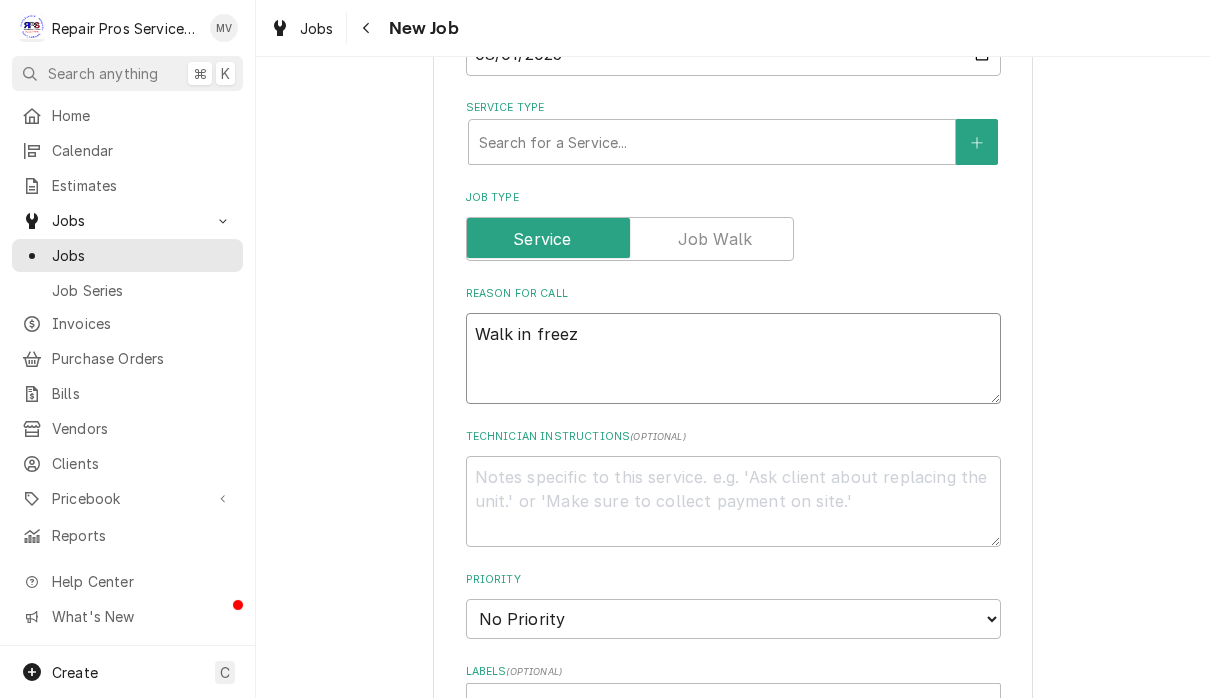 type on "x" 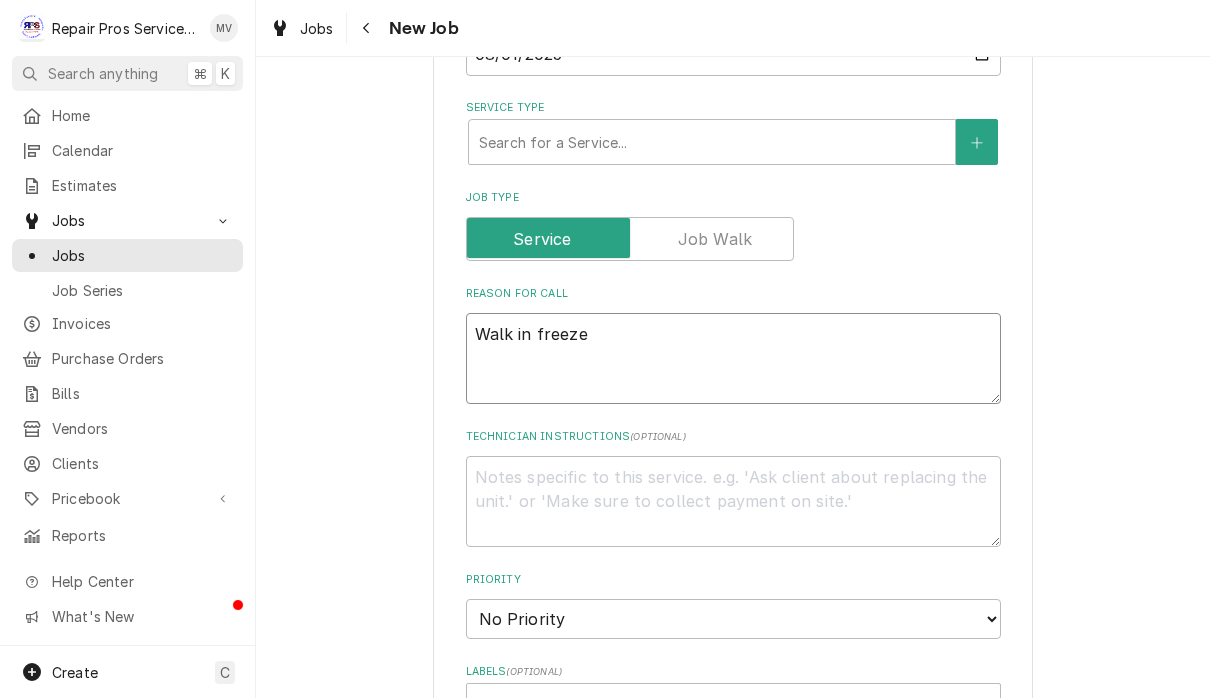 type on "x" 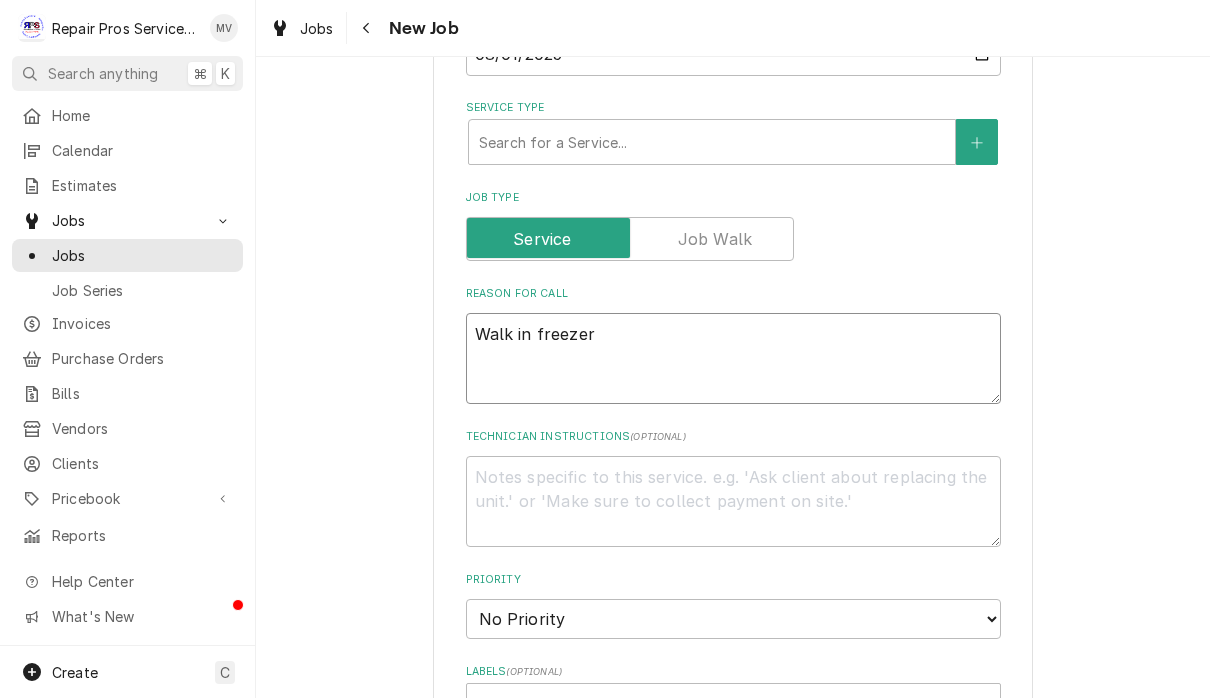 type on "x" 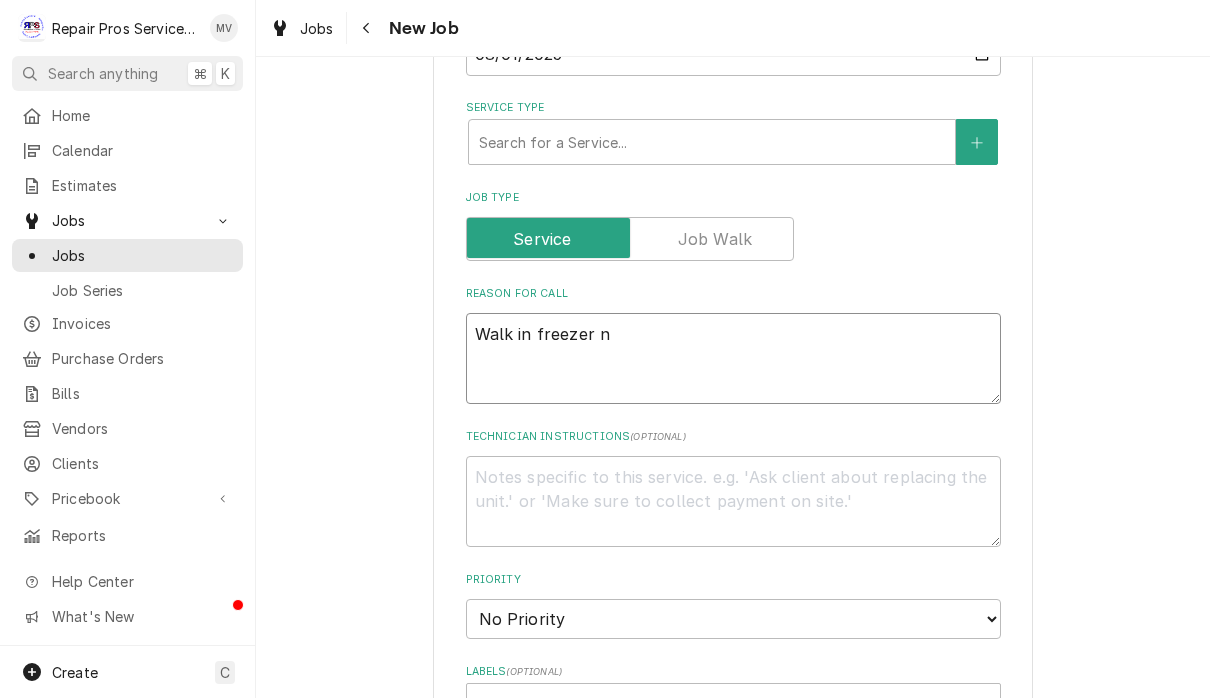 type on "x" 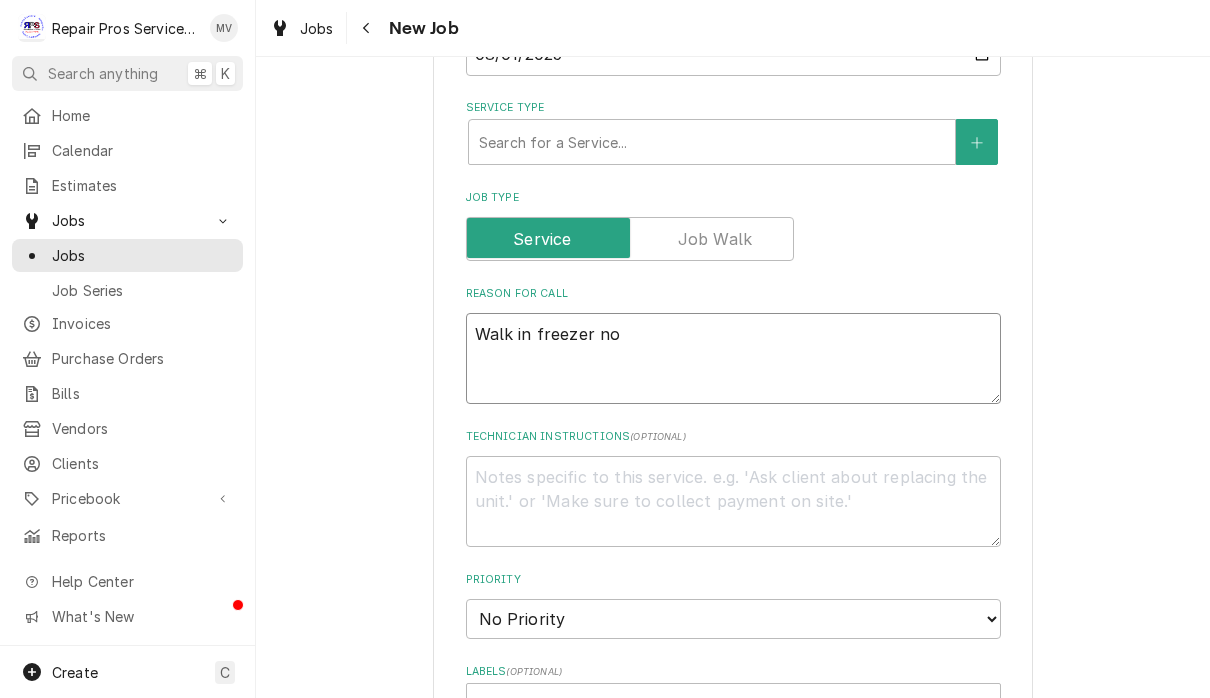 type on "x" 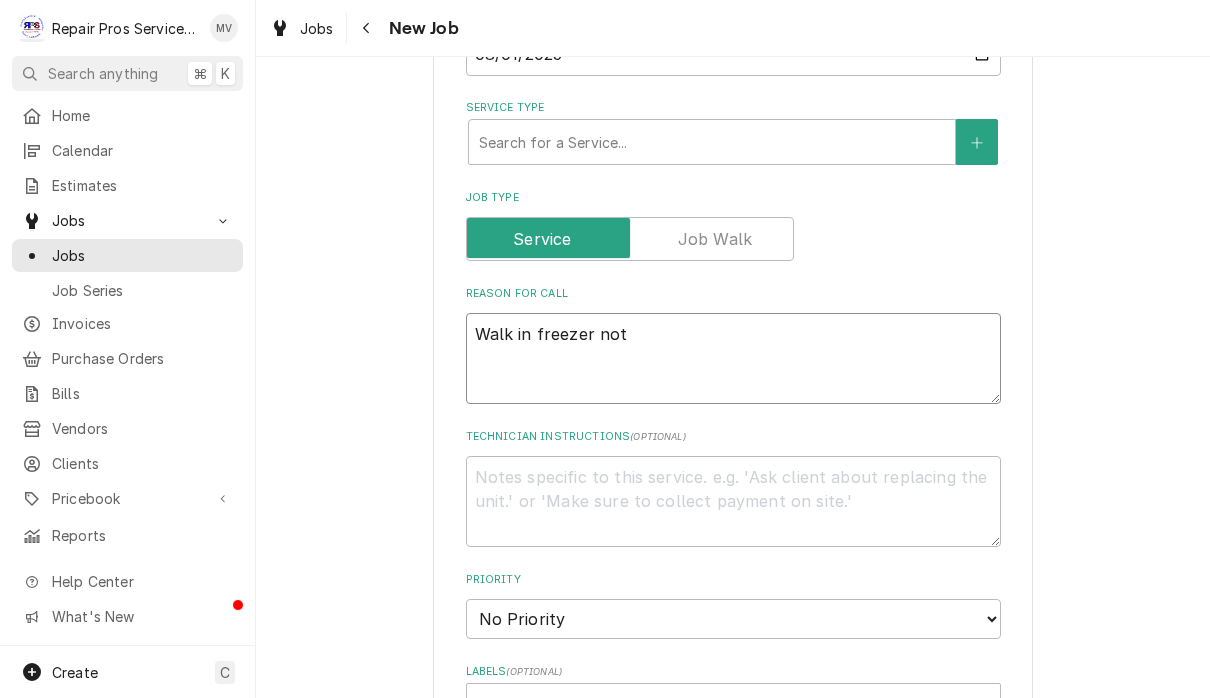 type on "x" 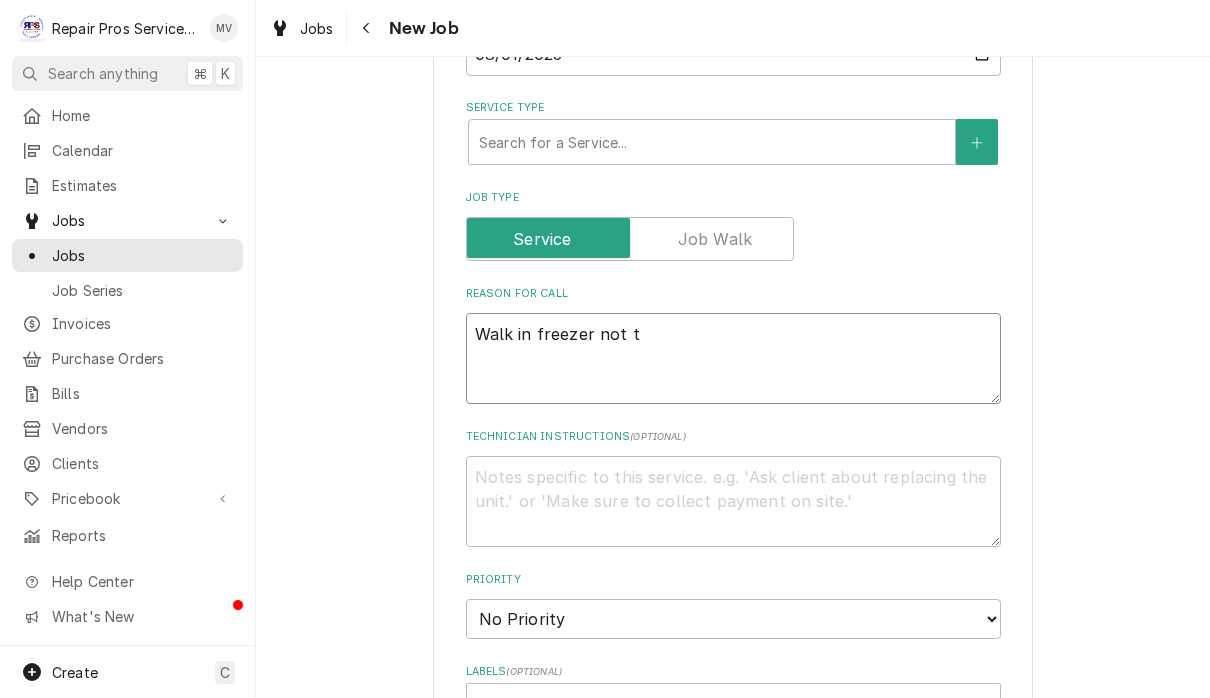 type on "x" 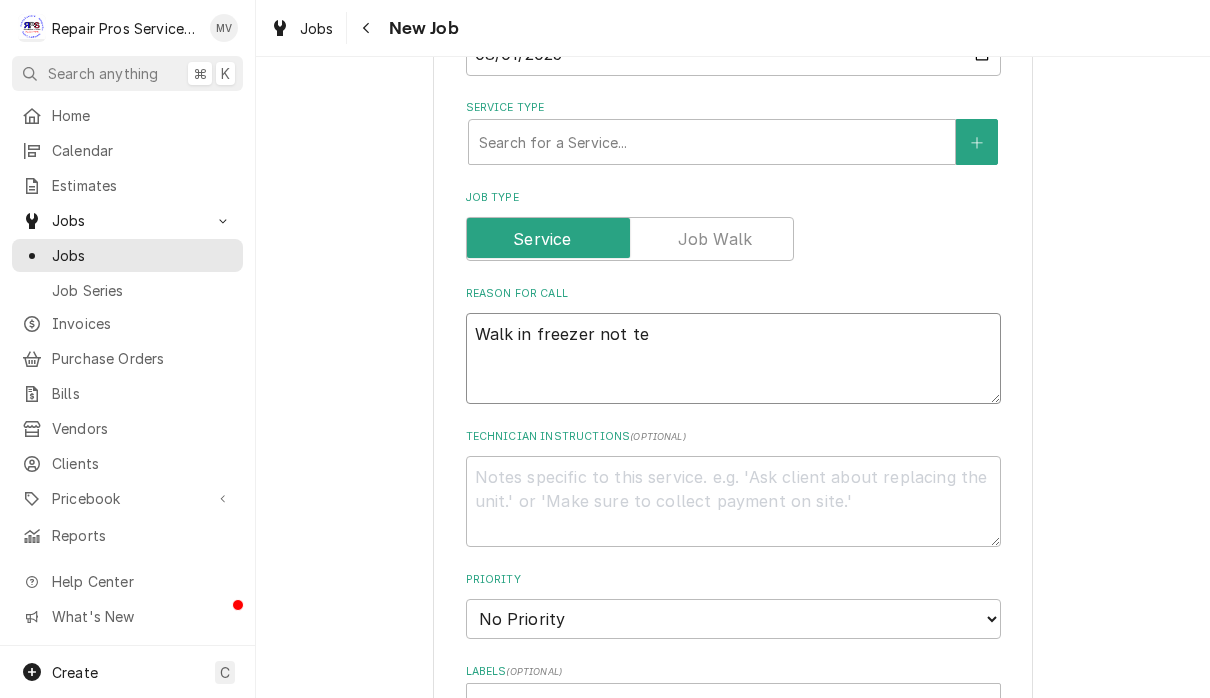 type on "x" 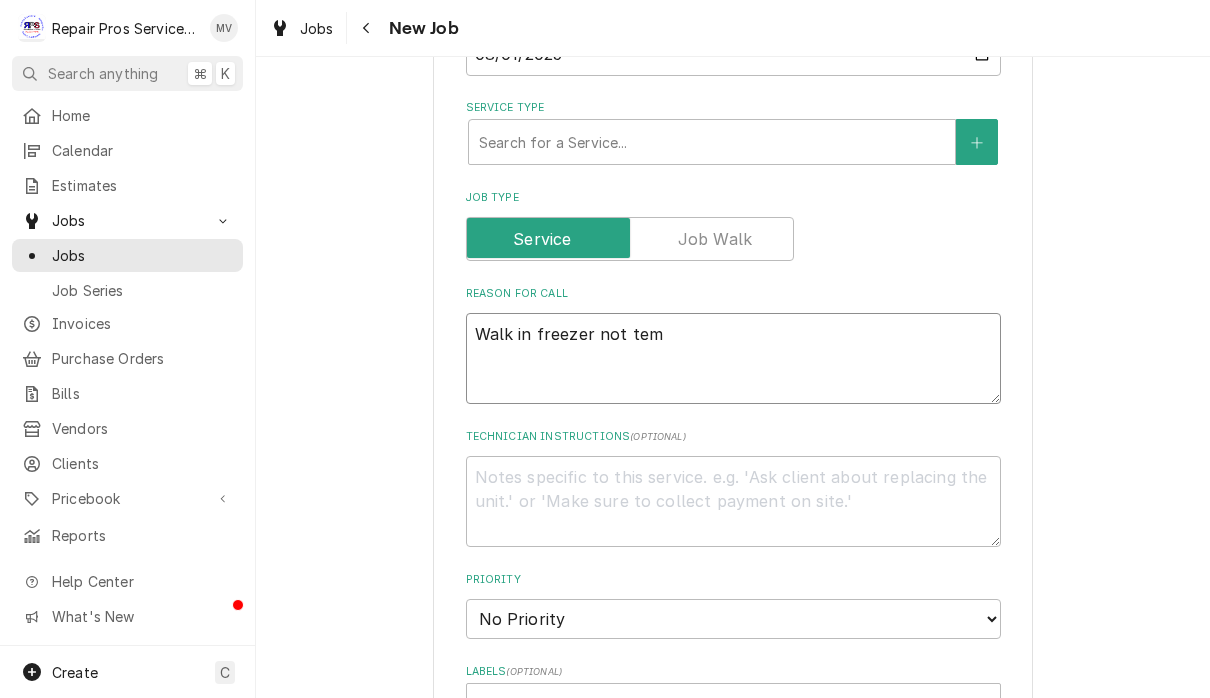 type on "x" 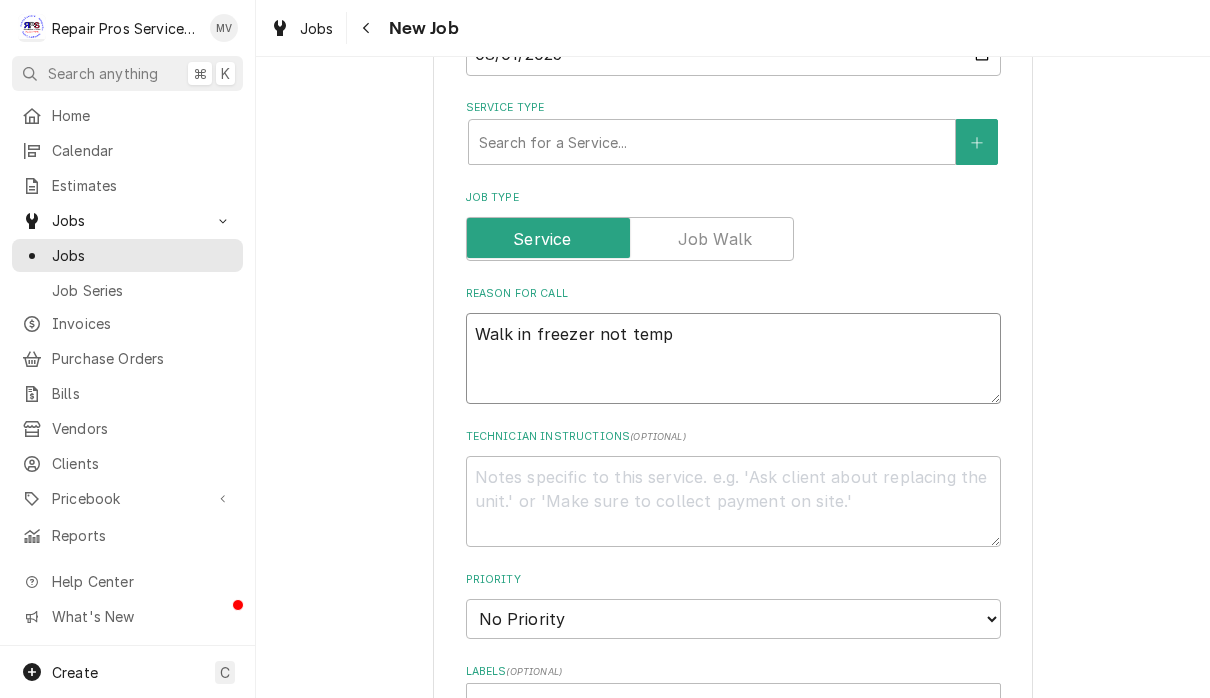 type on "x" 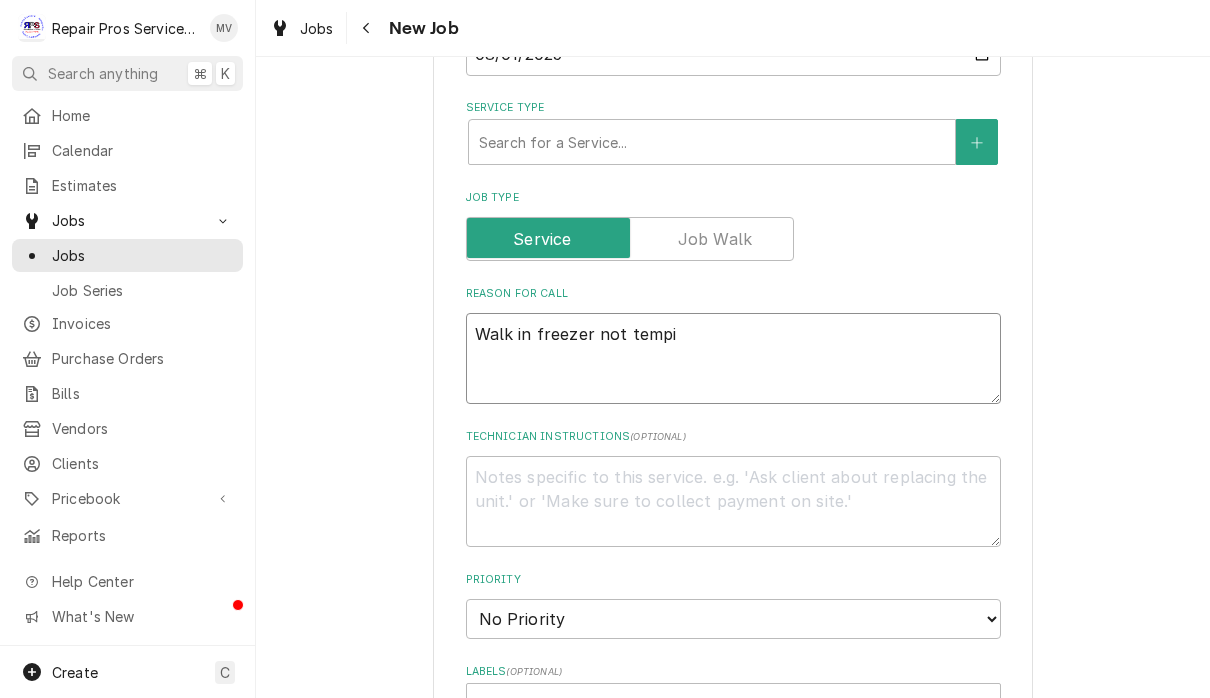 type on "x" 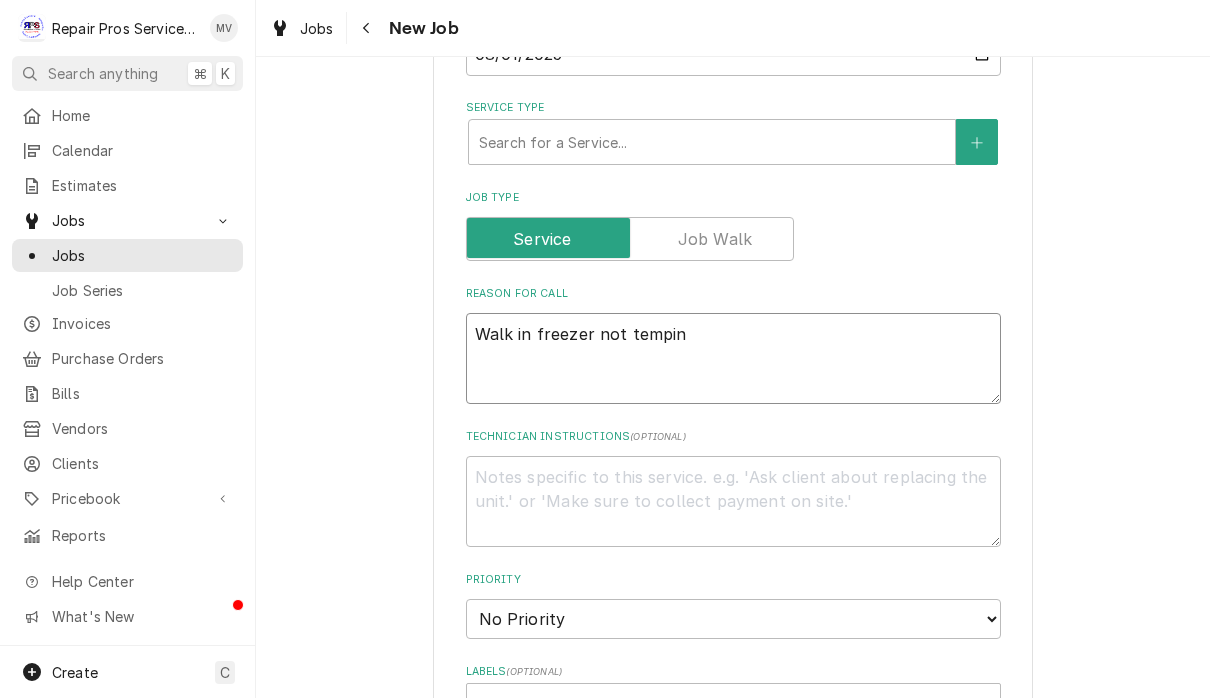 type on "x" 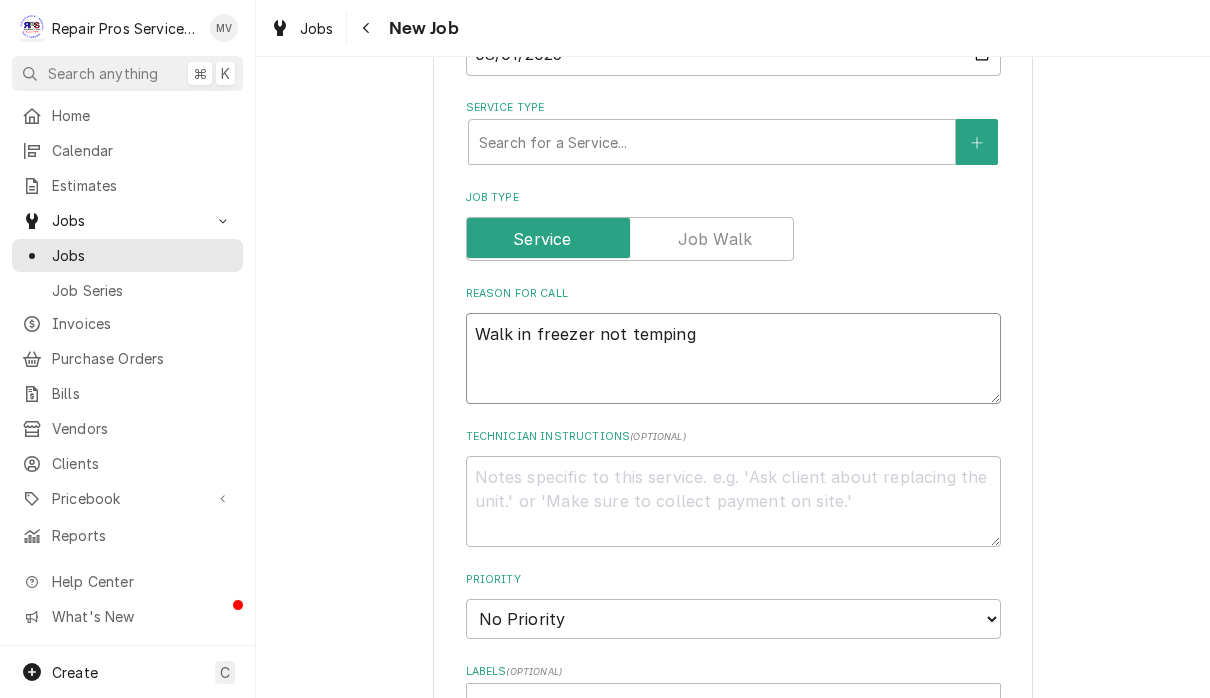 type on "x" 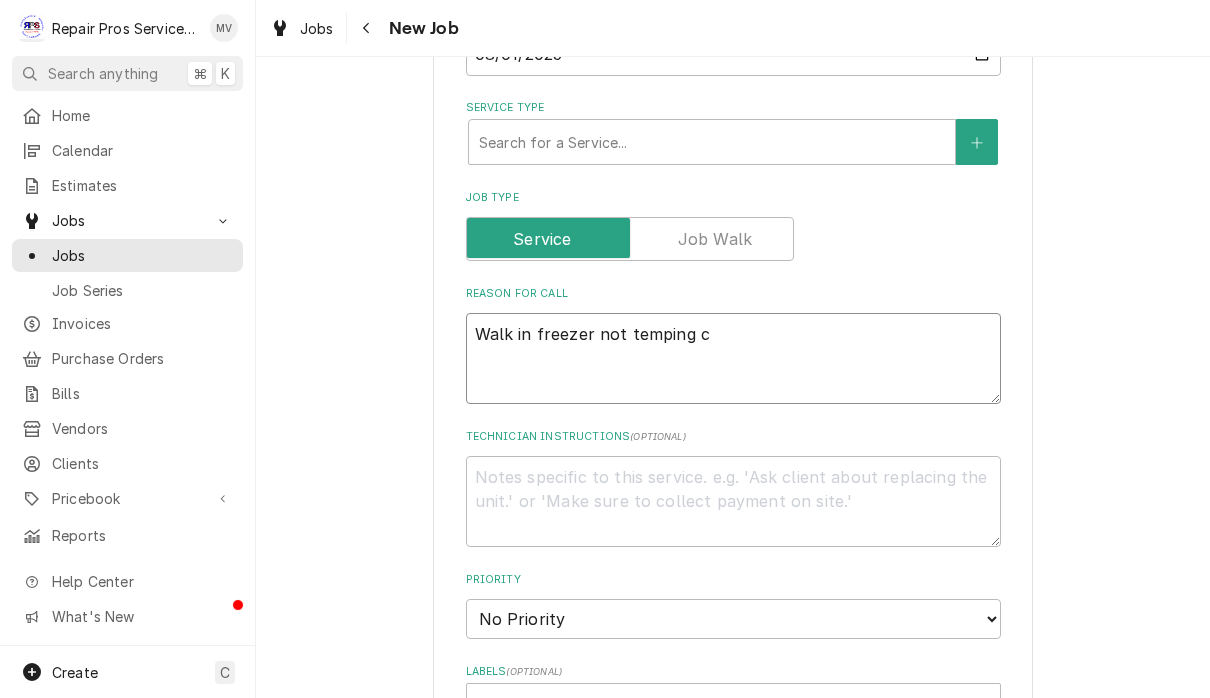 type on "x" 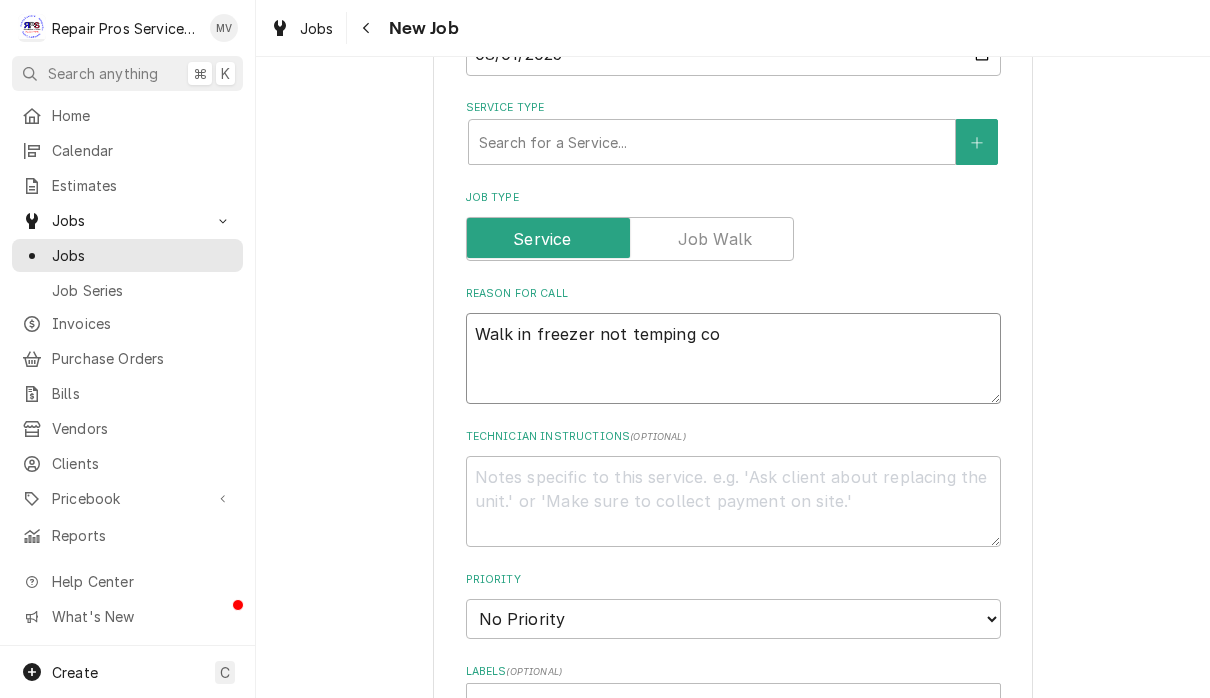 type on "x" 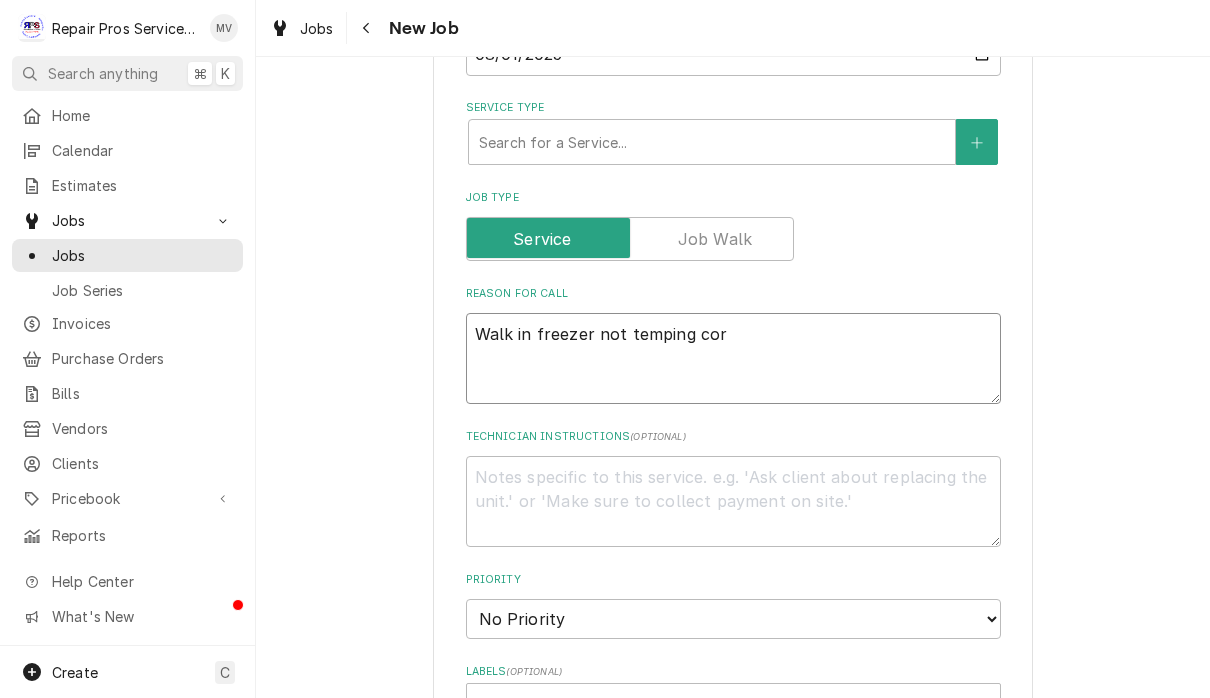 type on "x" 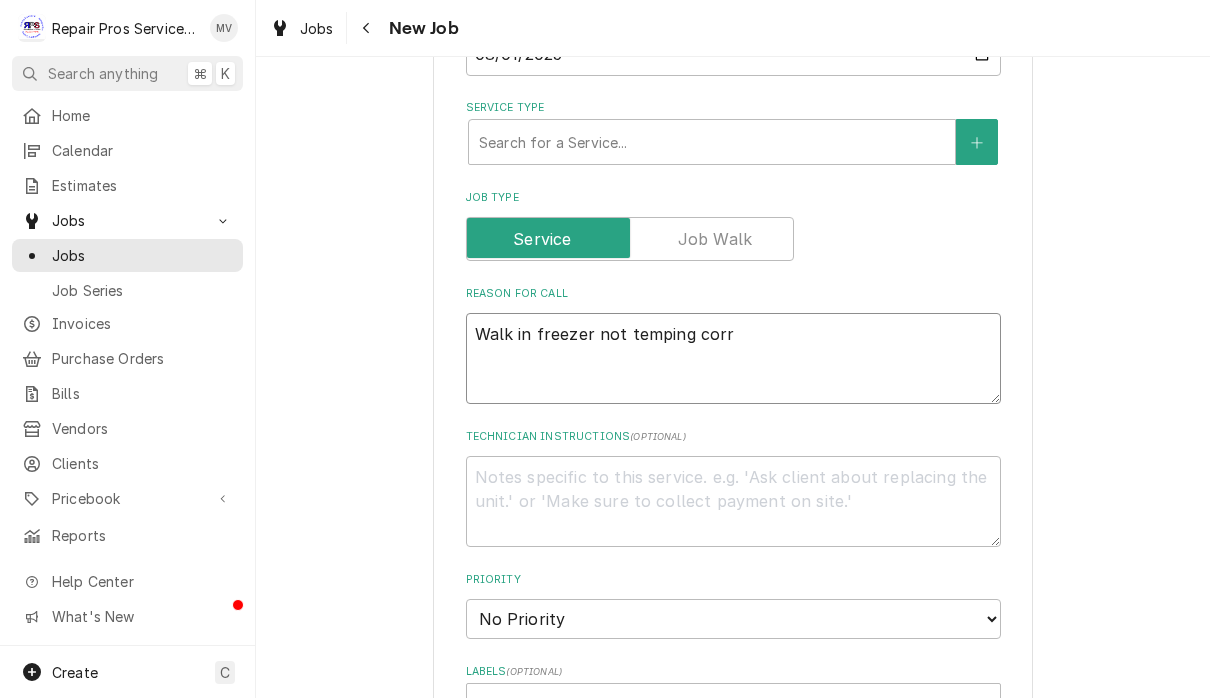 type on "x" 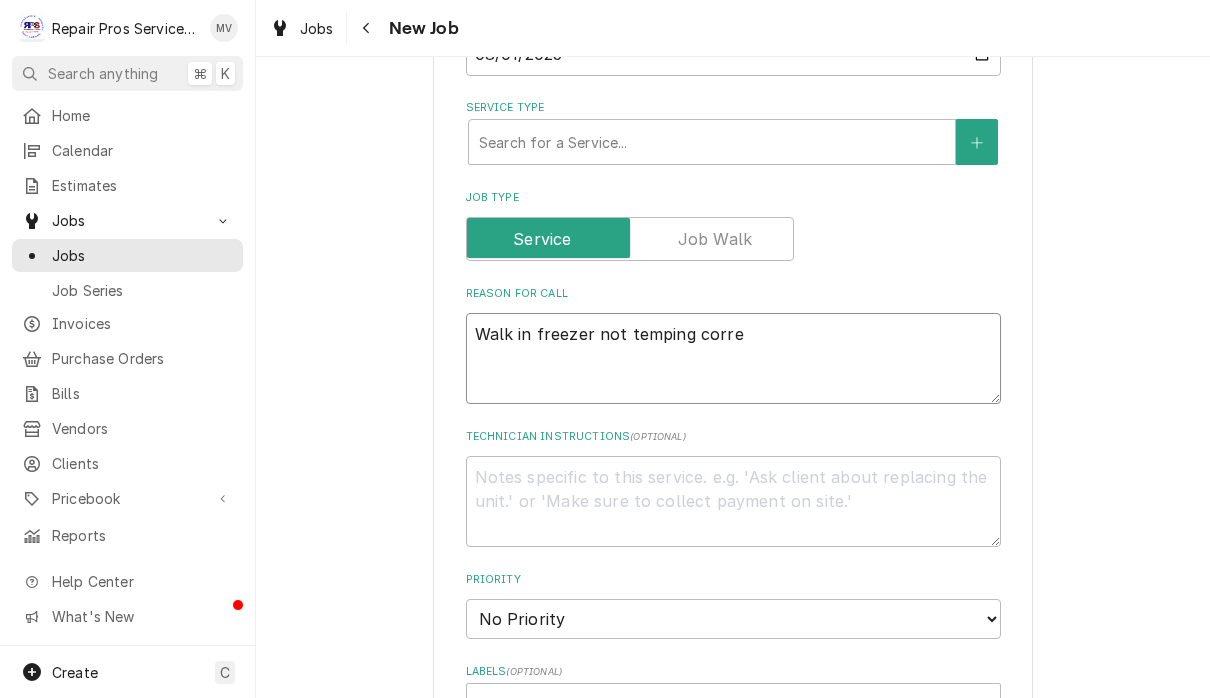 type on "Walk in freezer not temping correc" 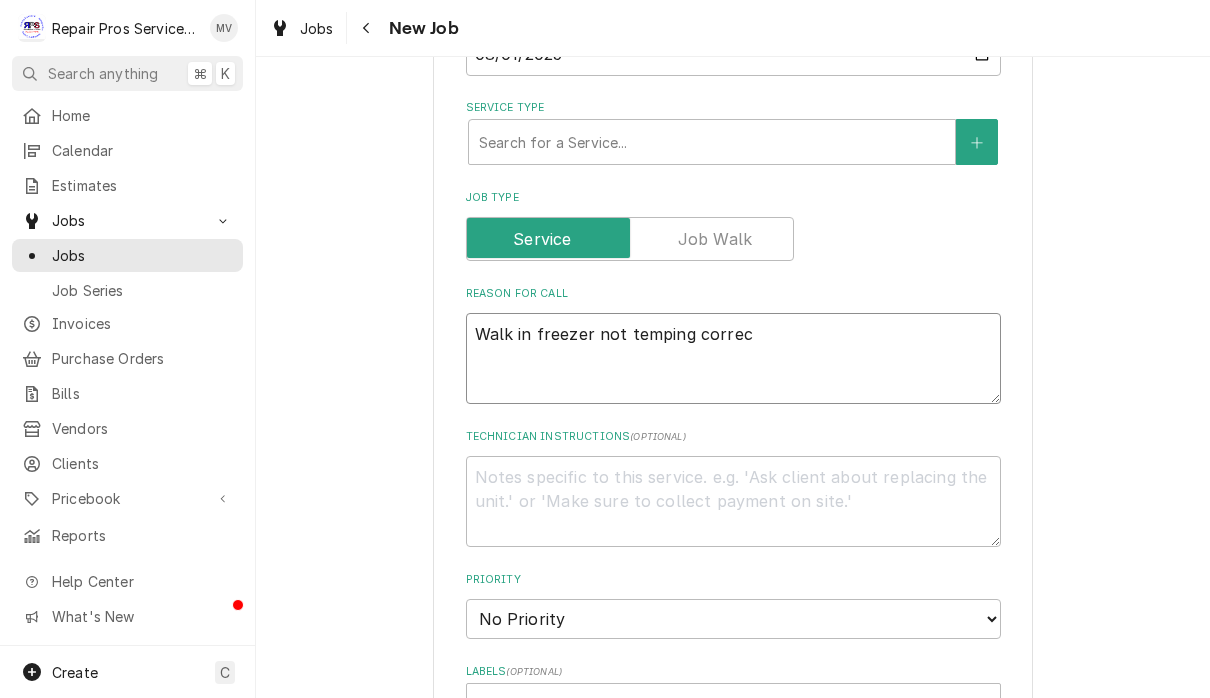 type on "x" 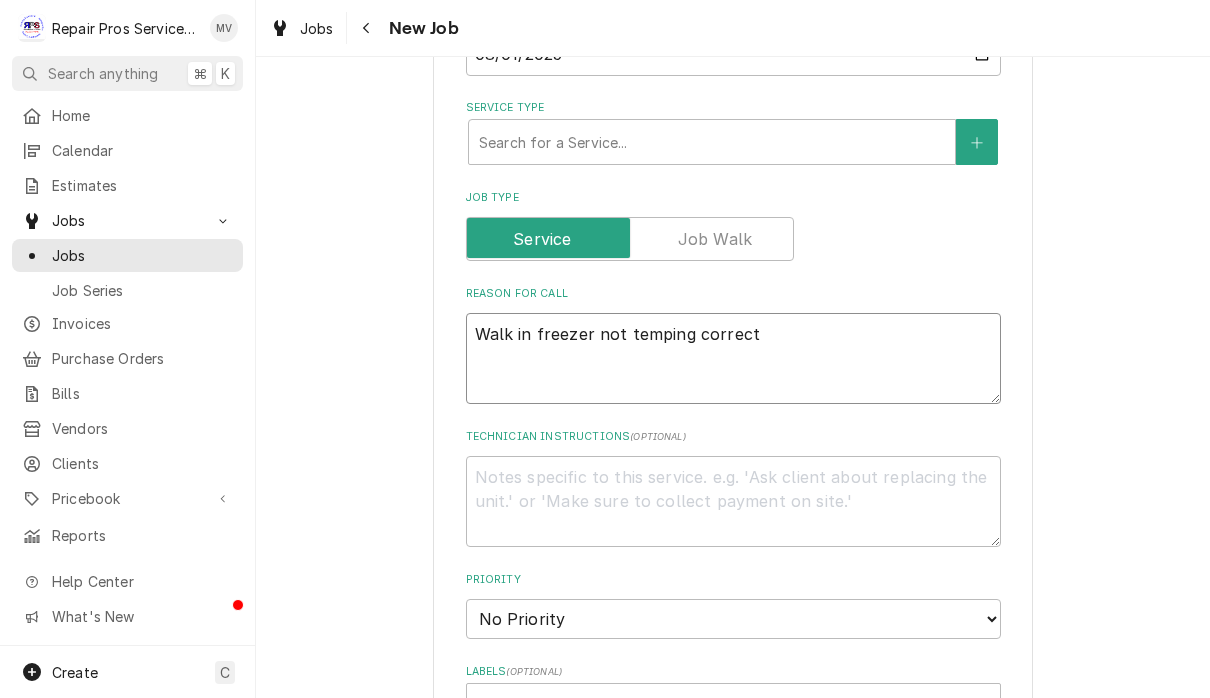 type on "x" 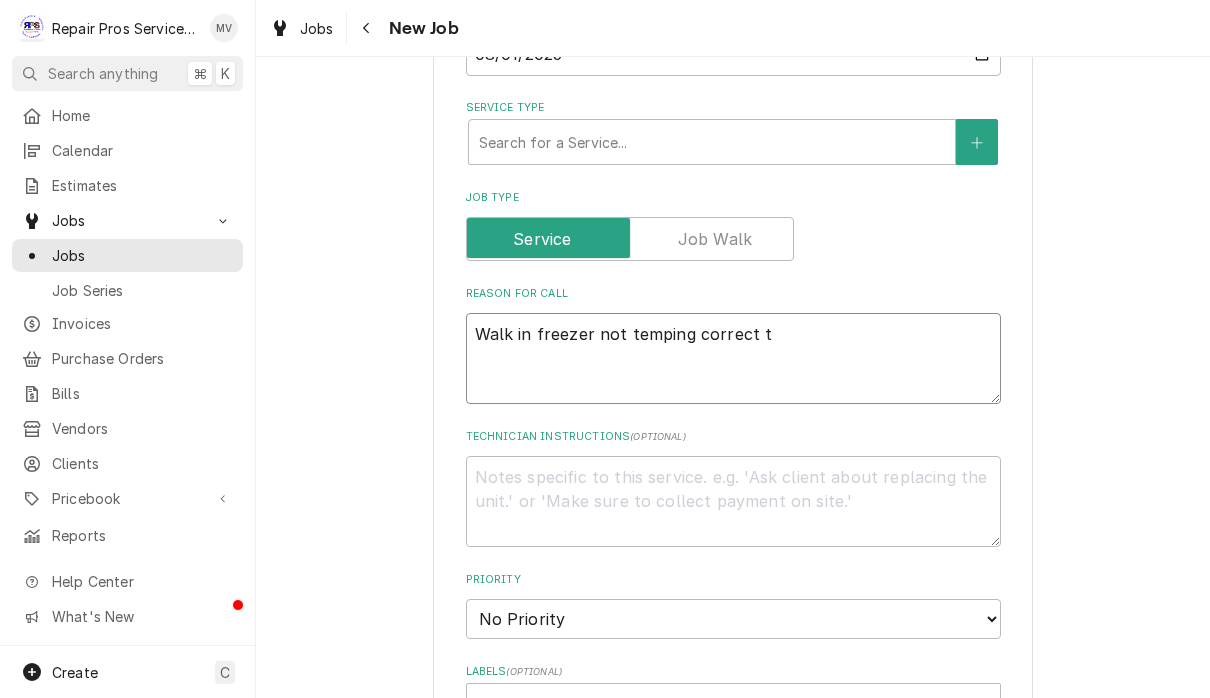 type on "x" 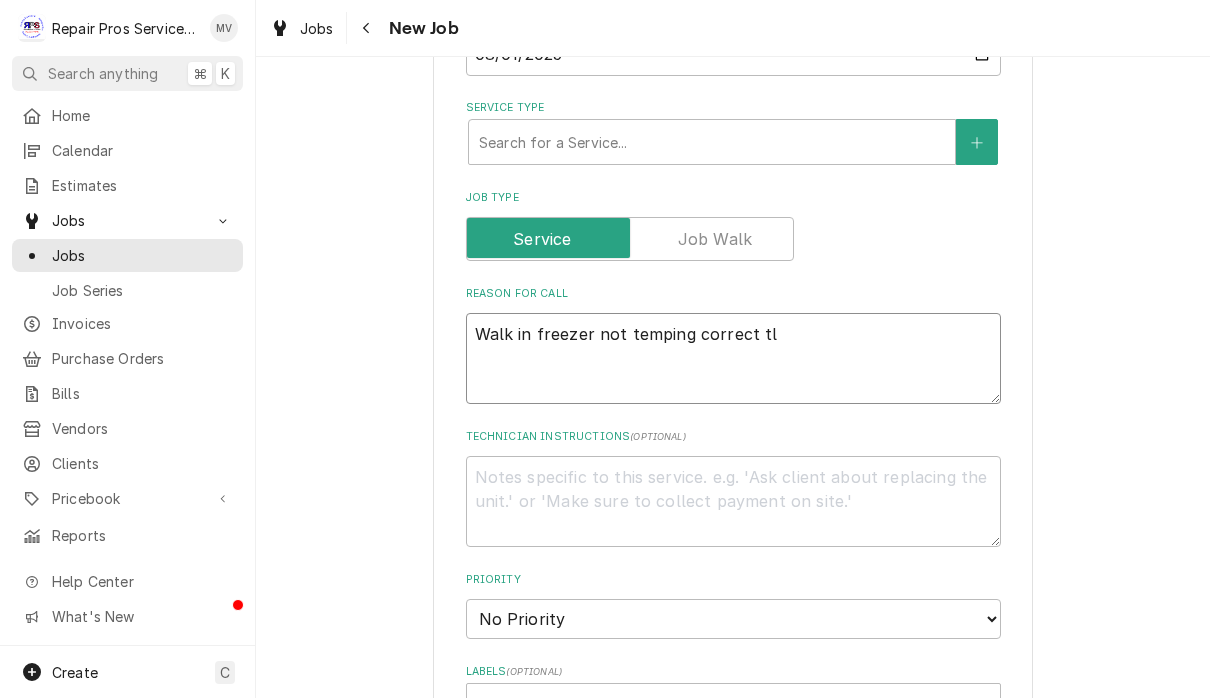 type on "x" 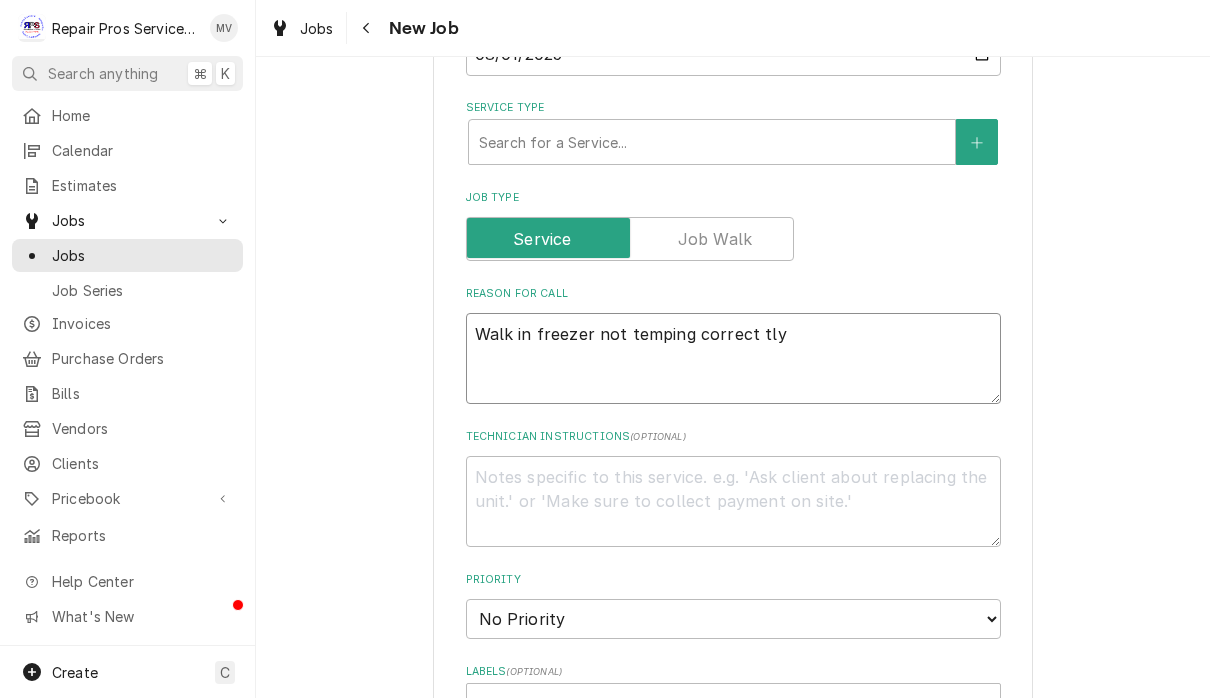 type on "x" 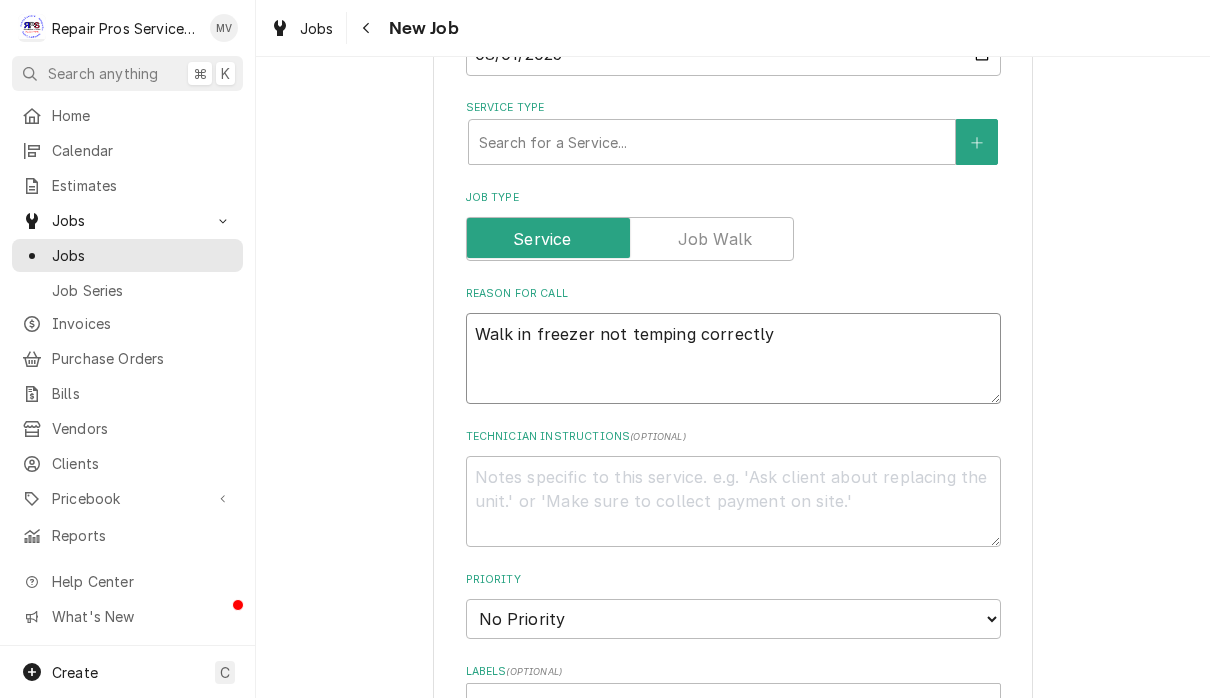 type on "x" 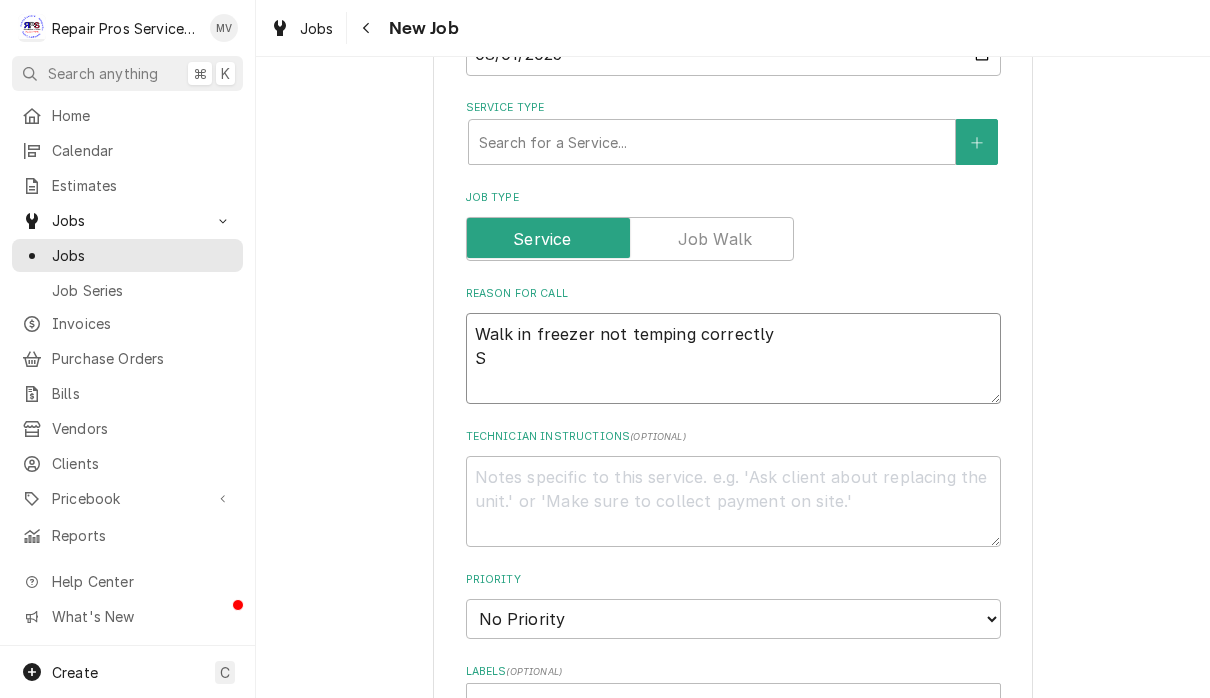 type on "x" 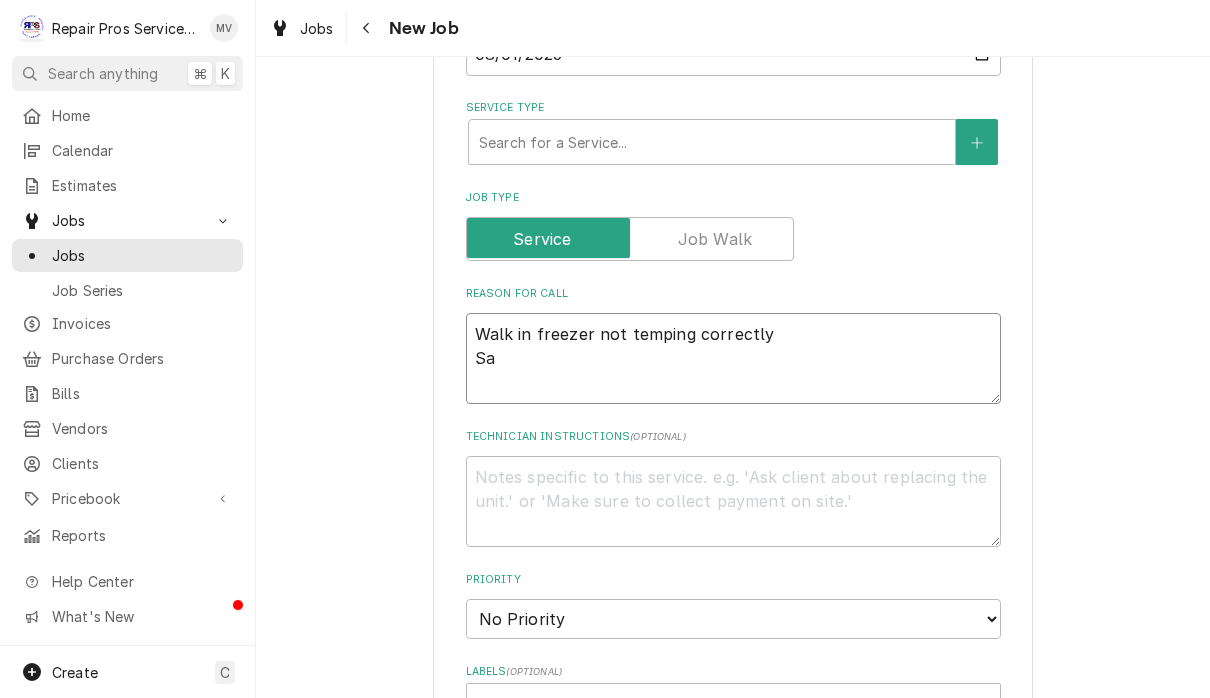 type on "x" 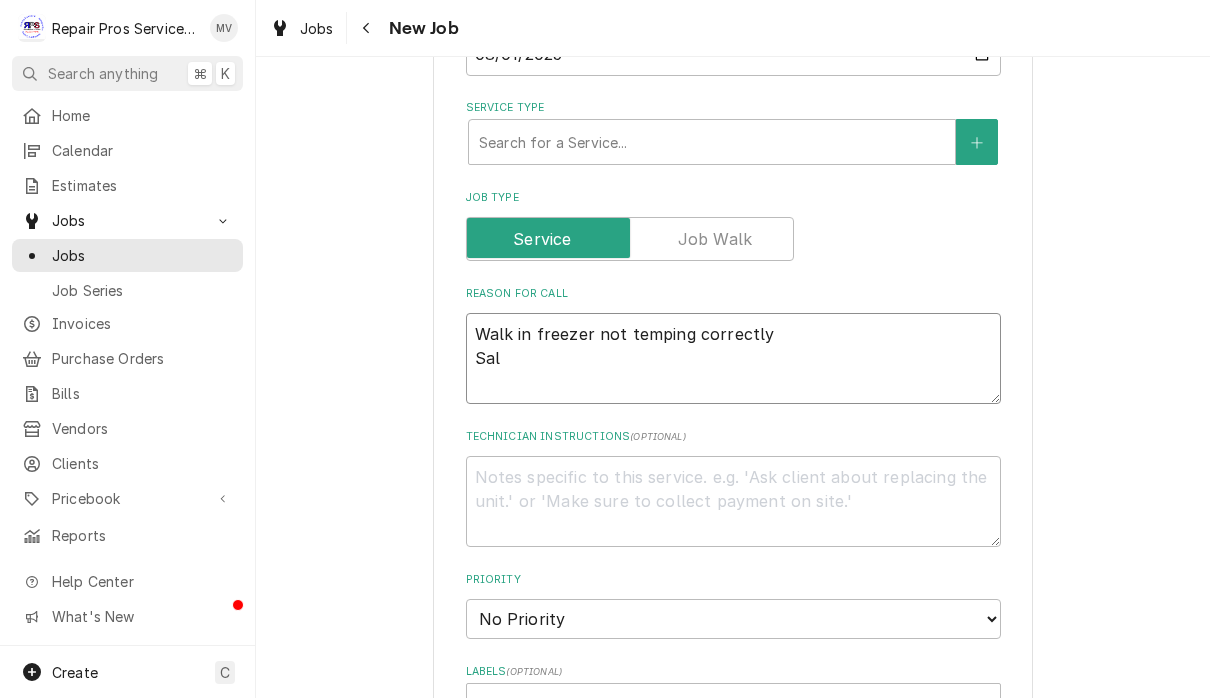 type on "x" 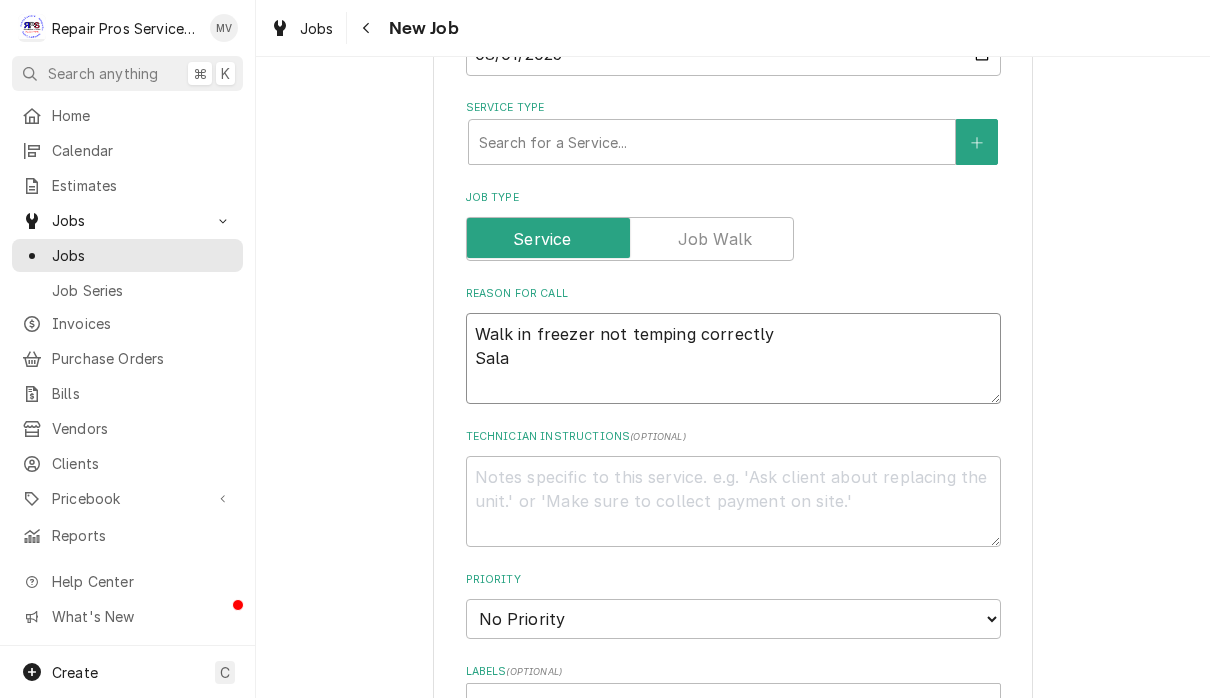 type on "x" 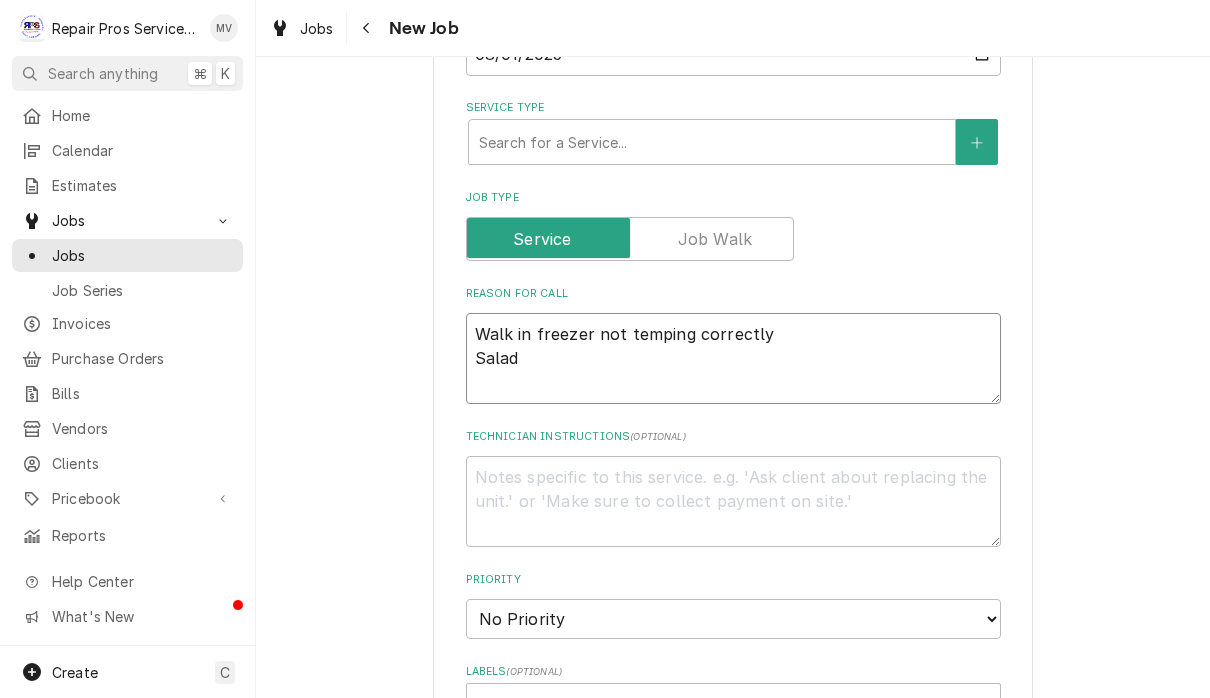 type on "x" 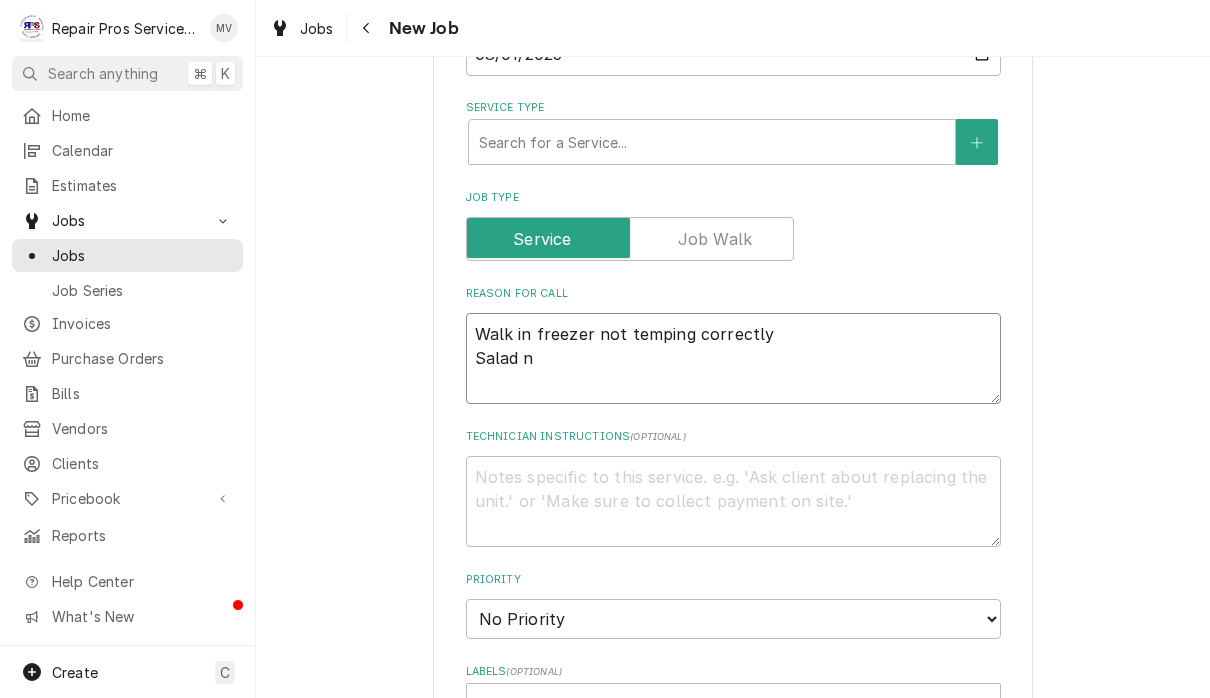 type on "x" 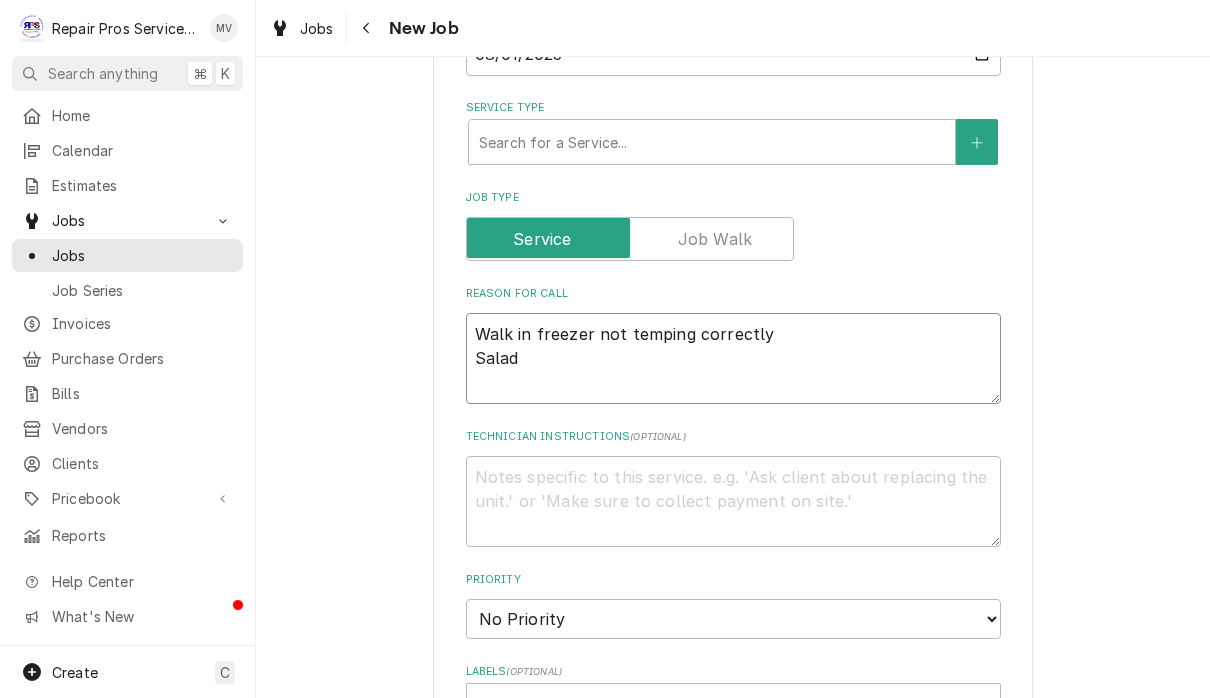 type on "x" 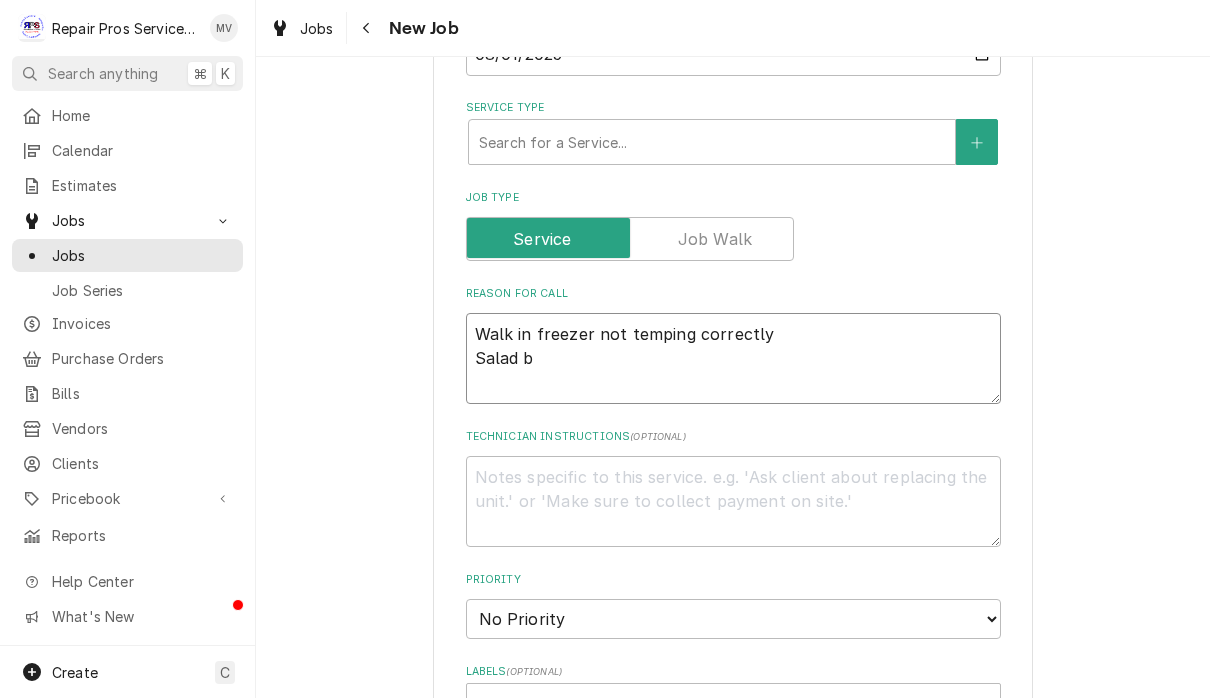 type on "x" 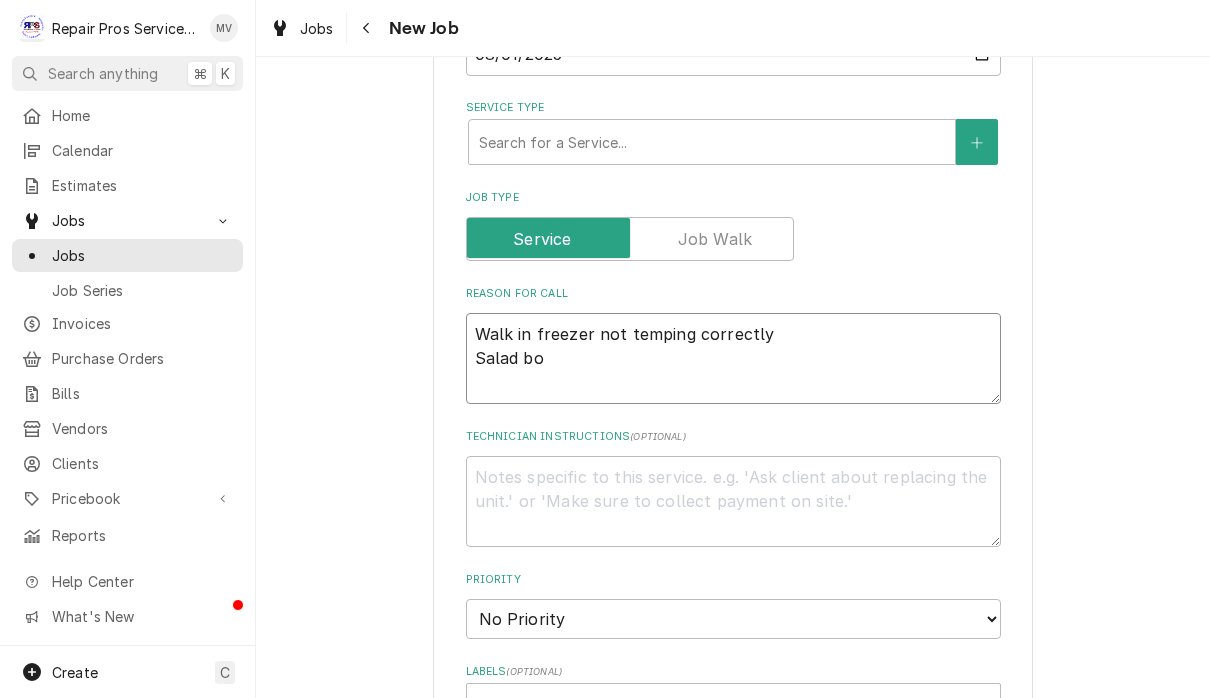 type on "x" 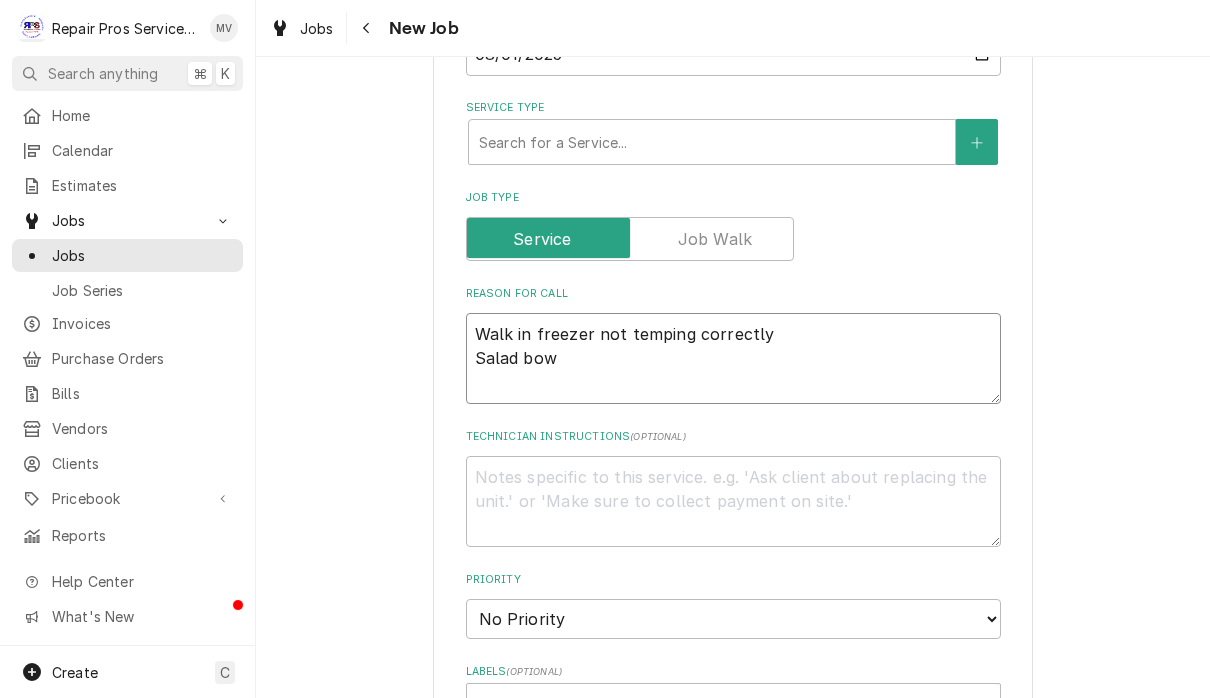 type on "x" 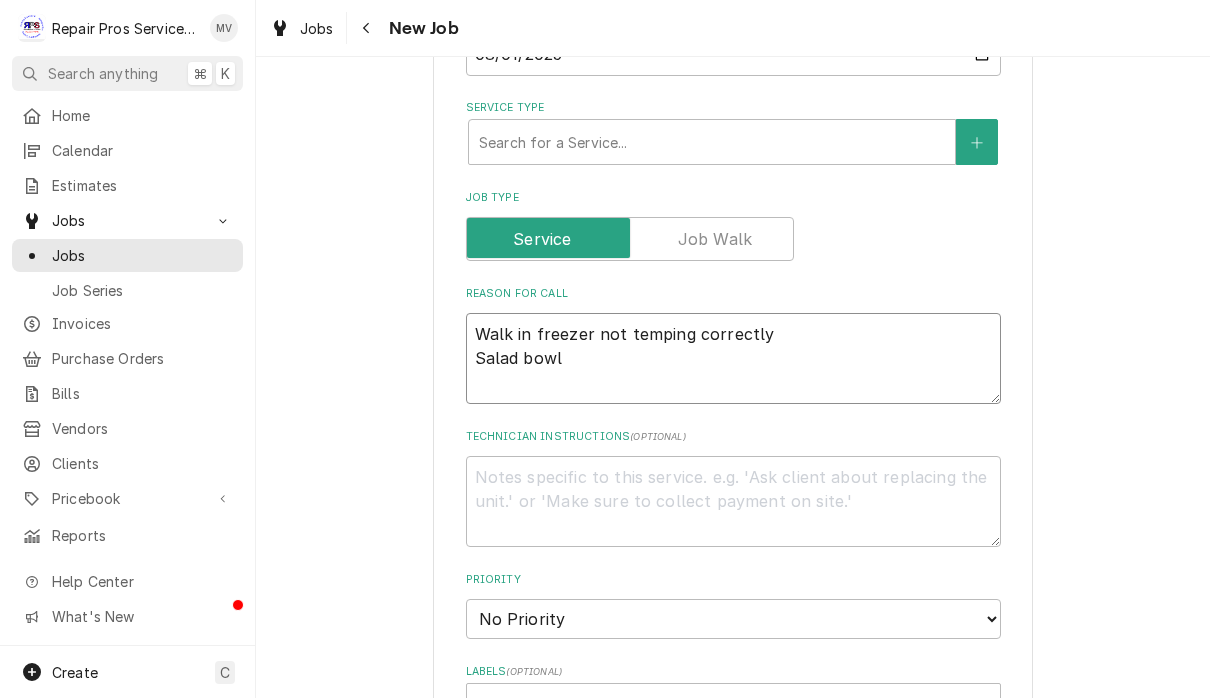 type on "x" 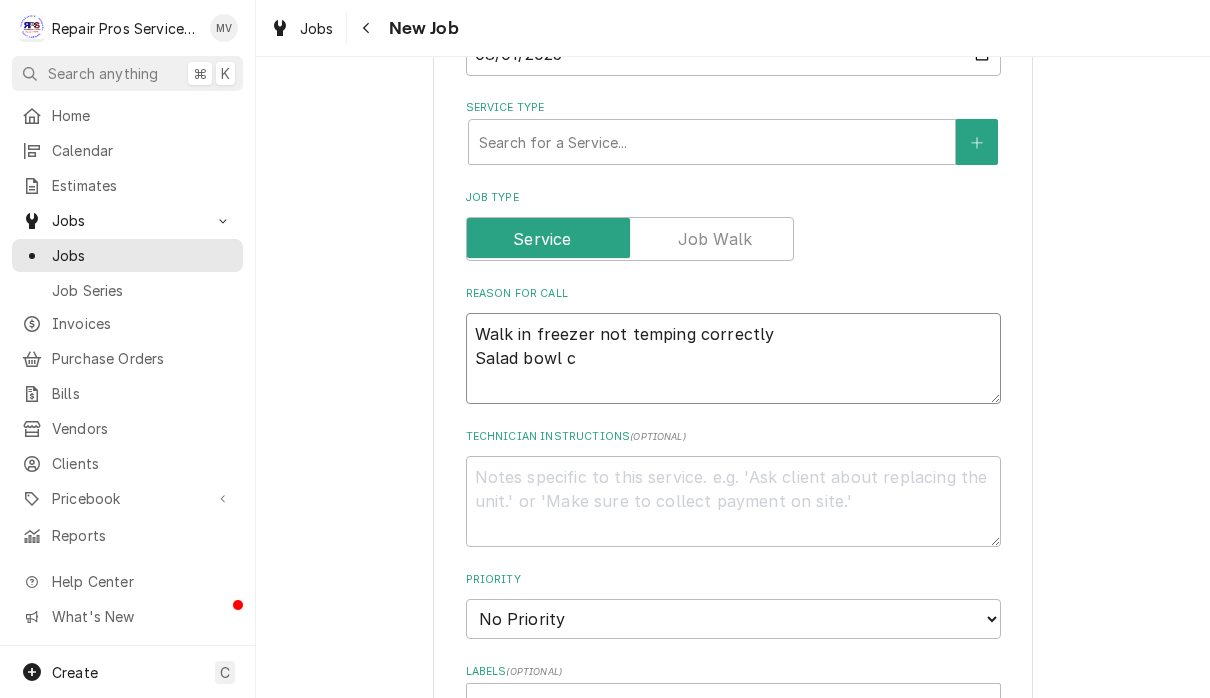 type on "x" 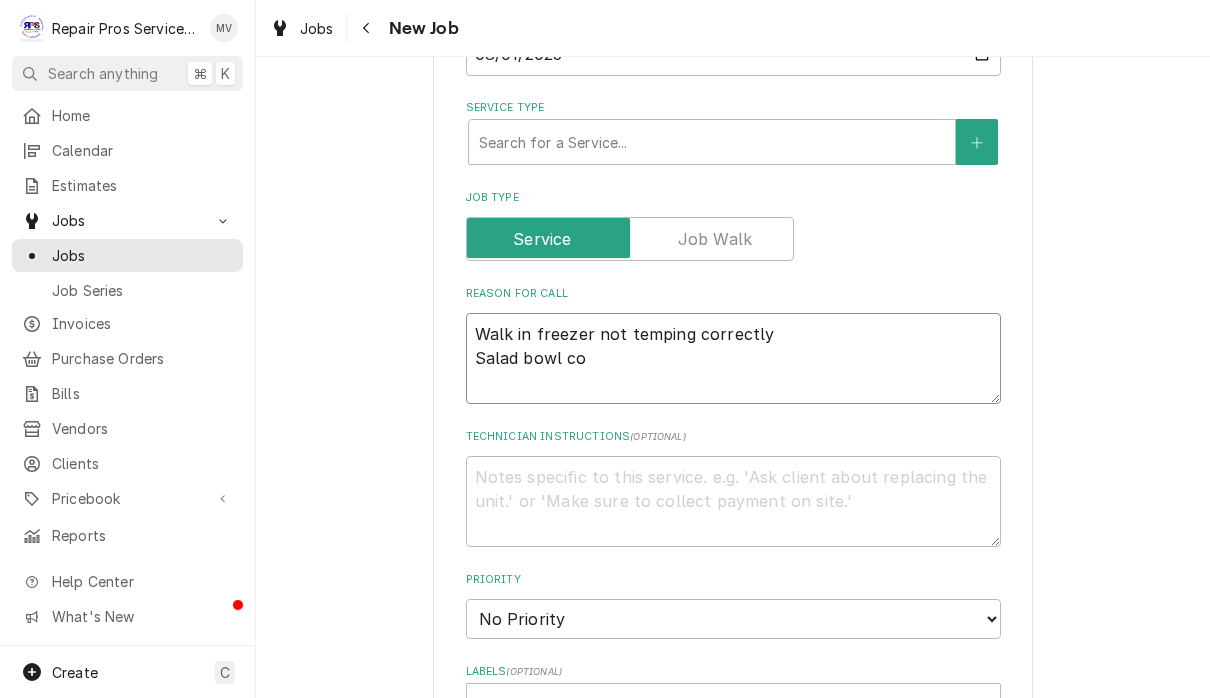 type on "x" 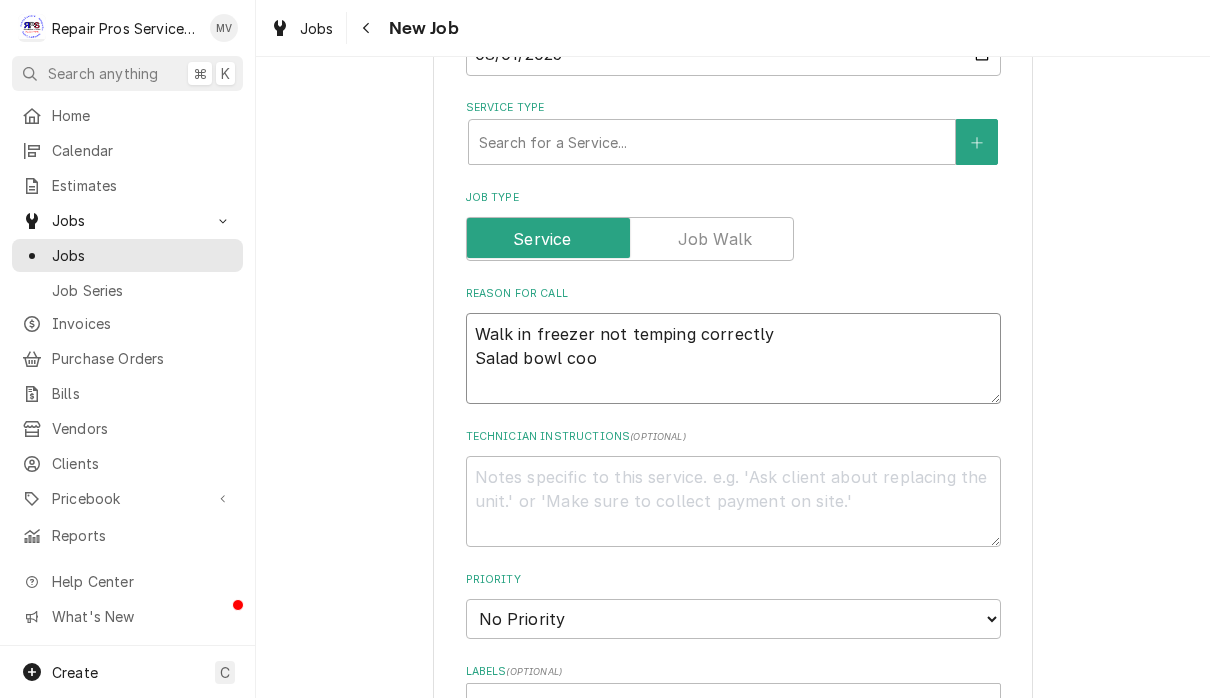 type on "x" 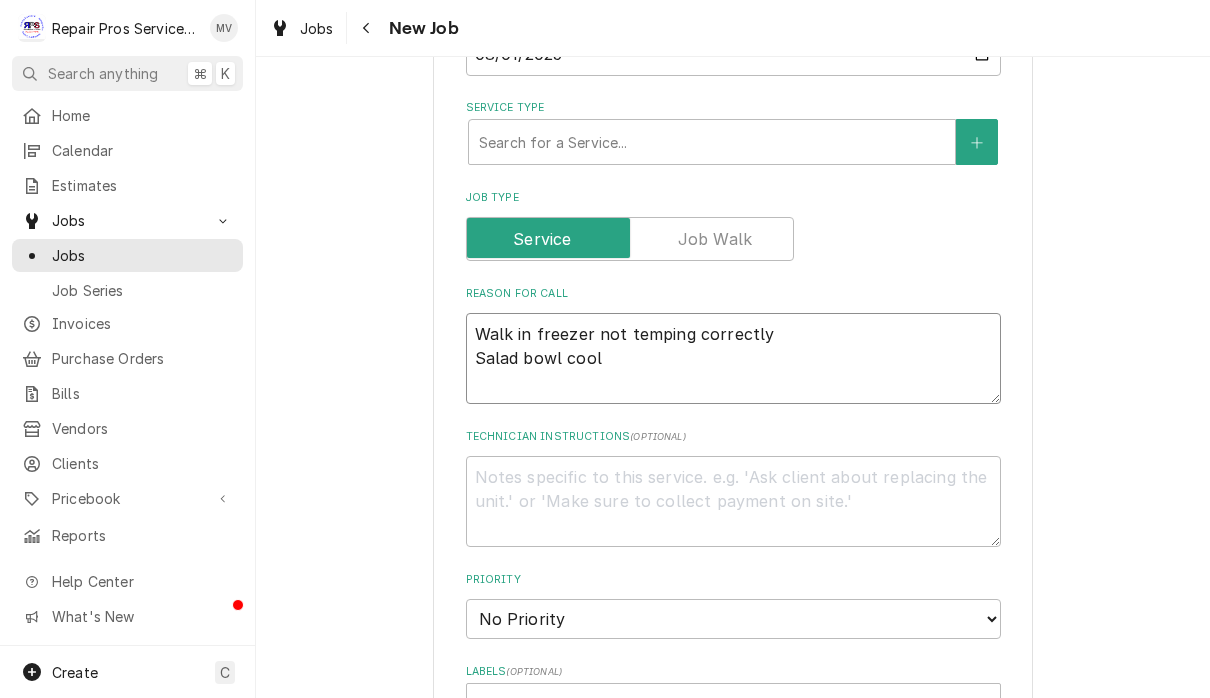 type on "x" 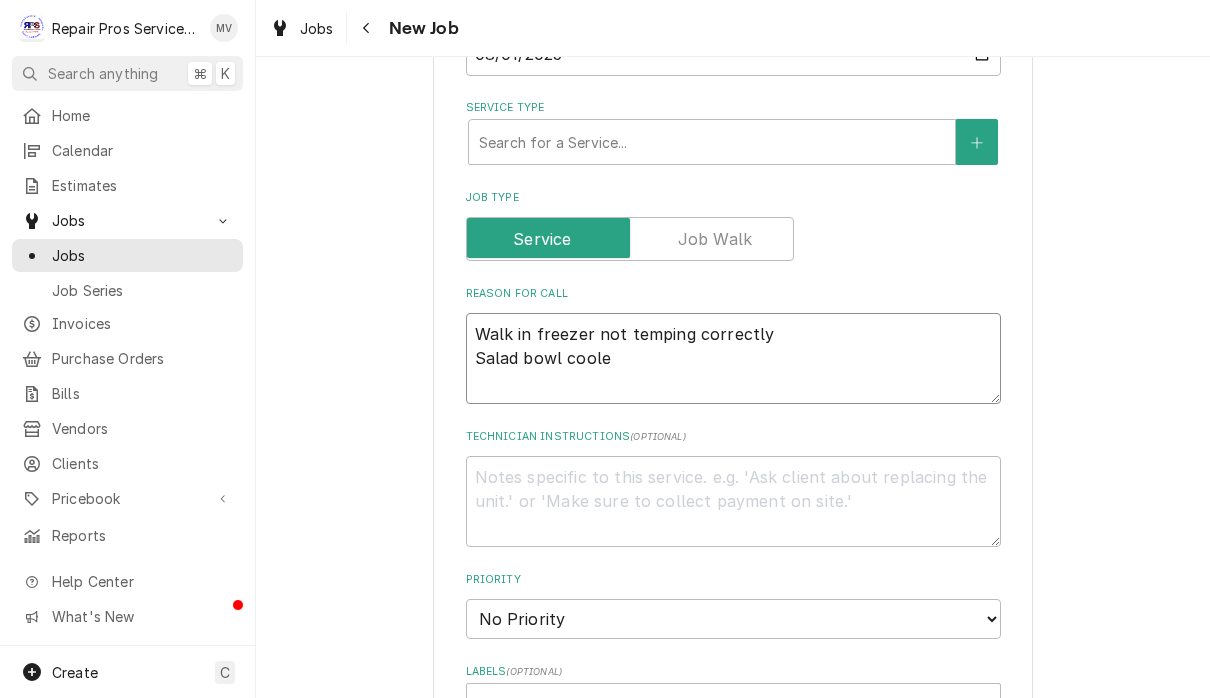 type on "x" 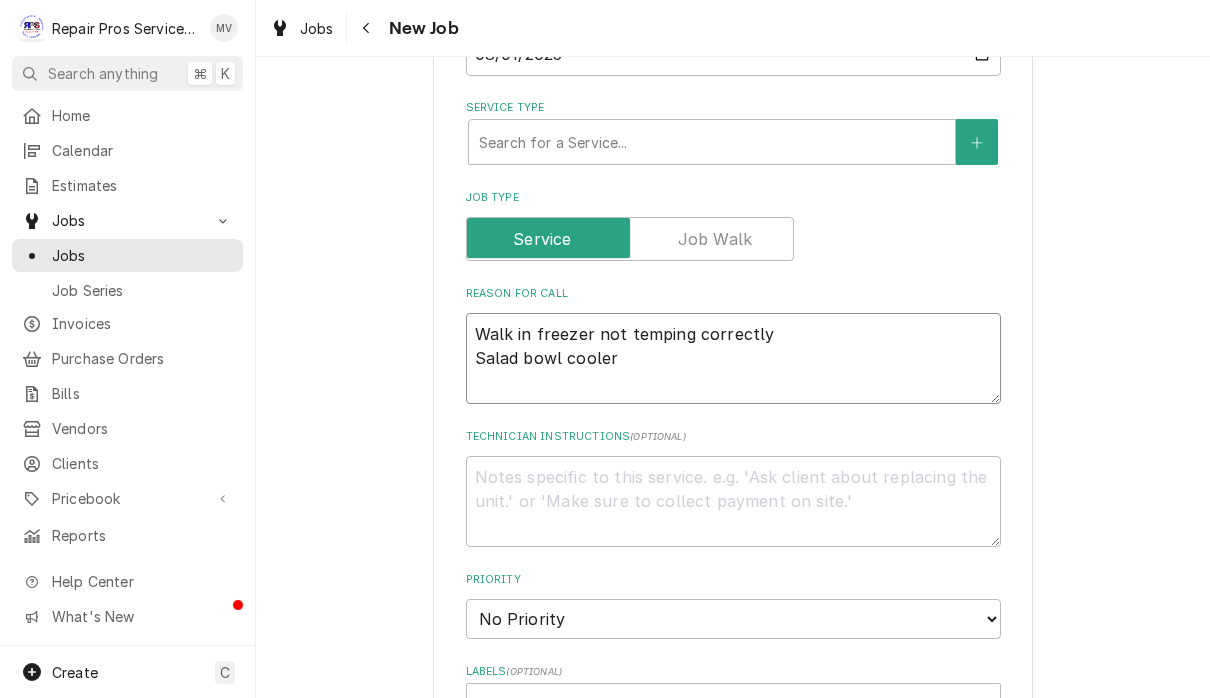 type on "x" 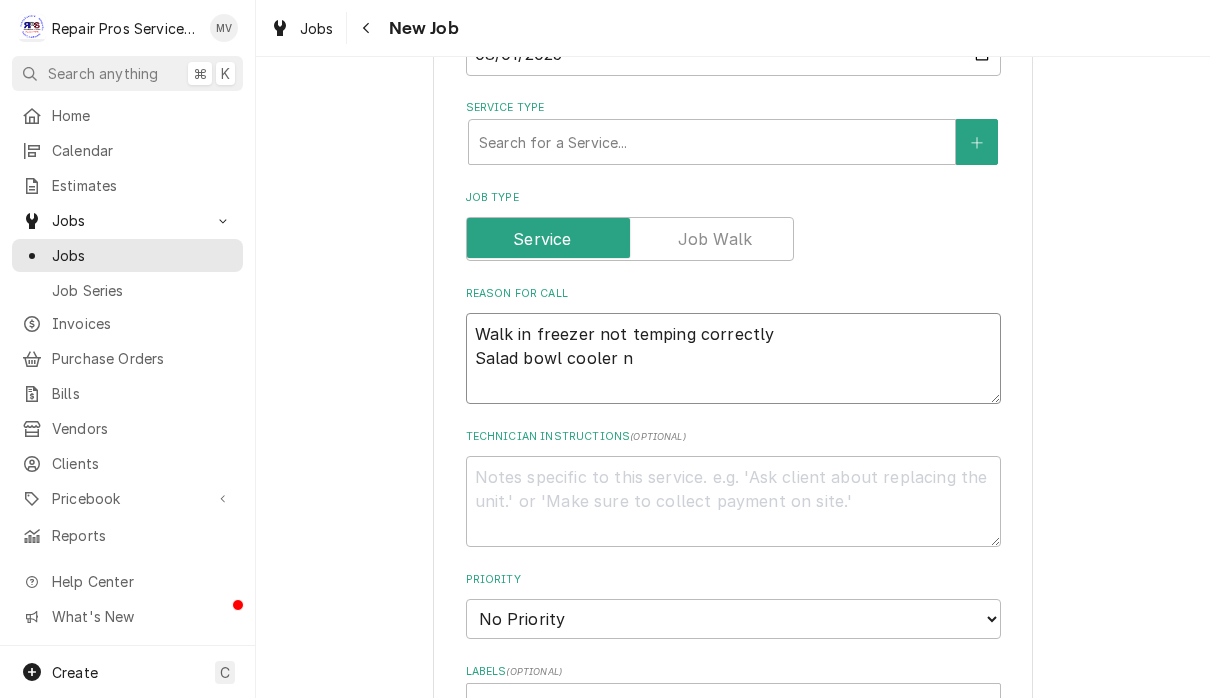 type on "x" 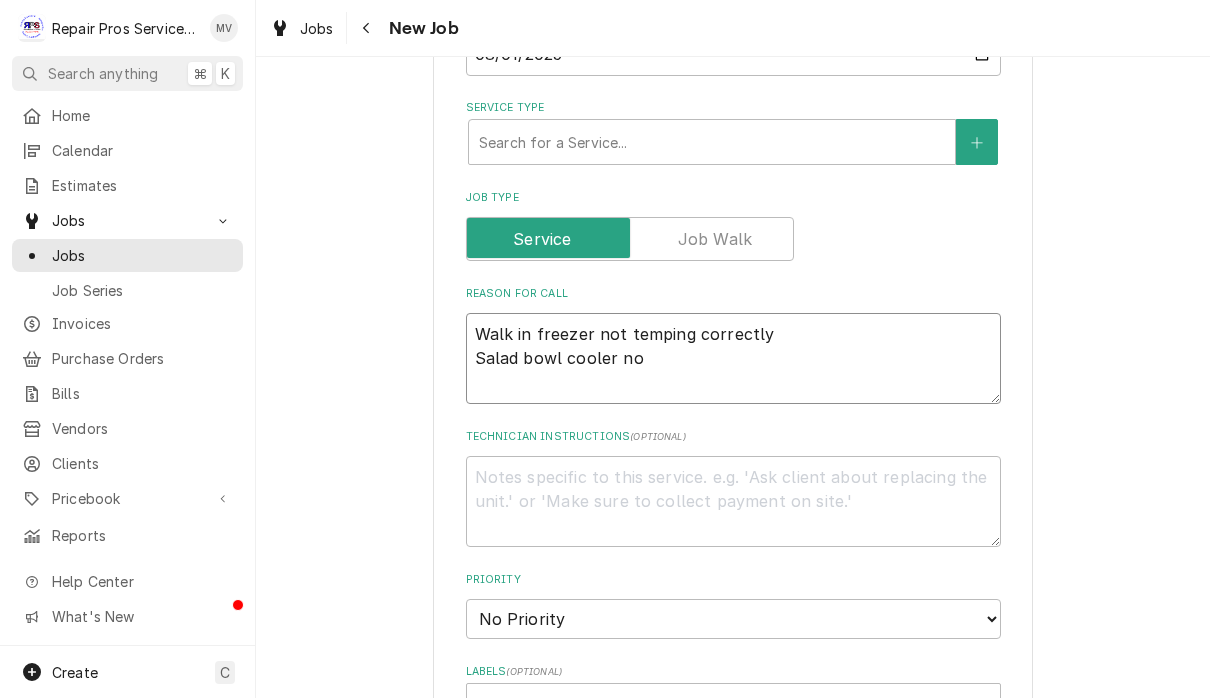 type on "x" 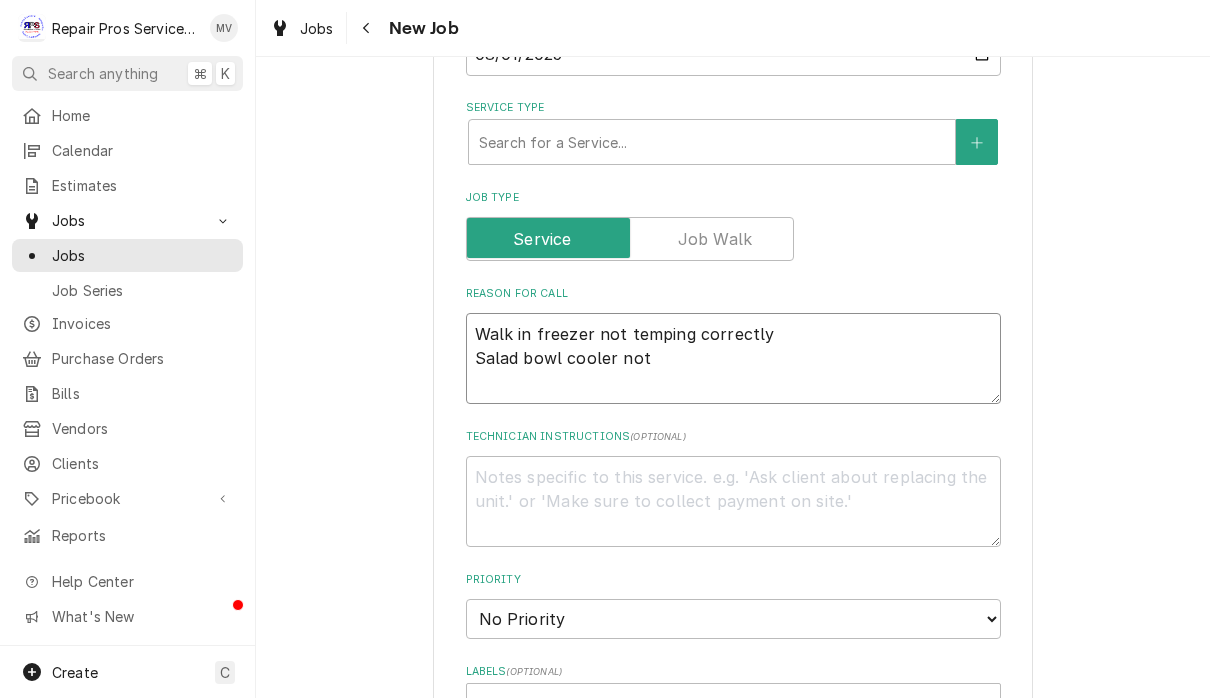 type on "x" 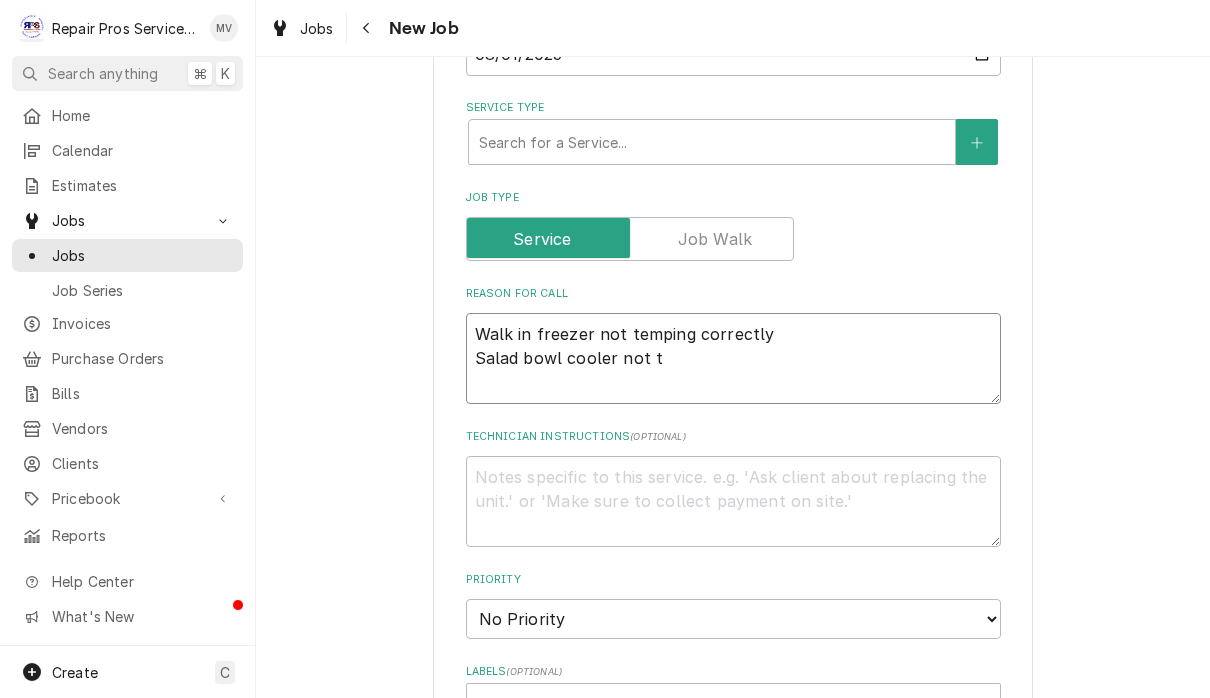 type on "x" 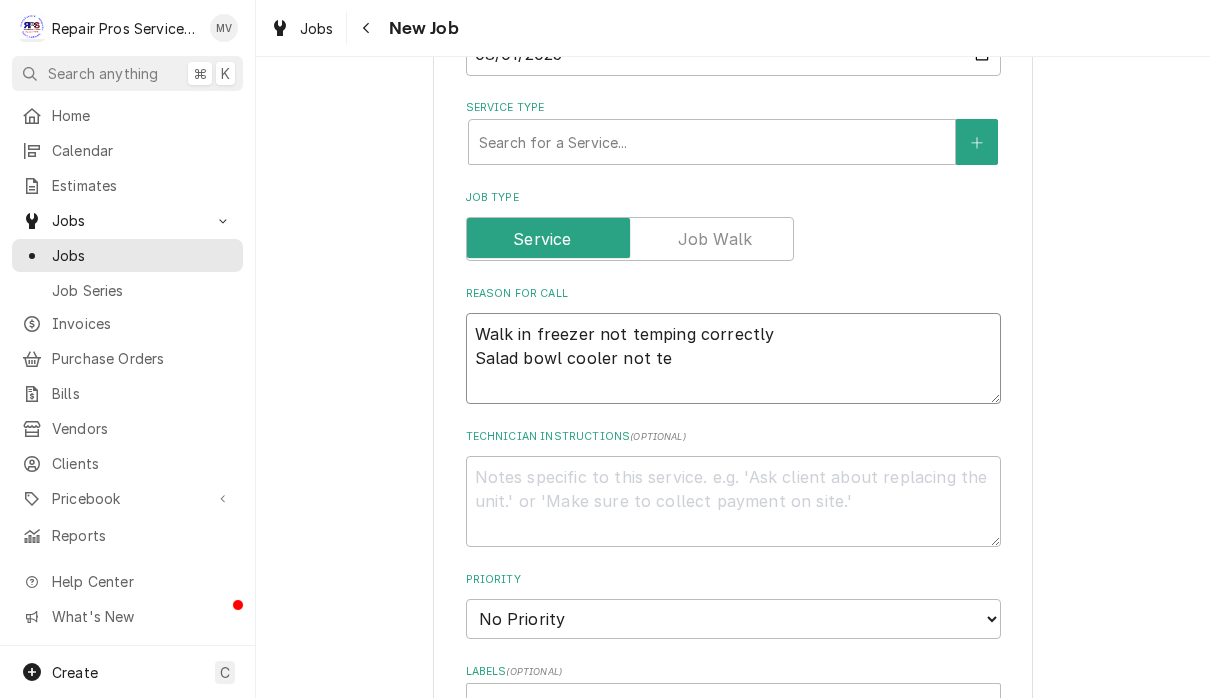 type on "x" 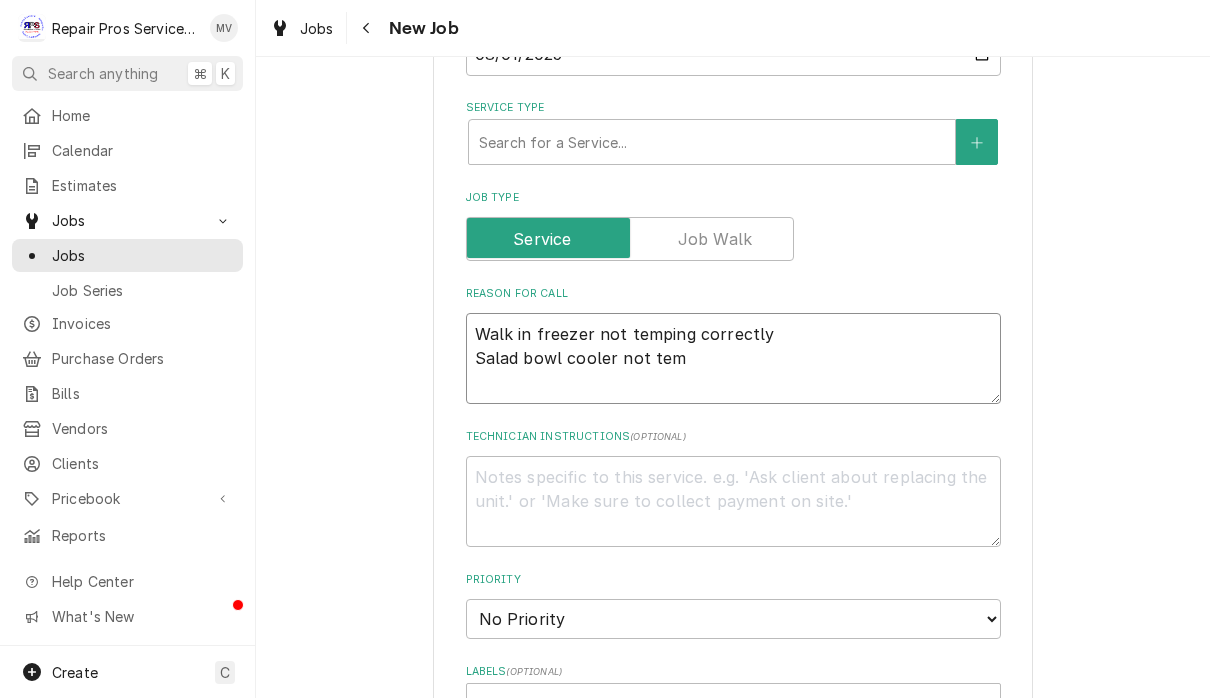 type on "x" 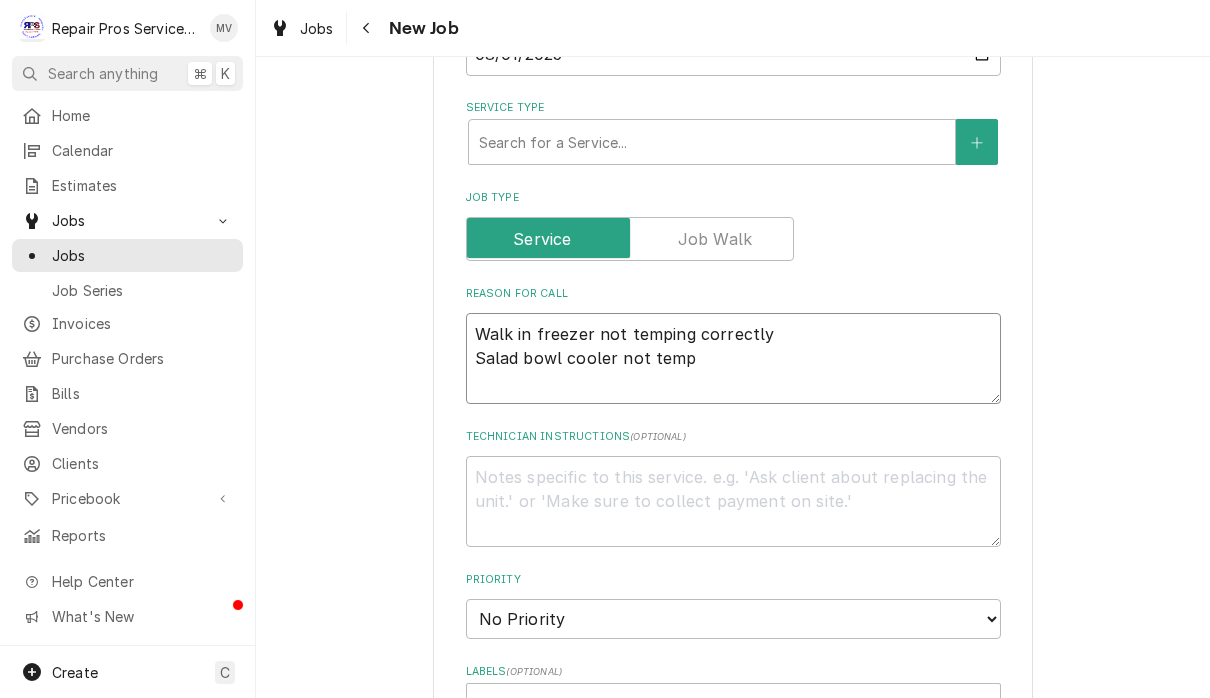type on "x" 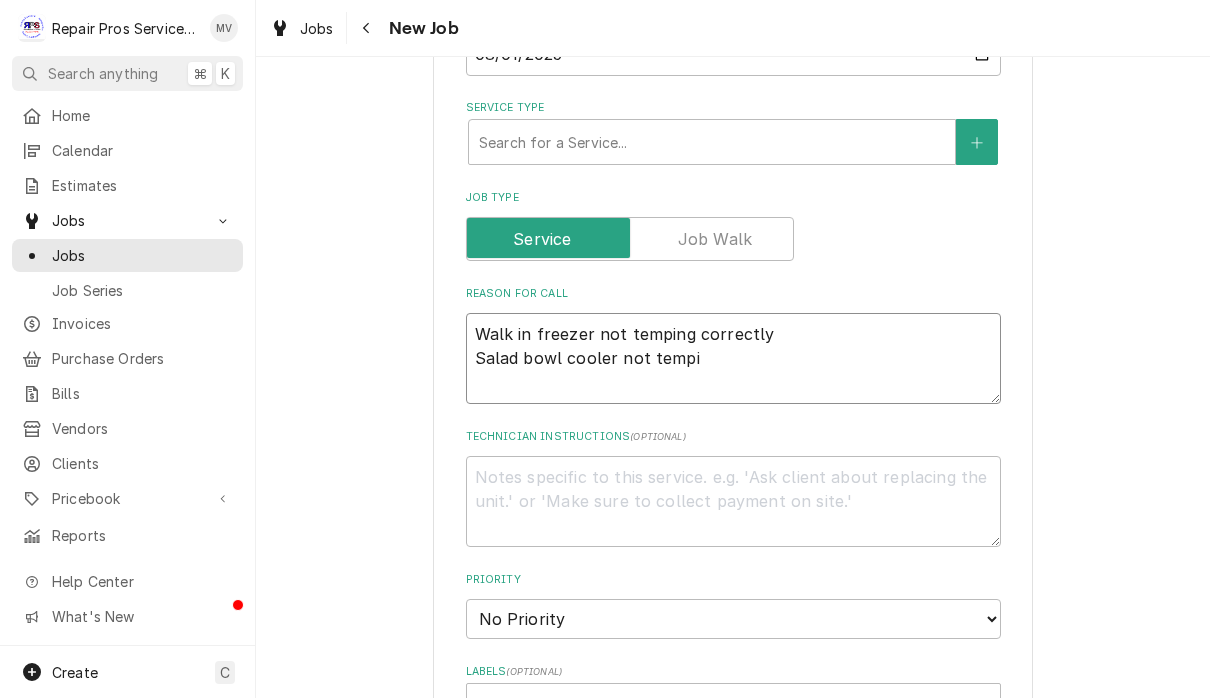 type on "x" 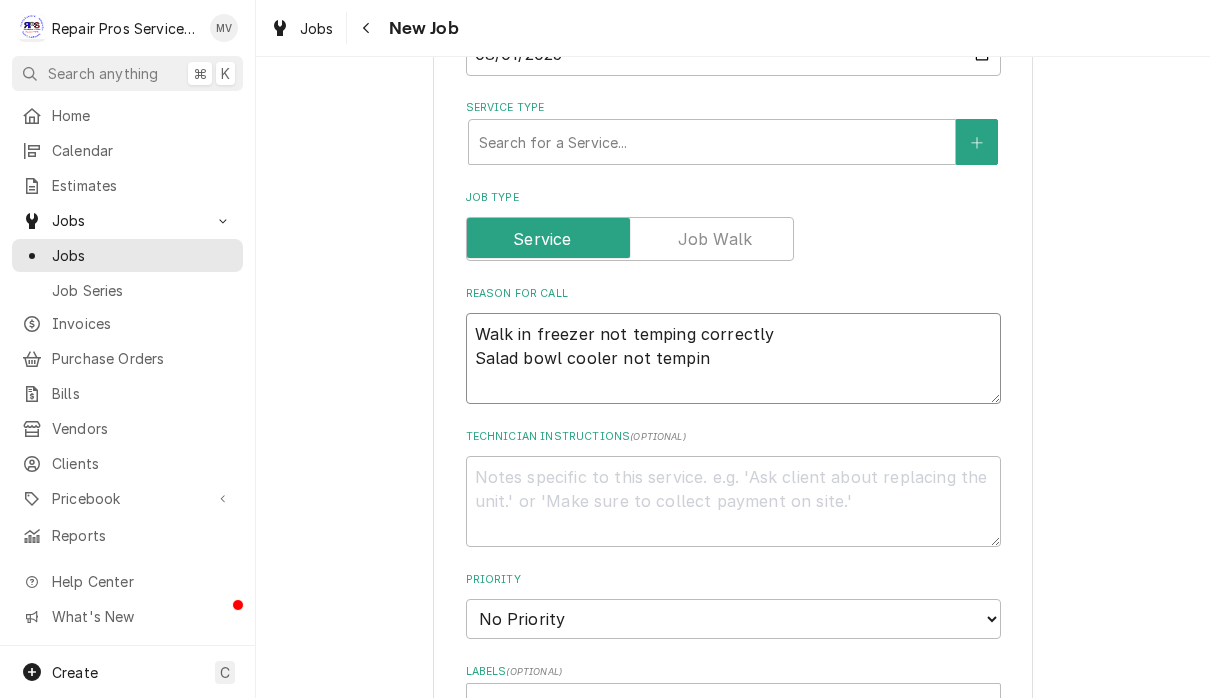 type on "x" 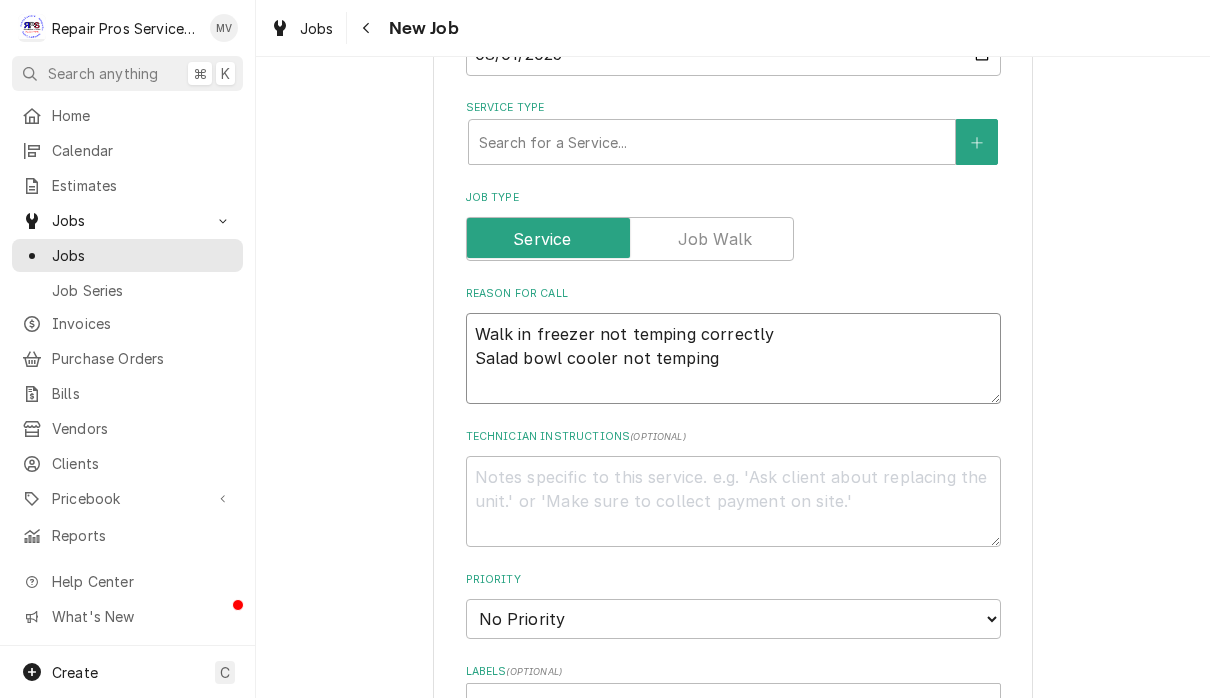 type on "x" 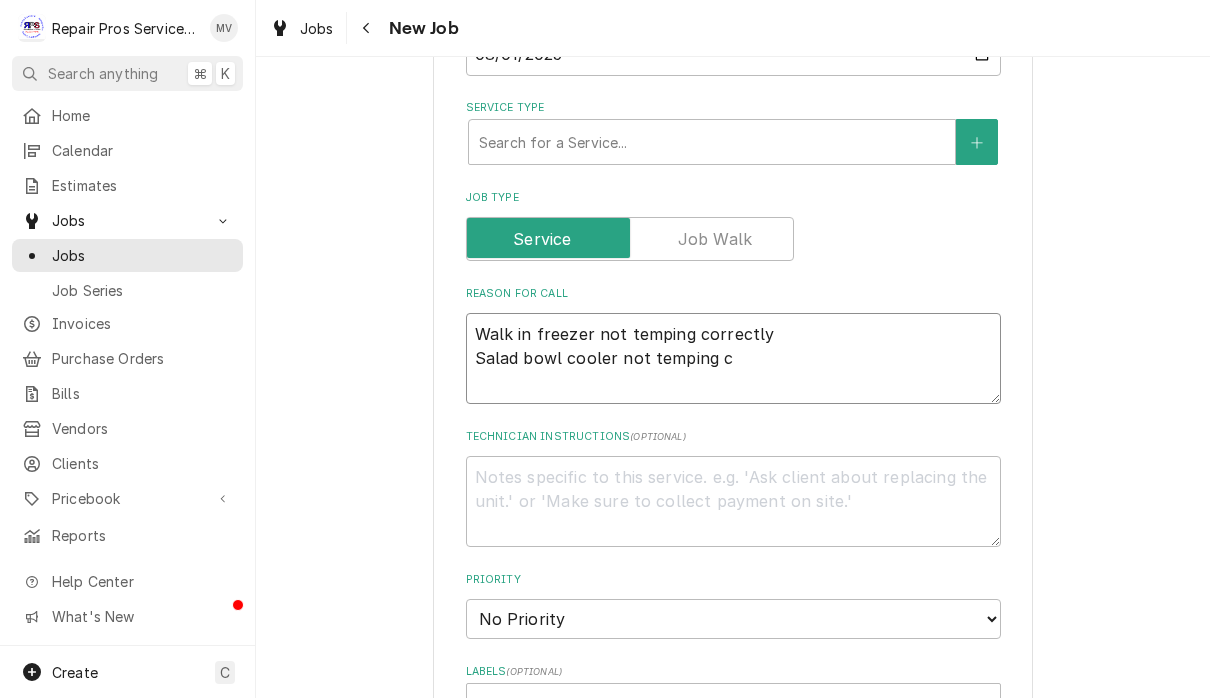 type on "x" 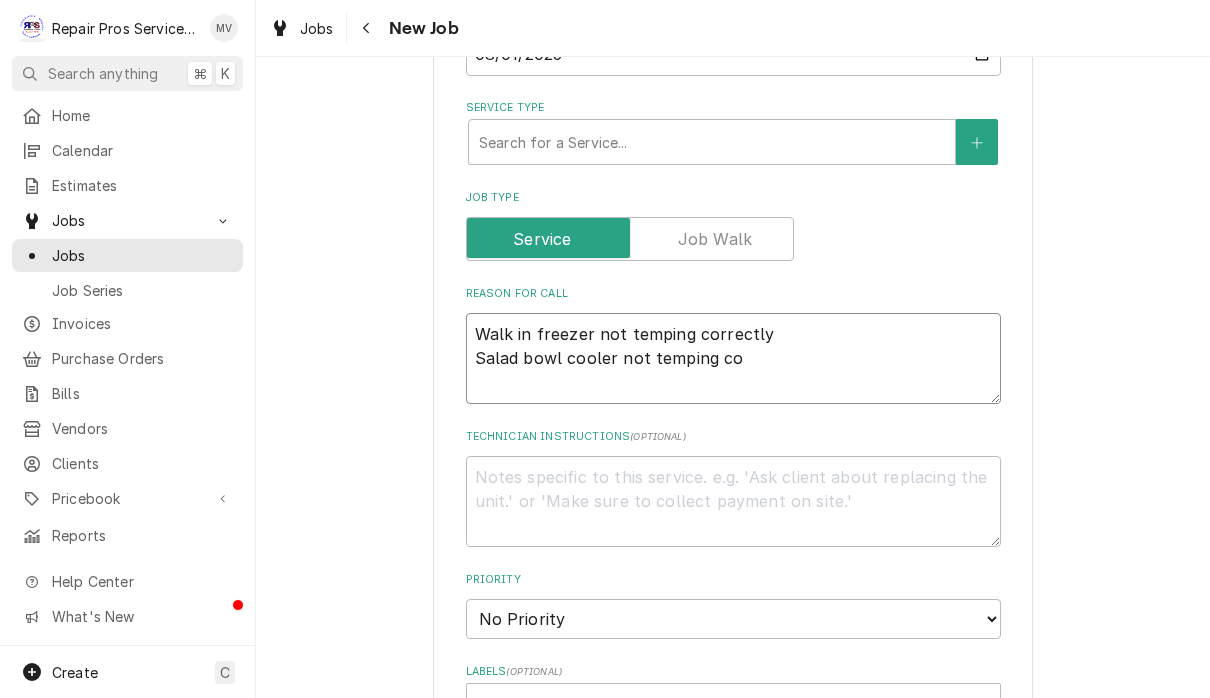 type on "x" 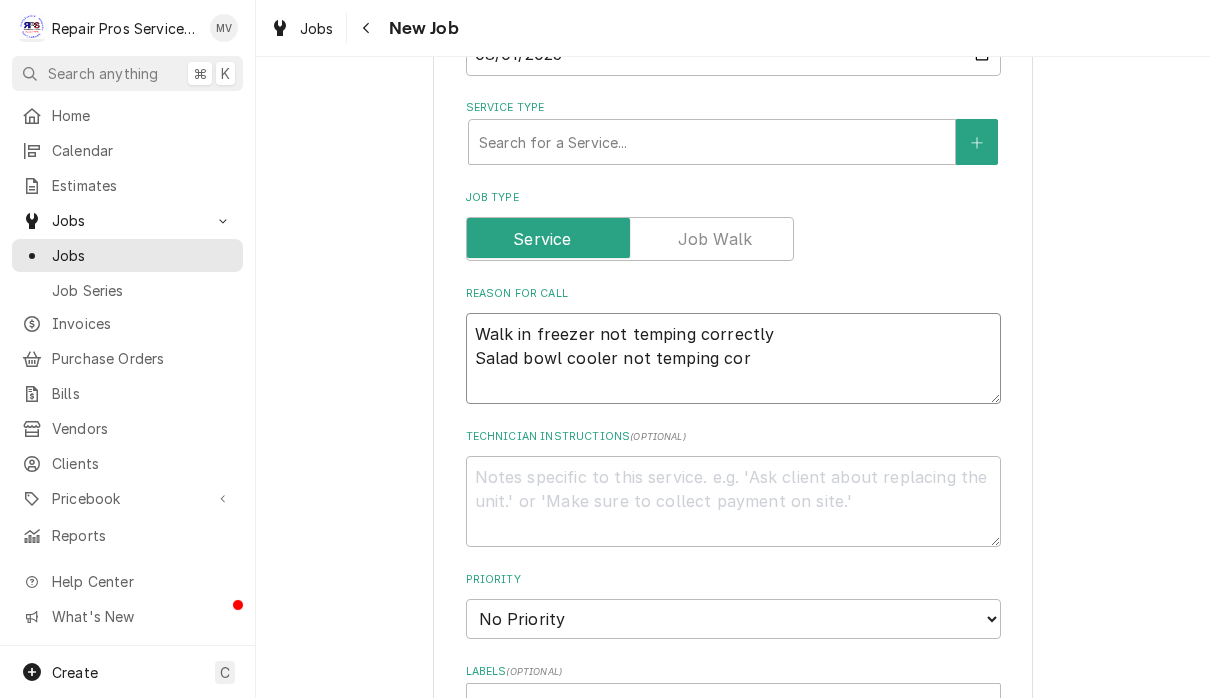 type on "x" 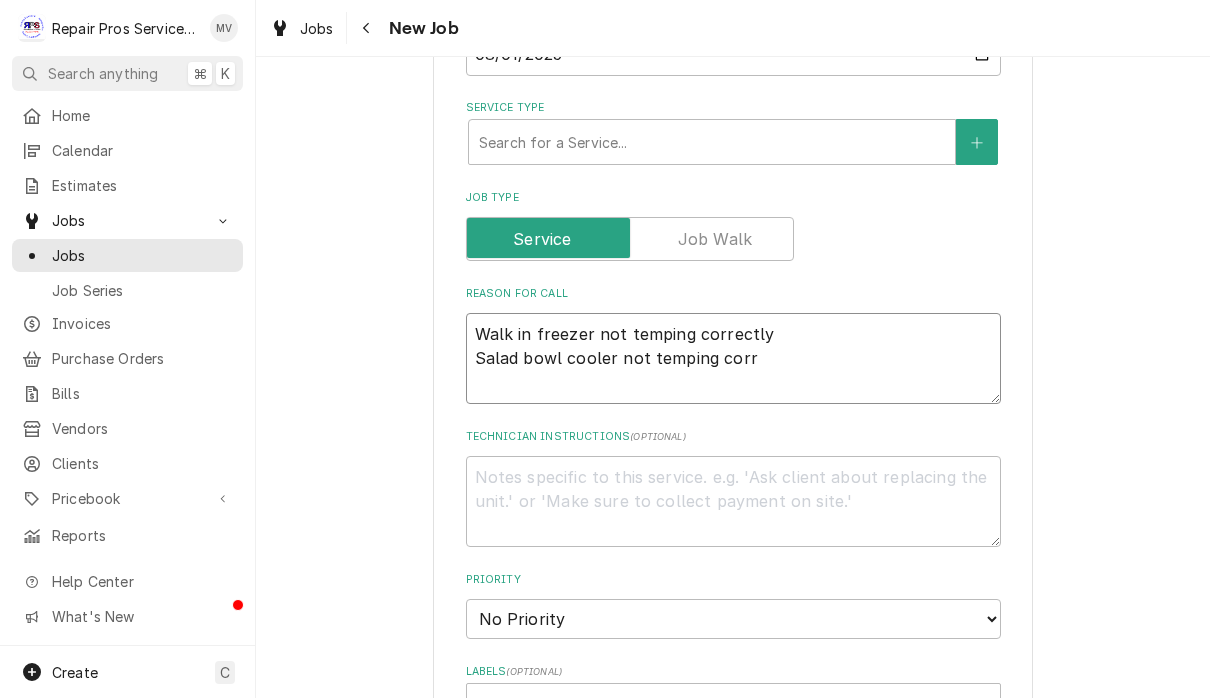 type on "x" 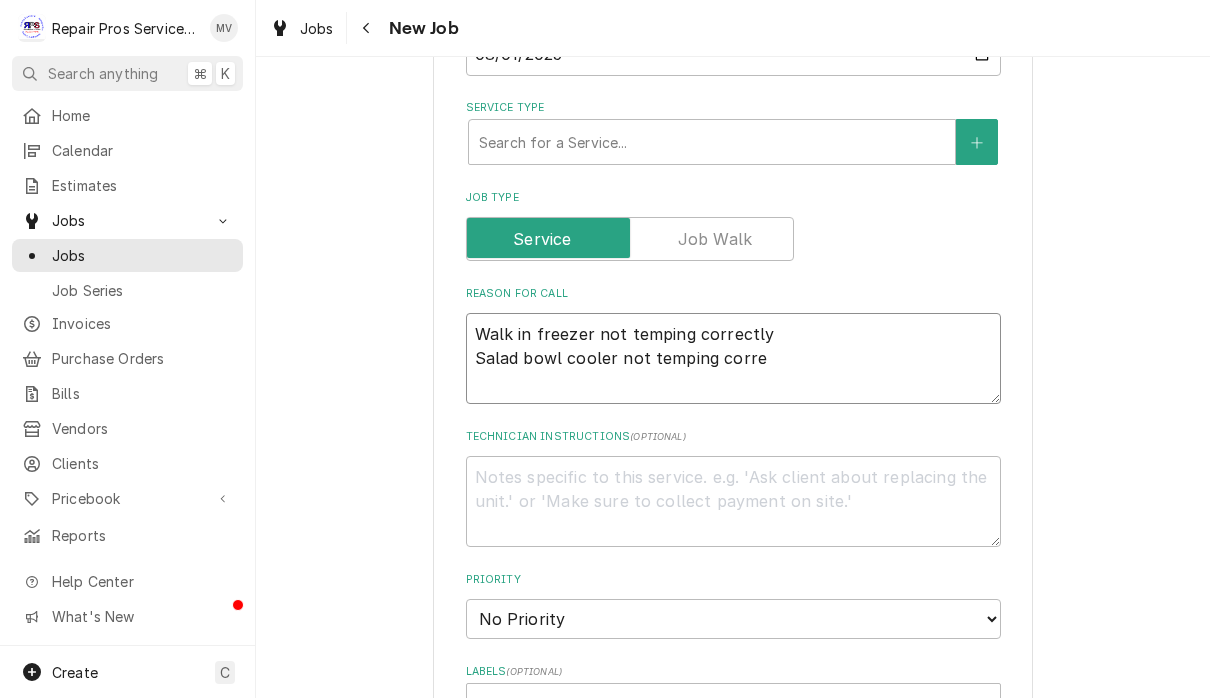 type on "x" 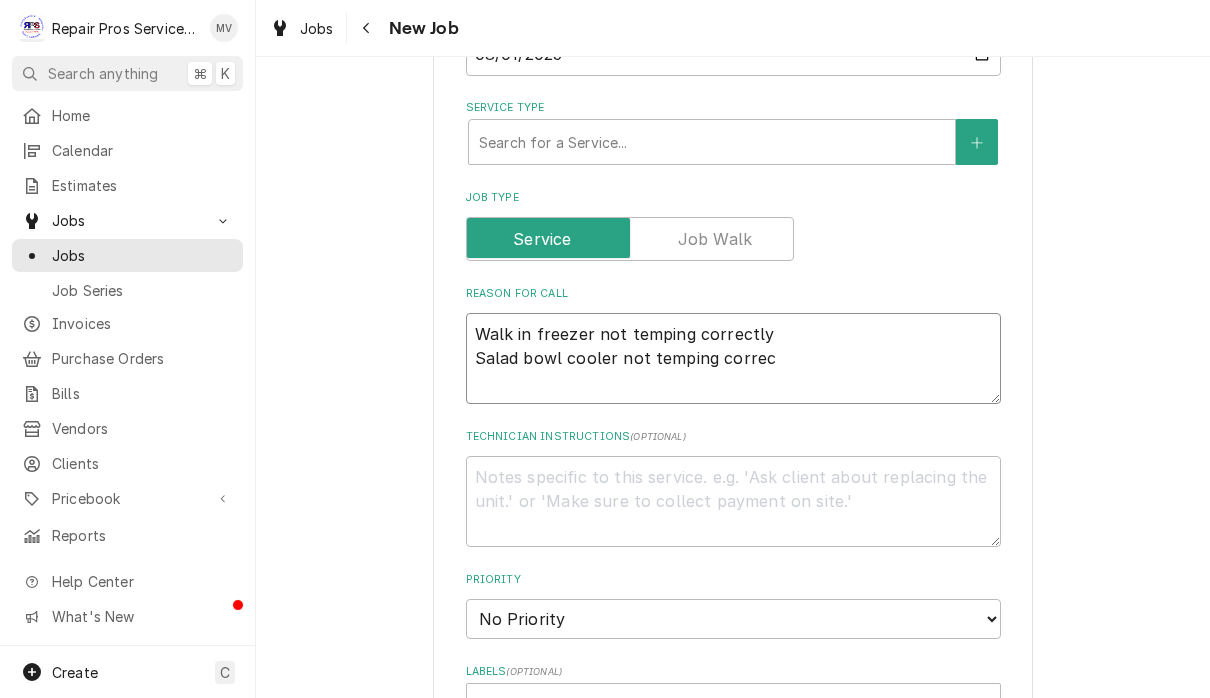 type on "x" 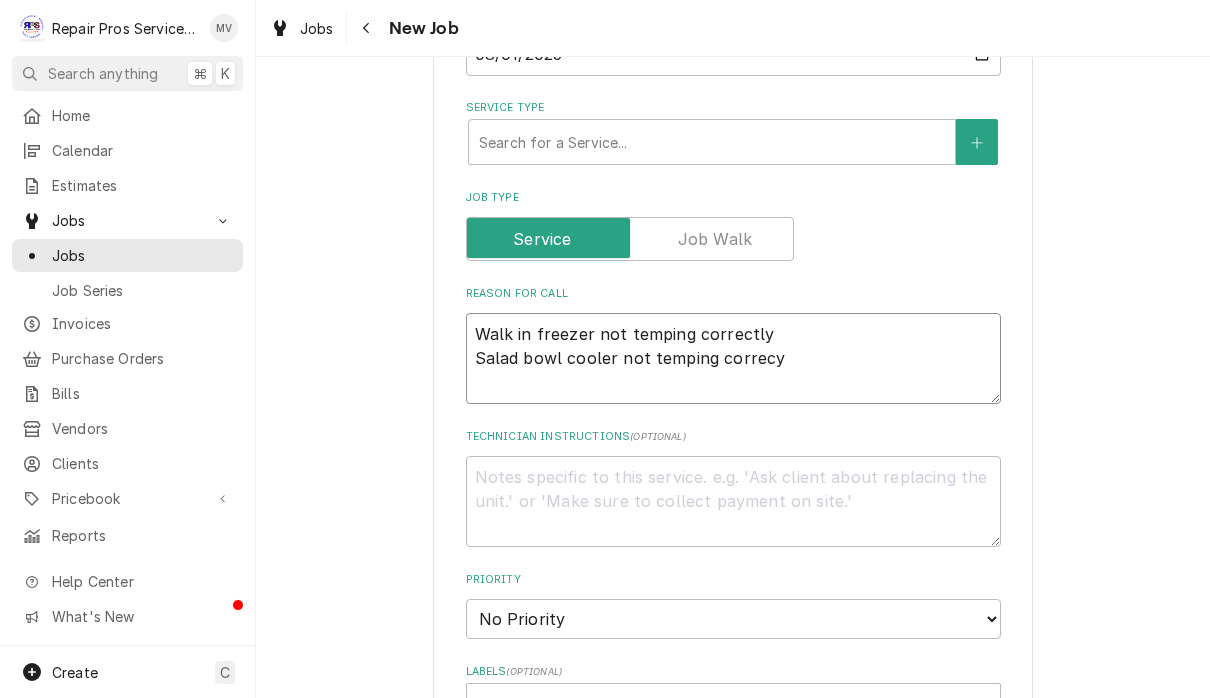 type on "x" 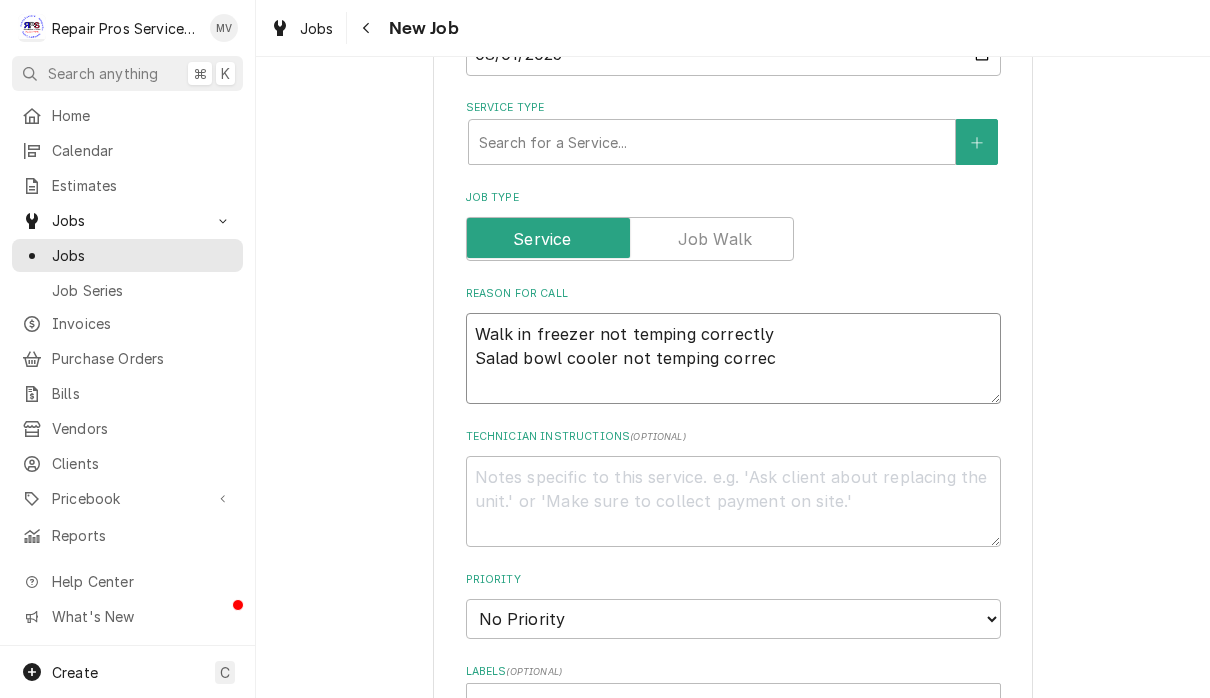 type on "x" 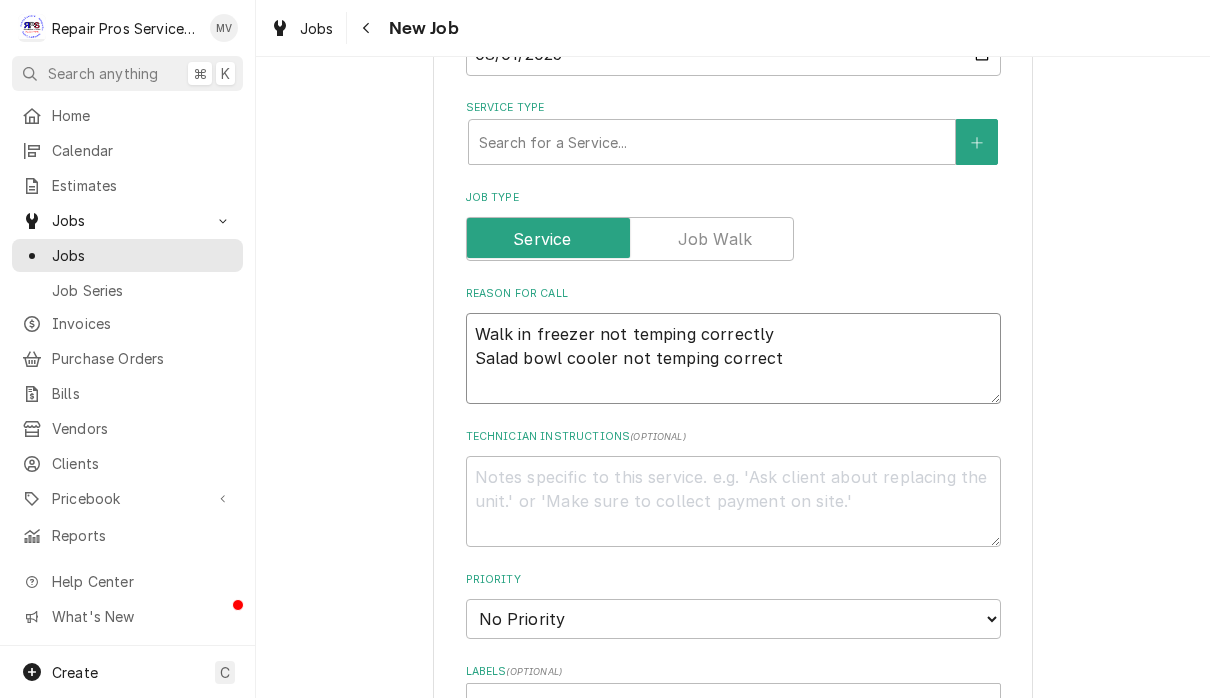 type on "x" 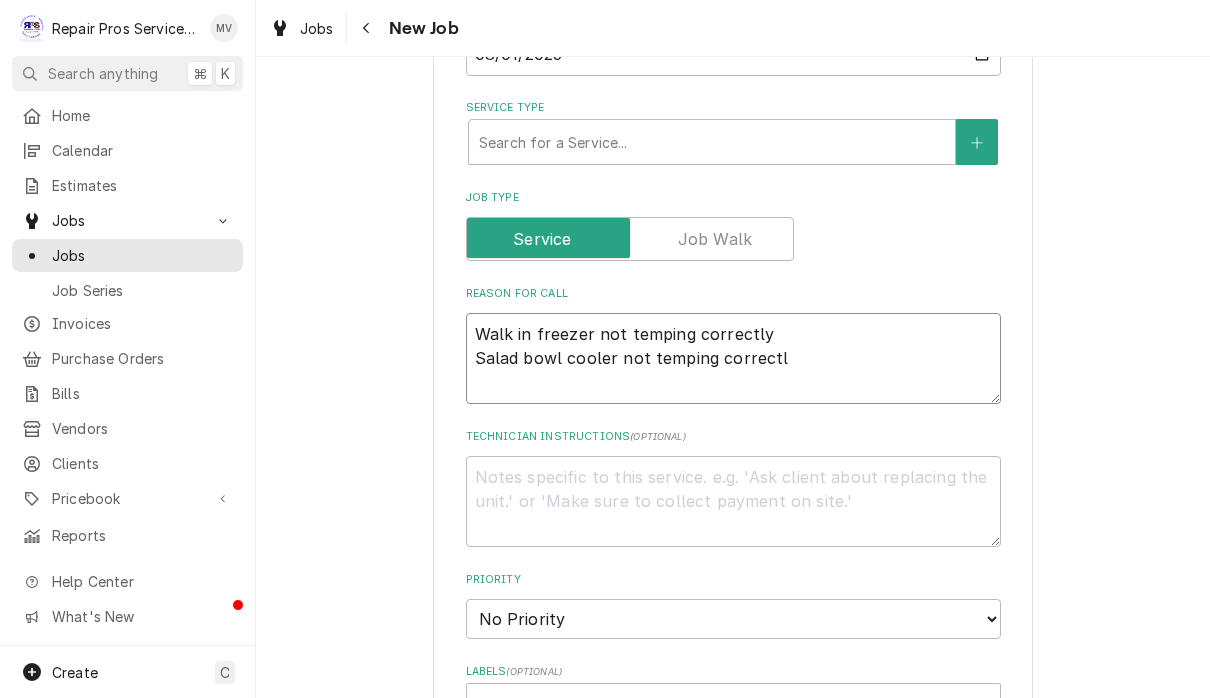 type on "x" 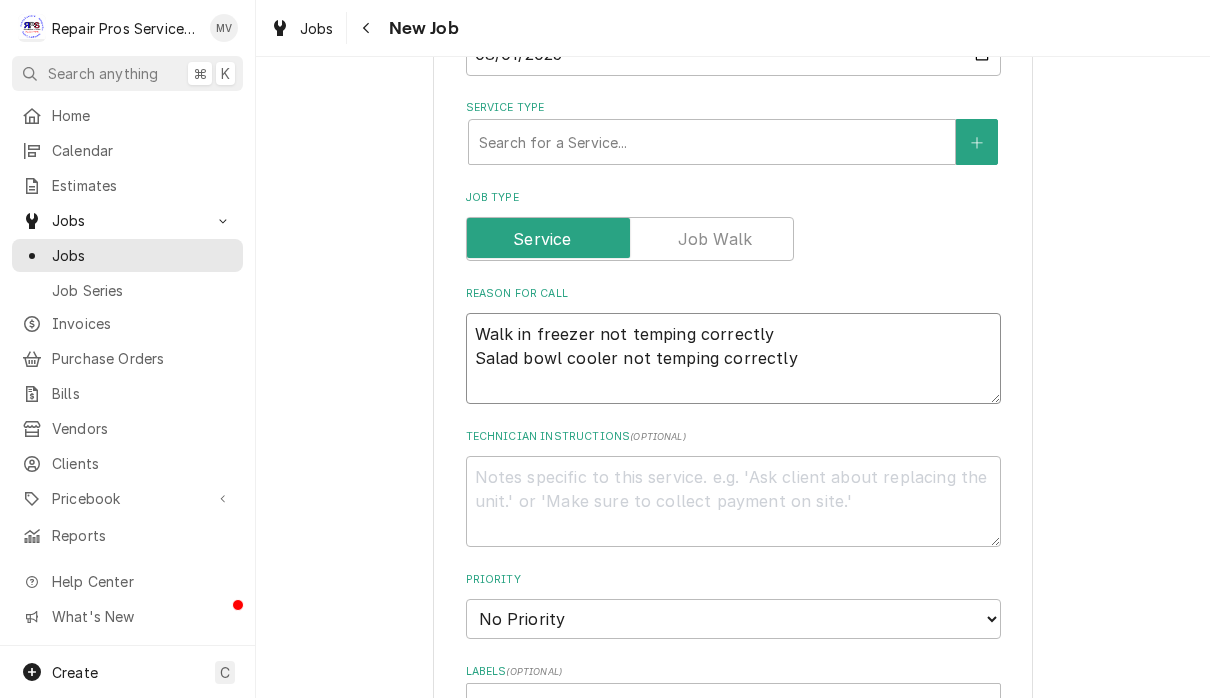 type on "x" 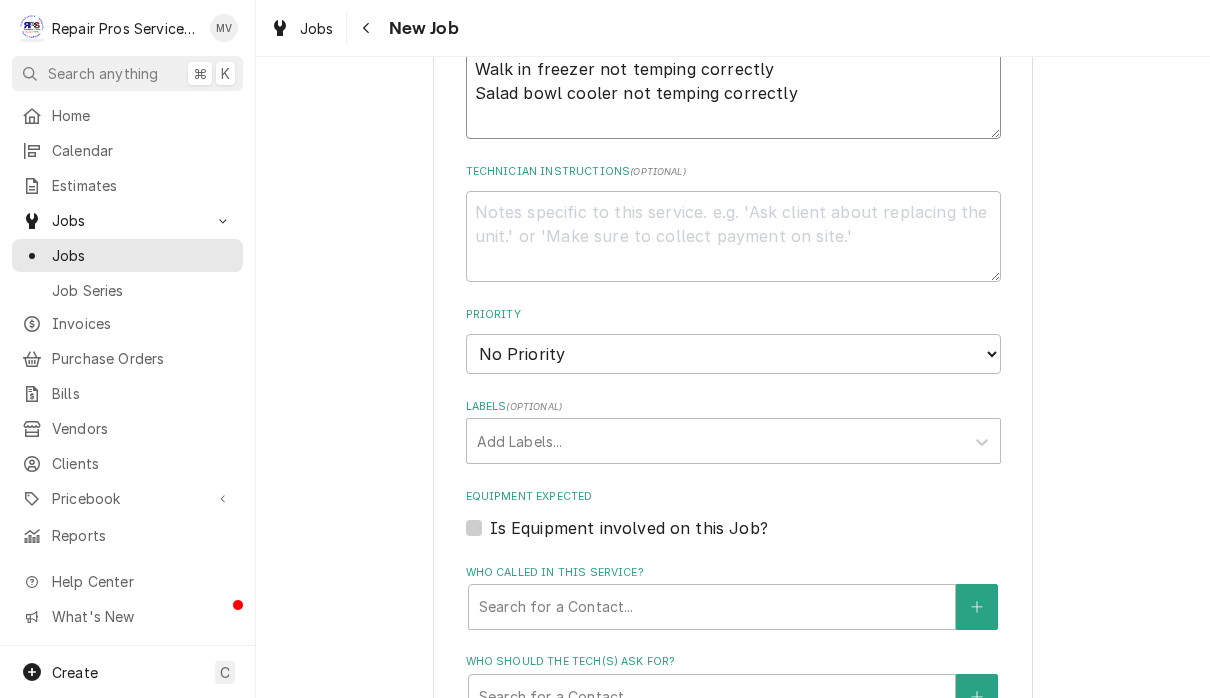 scroll, scrollTop: 893, scrollLeft: 0, axis: vertical 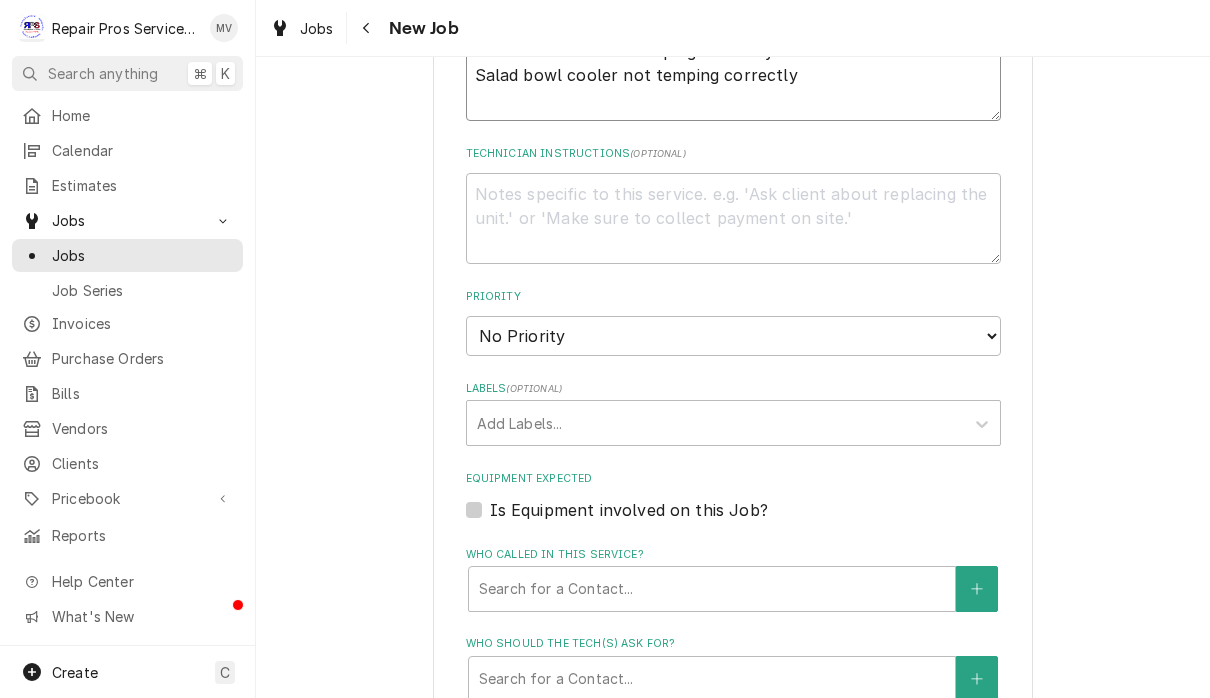 type on "Walk in freezer not temping correctly
Salad bowl cooler not temping correctly" 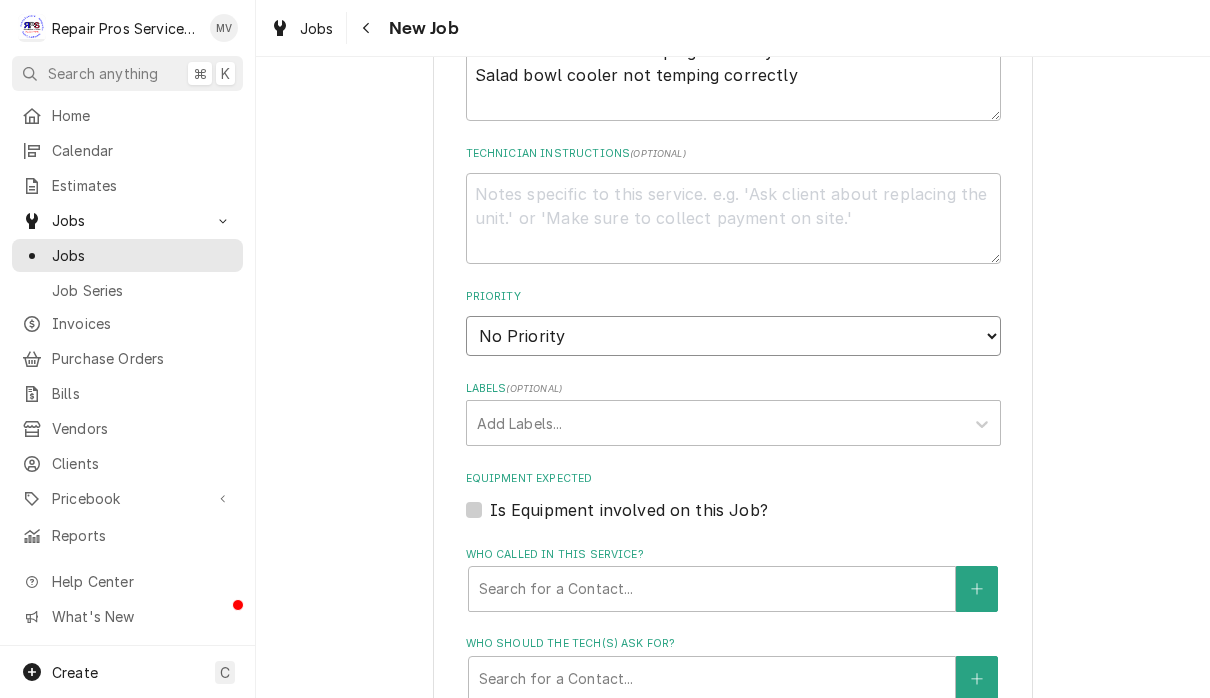 click on "No Priority Urgent High Medium Low" at bounding box center (733, 336) 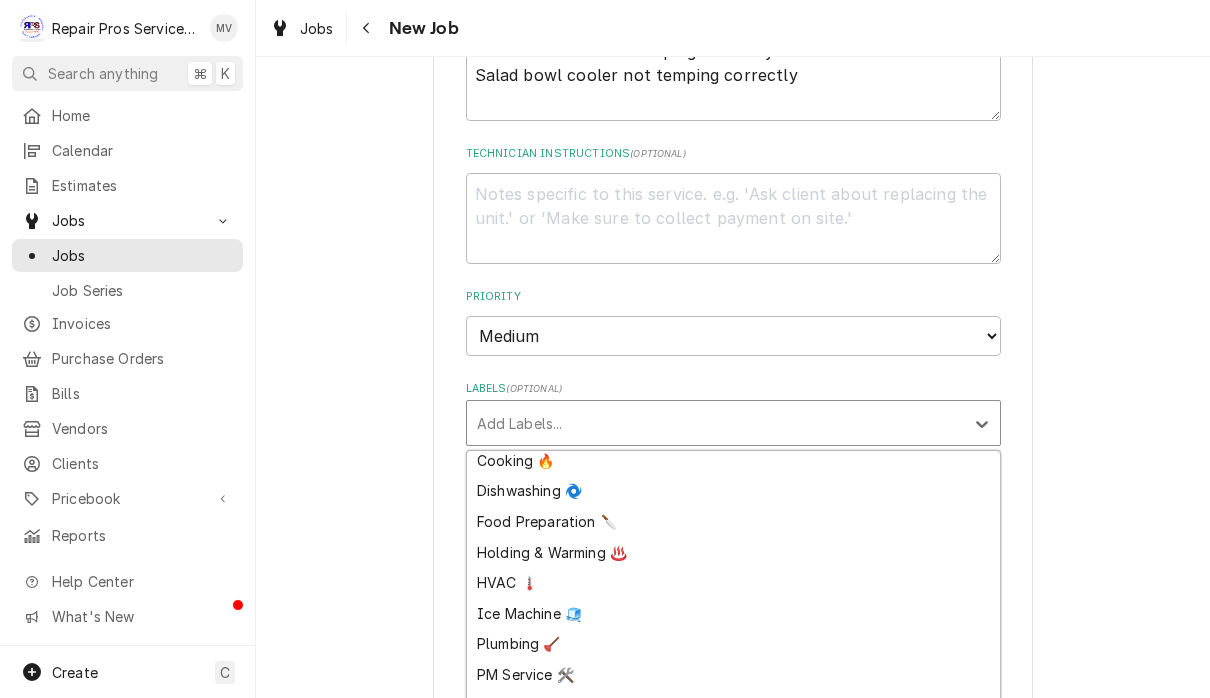 scroll, scrollTop: 67, scrollLeft: 0, axis: vertical 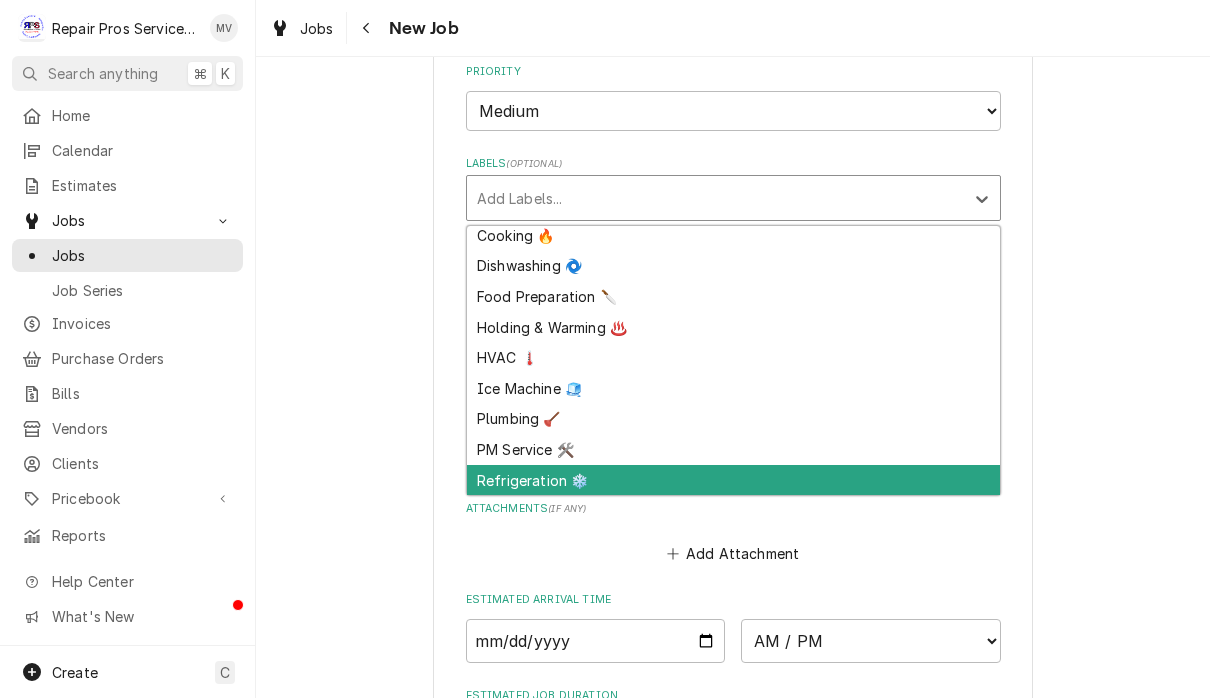 click on "Refrigeration ❄️" at bounding box center [733, 480] 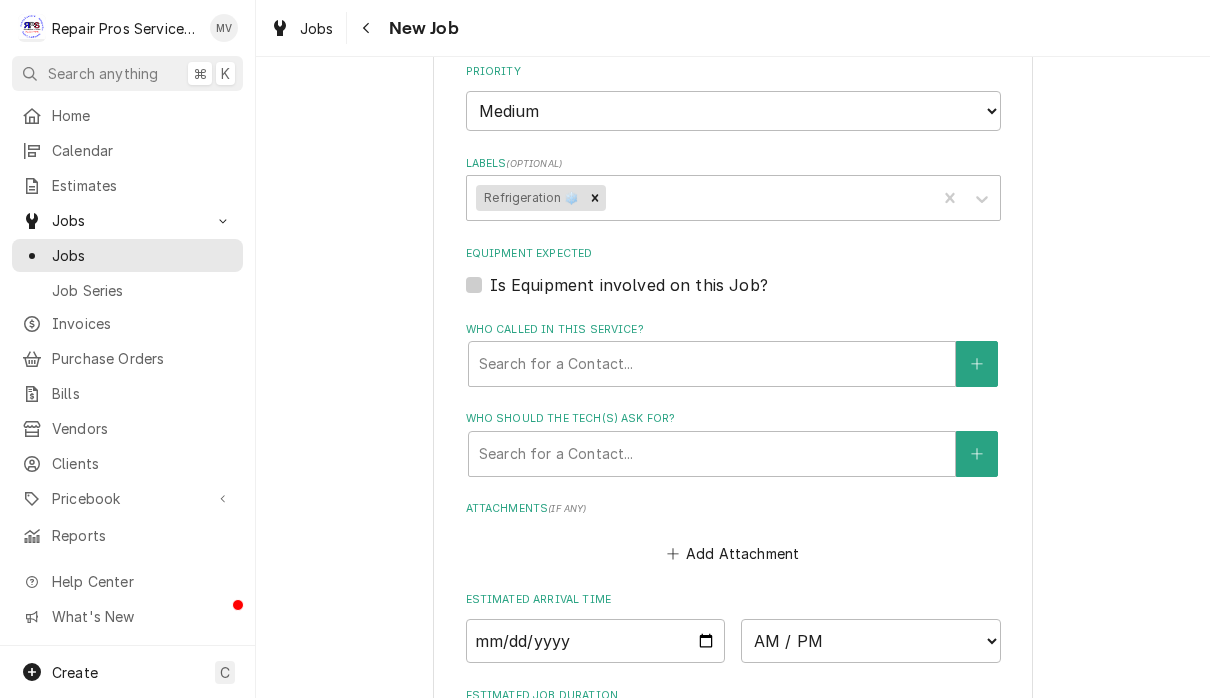 type on "x" 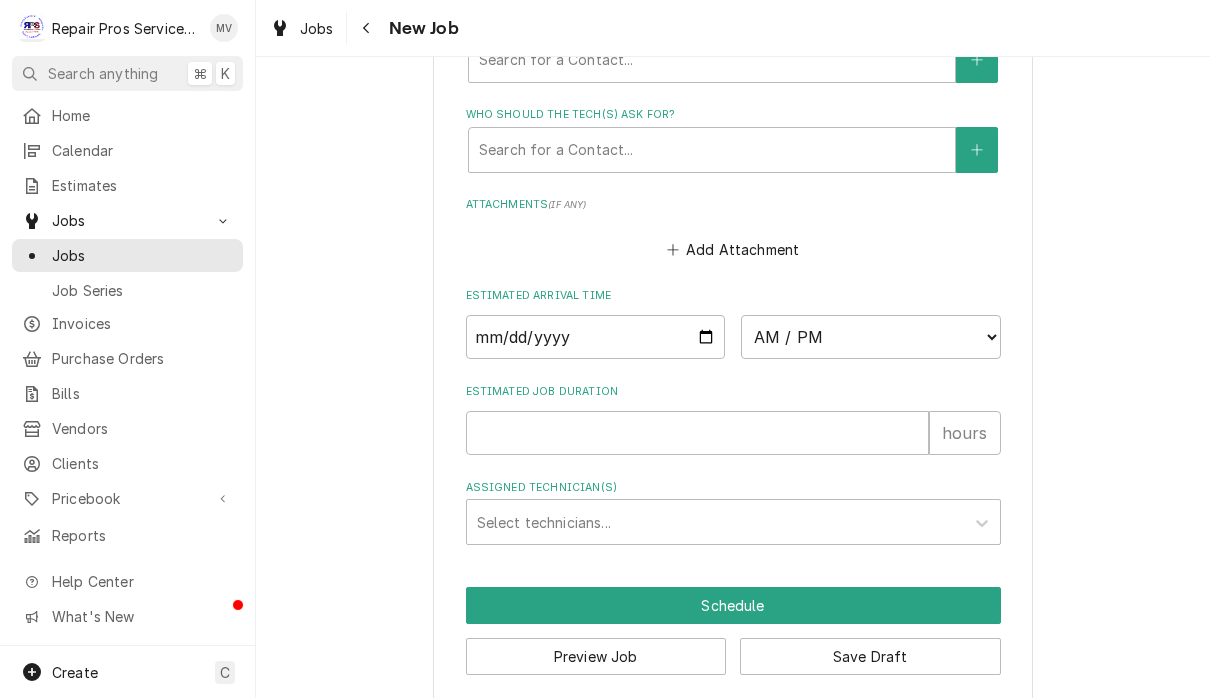 scroll, scrollTop: 1421, scrollLeft: 0, axis: vertical 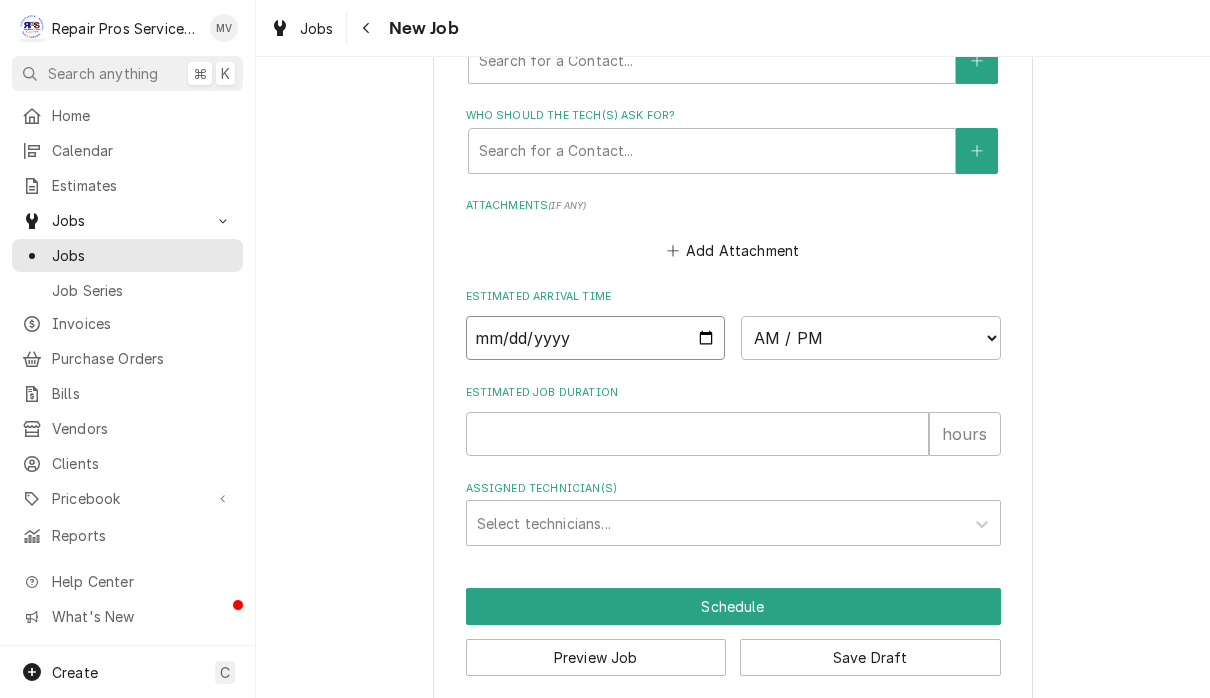 click at bounding box center (596, 338) 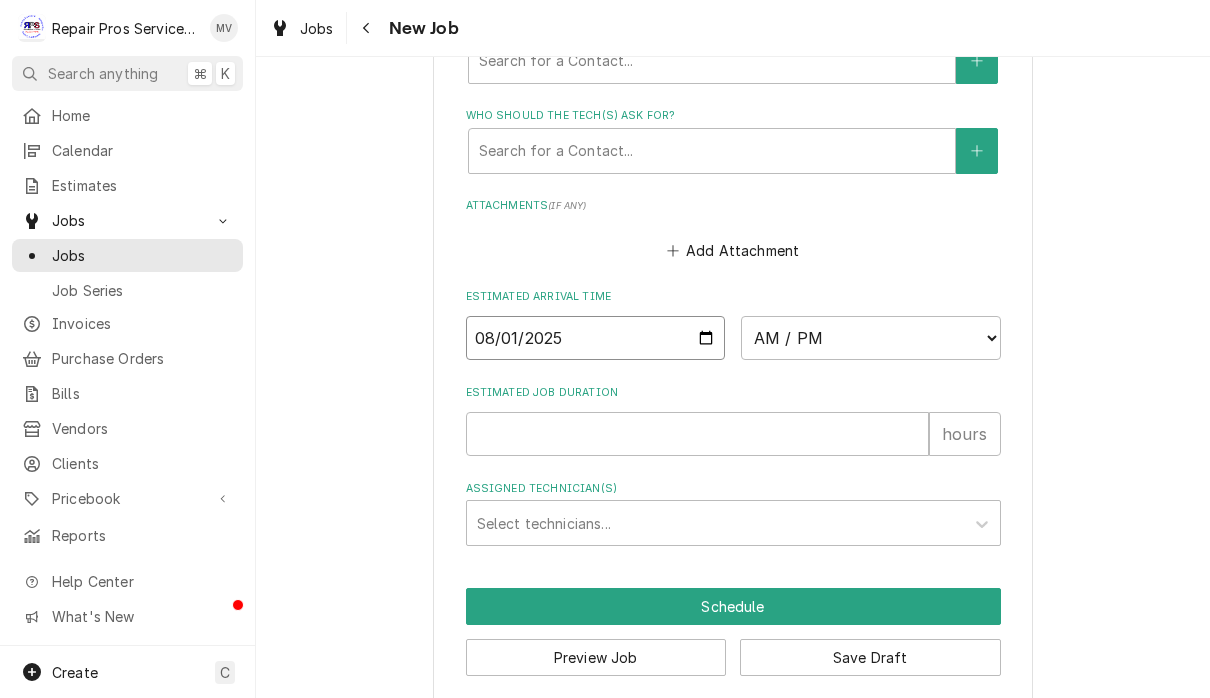 type on "x" 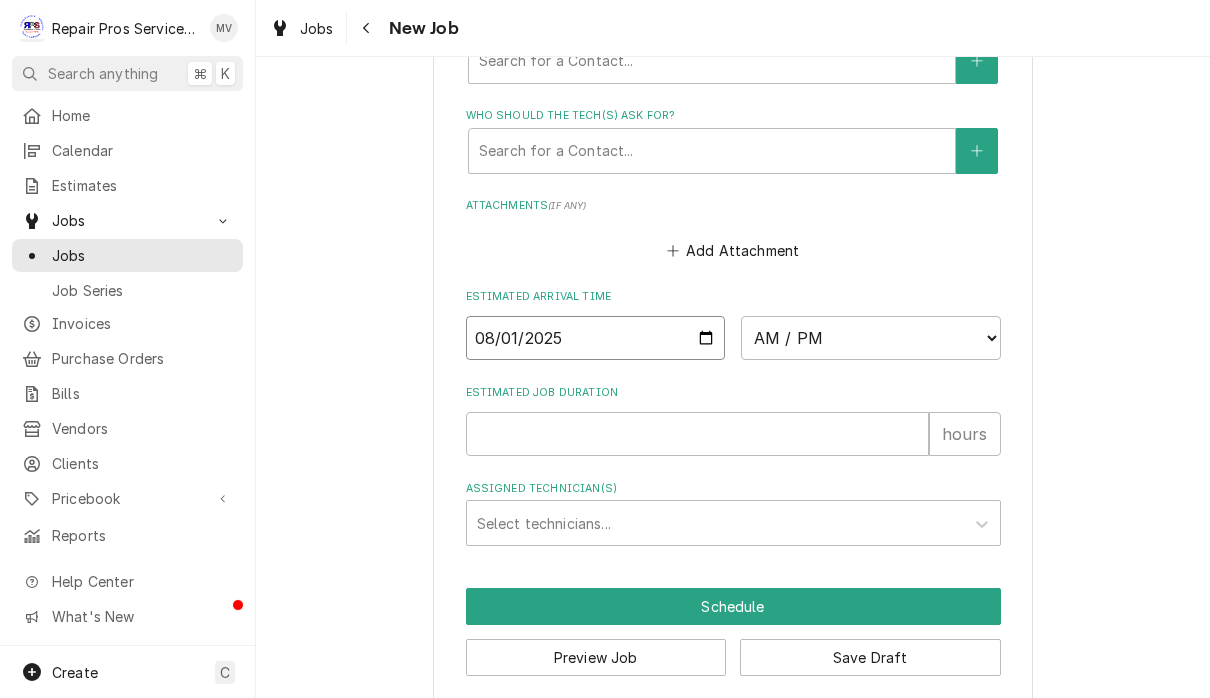 type on "2025-08-04" 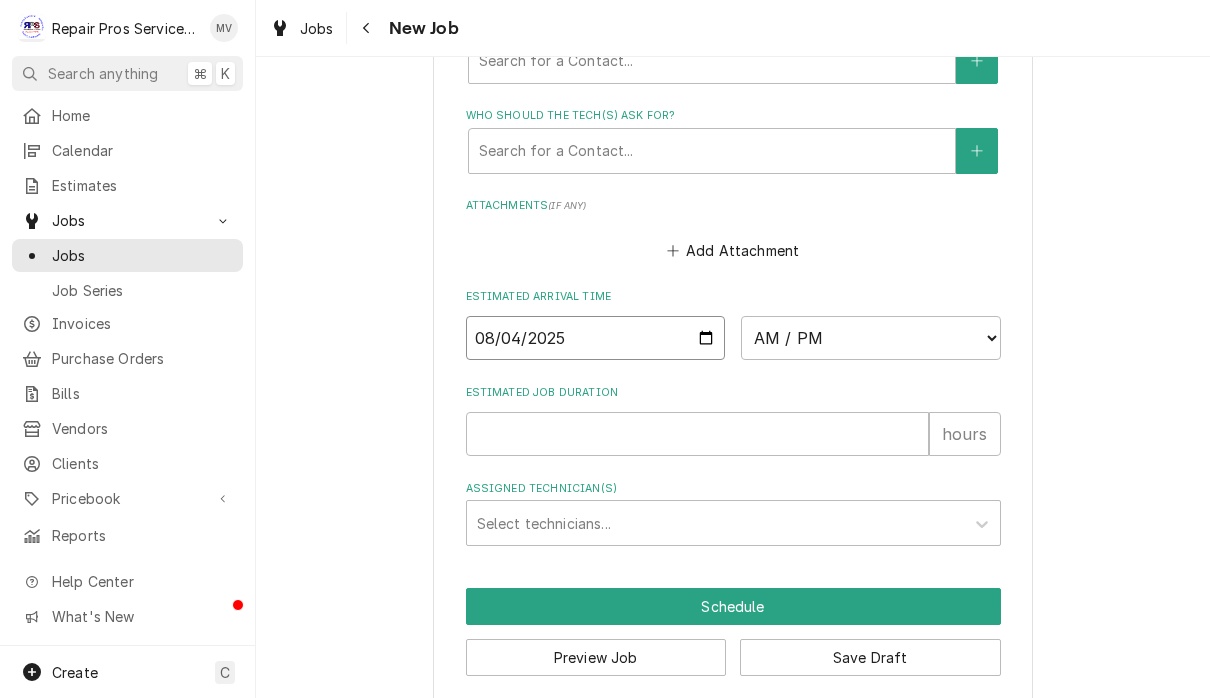 type on "x" 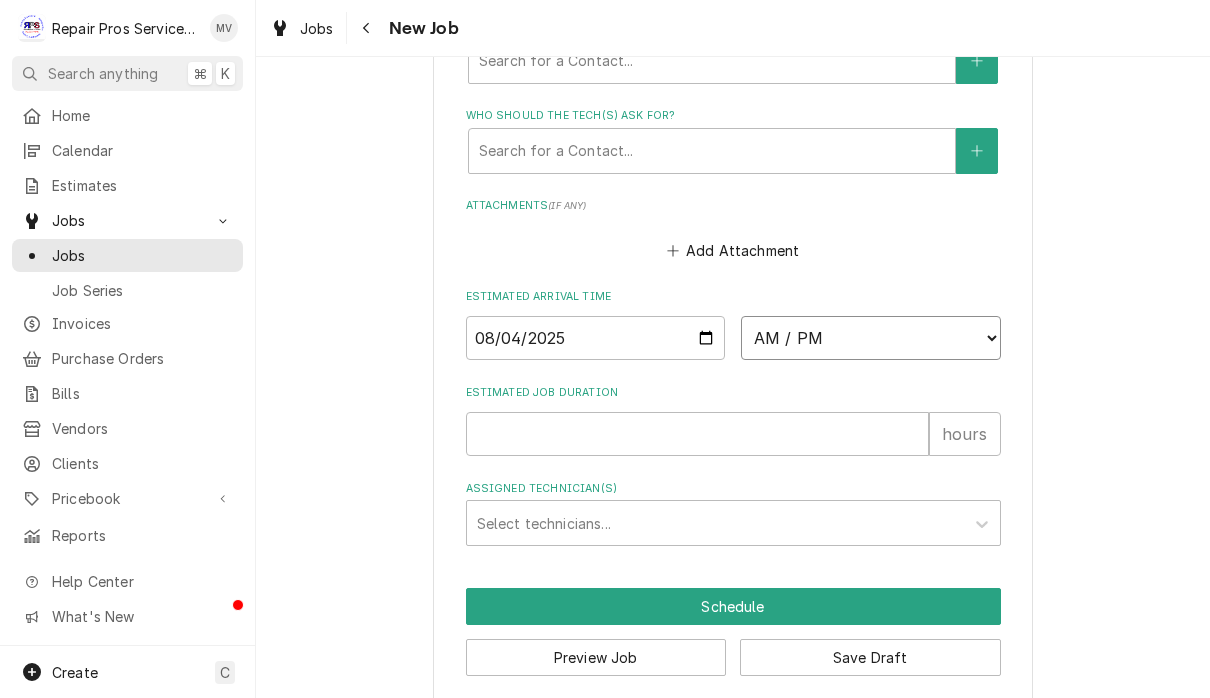 click on "AM / PM 6:00 AM 6:15 AM 6:30 AM 6:45 AM 7:00 AM 7:15 AM 7:30 AM 7:45 AM 8:00 AM 8:15 AM 8:30 AM 8:45 AM 9:00 AM 9:15 AM 9:30 AM 9:45 AM 10:00 AM 10:15 AM 10:30 AM 10:45 AM 11:00 AM 11:15 AM 11:30 AM 11:45 AM 12:00 PM 12:15 PM 12:30 PM 12:45 PM 1:00 PM 1:15 PM 1:30 PM 1:45 PM 2:00 PM 2:15 PM 2:30 PM 2:45 PM 3:00 PM 3:15 PM 3:30 PM 3:45 PM 4:00 PM 4:15 PM 4:30 PM 4:45 PM 5:00 PM 5:15 PM 5:30 PM 5:45 PM 6:00 PM 6:15 PM 6:30 PM 6:45 PM 7:00 PM 7:15 PM 7:30 PM 7:45 PM 8:00 PM 8:15 PM 8:30 PM 8:45 PM 9:00 PM 9:15 PM 9:30 PM 9:45 PM 10:00 PM 10:15 PM 10:30 PM 10:45 PM 11:00 PM 11:15 PM 11:30 PM 11:45 PM 12:00 AM 12:15 AM 12:30 AM 12:45 AM 1:00 AM 1:15 AM 1:30 AM 1:45 AM 2:00 AM 2:15 AM 2:30 AM 2:45 AM 3:00 AM 3:15 AM 3:30 AM 3:45 AM 4:00 AM 4:15 AM 4:30 AM 4:45 AM 5:00 AM 5:15 AM 5:30 AM 5:45 AM" at bounding box center (871, 338) 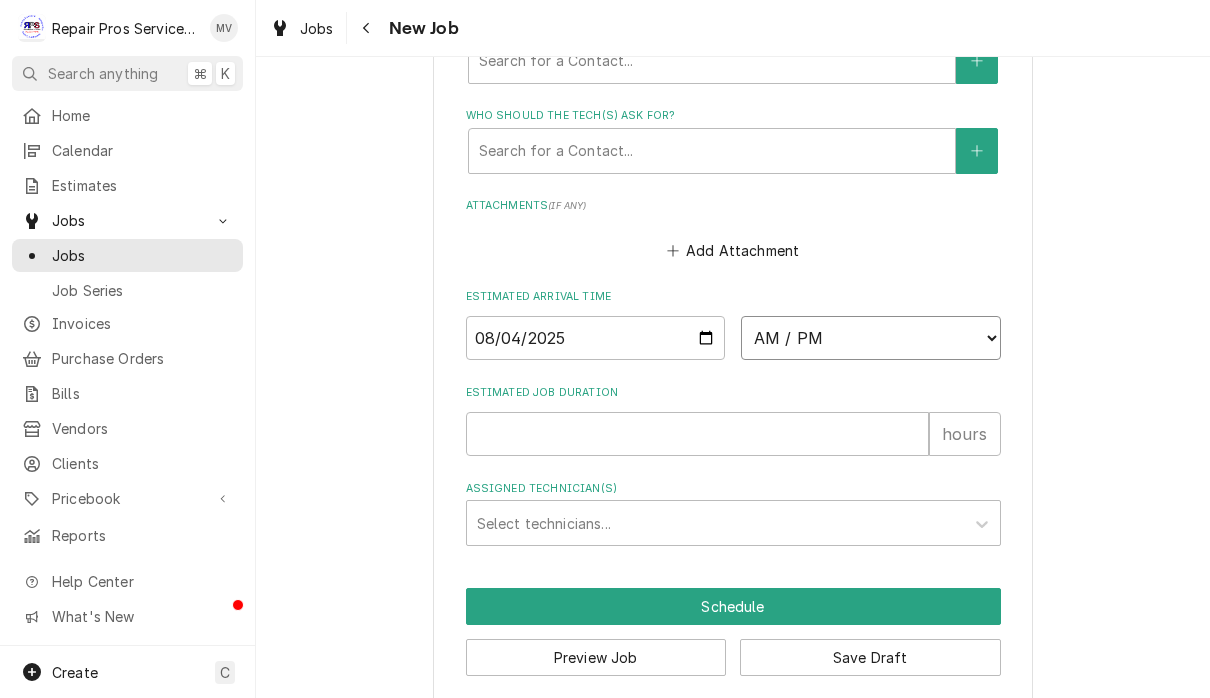 select on "10:00:00" 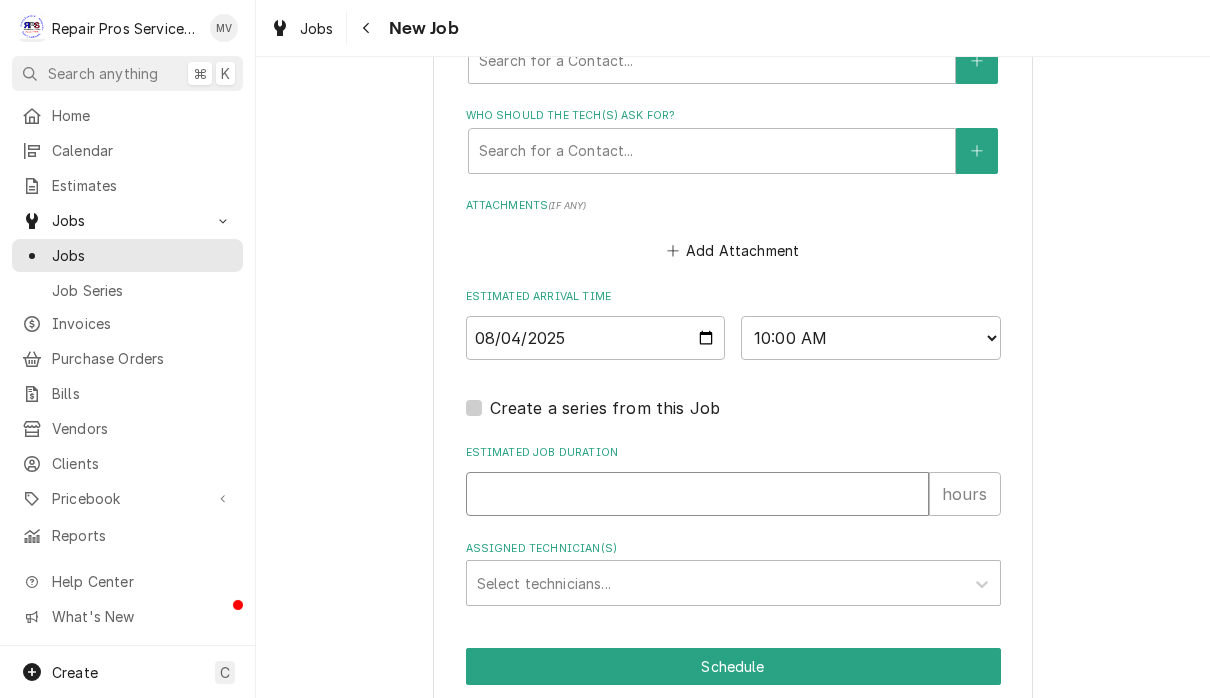 click on "Estimated Job Duration" at bounding box center [697, 494] 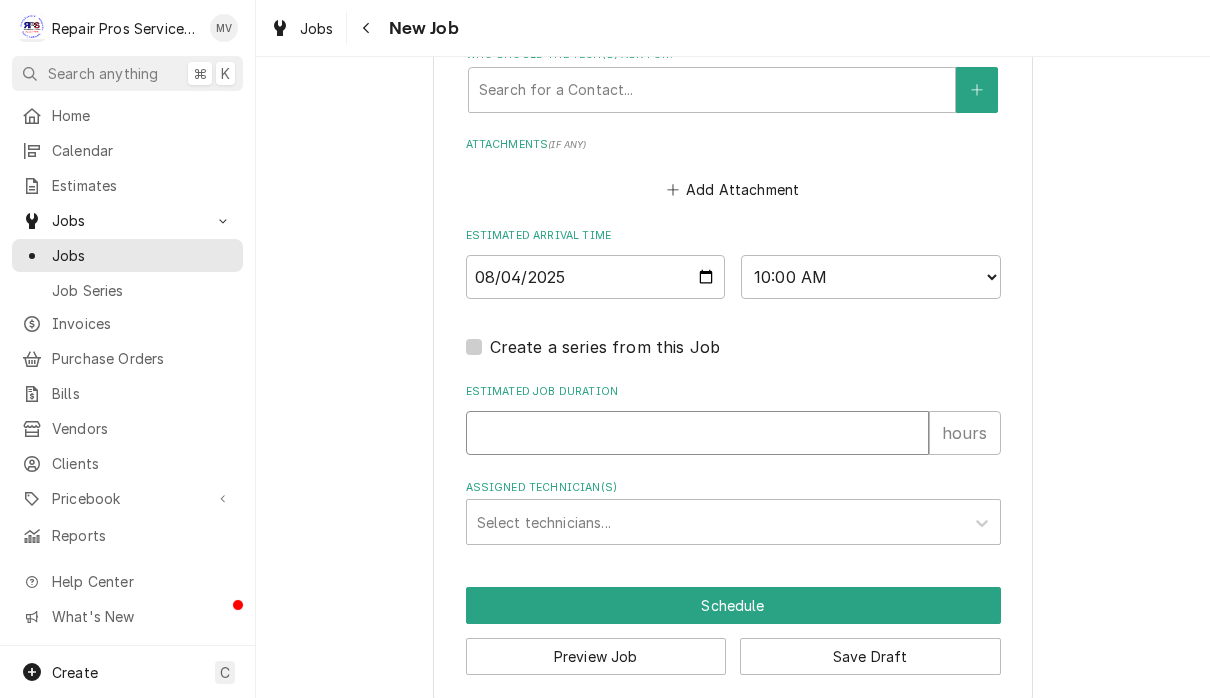 scroll, scrollTop: 1481, scrollLeft: 0, axis: vertical 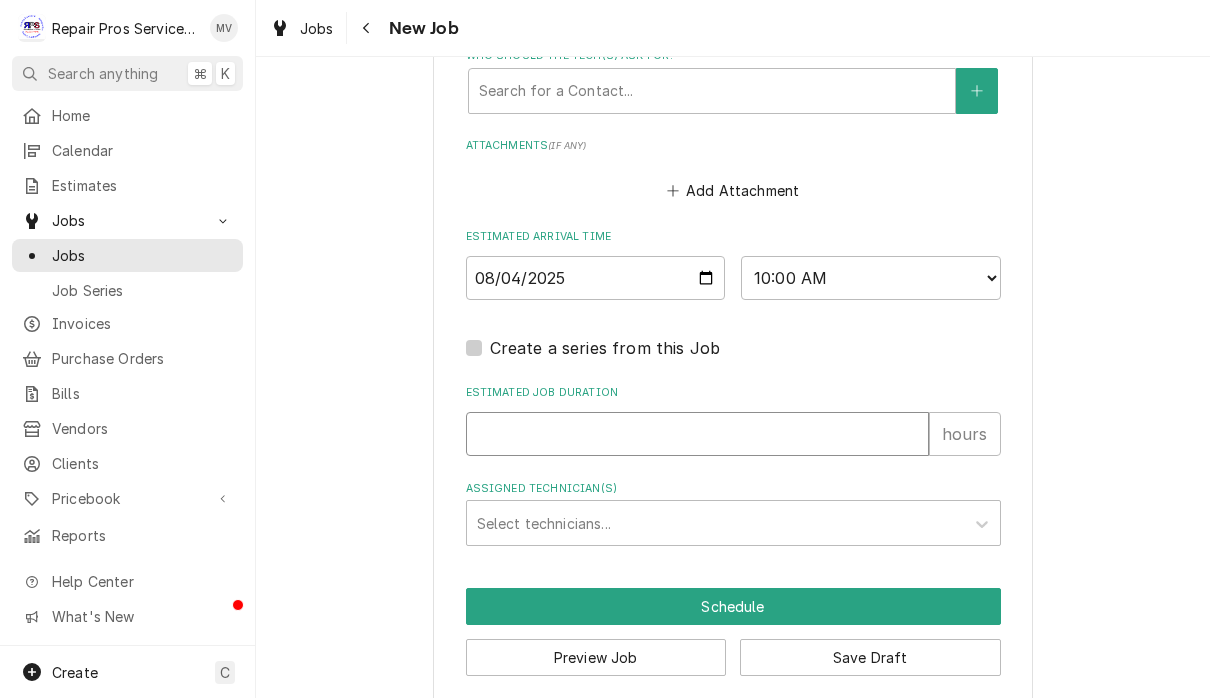 type on "x" 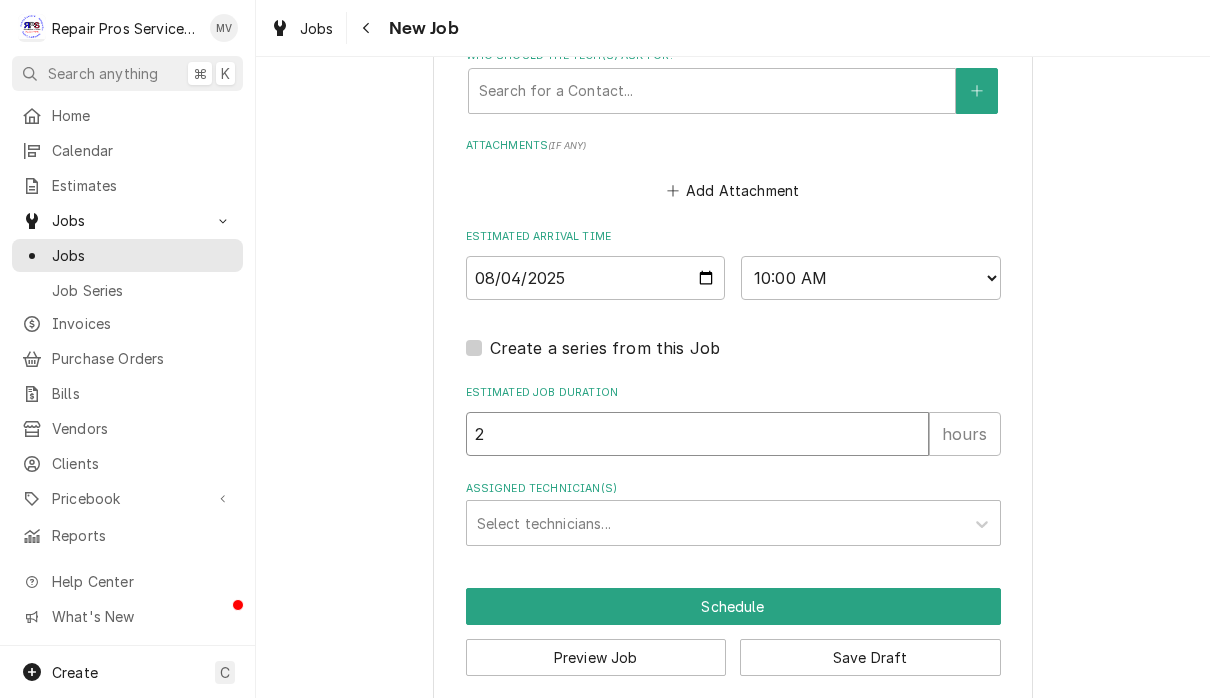 type on "x" 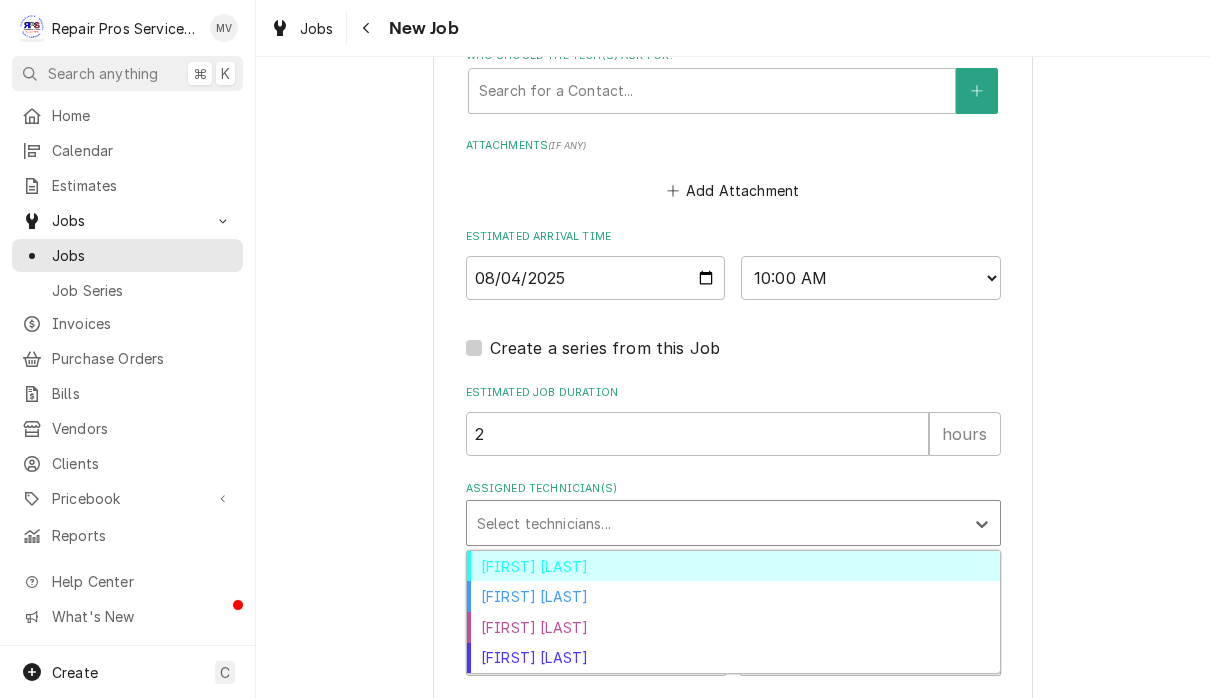 click on "Brian Volker" at bounding box center (733, 566) 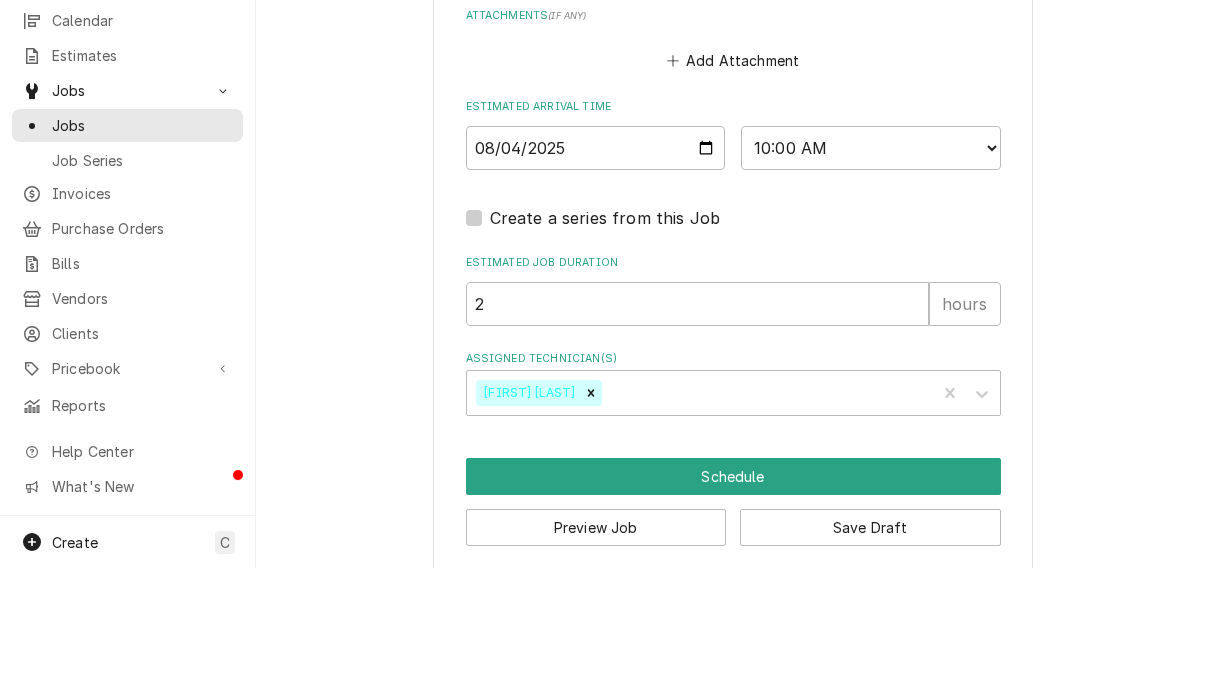 scroll, scrollTop: 1, scrollLeft: 0, axis: vertical 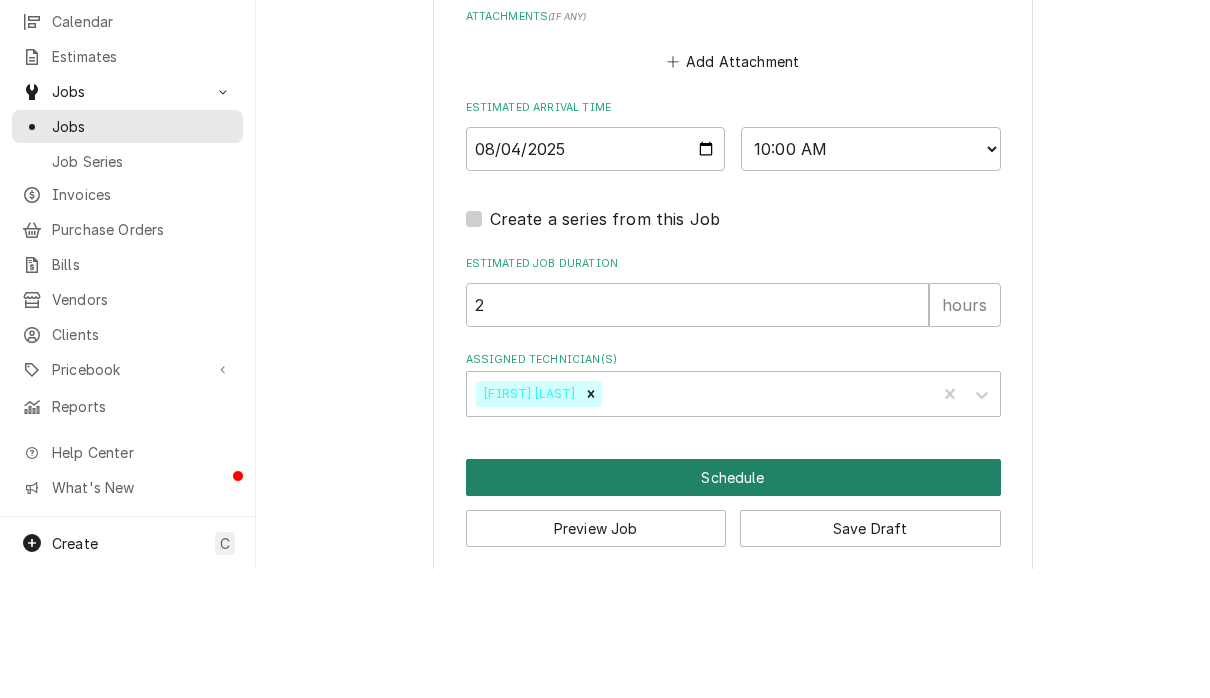 click on "Schedule" at bounding box center [733, 606] 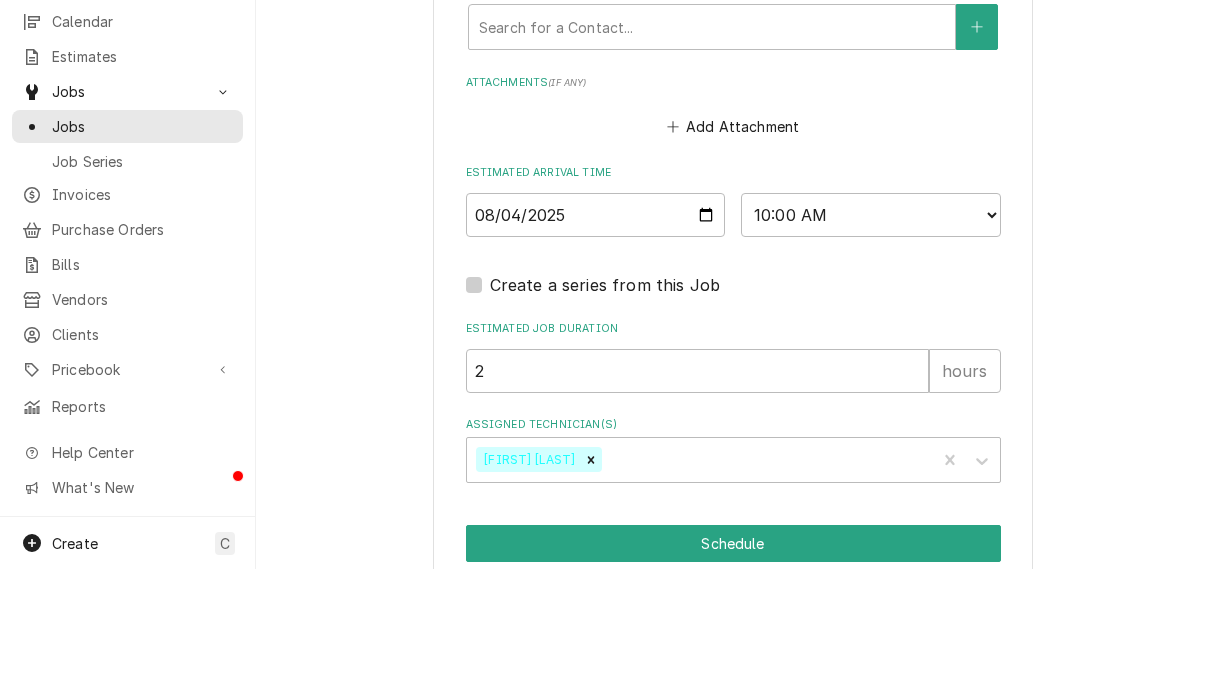 scroll, scrollTop: 0, scrollLeft: 0, axis: both 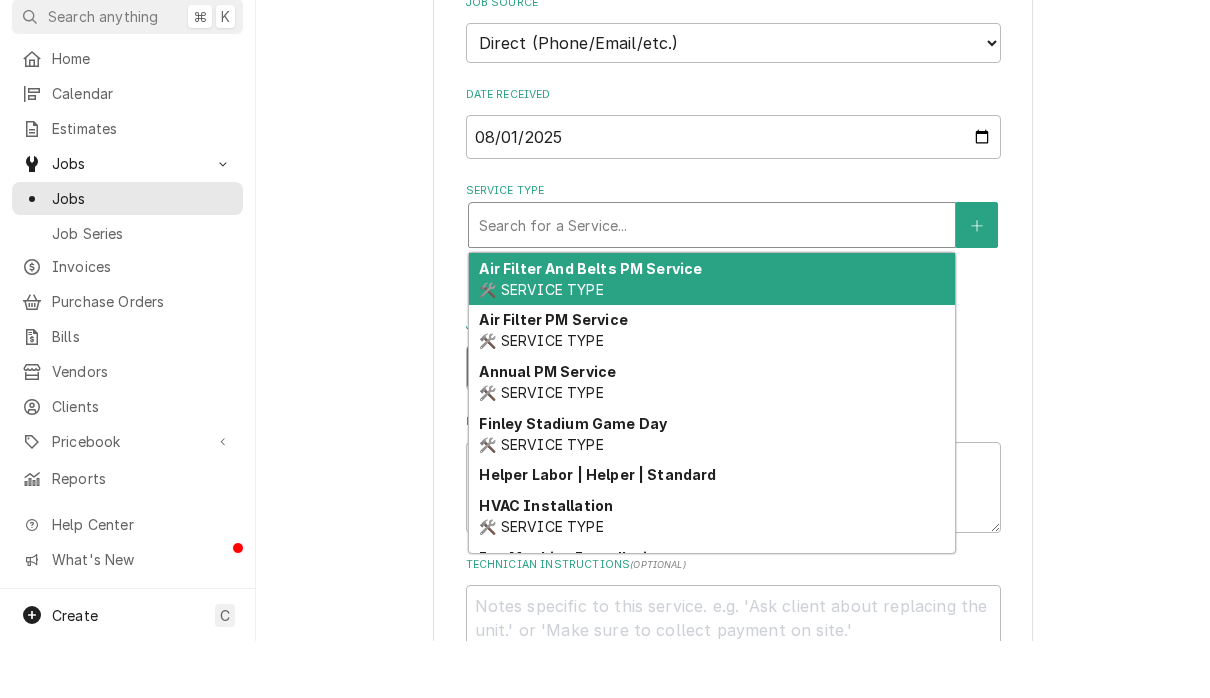 type on "x" 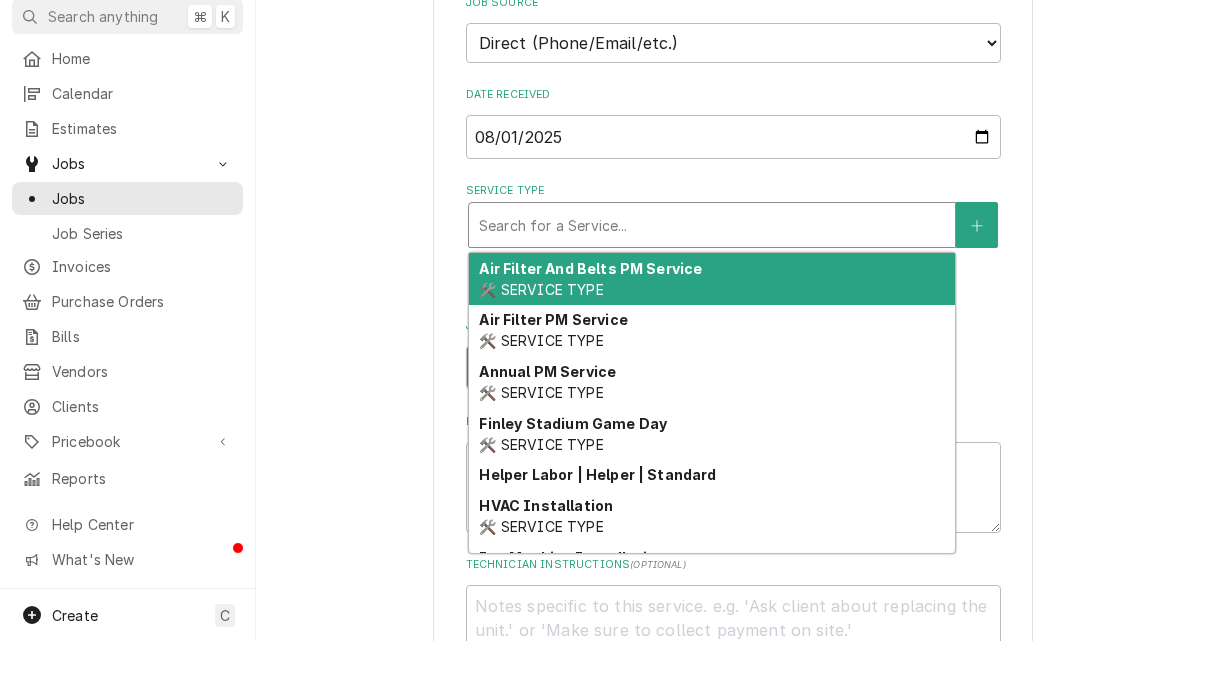 type on "d" 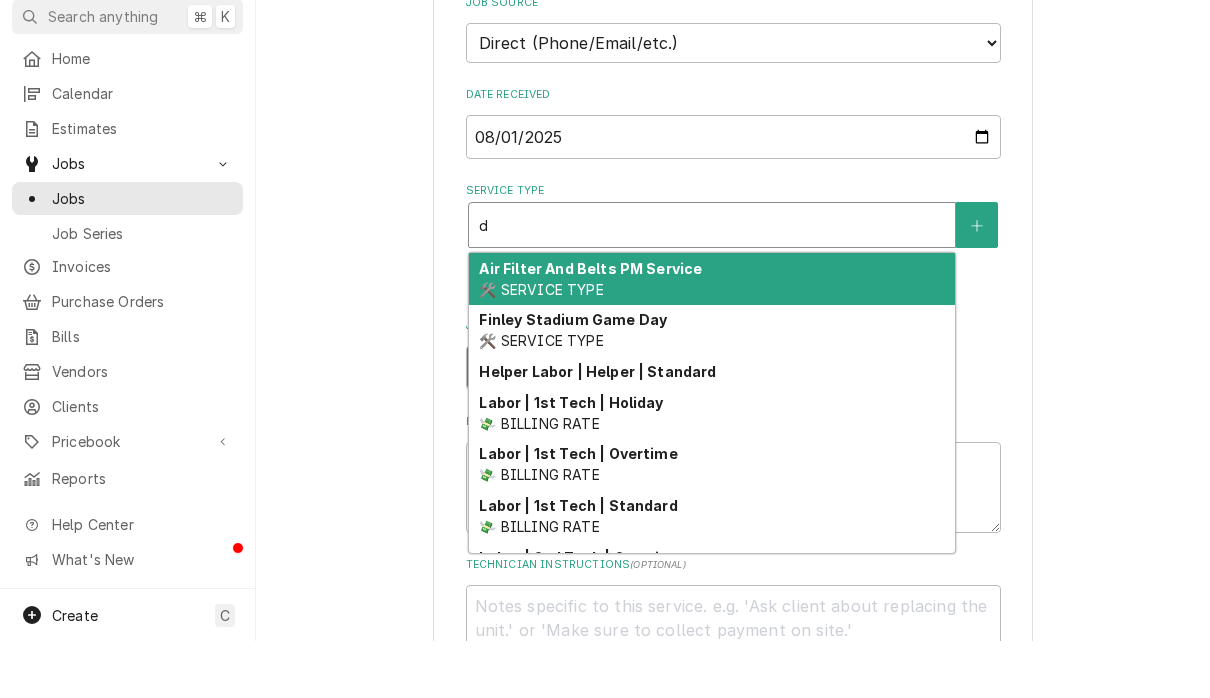 type on "x" 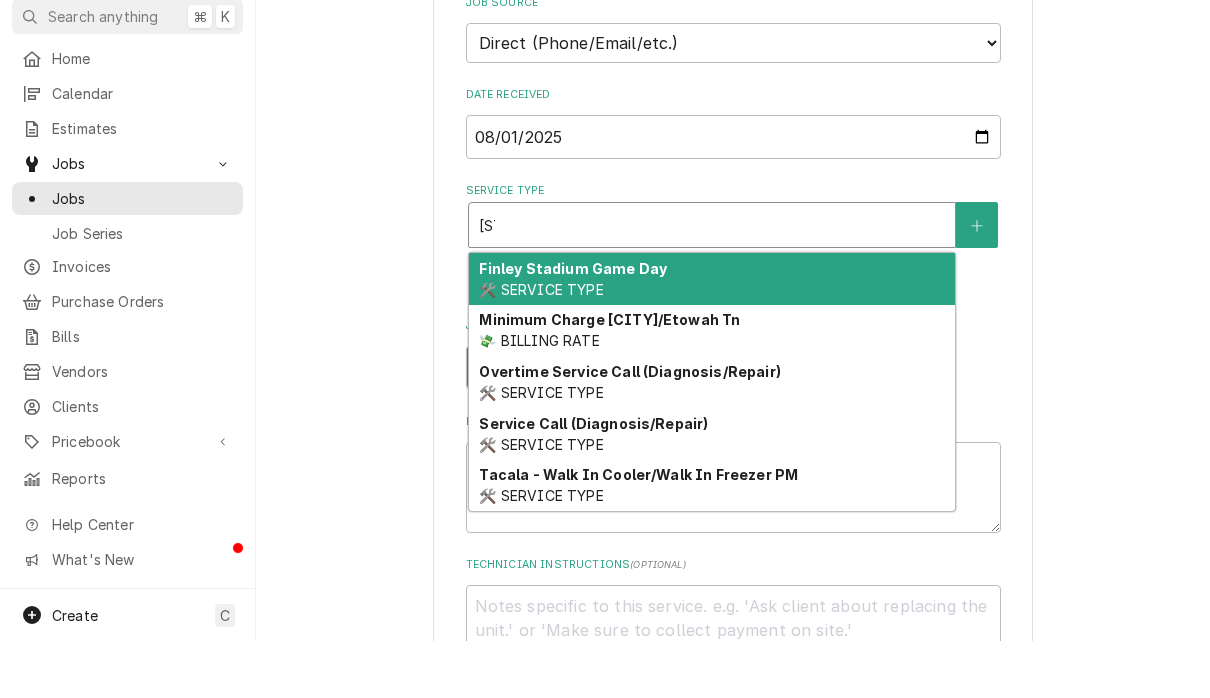 type on "x" 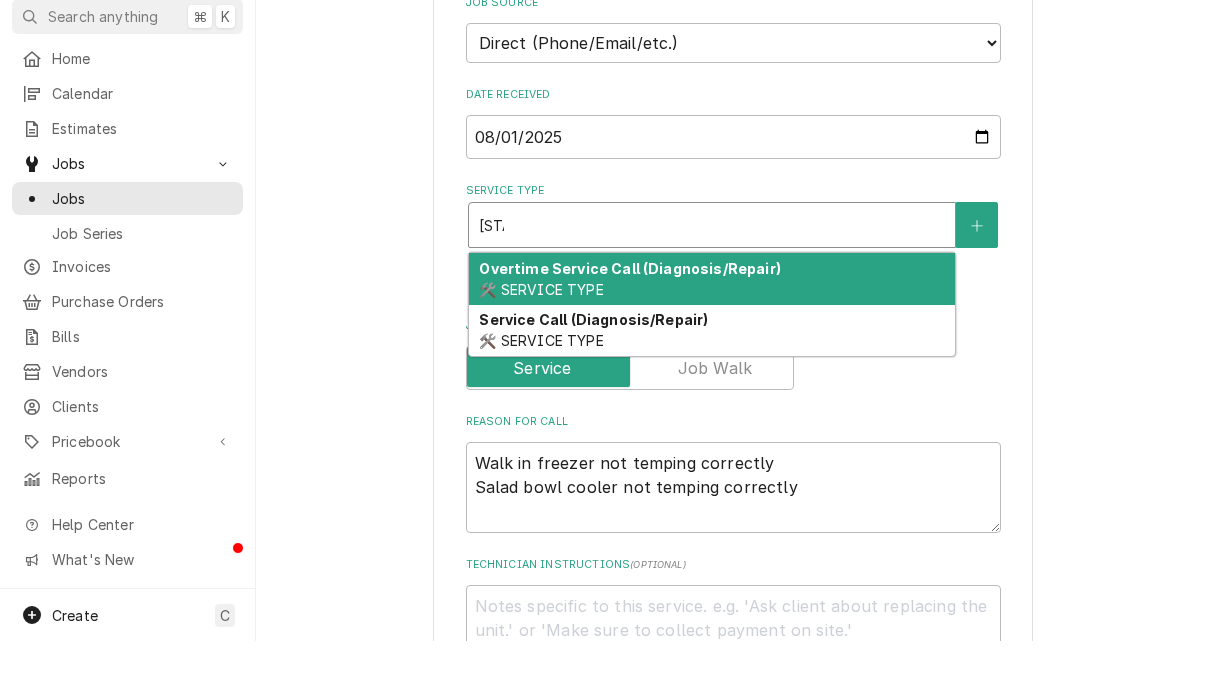 click on "Service Call (Diagnosis/Repair) 🛠️ SERVICE TYPE" at bounding box center (712, 388) 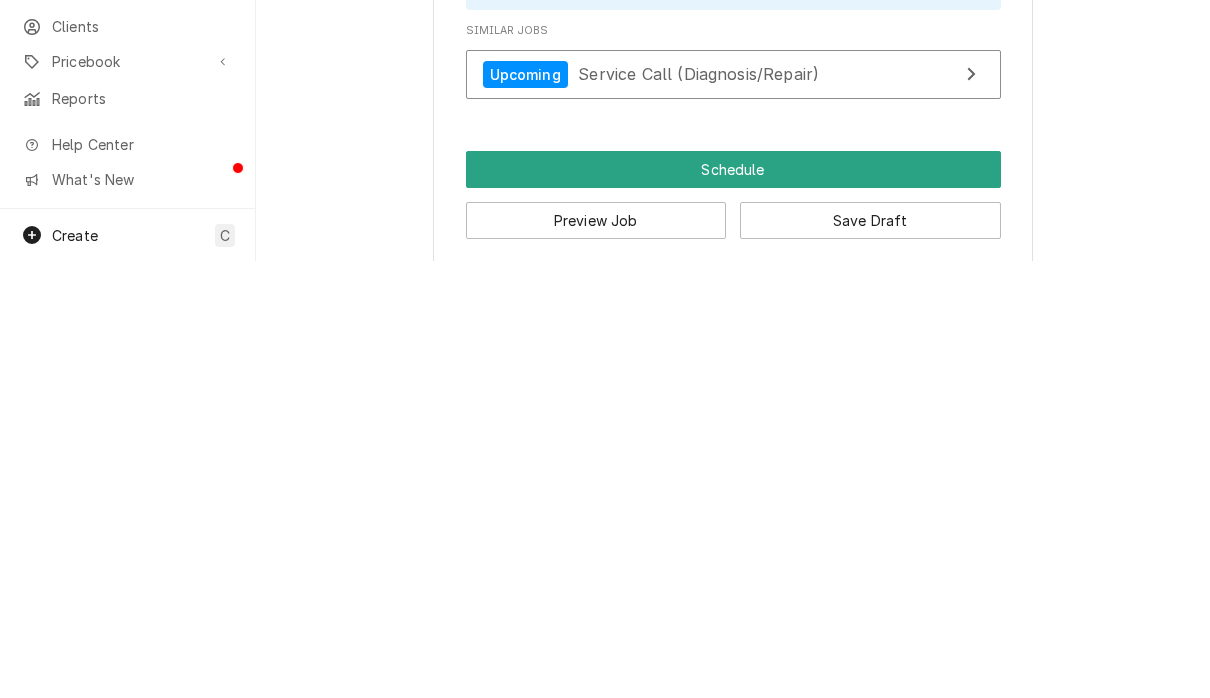 scroll, scrollTop: 1743, scrollLeft: 0, axis: vertical 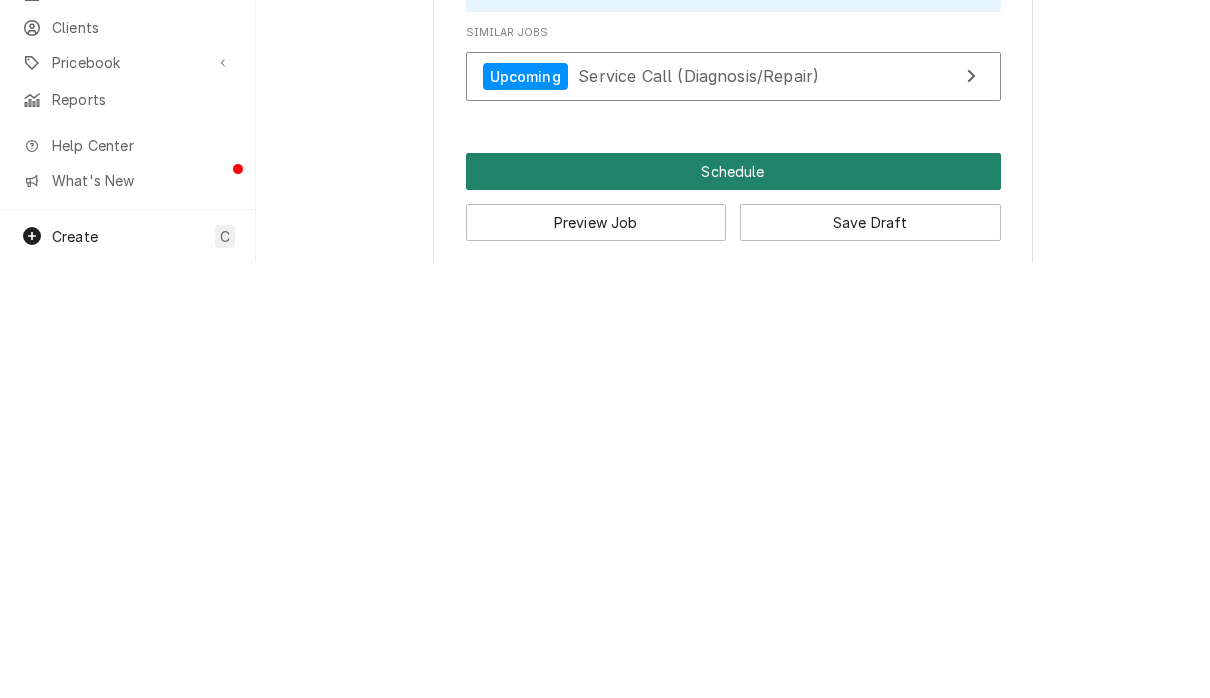 click on "Schedule" at bounding box center [733, 607] 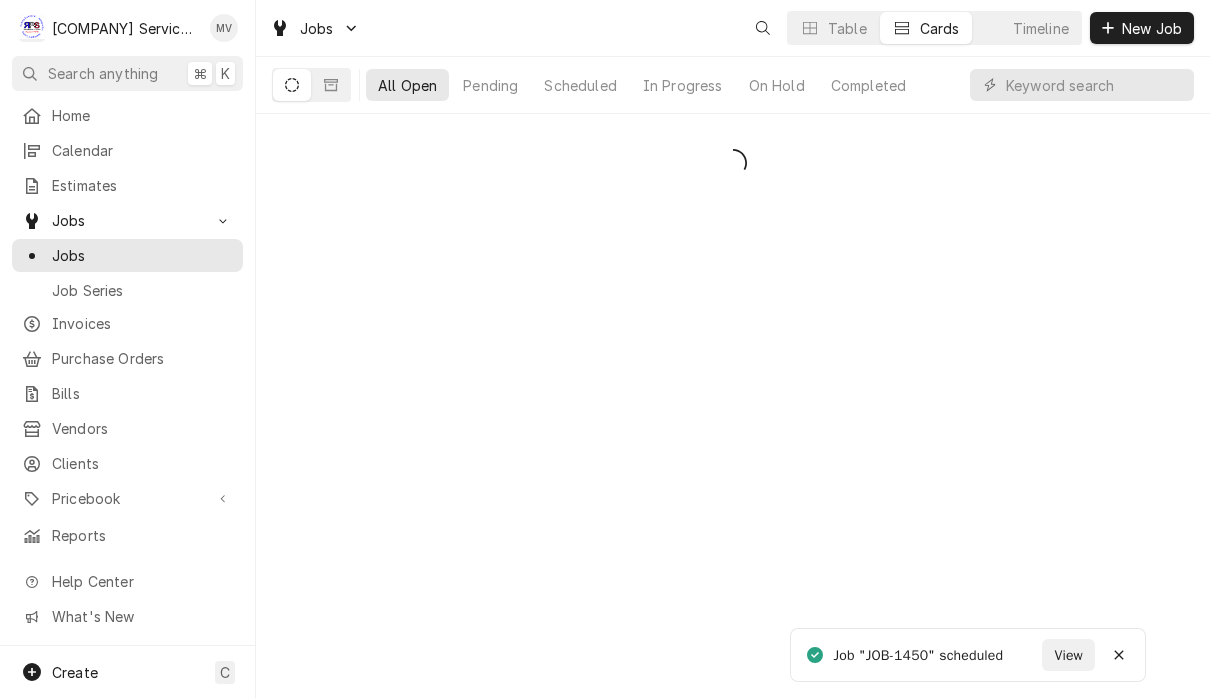 scroll, scrollTop: 0, scrollLeft: 0, axis: both 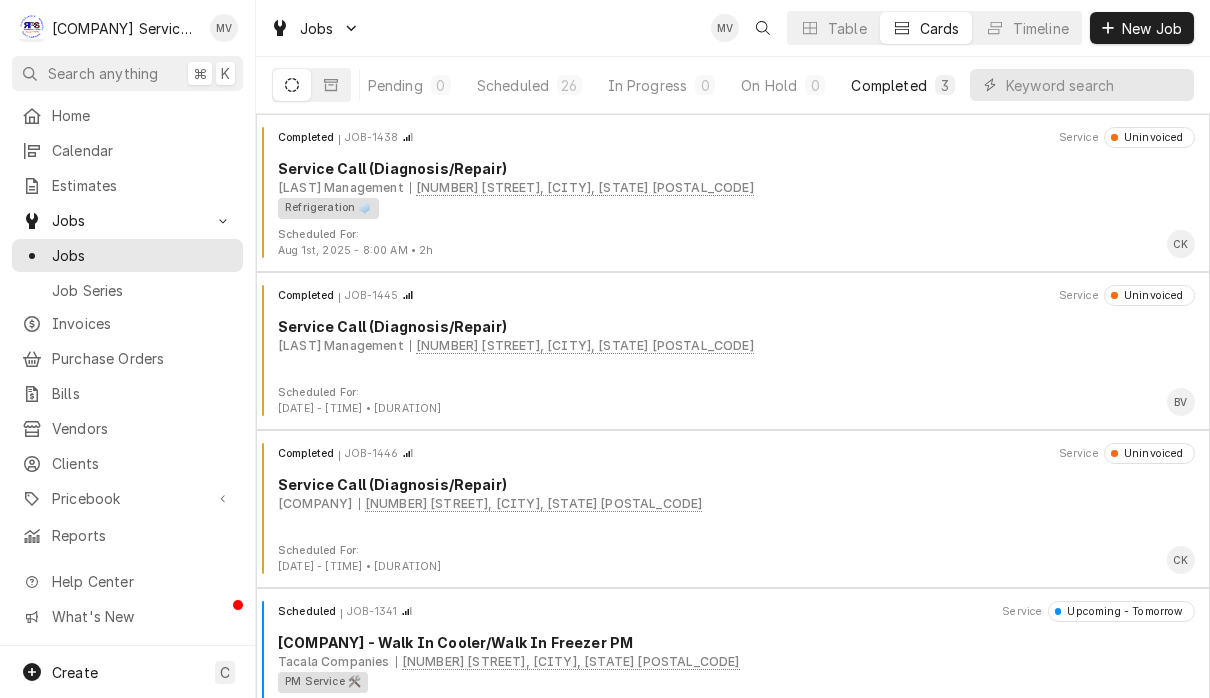 click on "Completed" at bounding box center [888, 85] 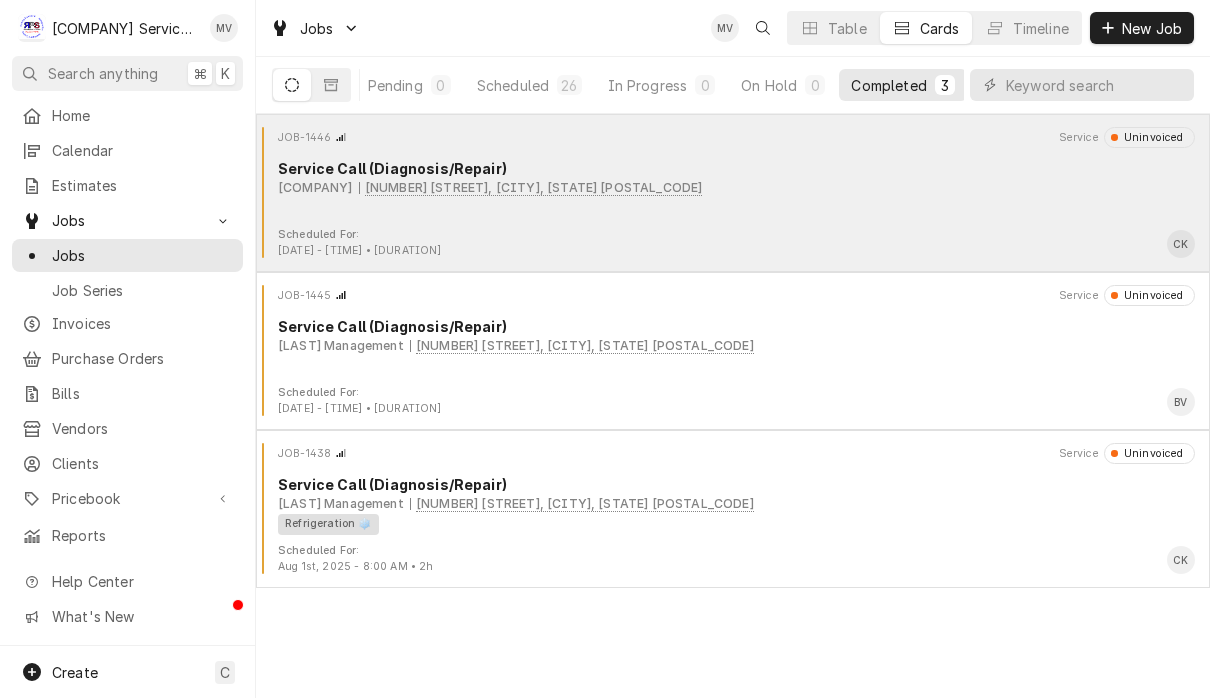 click on "Fulenwider Enterprises 1321 Andrews Rd, Murphy, NC 28906" at bounding box center (736, 188) 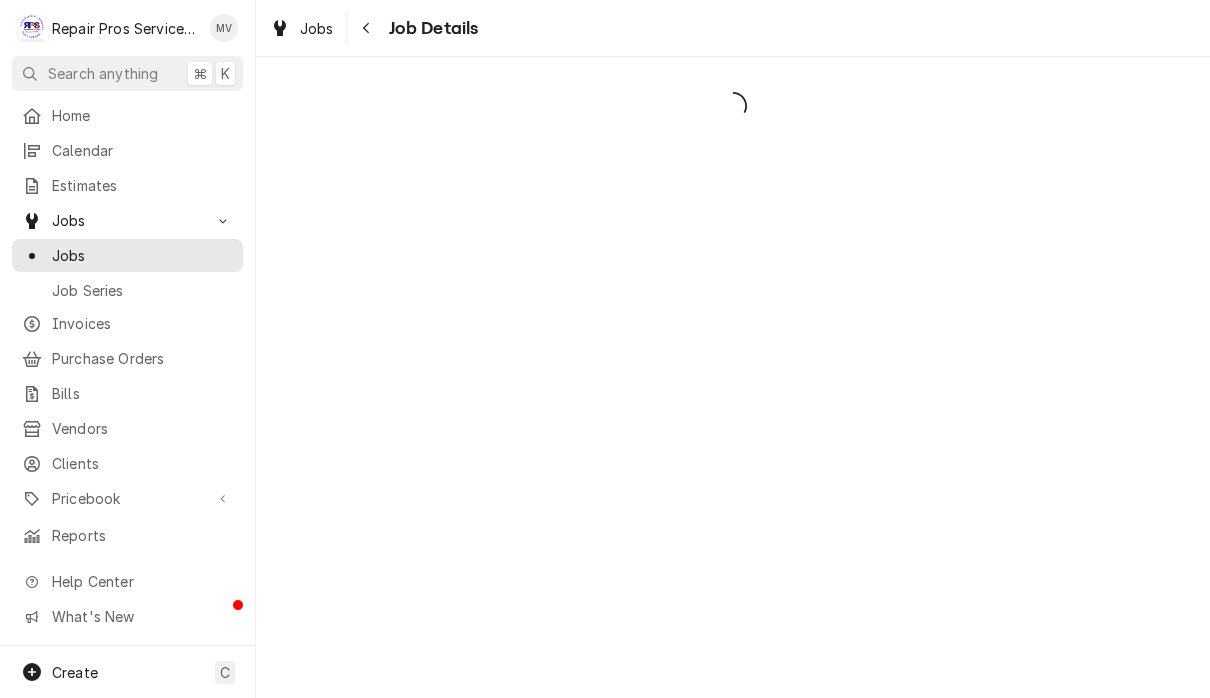 scroll, scrollTop: 0, scrollLeft: 0, axis: both 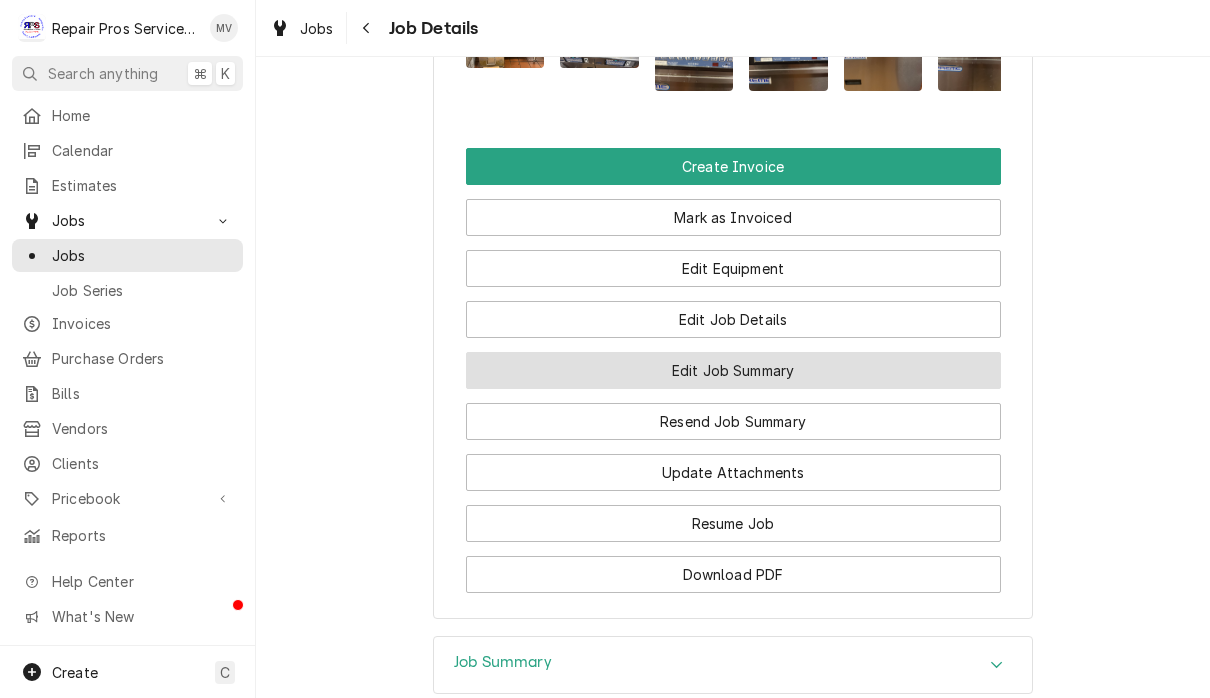 click on "Edit Job Summary" at bounding box center [733, 370] 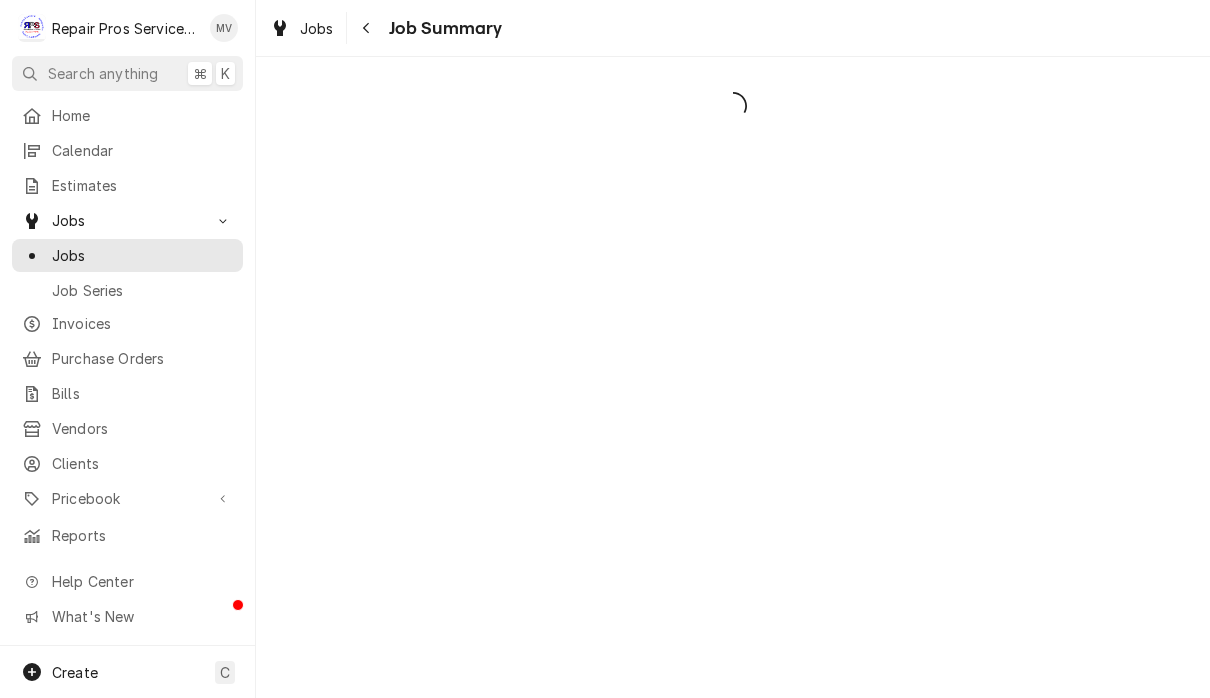 scroll, scrollTop: 0, scrollLeft: 0, axis: both 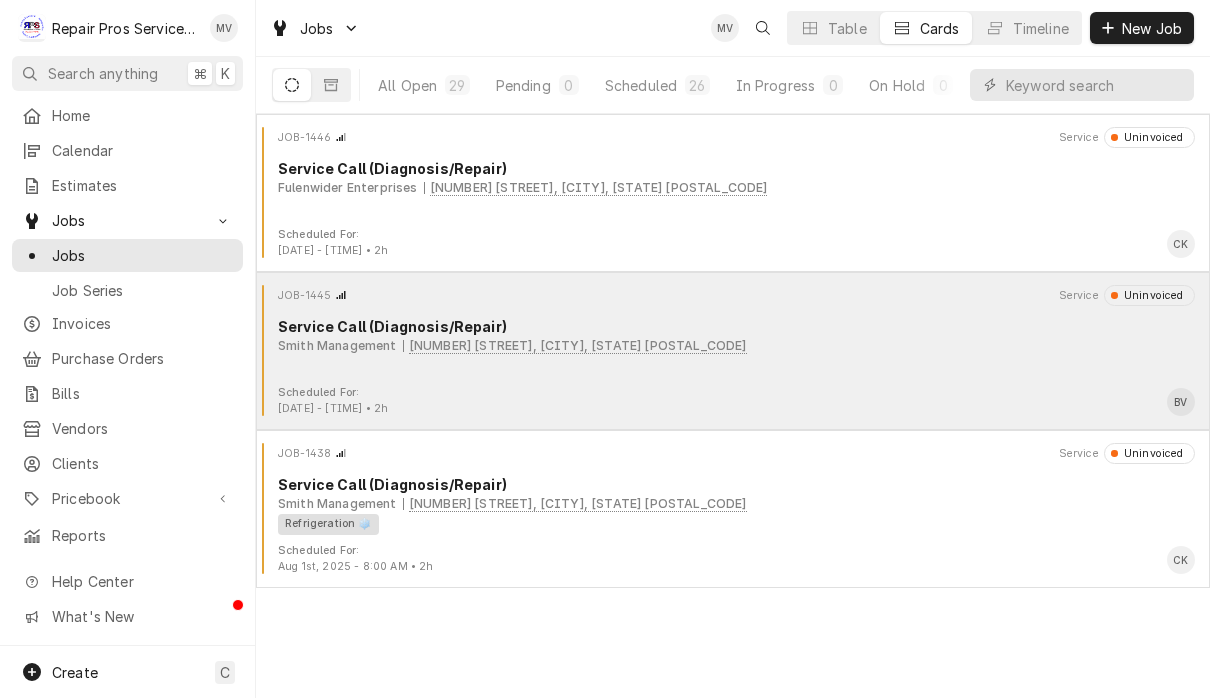 click on "[LAST] Management [NUMBER] [STREET], [CITY], [STATE] [POSTAL_CODE]" at bounding box center (736, 346) 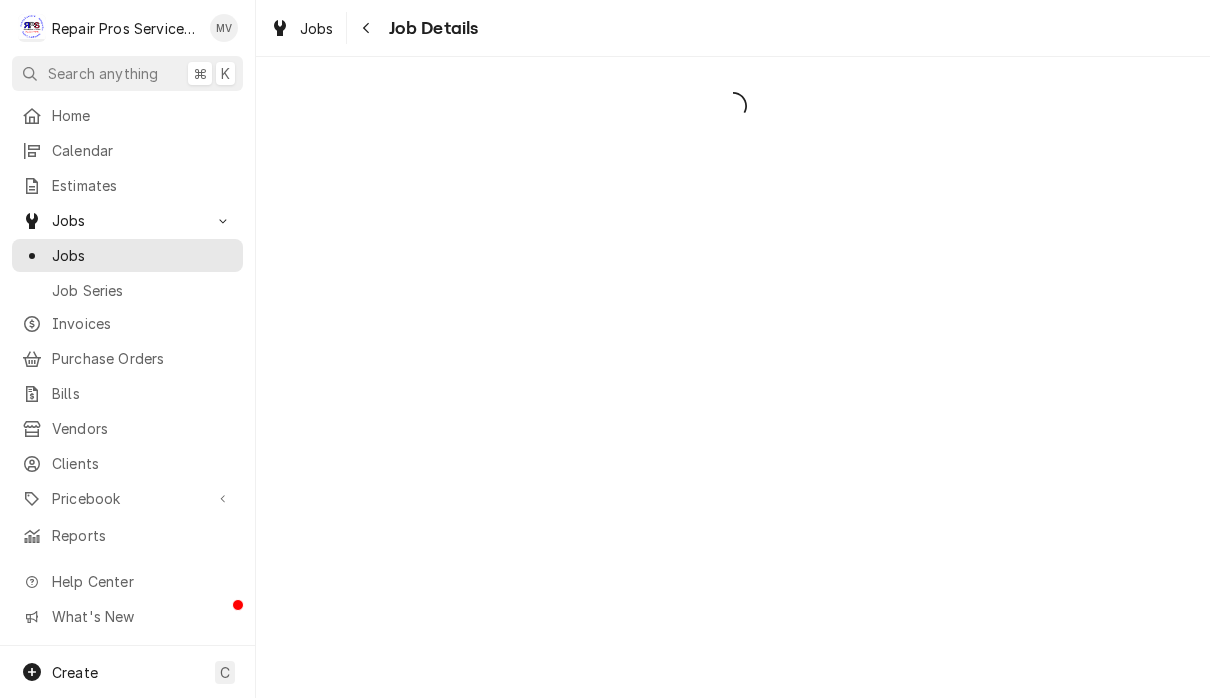 scroll, scrollTop: 0, scrollLeft: 0, axis: both 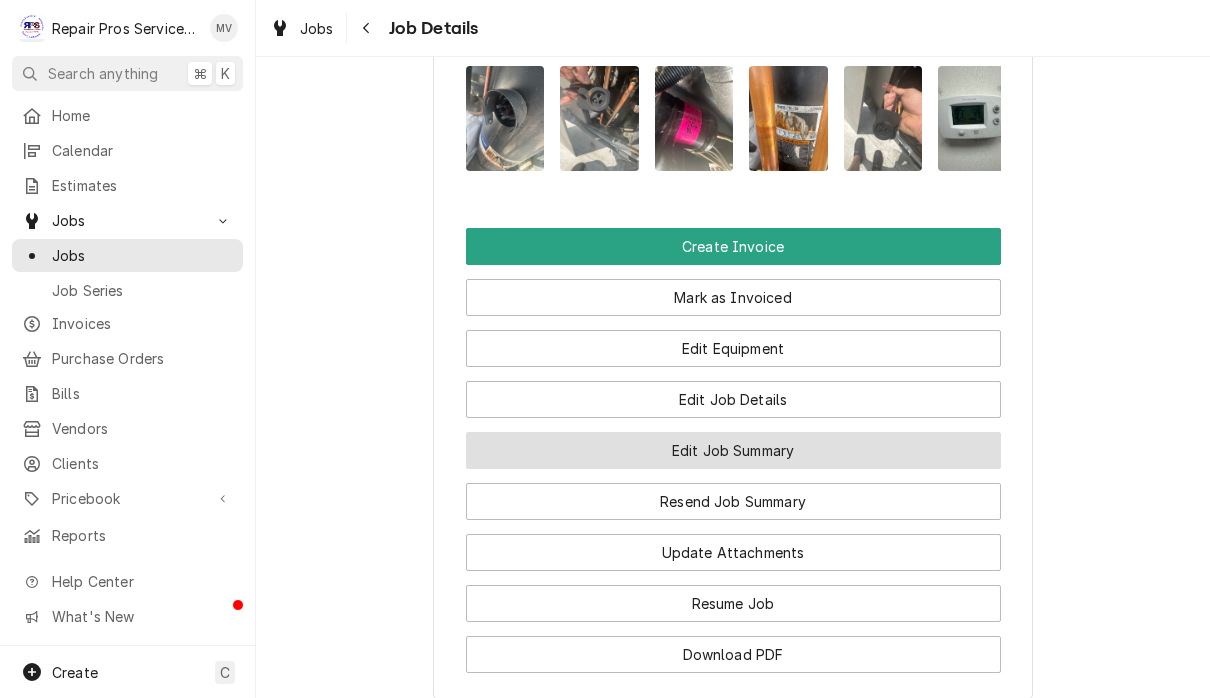 click on "Edit Job Summary" at bounding box center [733, 450] 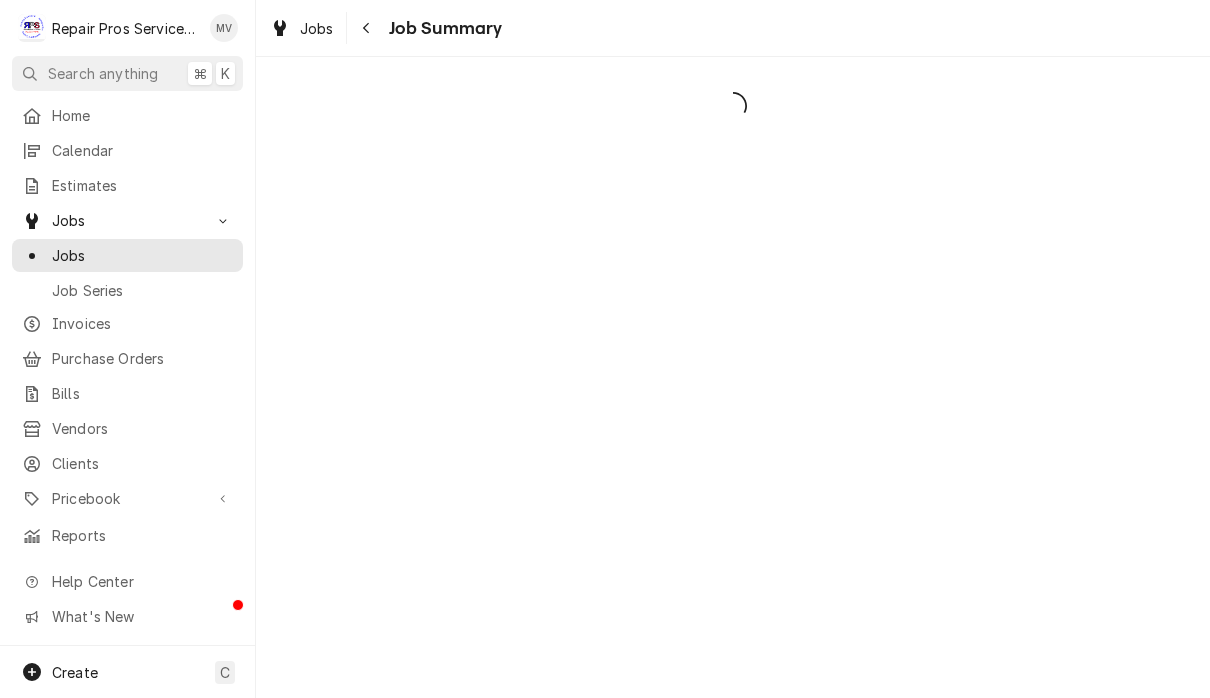 scroll, scrollTop: 0, scrollLeft: 0, axis: both 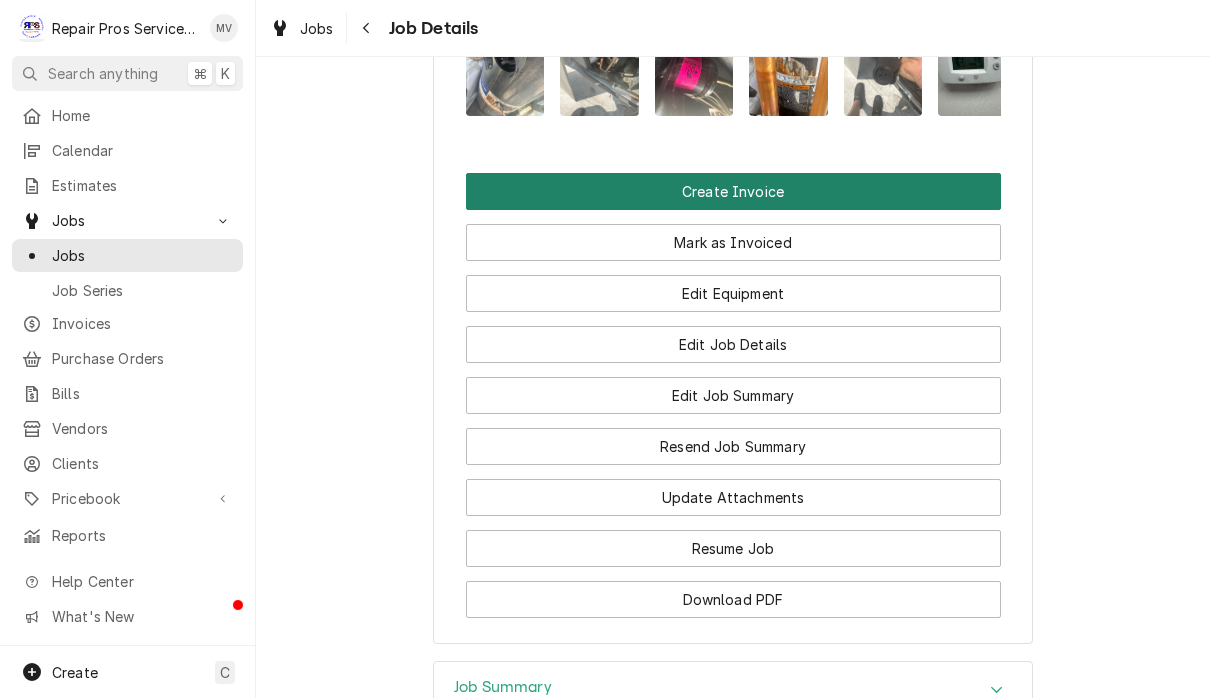 click on "Create Invoice" at bounding box center [733, 191] 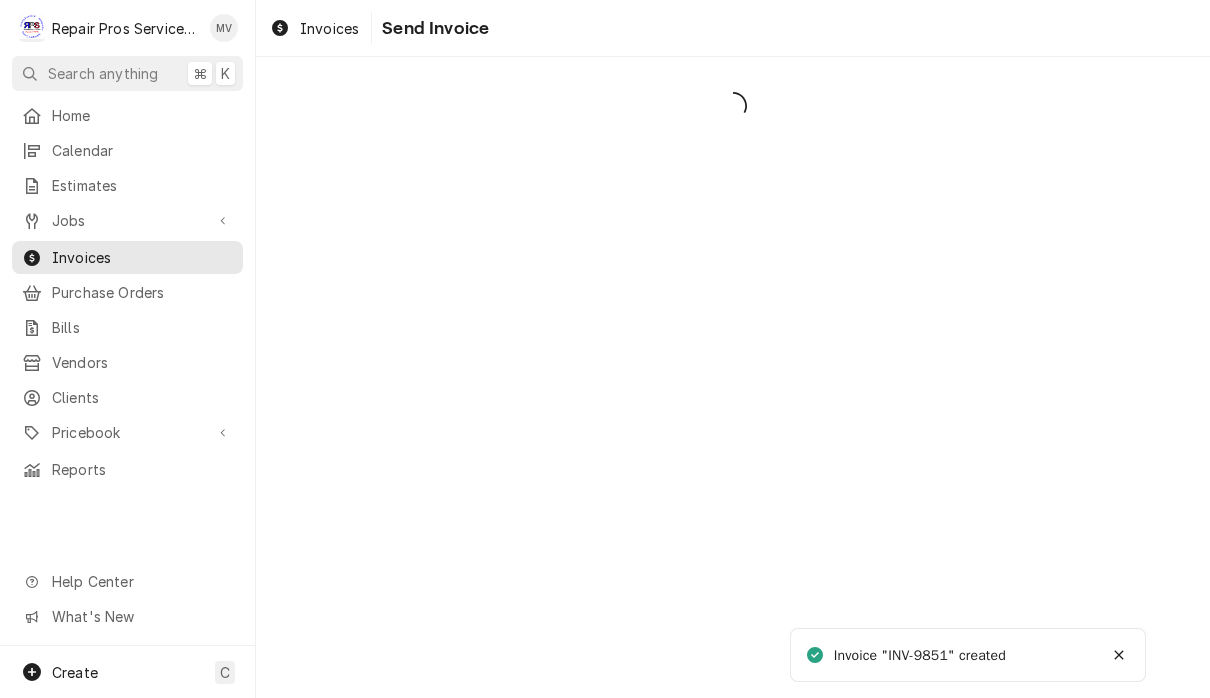 scroll, scrollTop: 0, scrollLeft: 0, axis: both 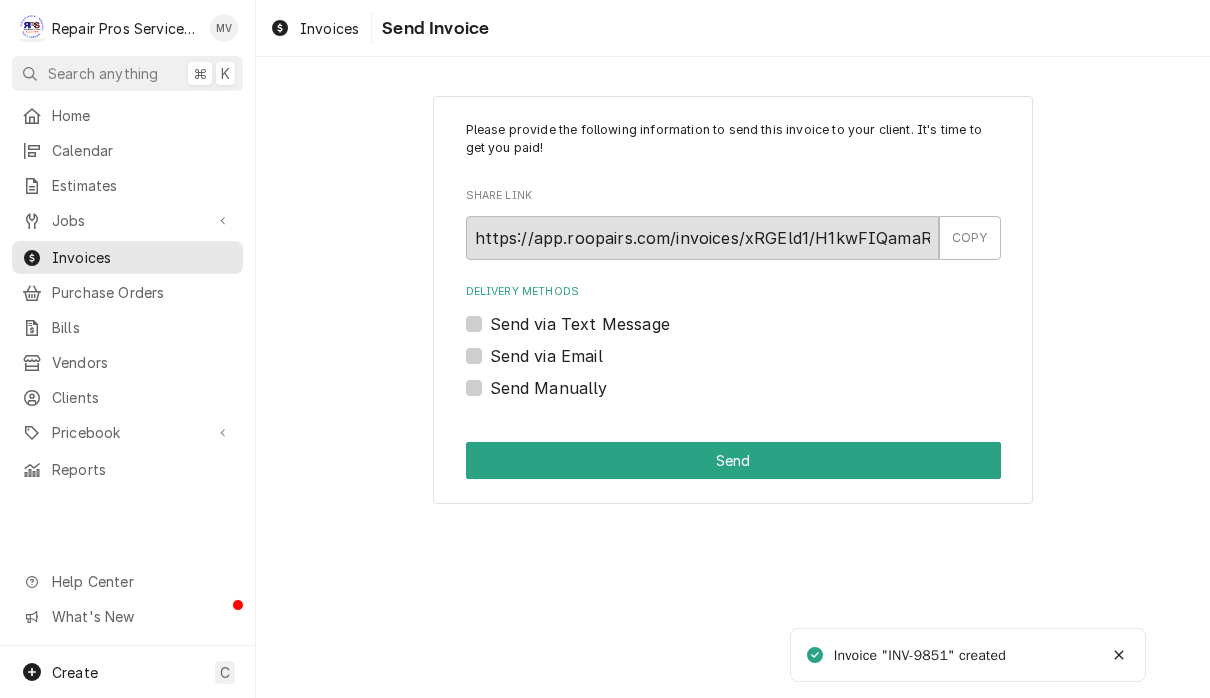click on "Send Manually" at bounding box center (549, 388) 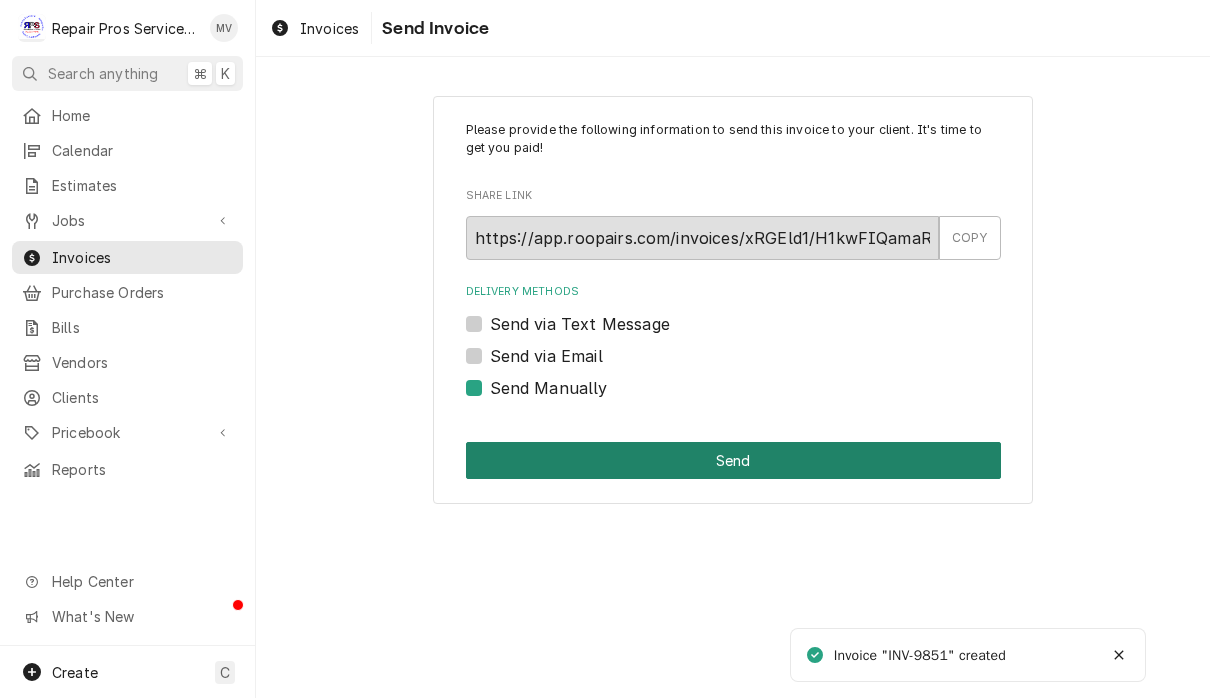 click on "Send" at bounding box center (733, 460) 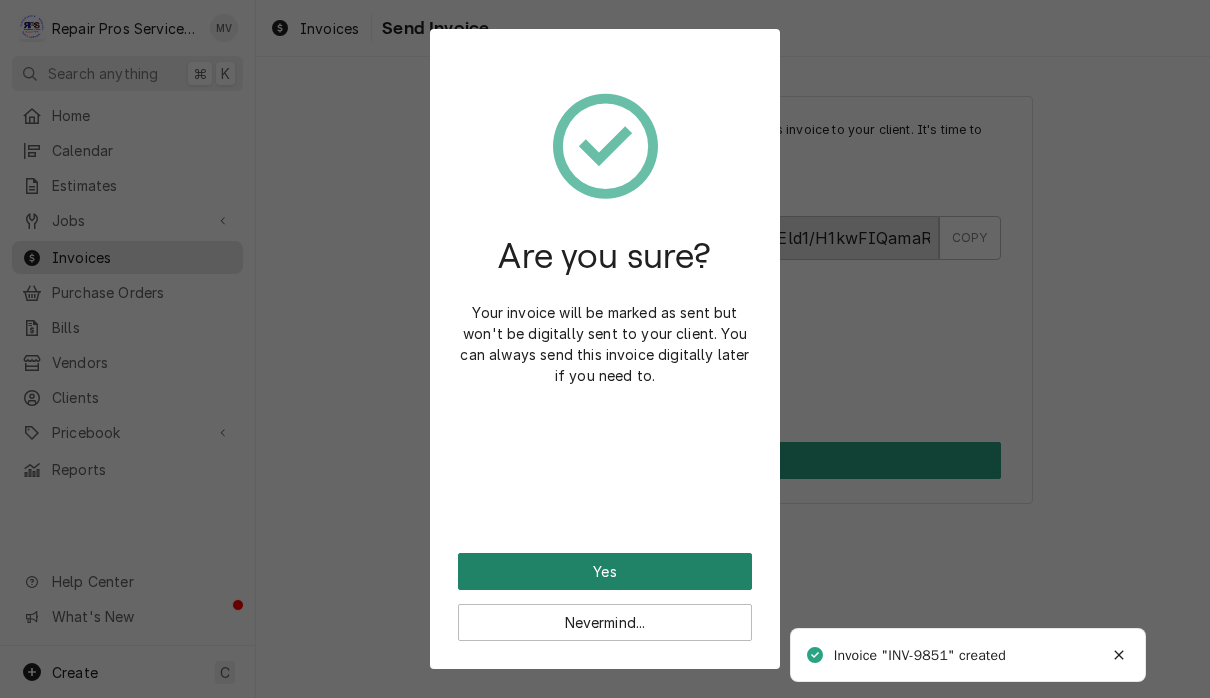 click on "Yes" at bounding box center (605, 571) 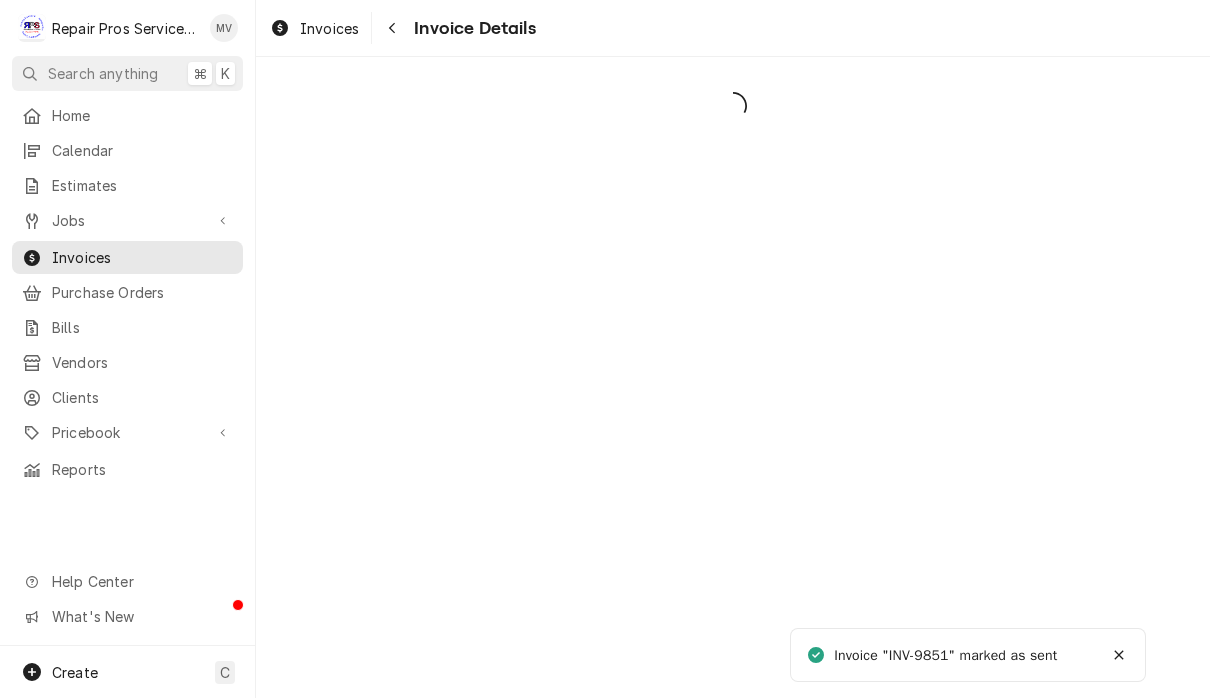 scroll, scrollTop: 0, scrollLeft: 0, axis: both 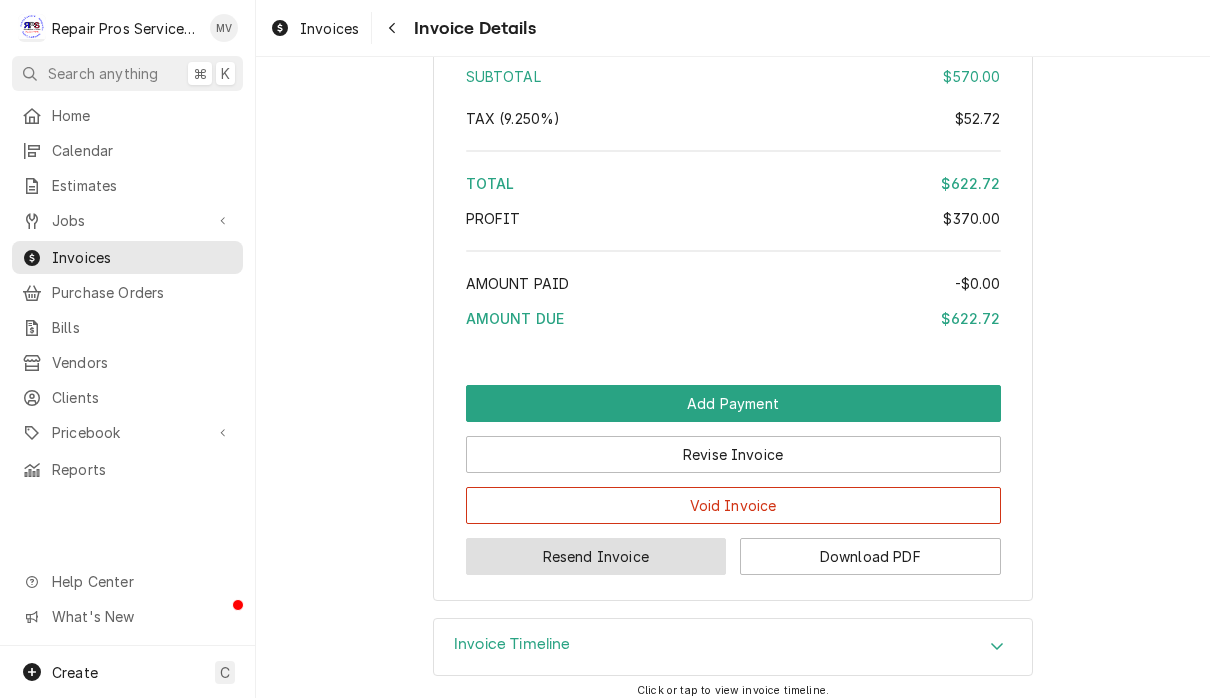click on "Resend Invoice" at bounding box center [596, 556] 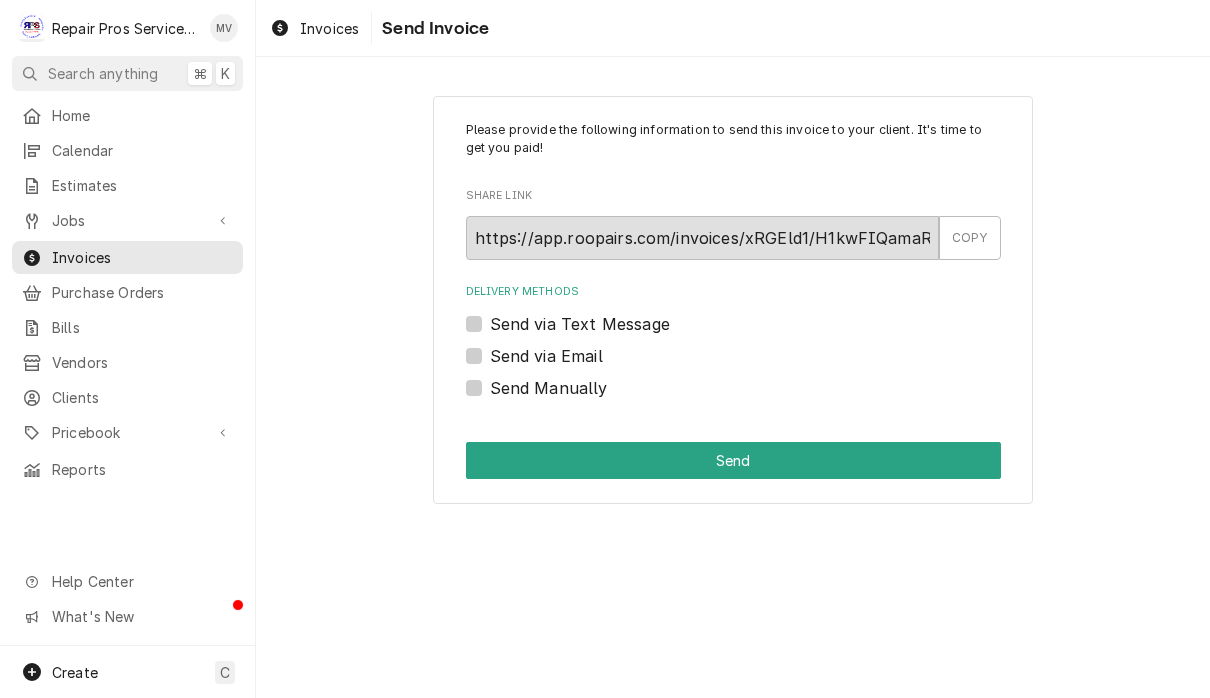 click on "Send via Email" at bounding box center (546, 356) 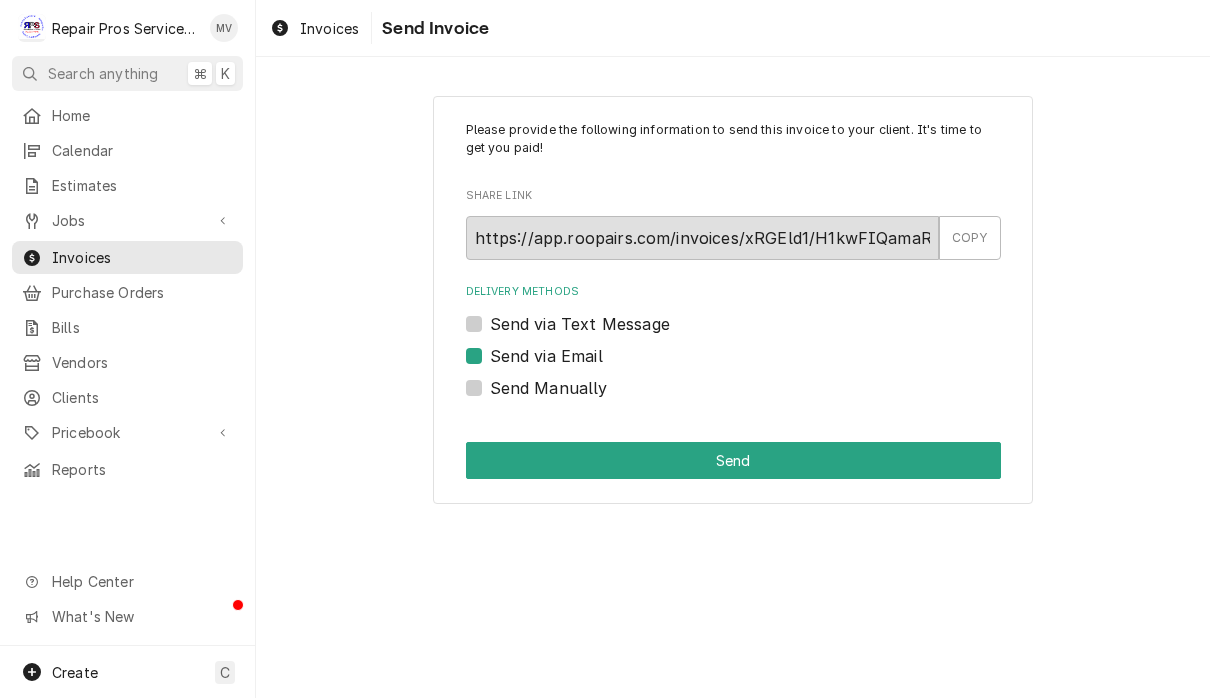 checkbox on "true" 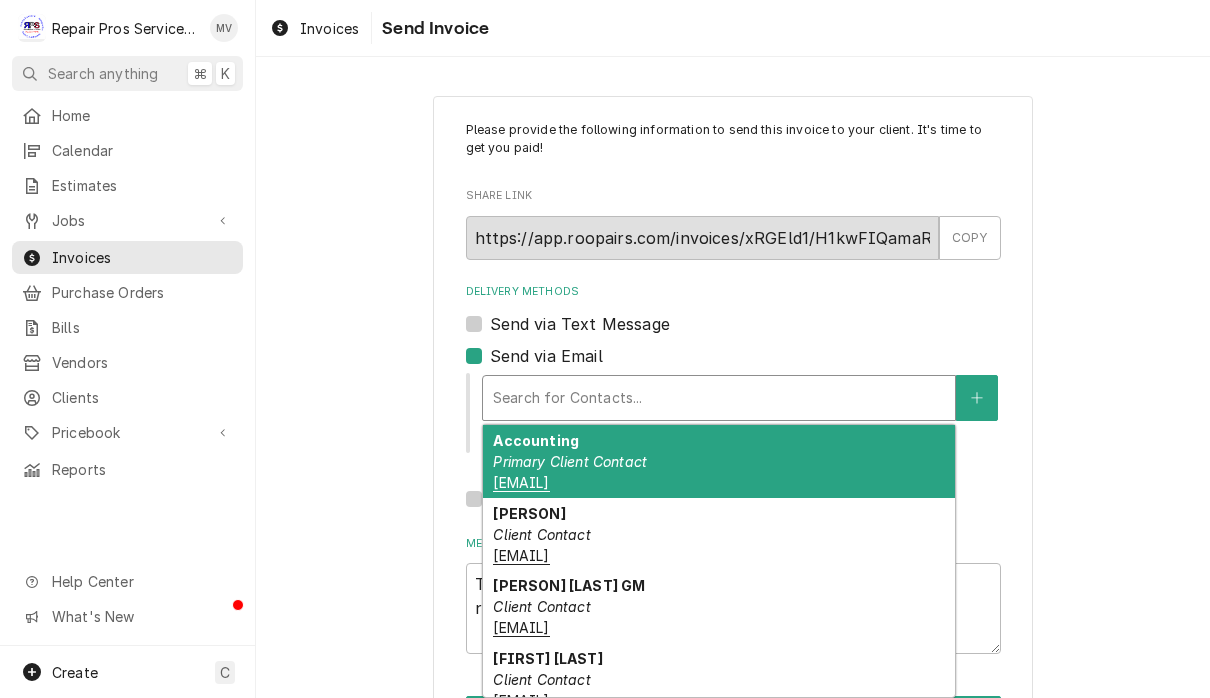 click on "Primary Client Contact" at bounding box center (570, 461) 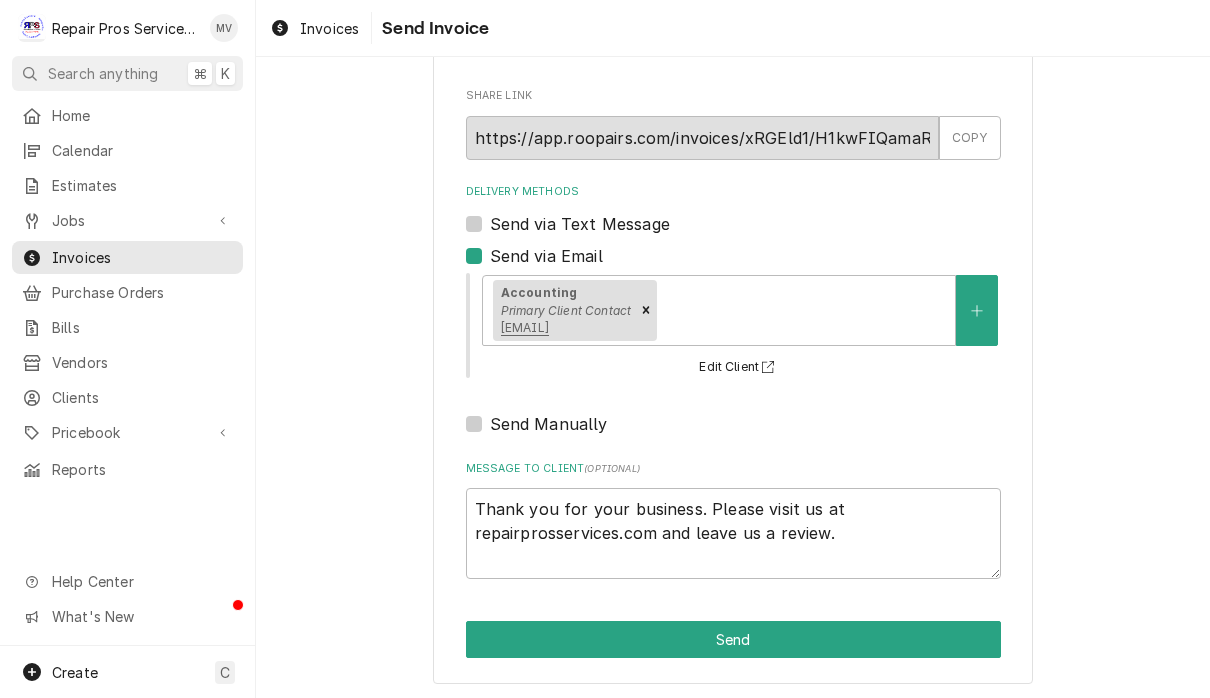 scroll, scrollTop: 99, scrollLeft: 0, axis: vertical 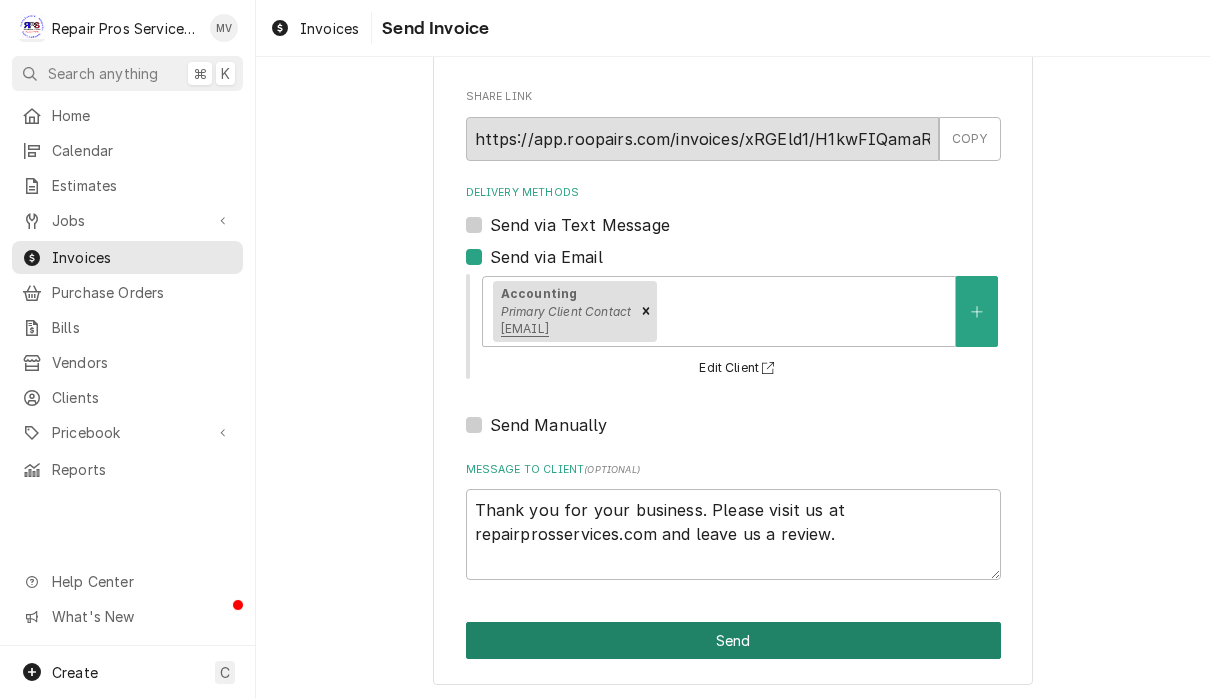 click on "Send" at bounding box center [733, 640] 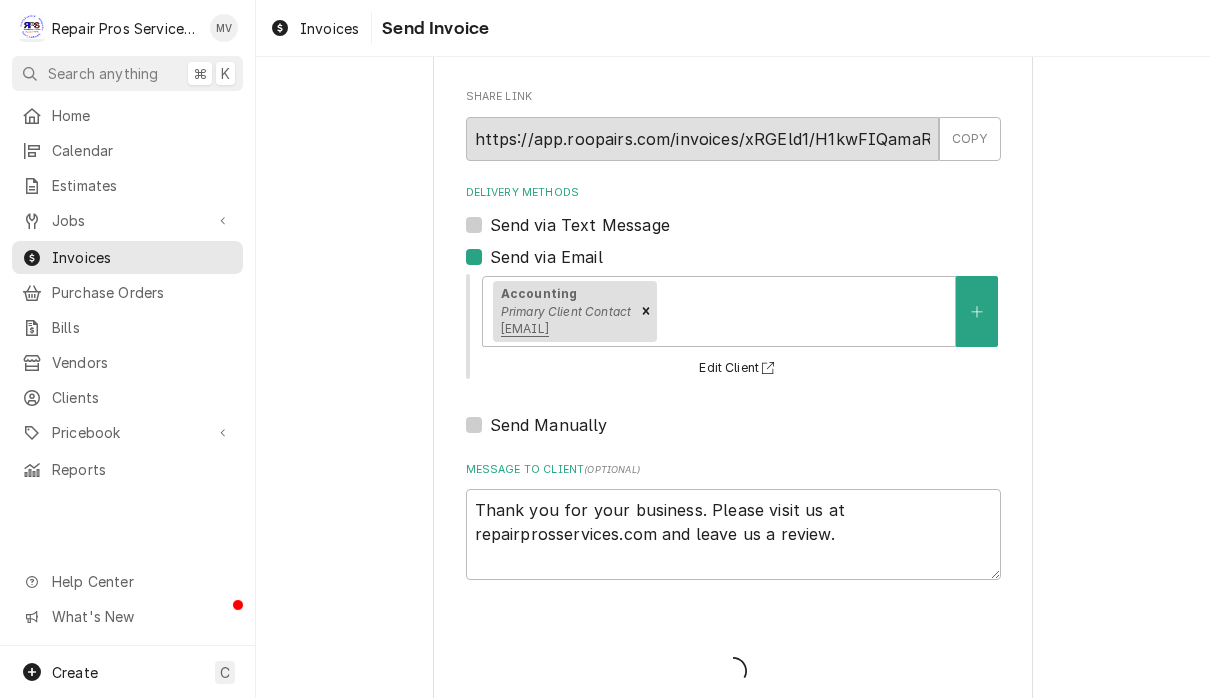 type on "x" 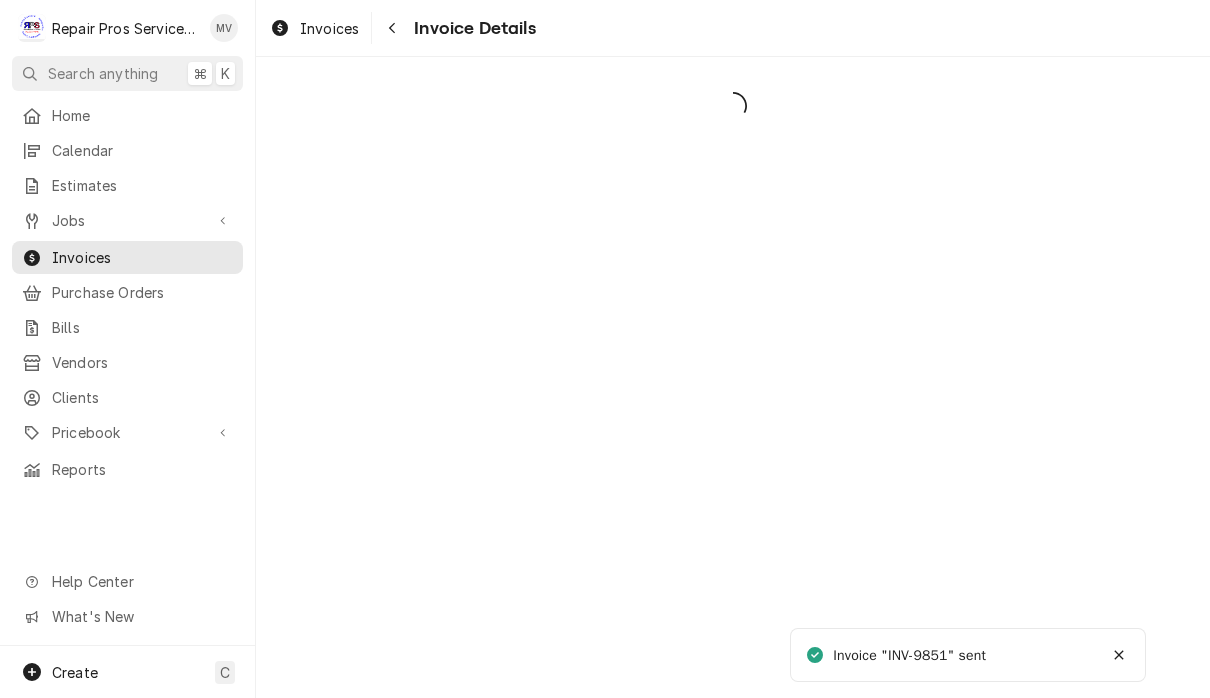 scroll, scrollTop: 0, scrollLeft: 0, axis: both 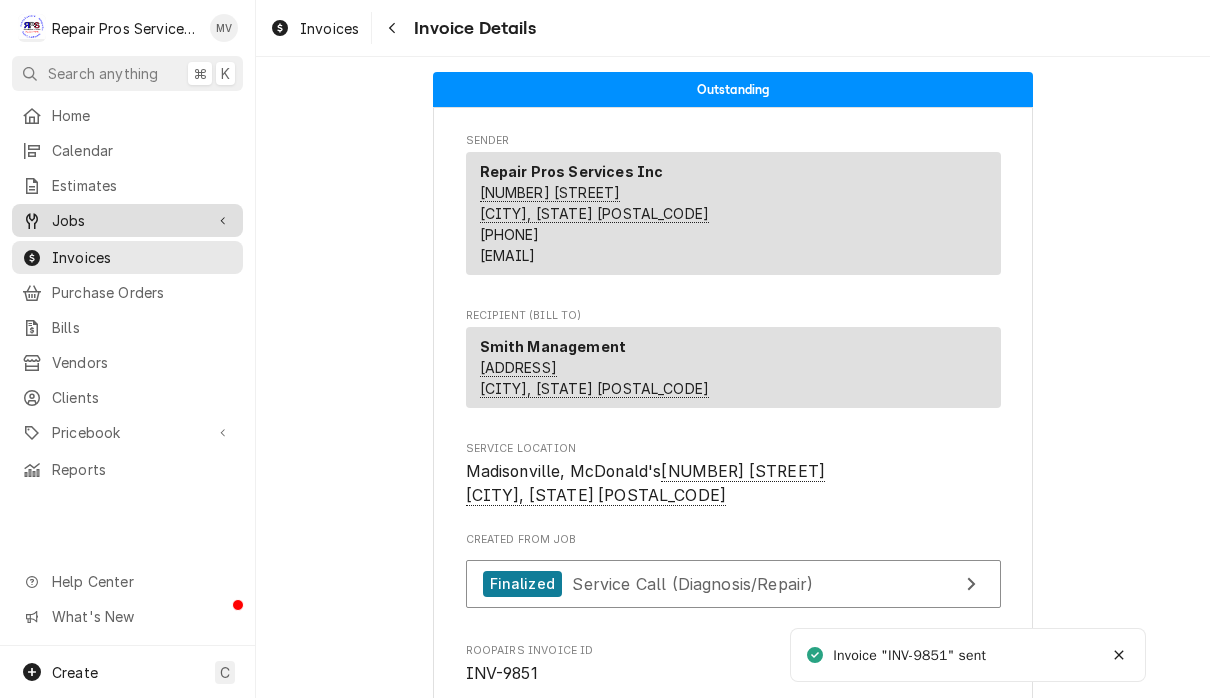 click on "Jobs" at bounding box center (127, 220) 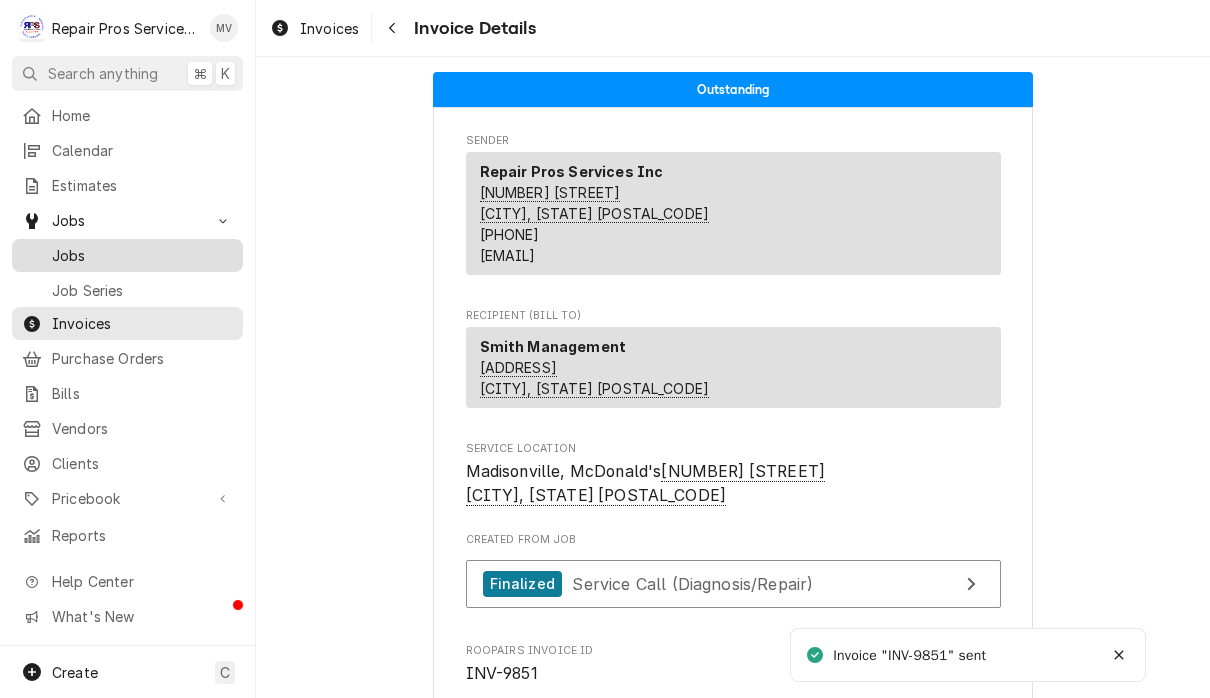 click on "Jobs" at bounding box center [142, 255] 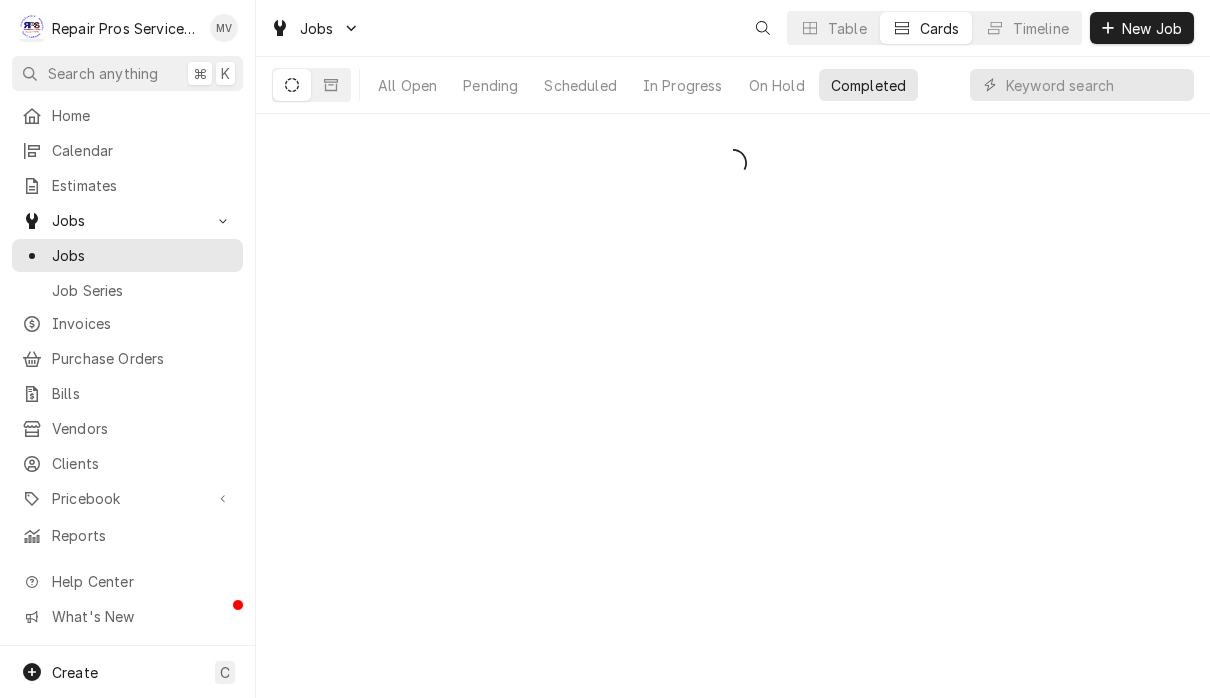scroll, scrollTop: 0, scrollLeft: 0, axis: both 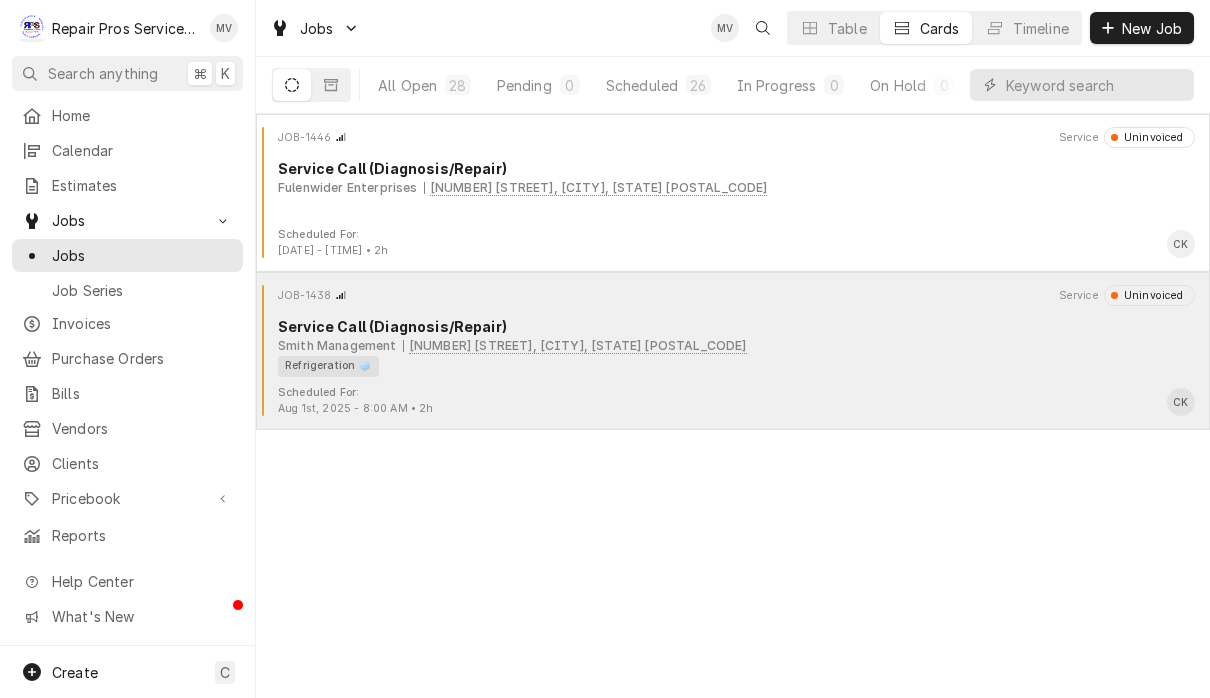 click on "Smith Management 178 US-64 W, Ocoee, TN 37361" at bounding box center (736, 346) 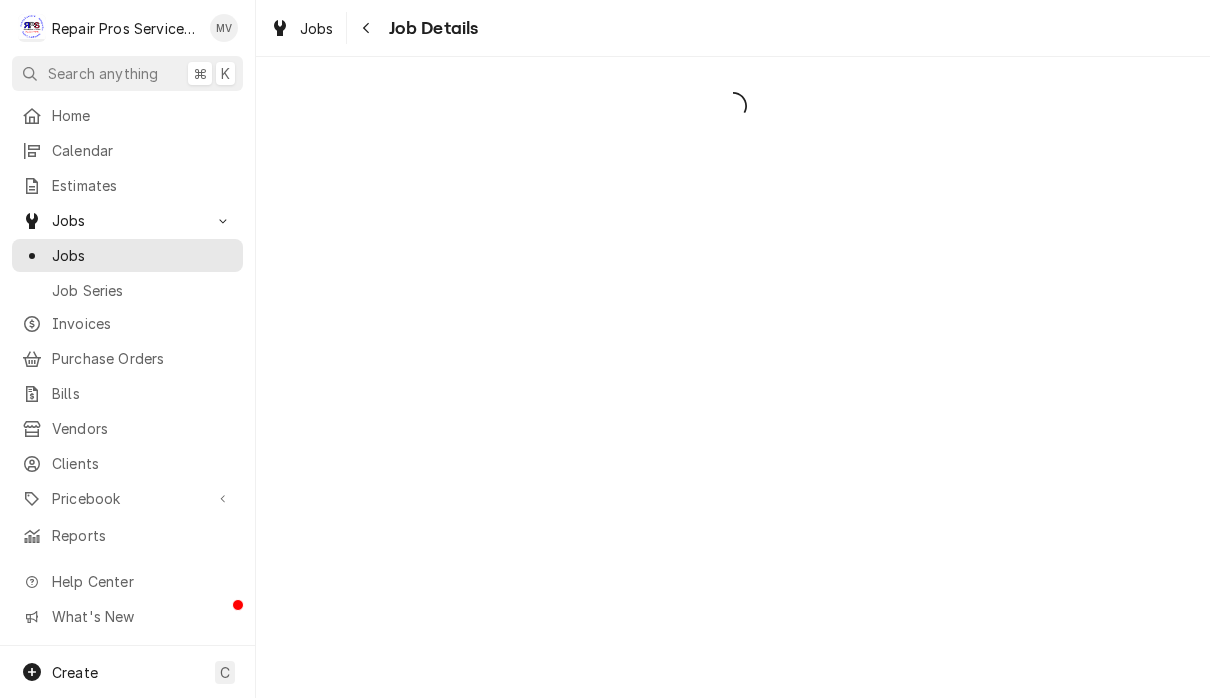 scroll, scrollTop: 0, scrollLeft: 0, axis: both 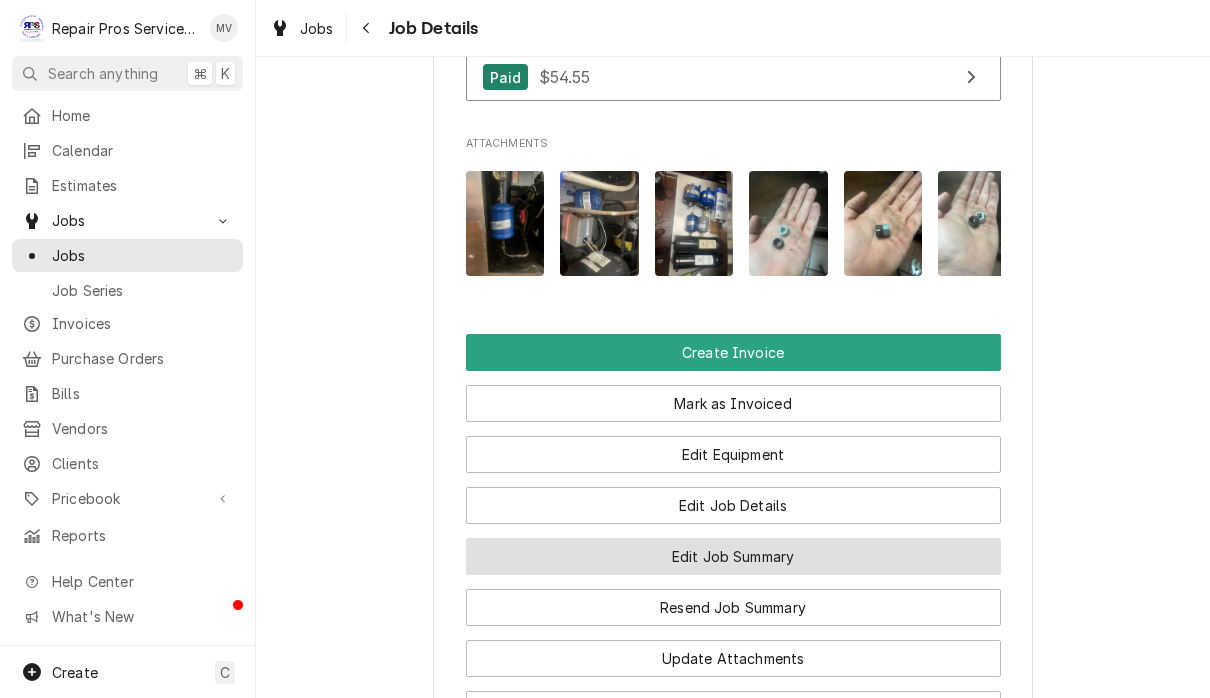 click on "Edit Job Summary" at bounding box center [733, 556] 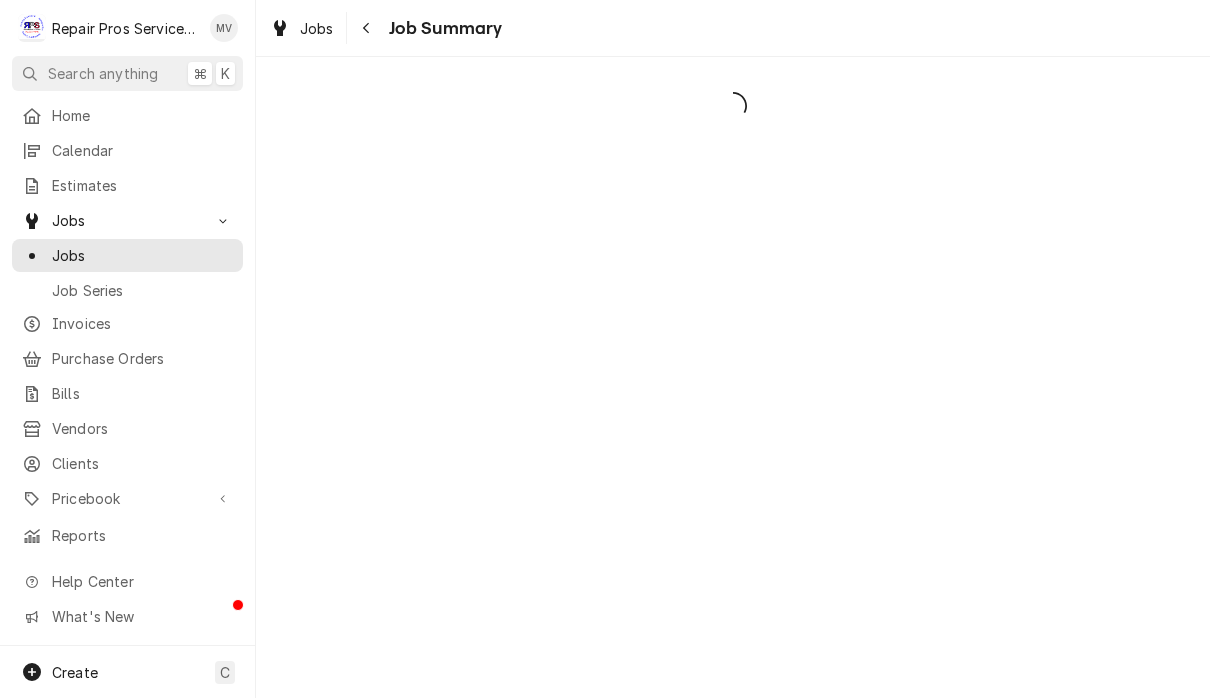 scroll, scrollTop: 0, scrollLeft: 0, axis: both 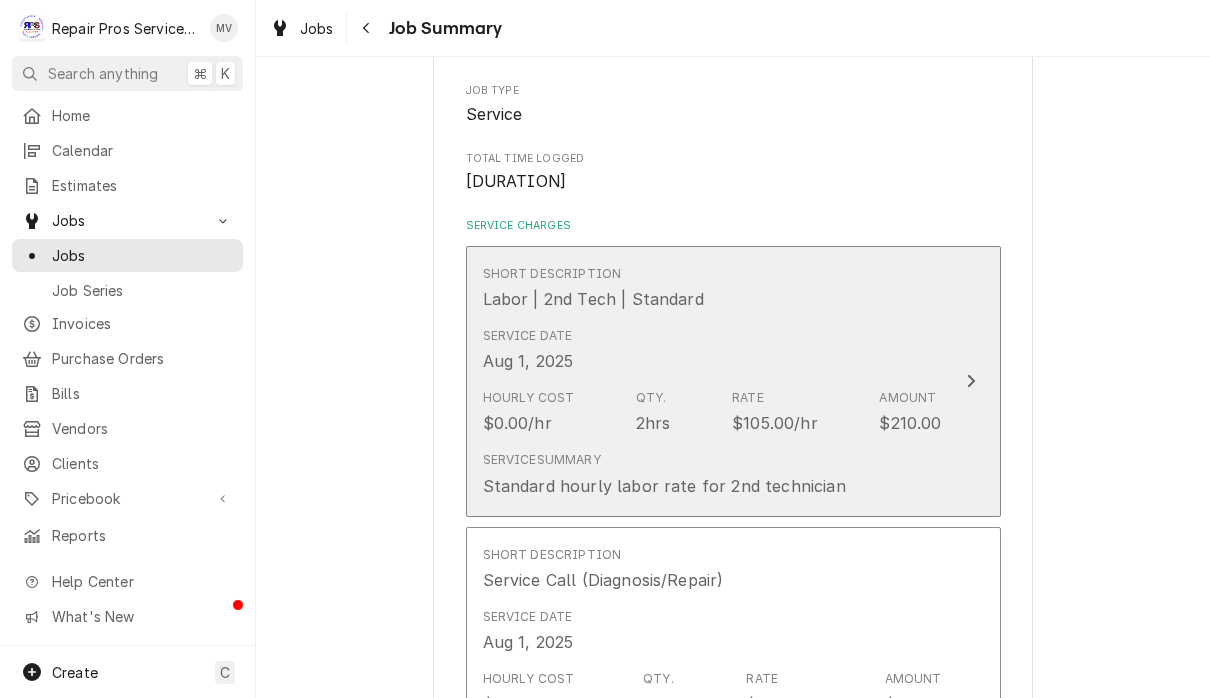 click at bounding box center (971, 381) 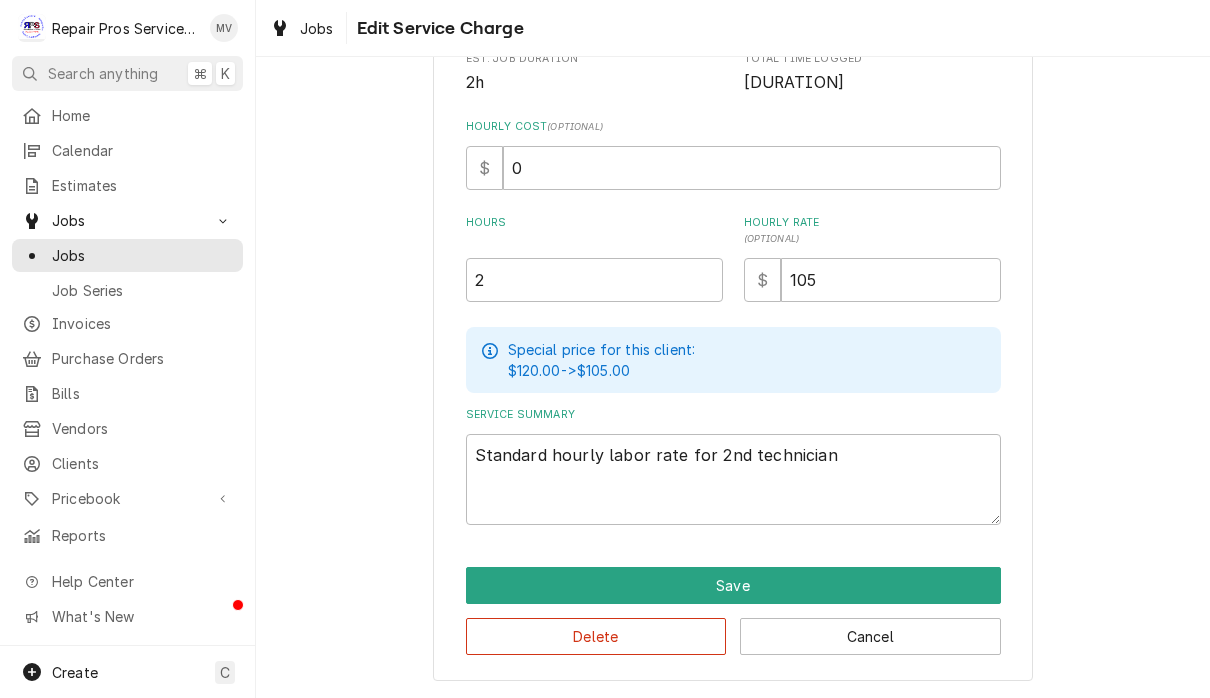 scroll, scrollTop: 431, scrollLeft: 0, axis: vertical 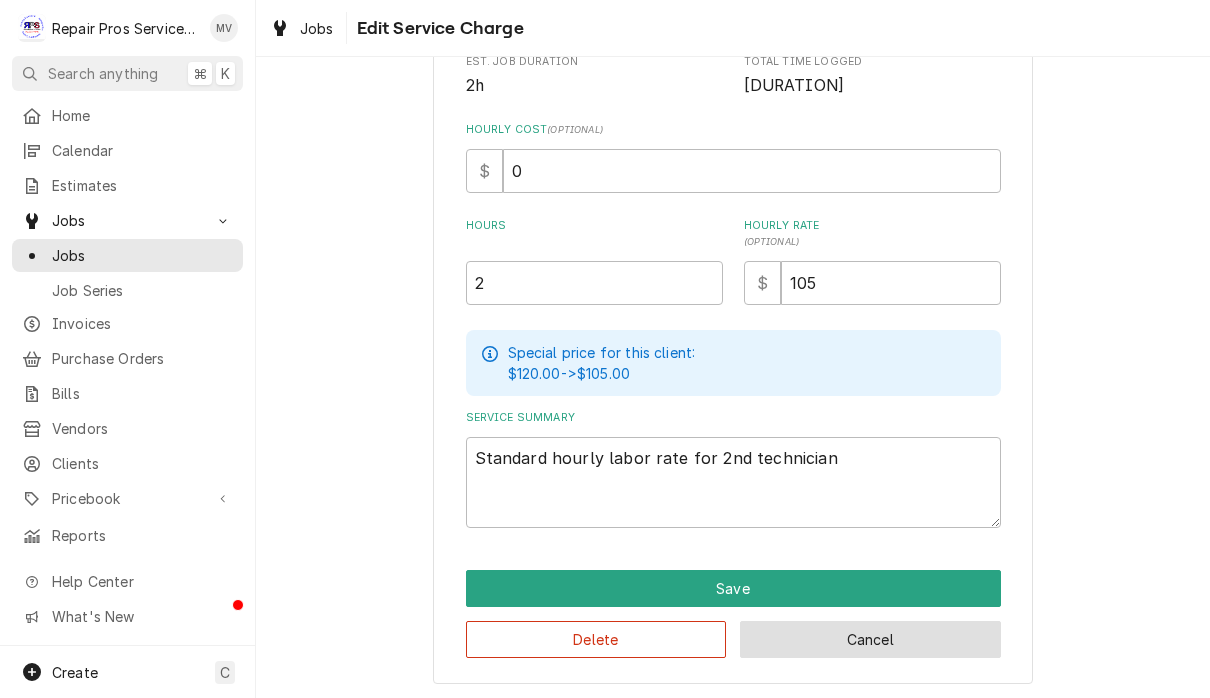 click on "Cancel" at bounding box center (870, 639) 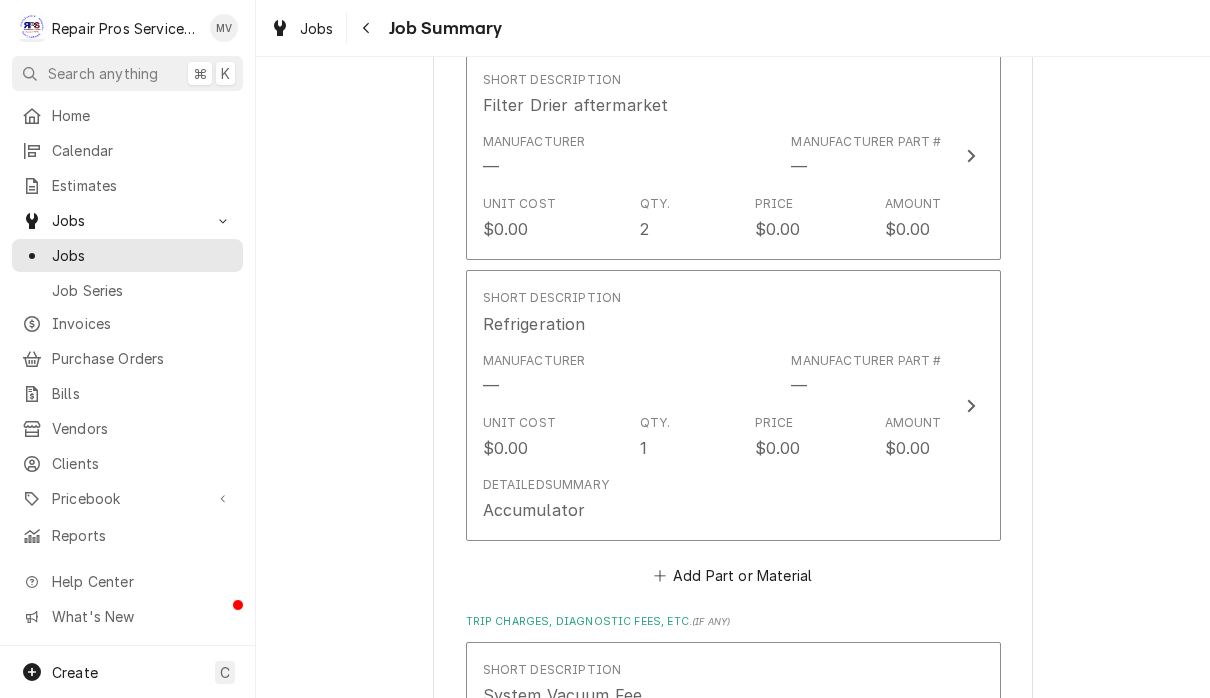 scroll, scrollTop: 2758, scrollLeft: 0, axis: vertical 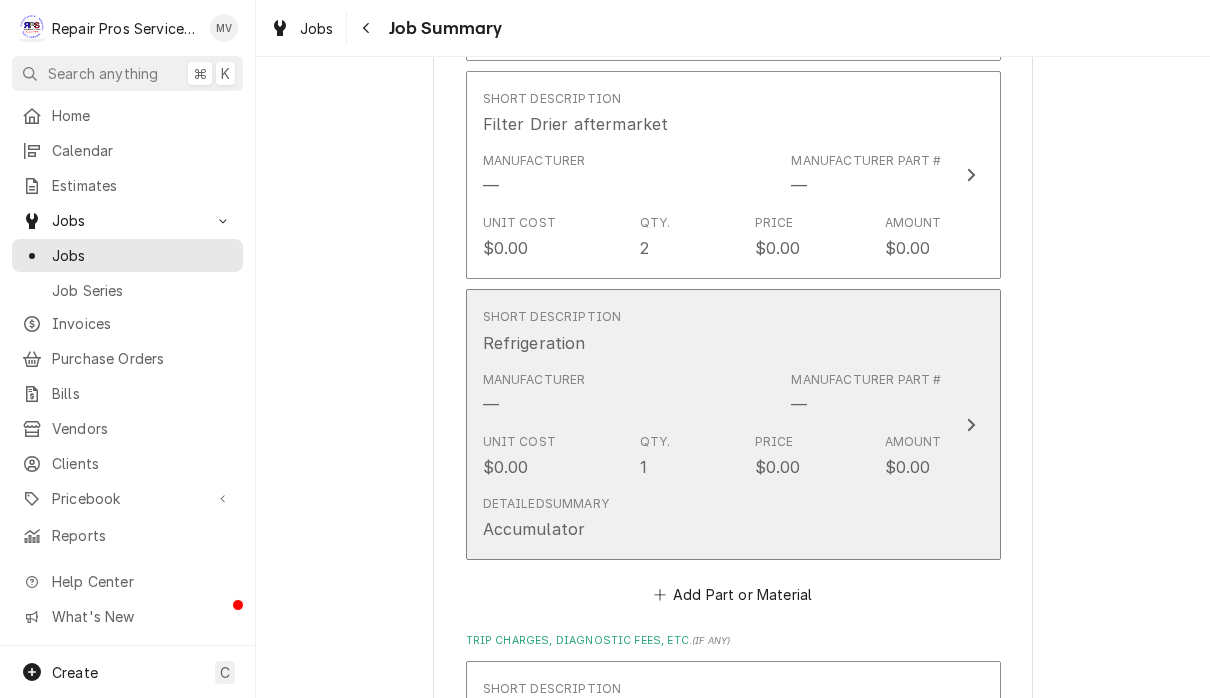 click at bounding box center (971, 425) 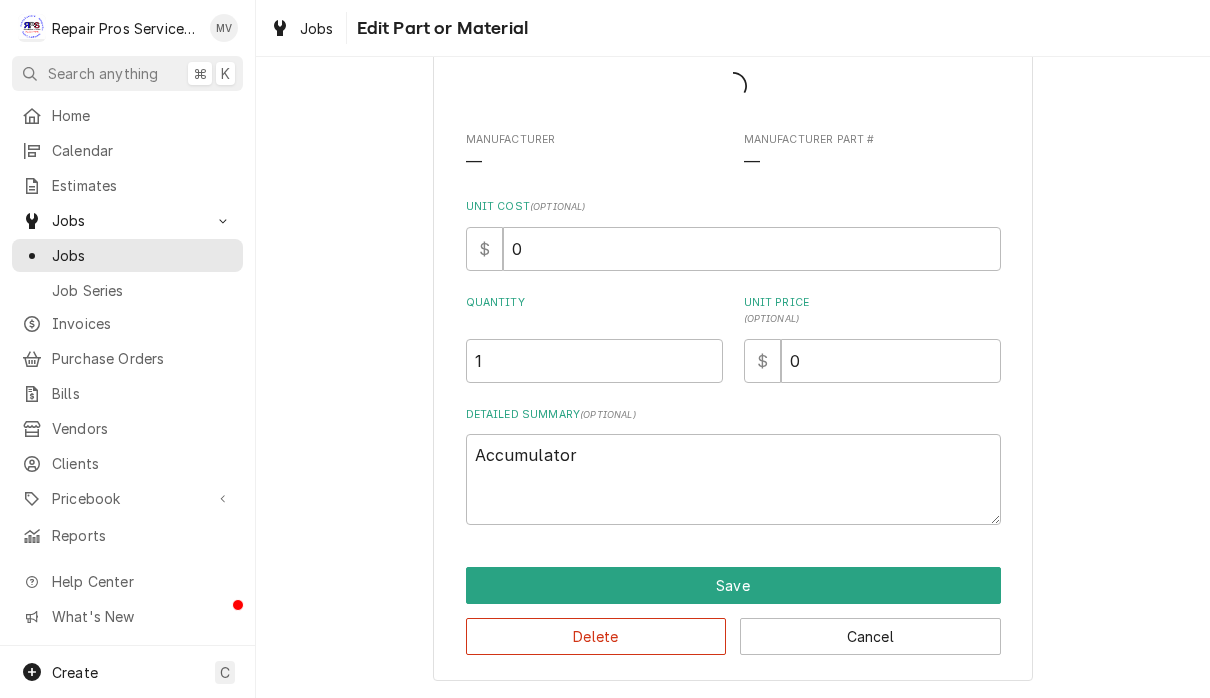 scroll, scrollTop: 97, scrollLeft: 0, axis: vertical 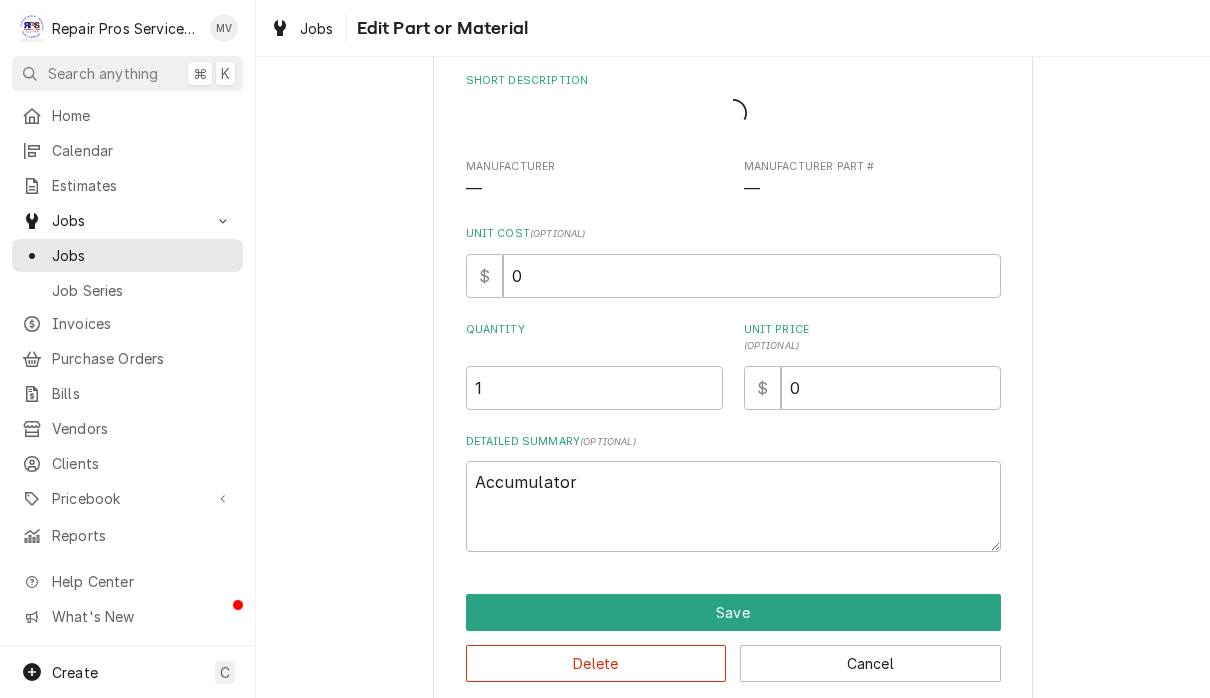 type on "x" 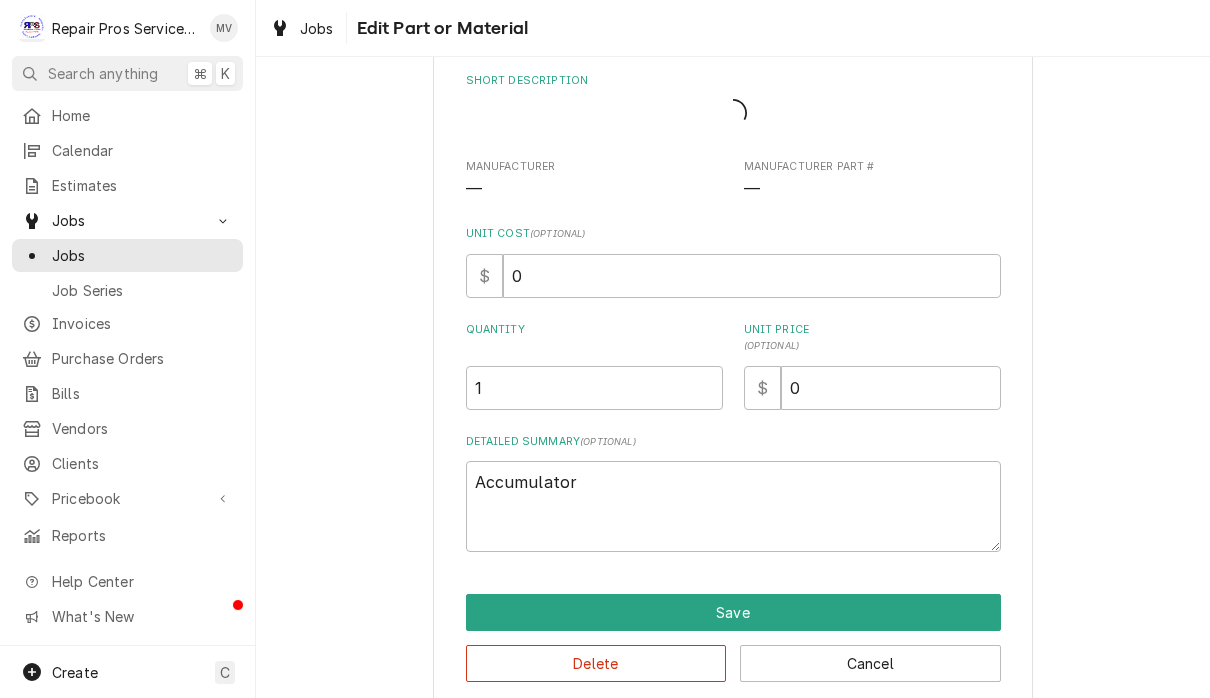 scroll, scrollTop: 0, scrollLeft: 0, axis: both 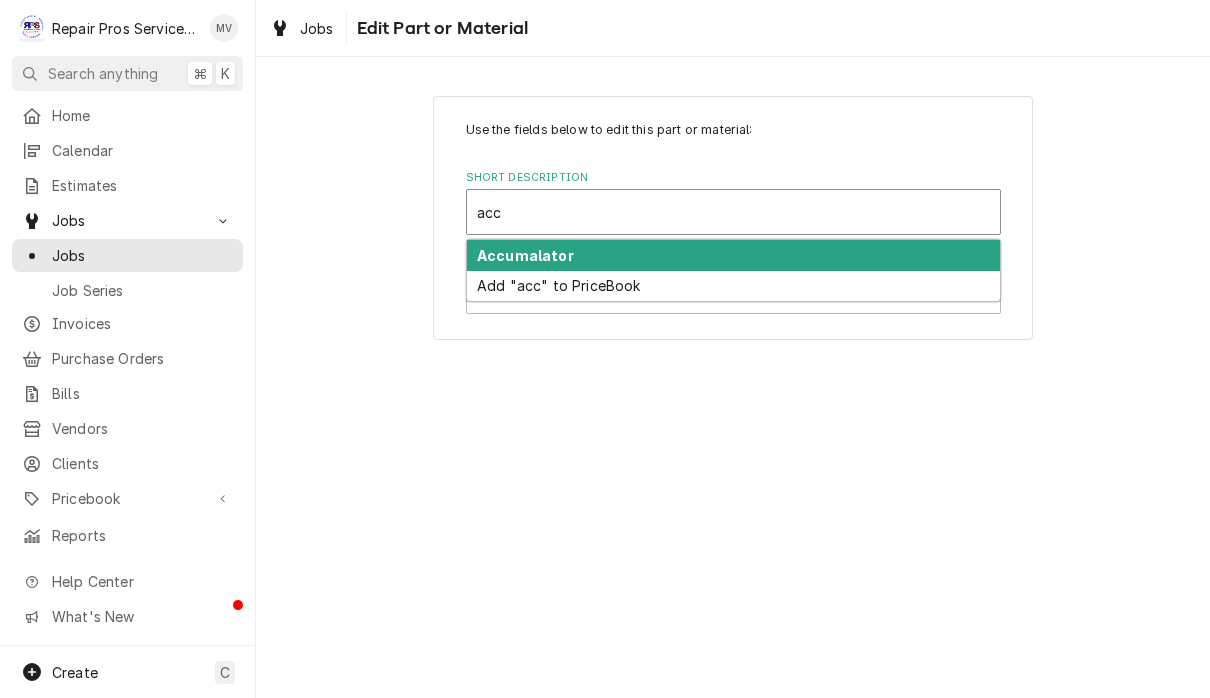 click on "Accumalator" at bounding box center [733, 255] 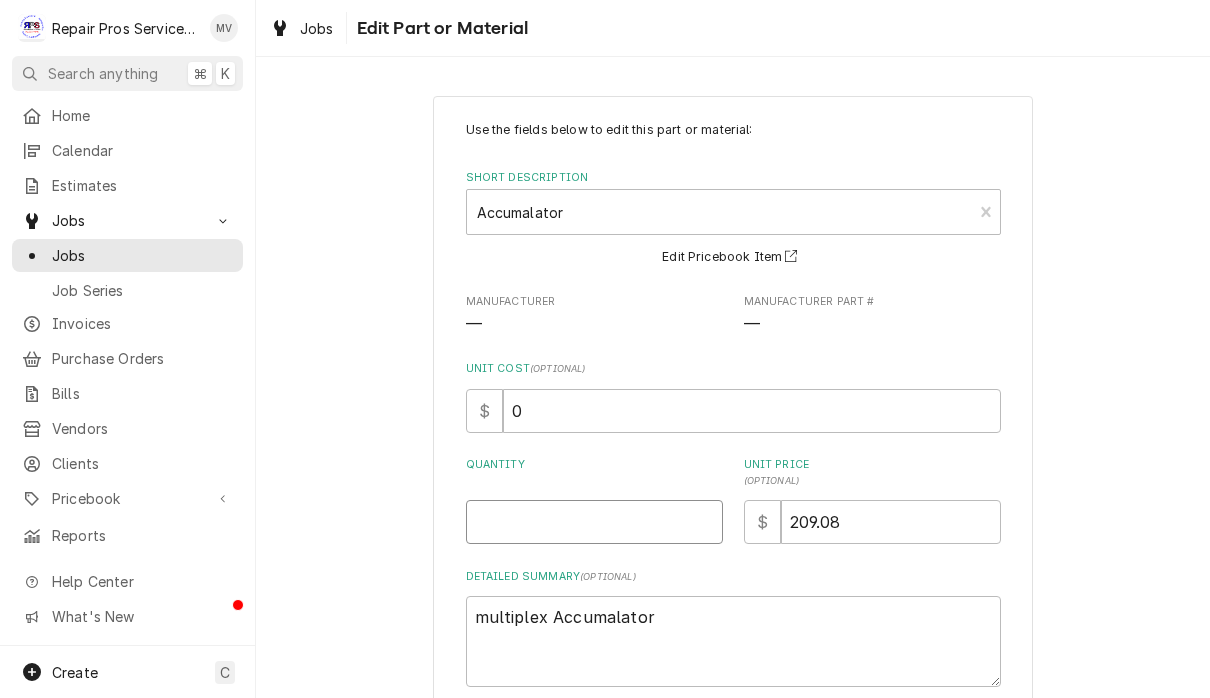 click on "Quantity" at bounding box center [594, 522] 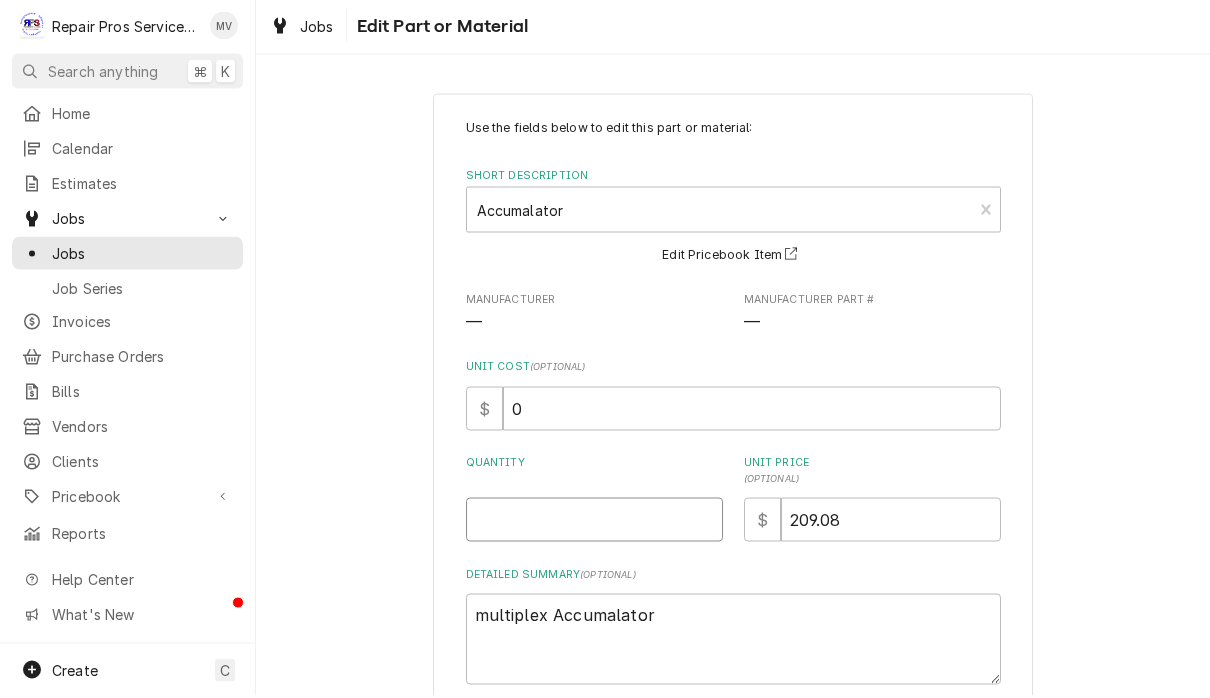 type on "x" 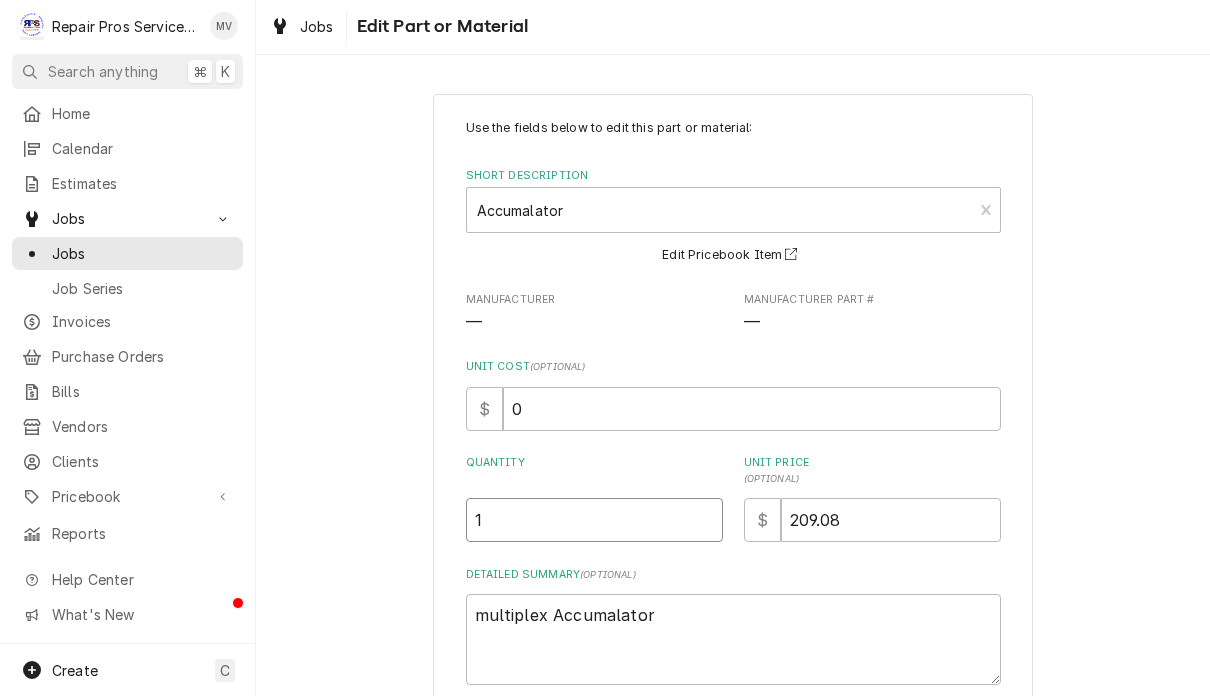 type on "1" 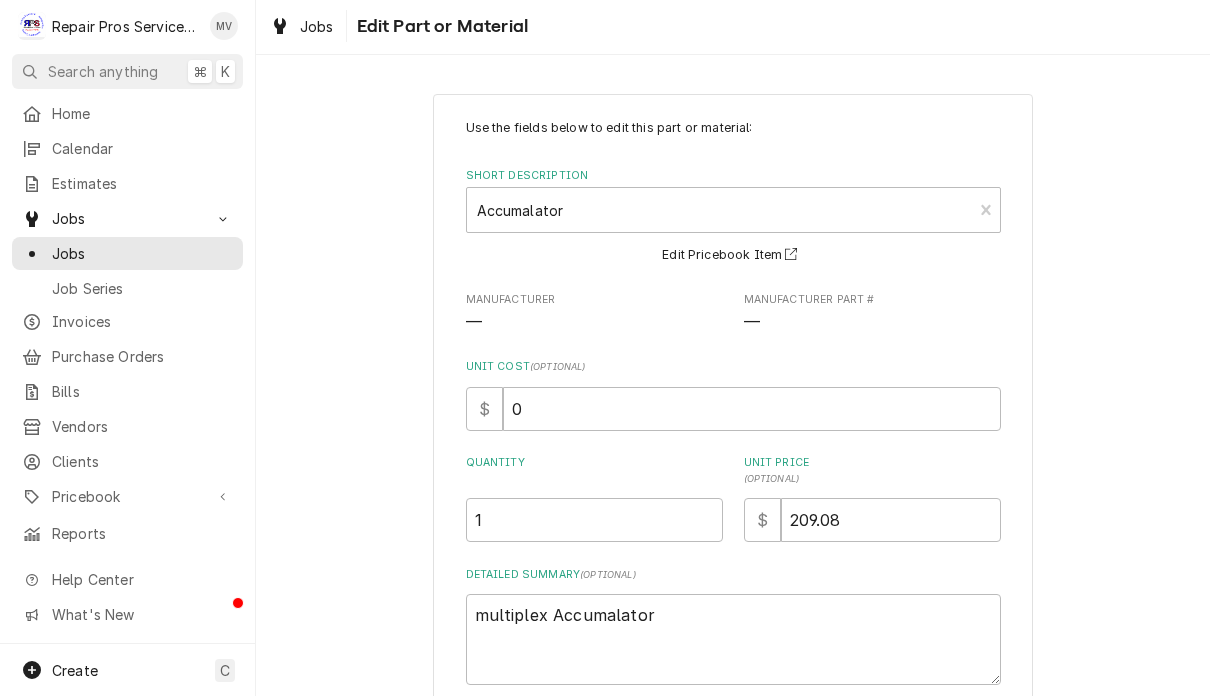 click on "209.08" at bounding box center [891, 522] 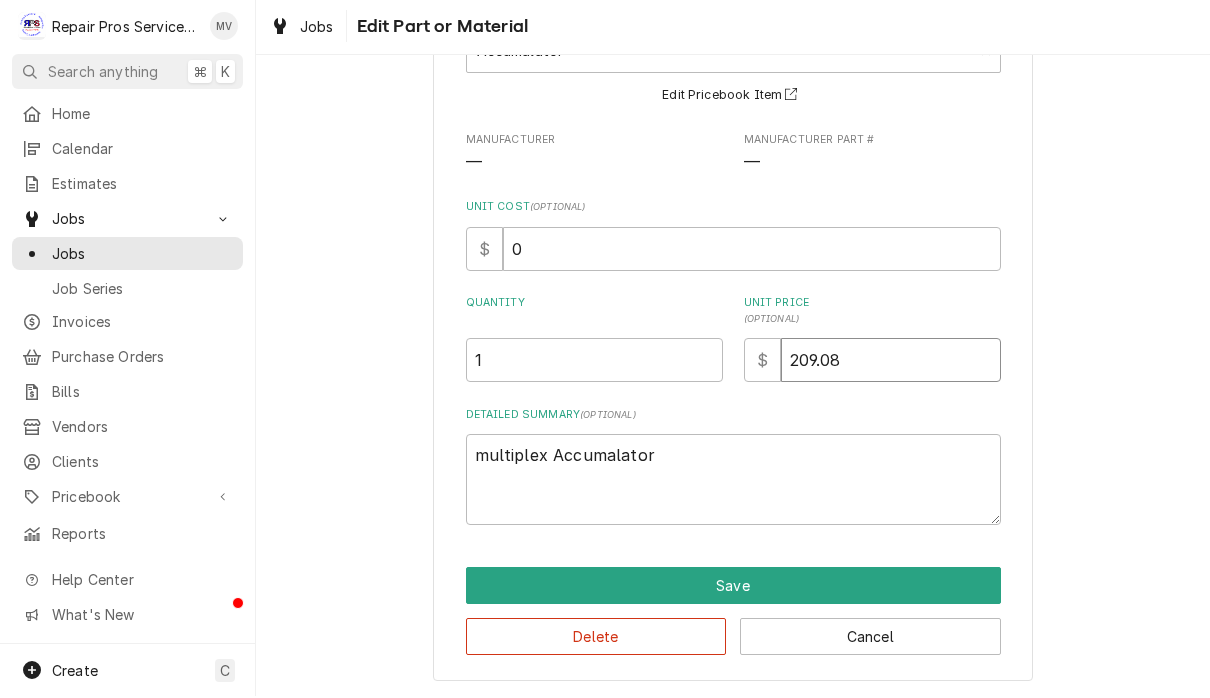 scroll, scrollTop: 159, scrollLeft: 0, axis: vertical 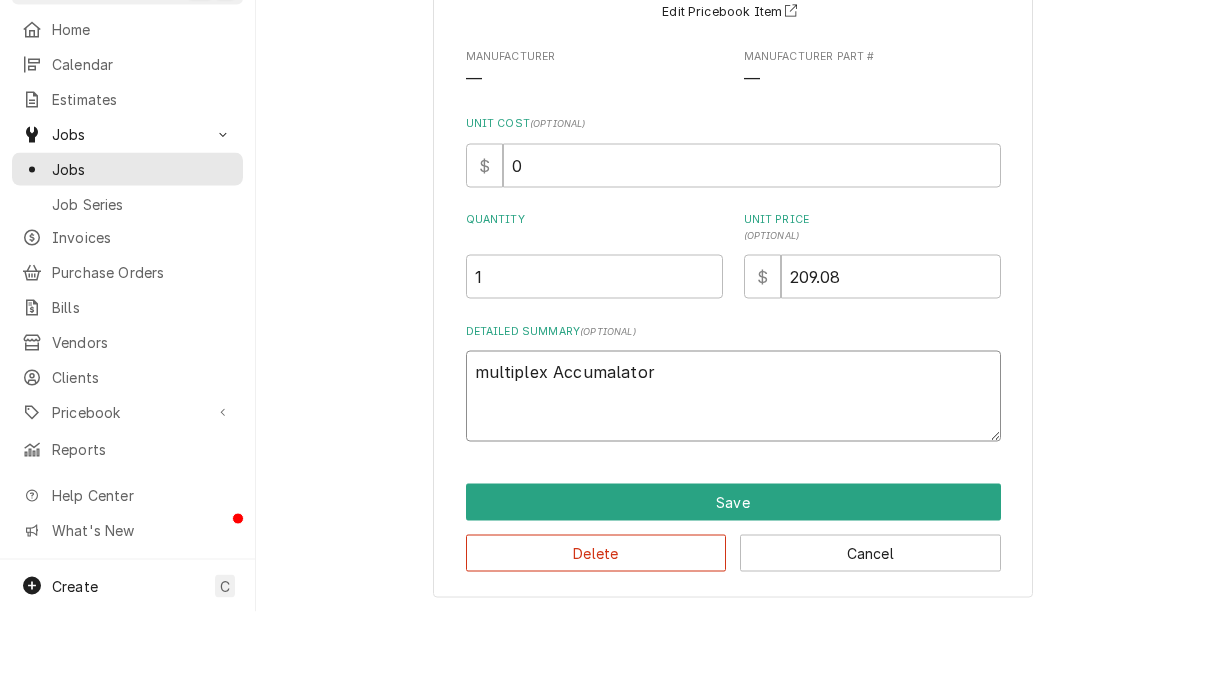 click on "multiplex Accumalator" at bounding box center (733, 482) 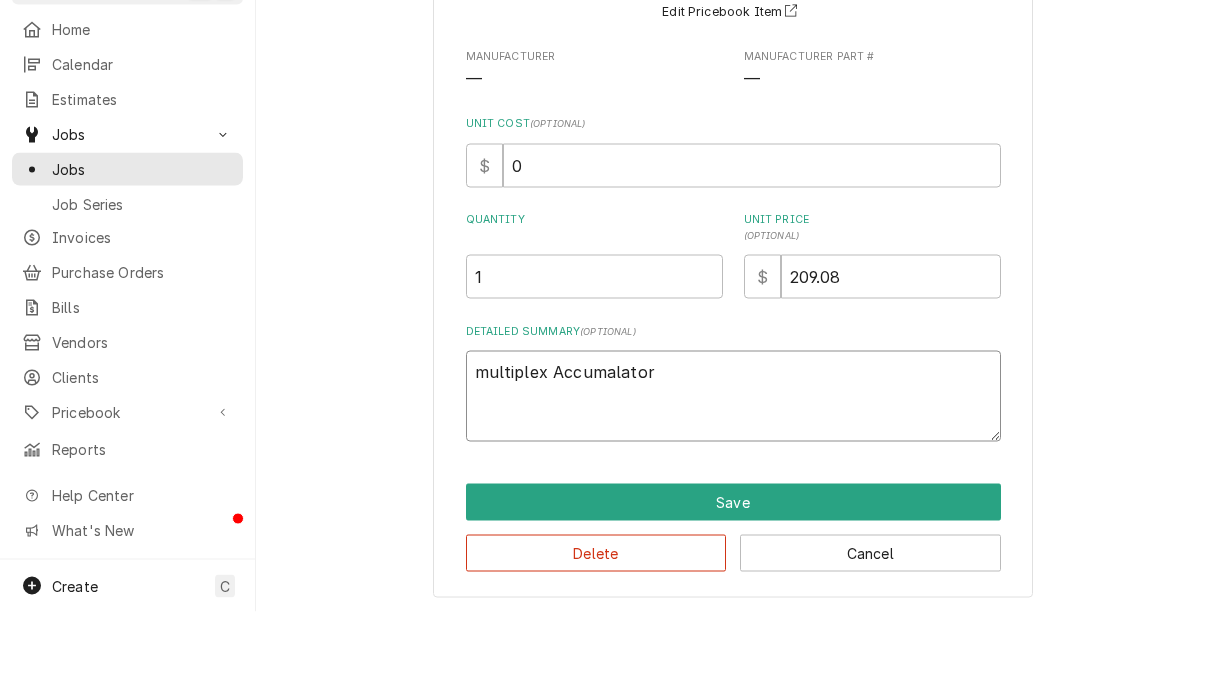 type on "x" 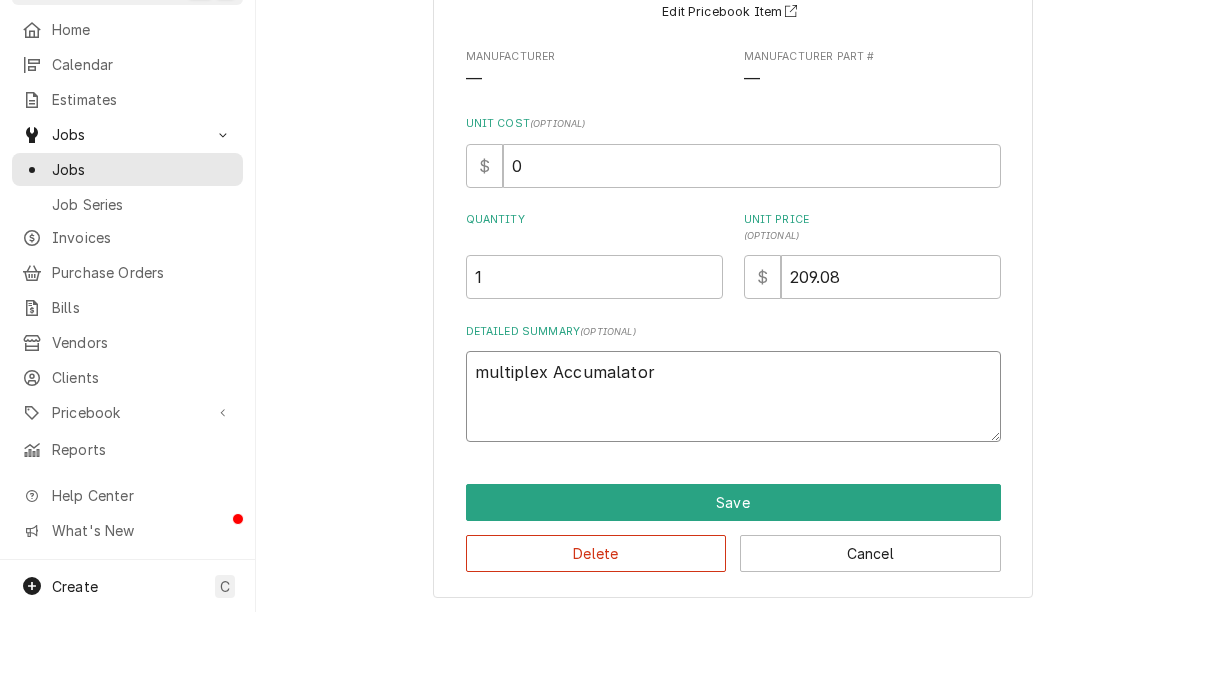 type on "x" 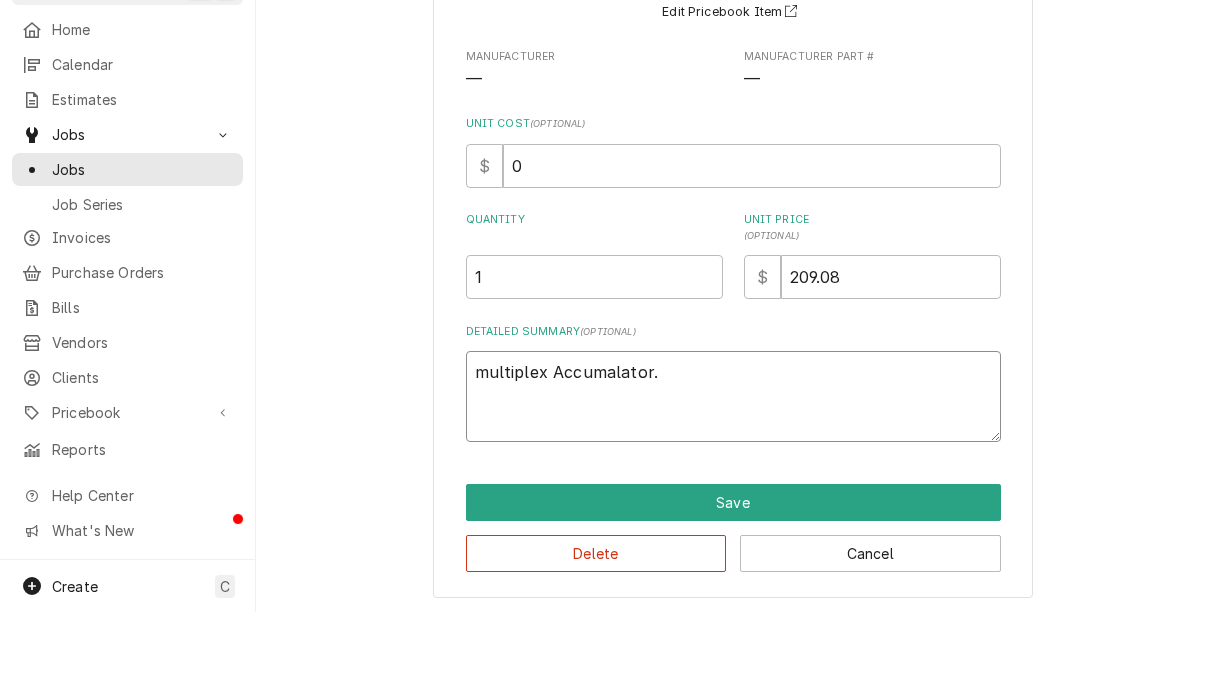 type on "x" 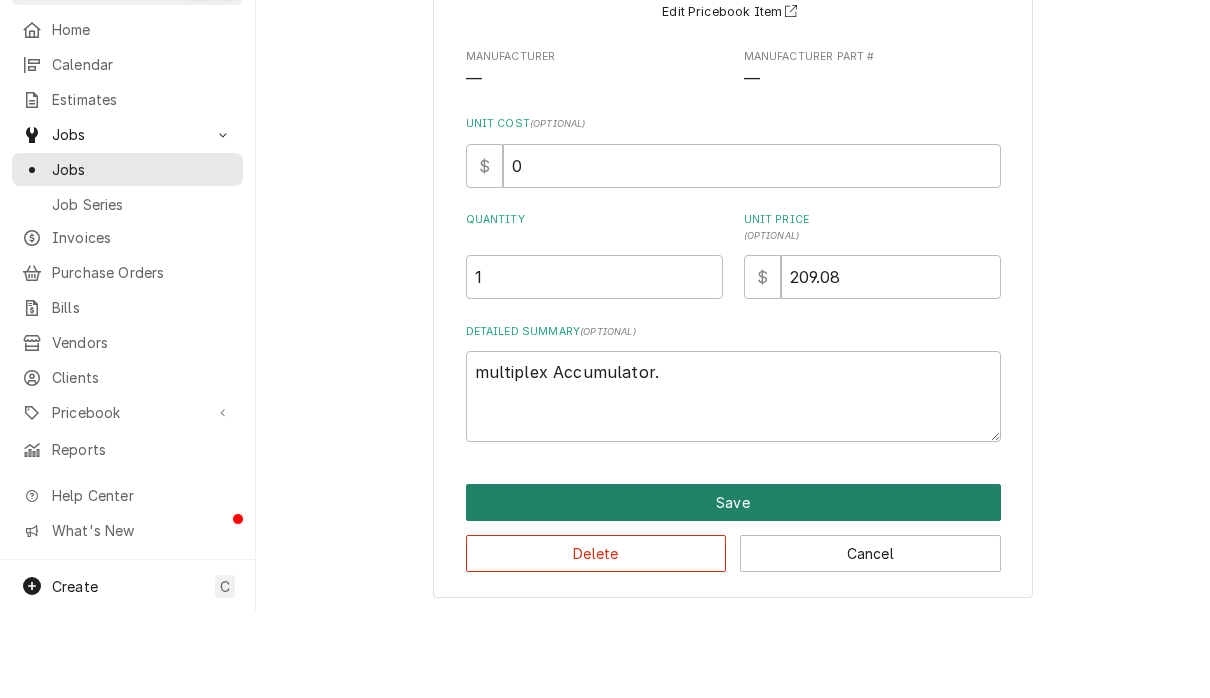 click on "Save" at bounding box center [733, 588] 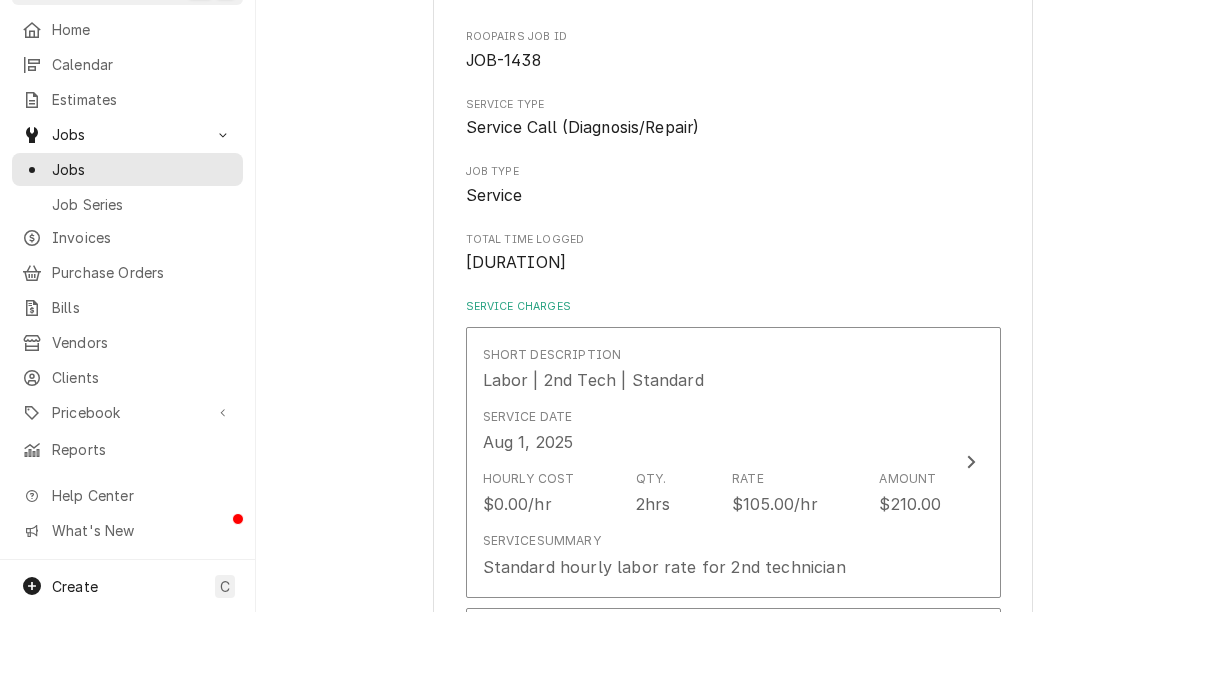 scroll, scrollTop: 2701, scrollLeft: 0, axis: vertical 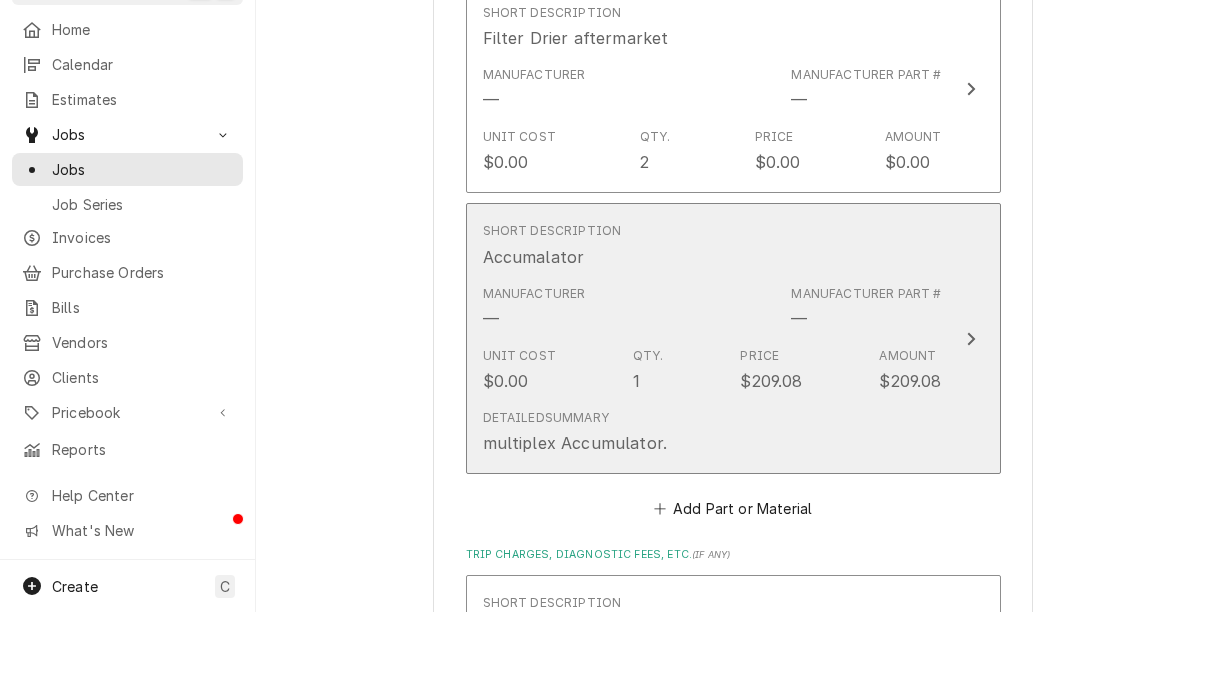 click on "Short Description Accumalator Manufacturer — Manufacturer Part # — Unit Cost $0.00 Qty. 1 Price $209.08 Amount $209.08 Detailed  Summary multiplex Accumulator." at bounding box center [733, 424] 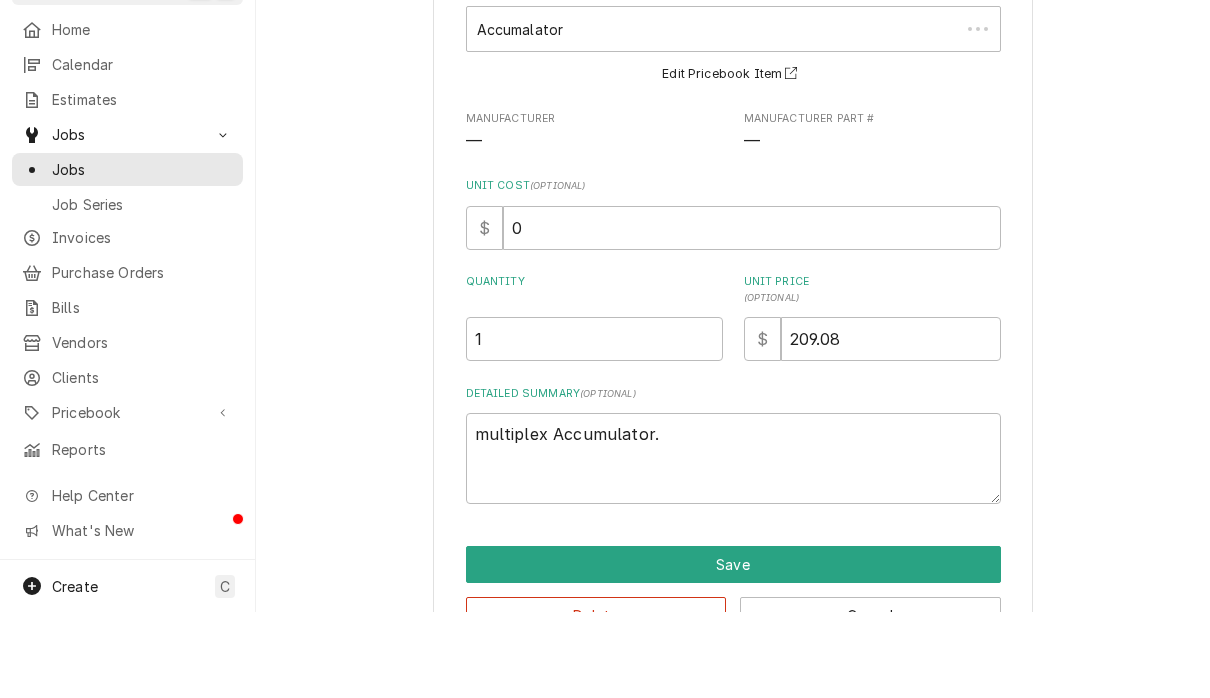scroll, scrollTop: 0, scrollLeft: 0, axis: both 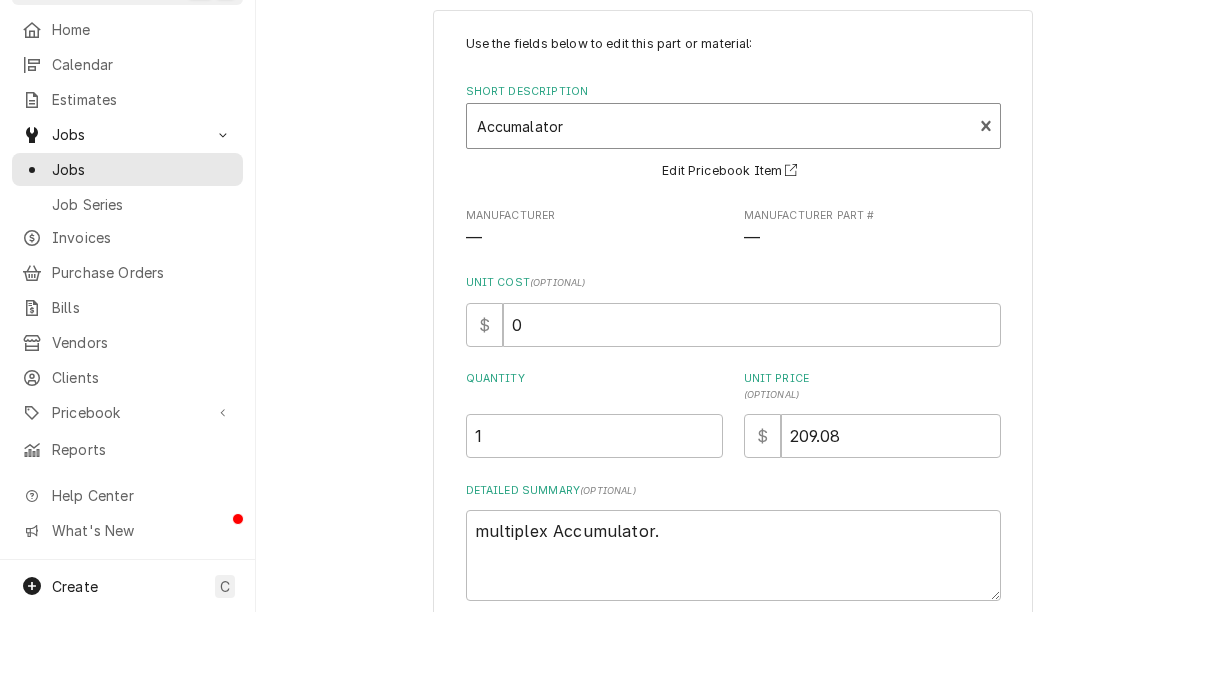 click on "Use the fields below to edit this part or material: Short Description Accumalator Edit Pricebook Item    Manufacturer — Manufacturer Part # — Unit Cost  ( optional ) $ 0 Quantity 1 Unit Price  ( optional ) $ 209.08 Detailed Summary  ( optional ) multiplex Accumulator.      Save Delete Cancel" at bounding box center [733, 469] 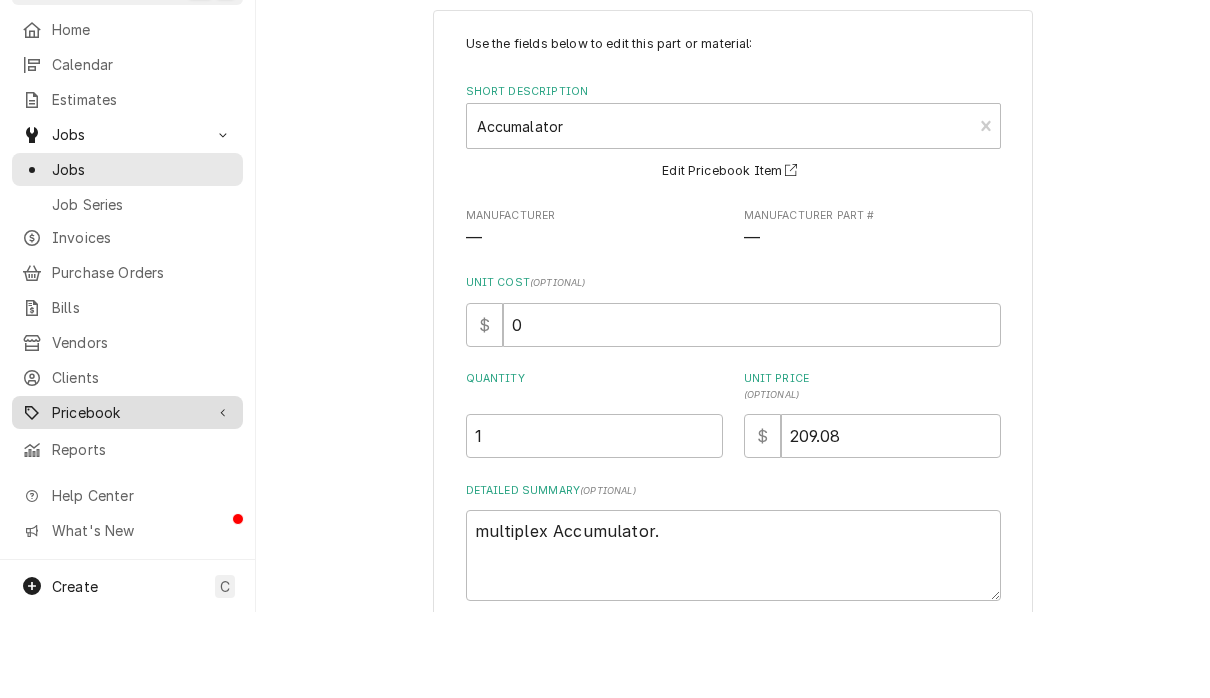 click on "Pricebook" at bounding box center (127, 498) 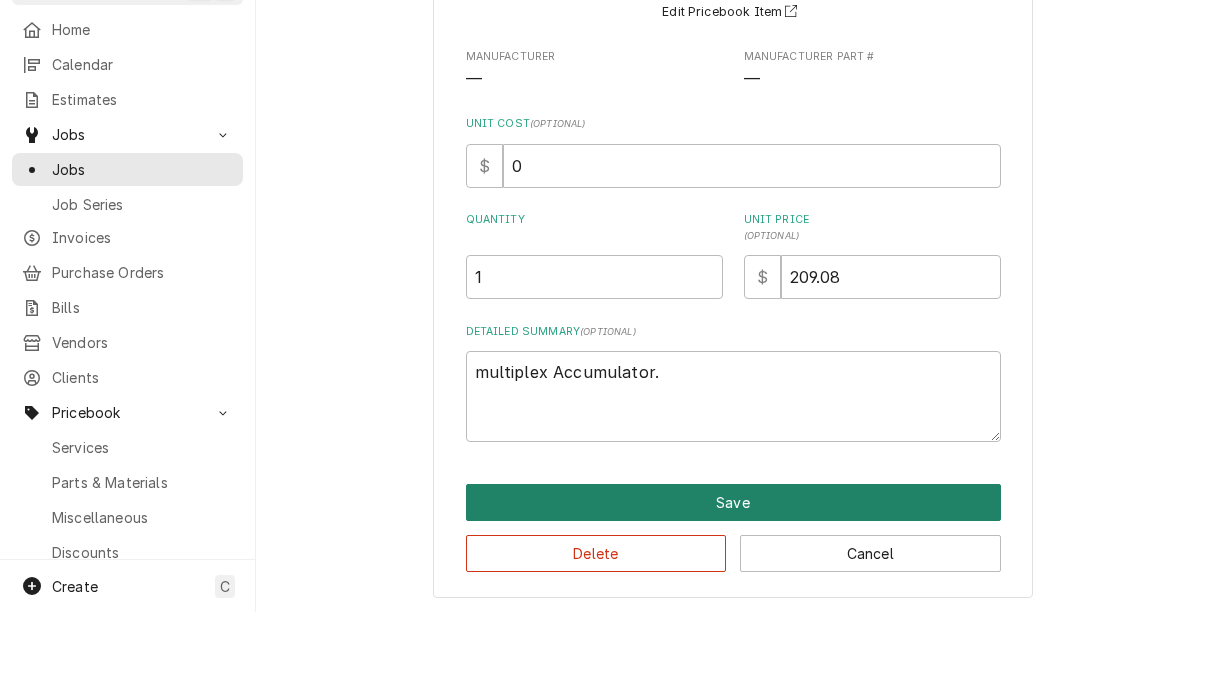 click on "Save" at bounding box center [733, 588] 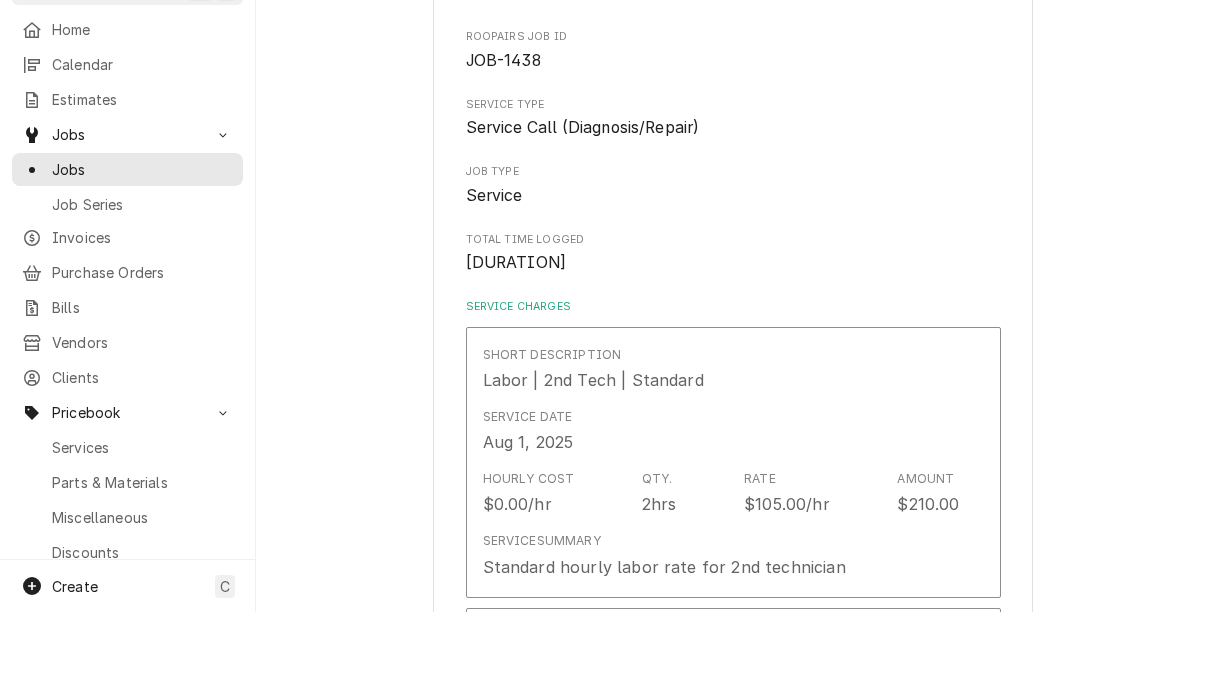type on "x" 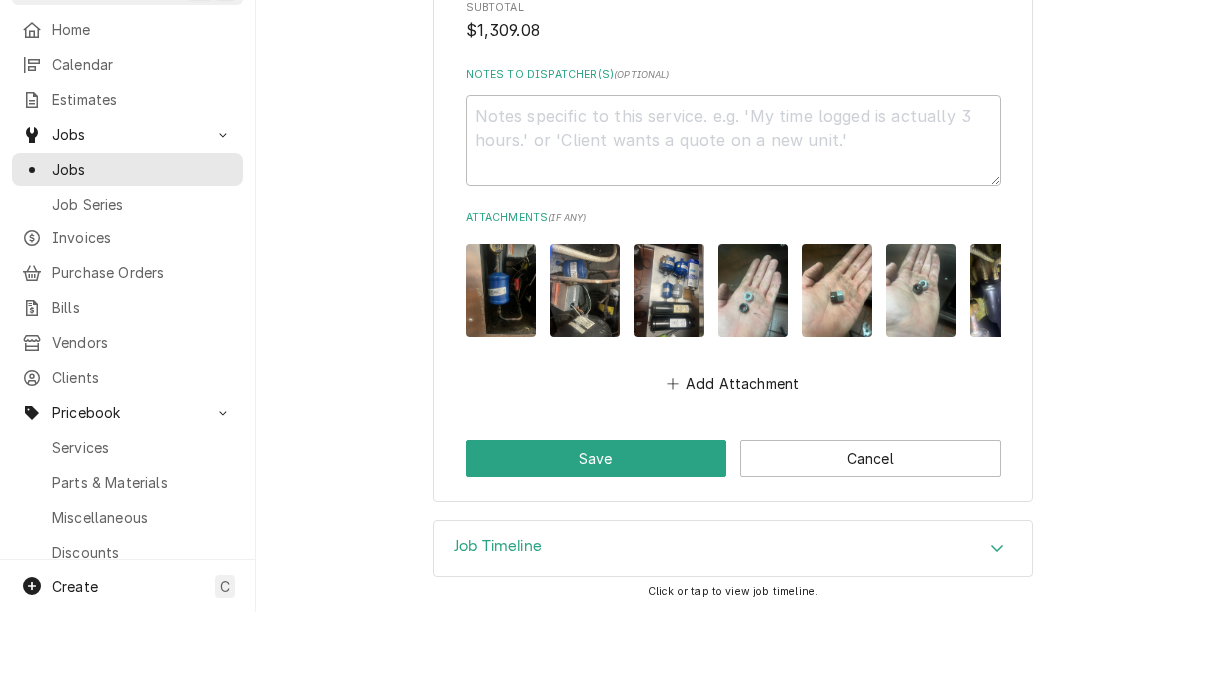 scroll, scrollTop: 3802, scrollLeft: 0, axis: vertical 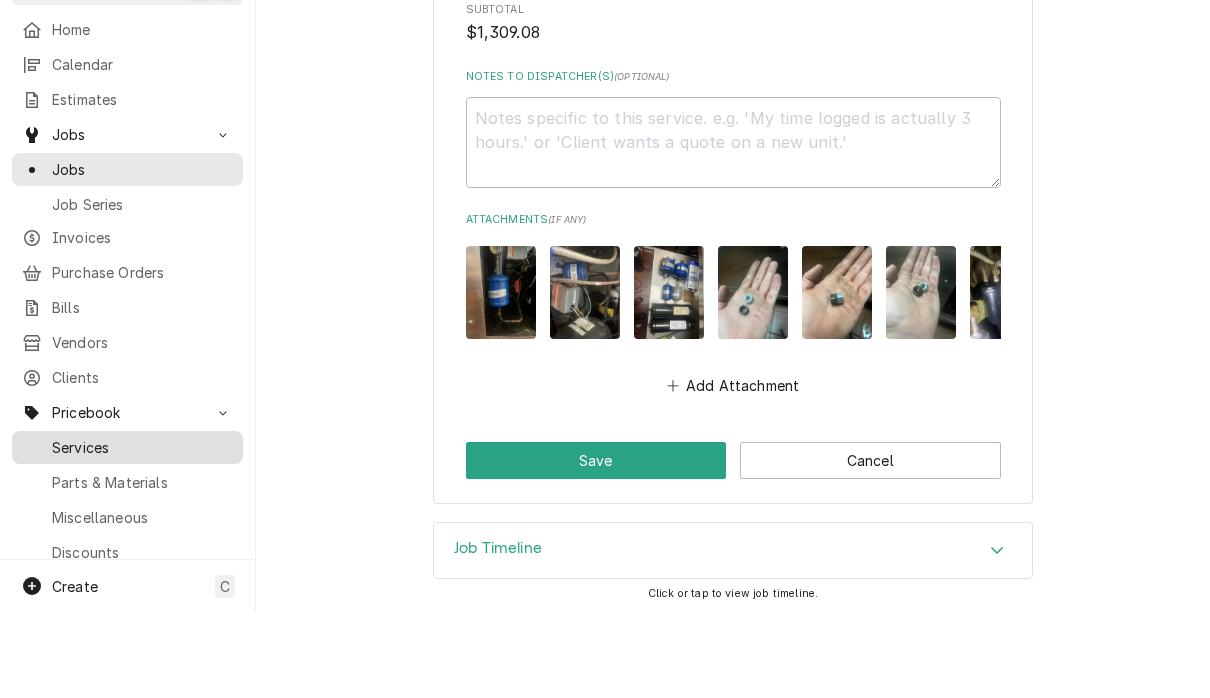 click on "Services" at bounding box center [142, 533] 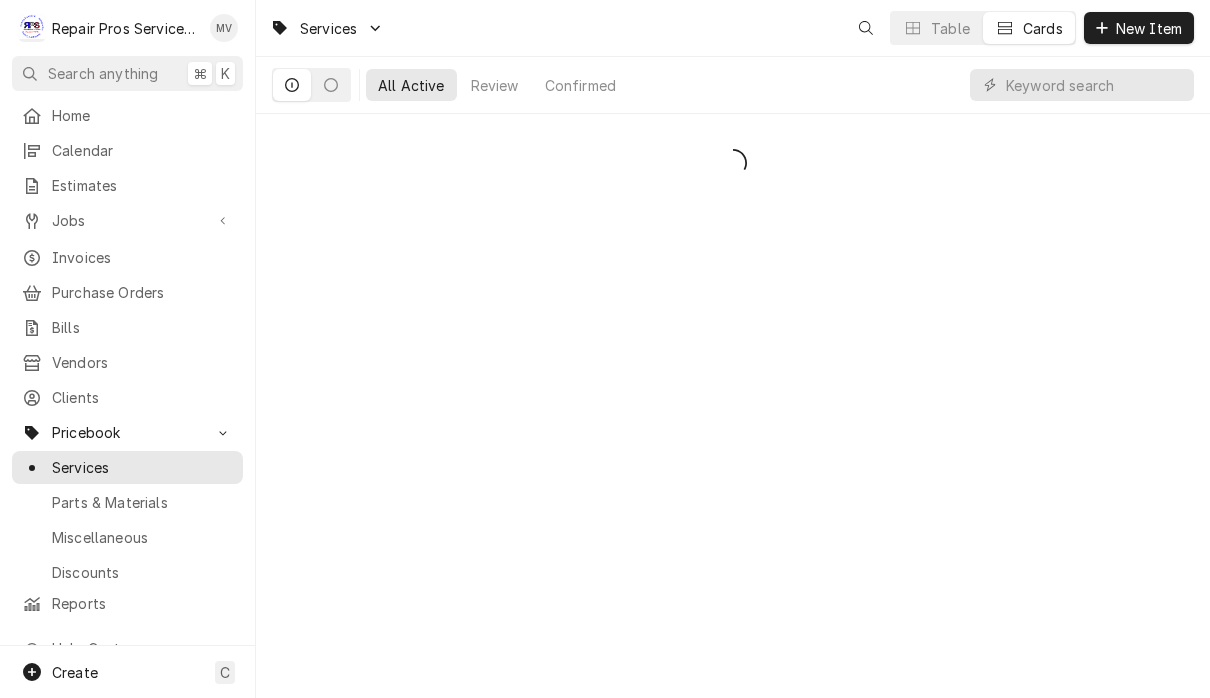 scroll, scrollTop: 0, scrollLeft: 0, axis: both 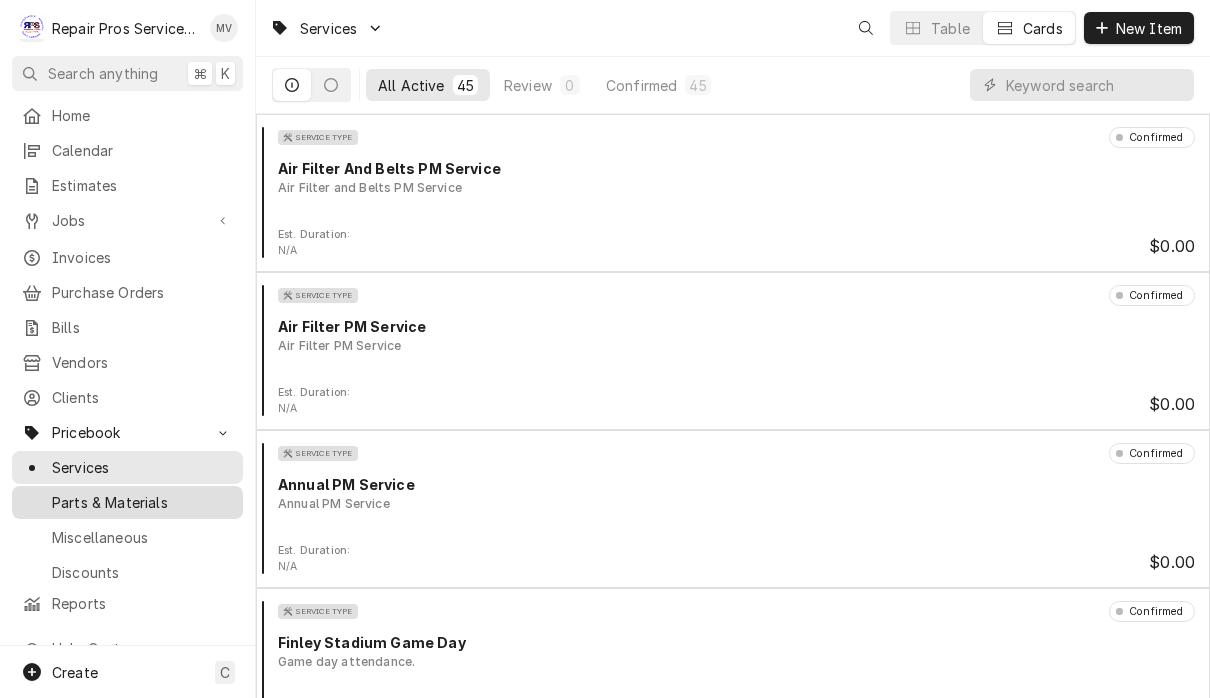click on "Parts & Materials" at bounding box center [142, 502] 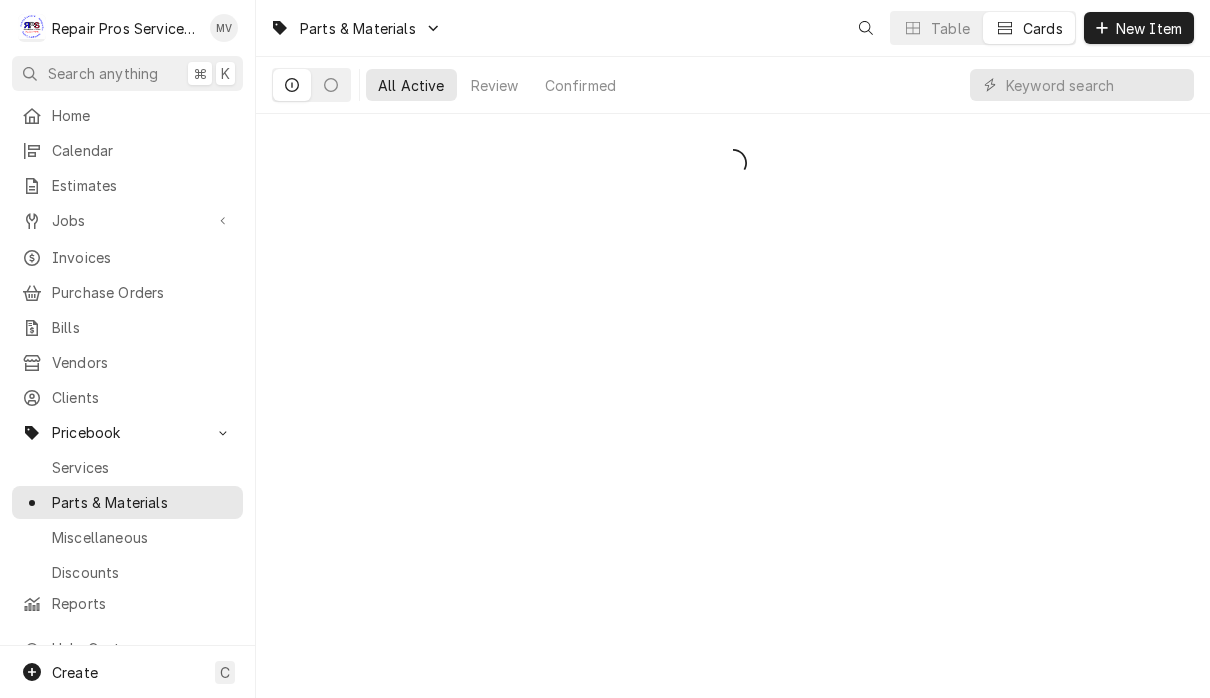 scroll, scrollTop: 0, scrollLeft: 0, axis: both 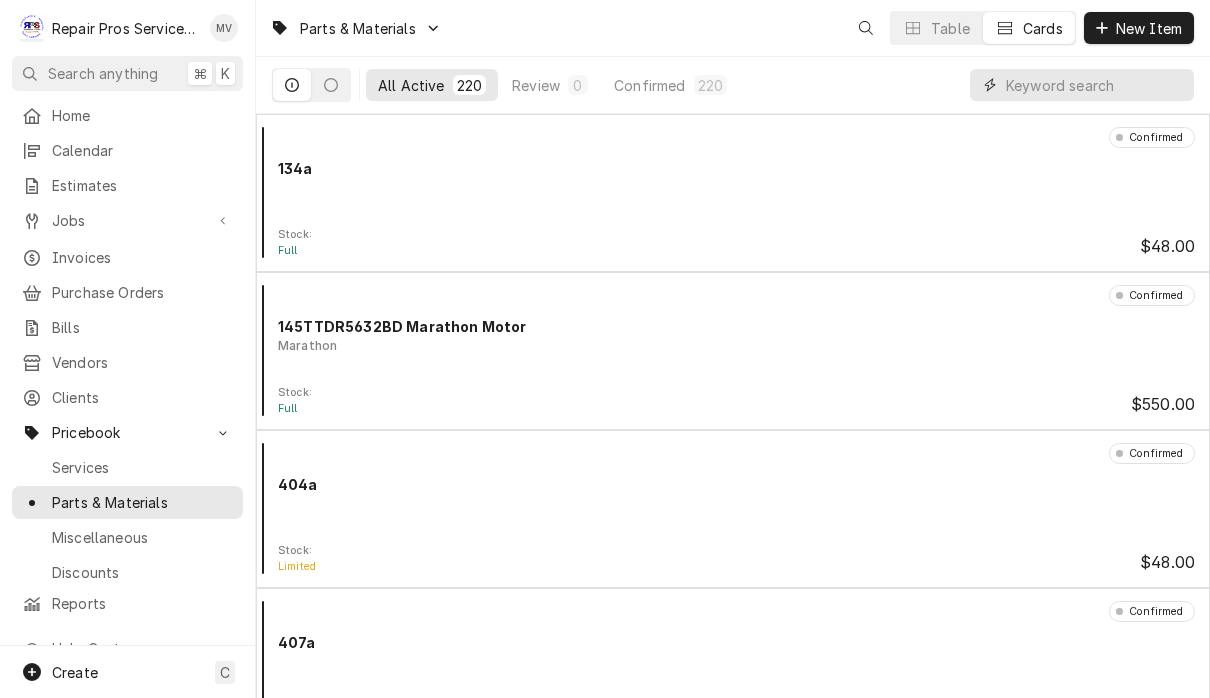 click at bounding box center [1095, 85] 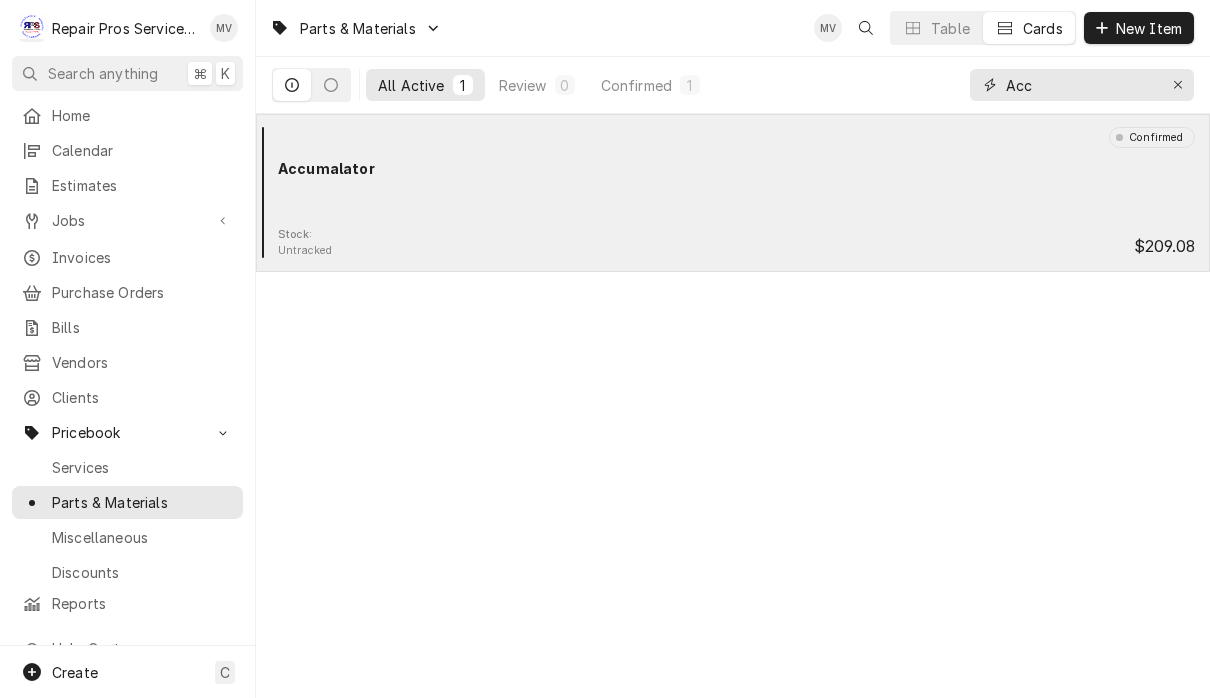 type on "Acc" 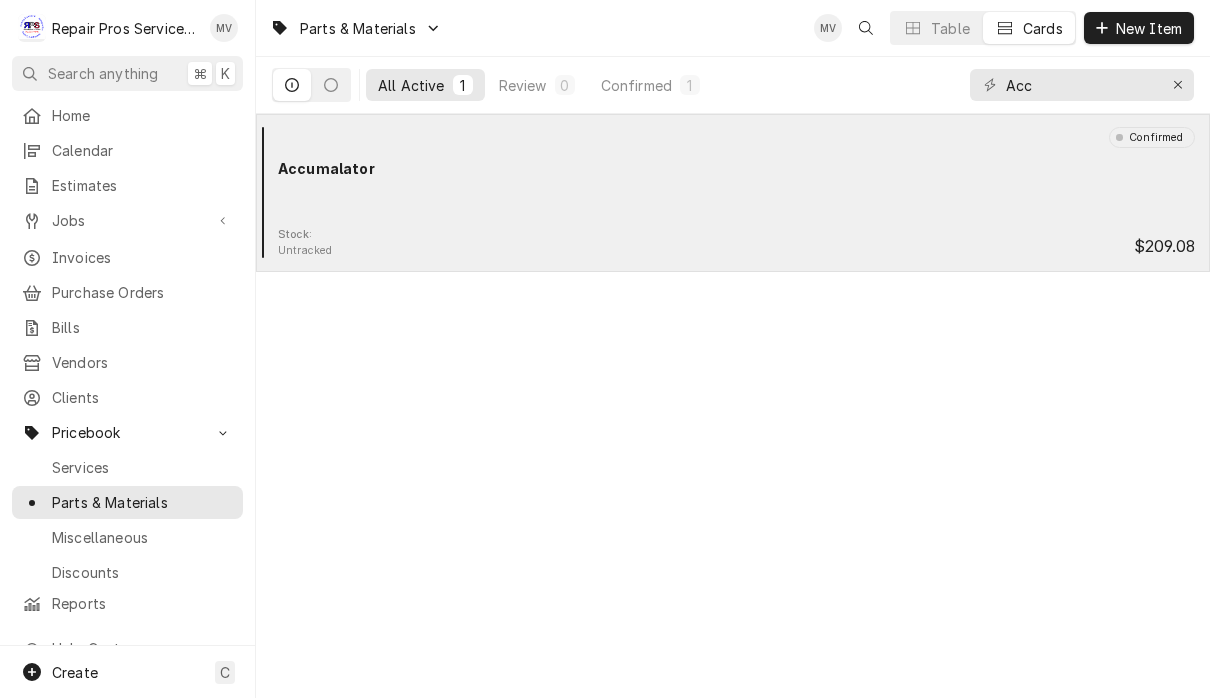 click on "Stock: Untracked $209.08" at bounding box center [733, 243] 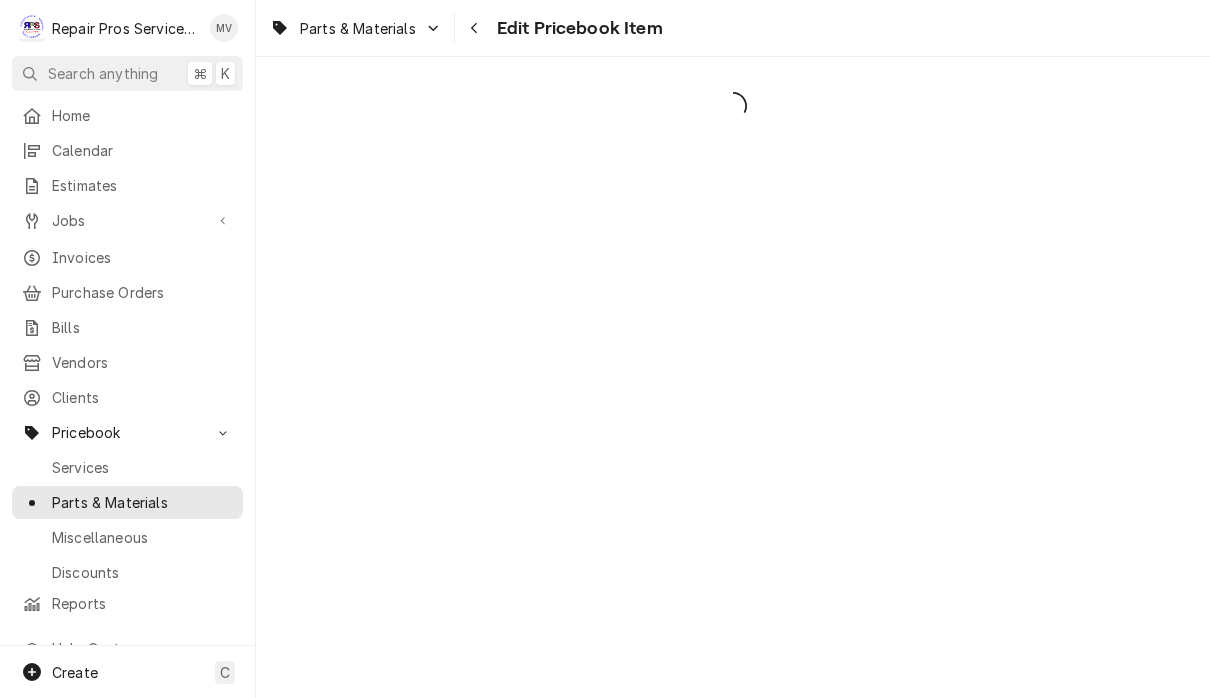 scroll, scrollTop: 0, scrollLeft: 0, axis: both 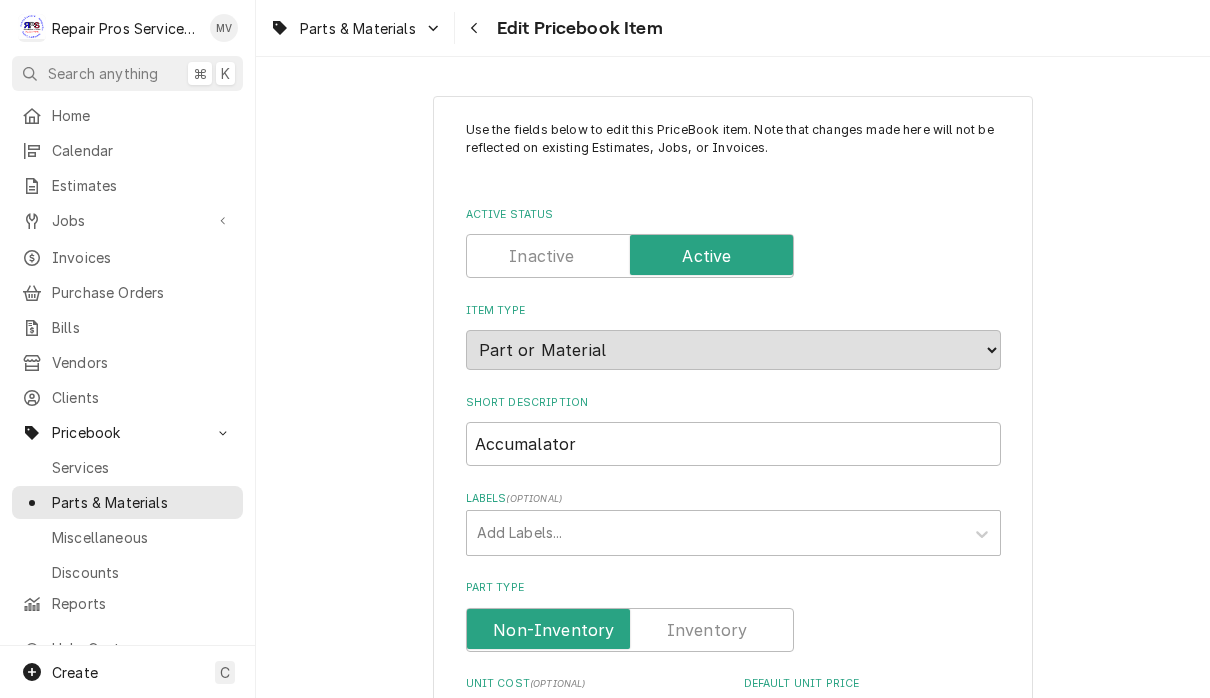 click on "Accumalator" at bounding box center (733, 444) 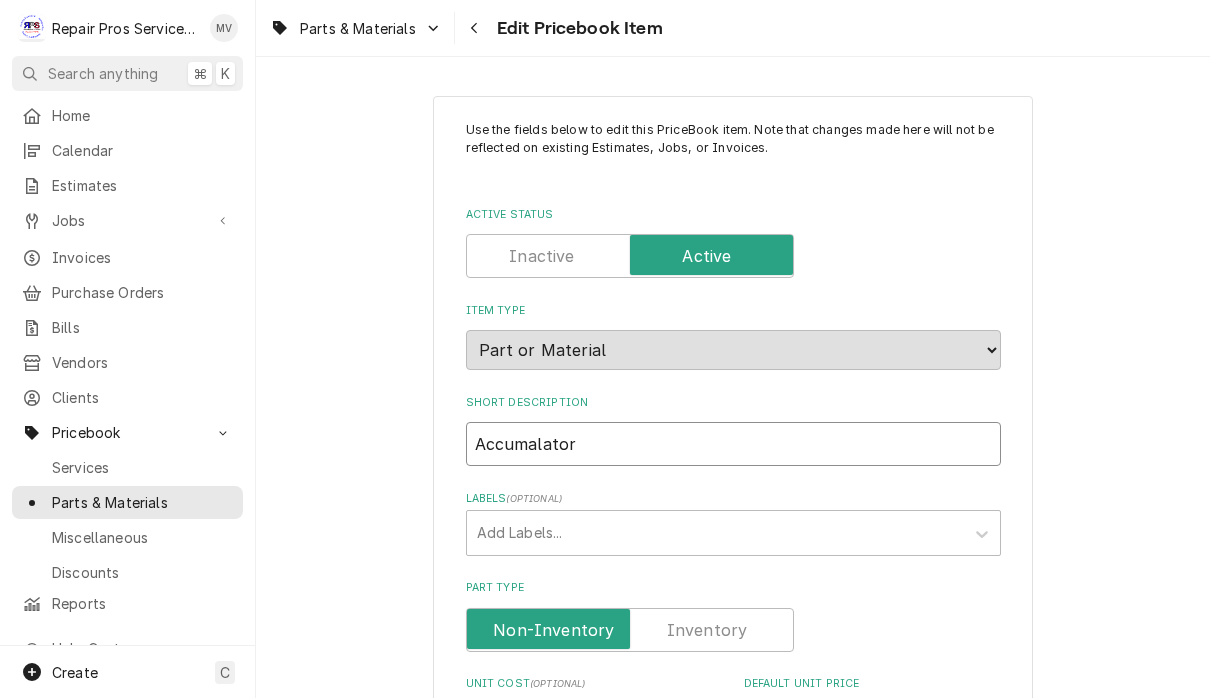 click on "Accumalator" at bounding box center (733, 444) 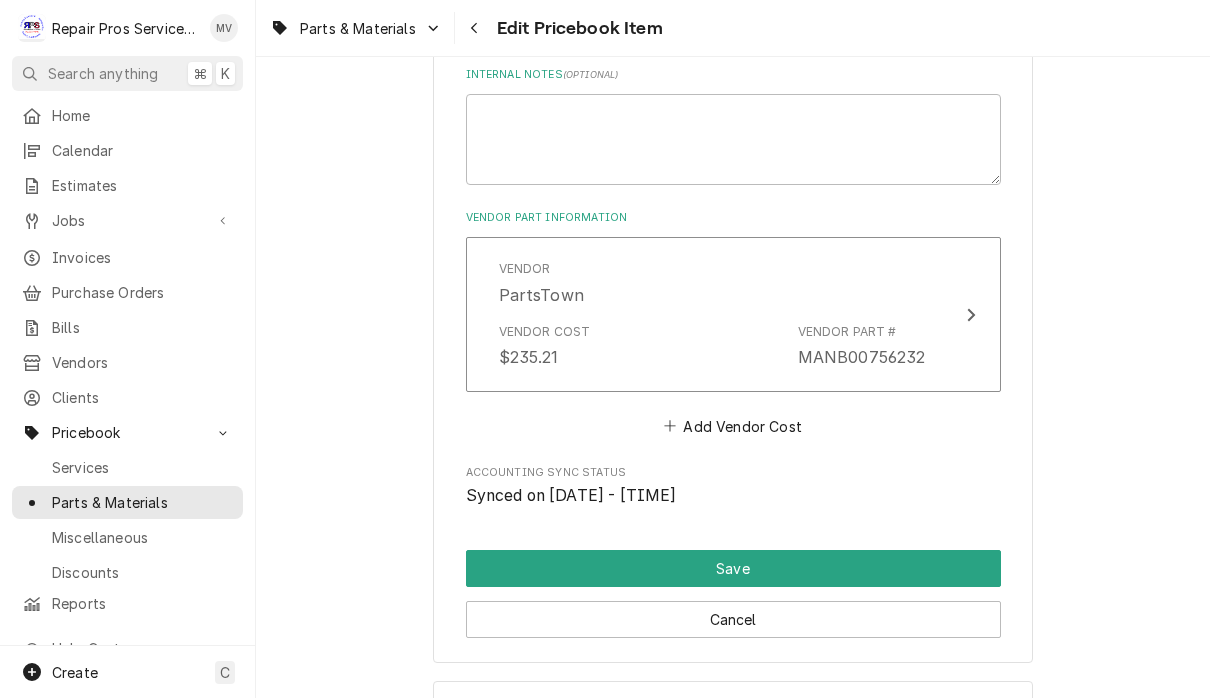 scroll, scrollTop: 1168, scrollLeft: 0, axis: vertical 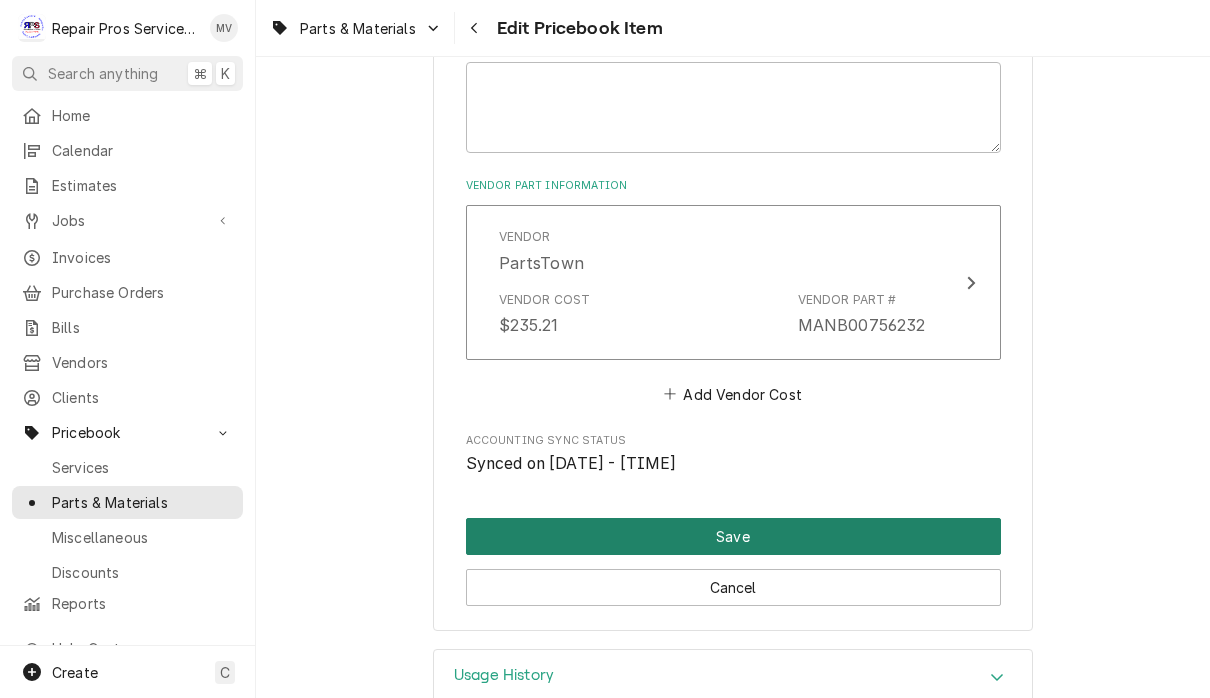 type on "Accumulator" 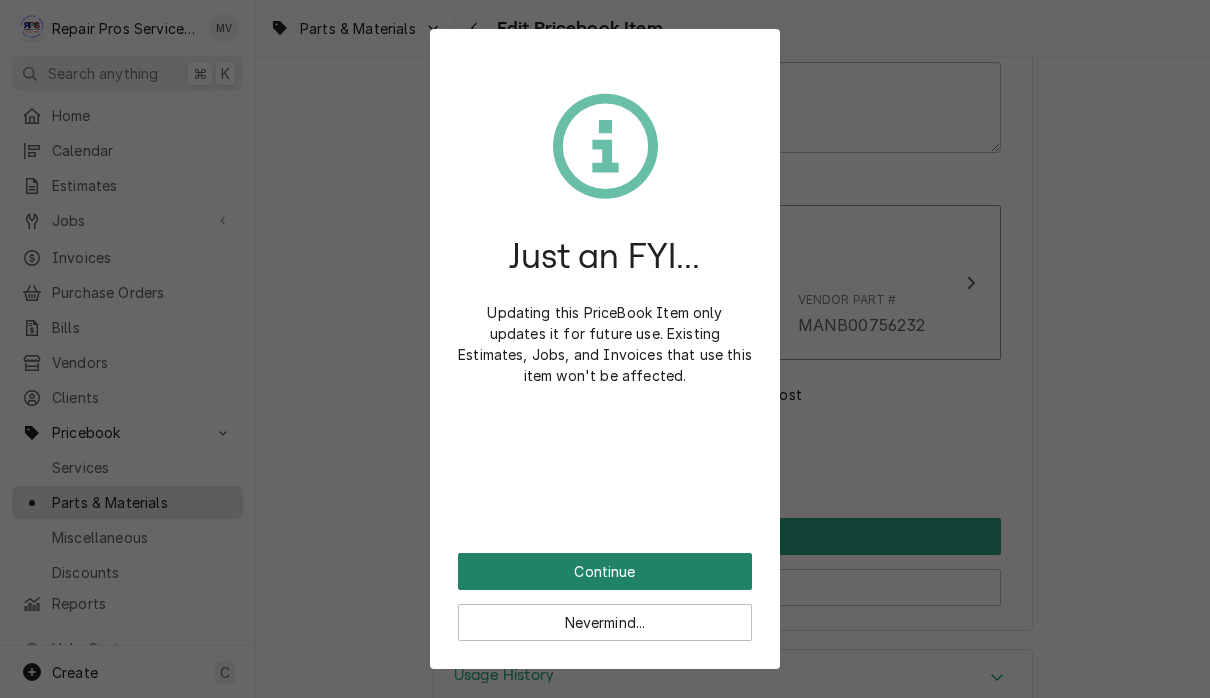 click on "Continue" at bounding box center [605, 571] 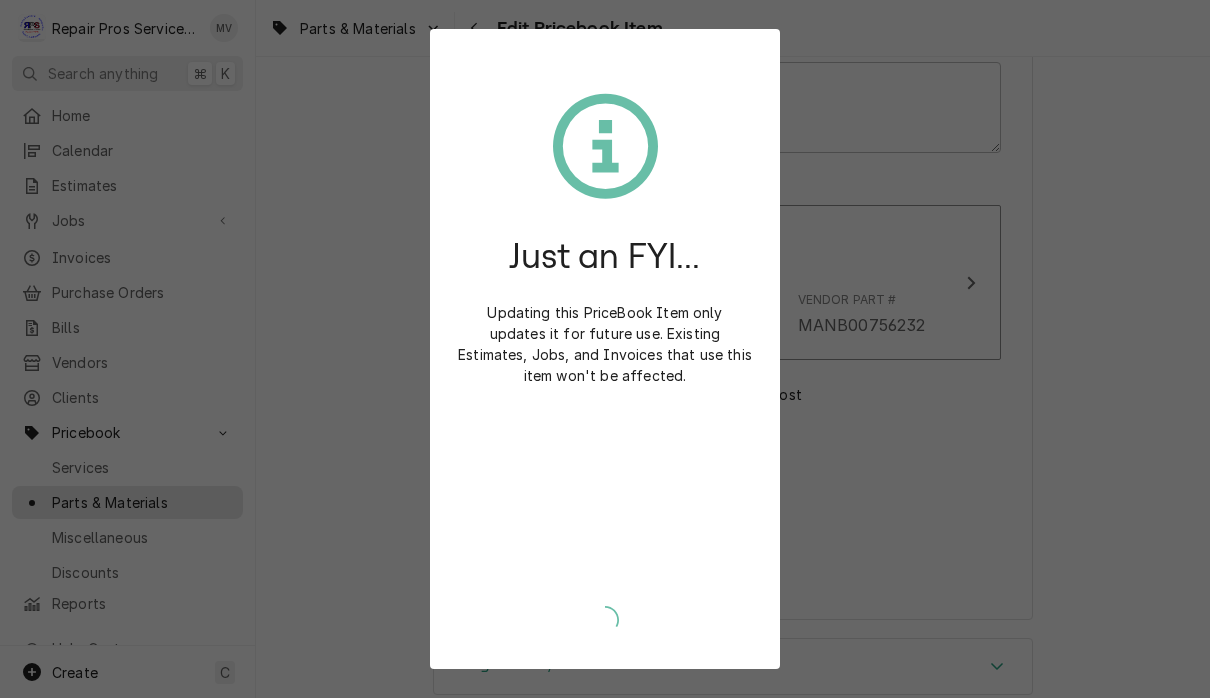 type on "x" 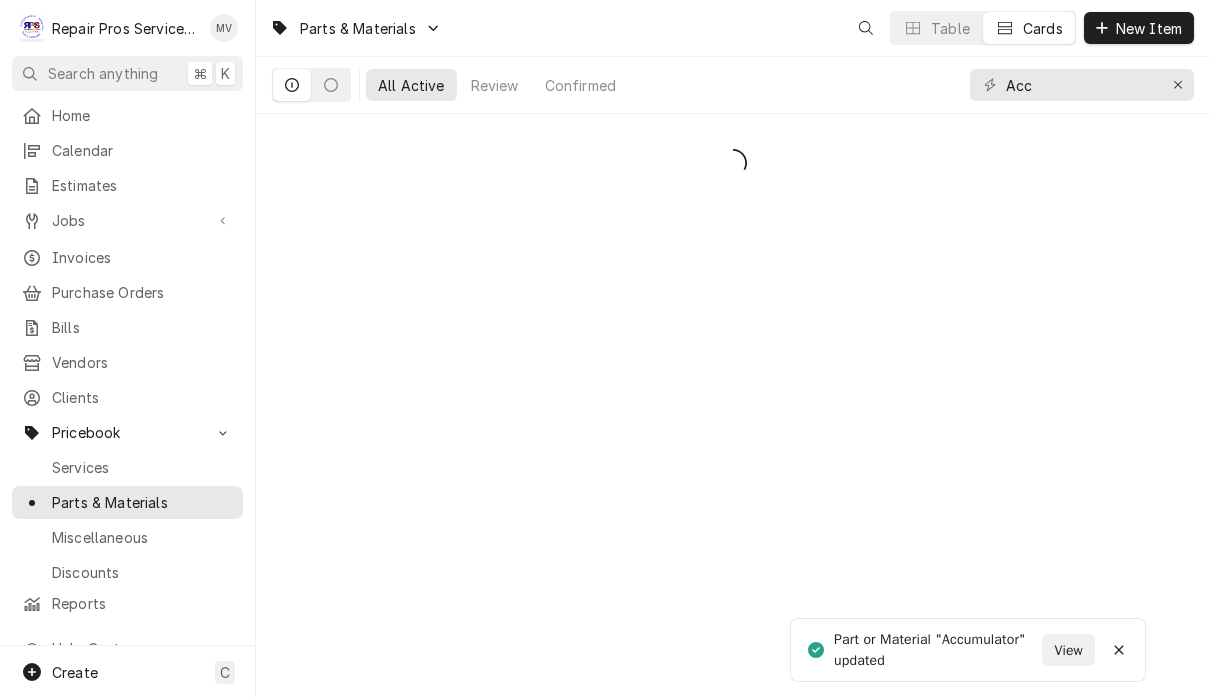 scroll, scrollTop: 0, scrollLeft: 0, axis: both 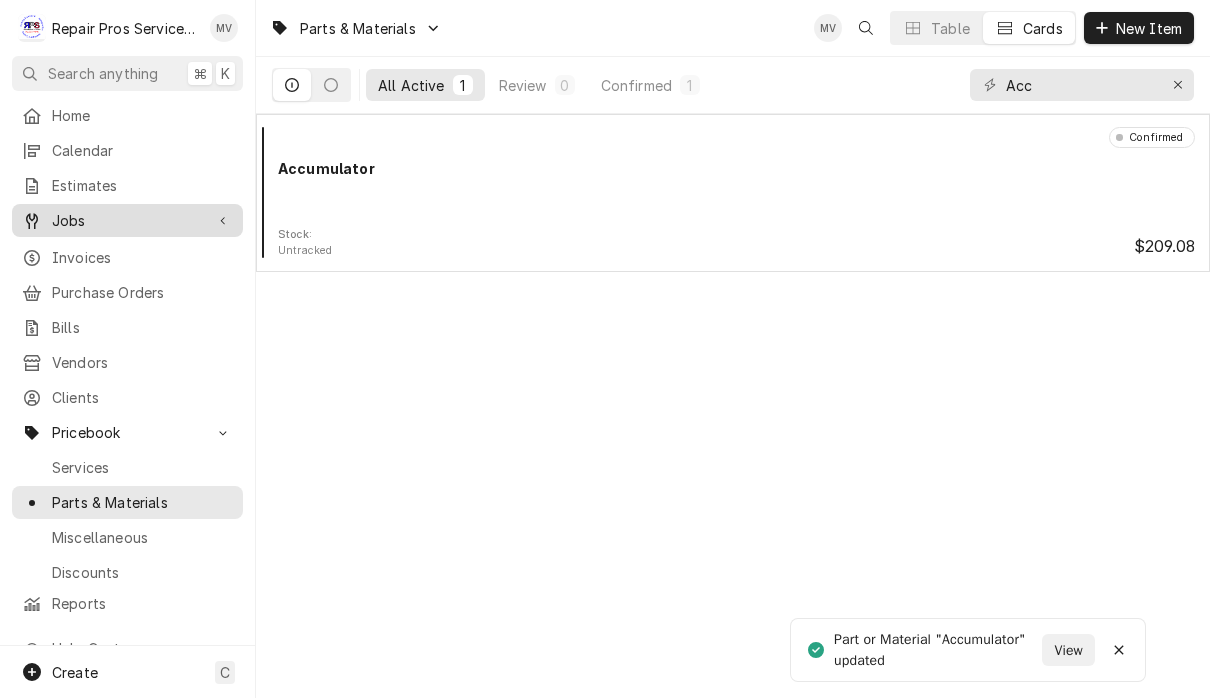 click on "Jobs" at bounding box center (127, 220) 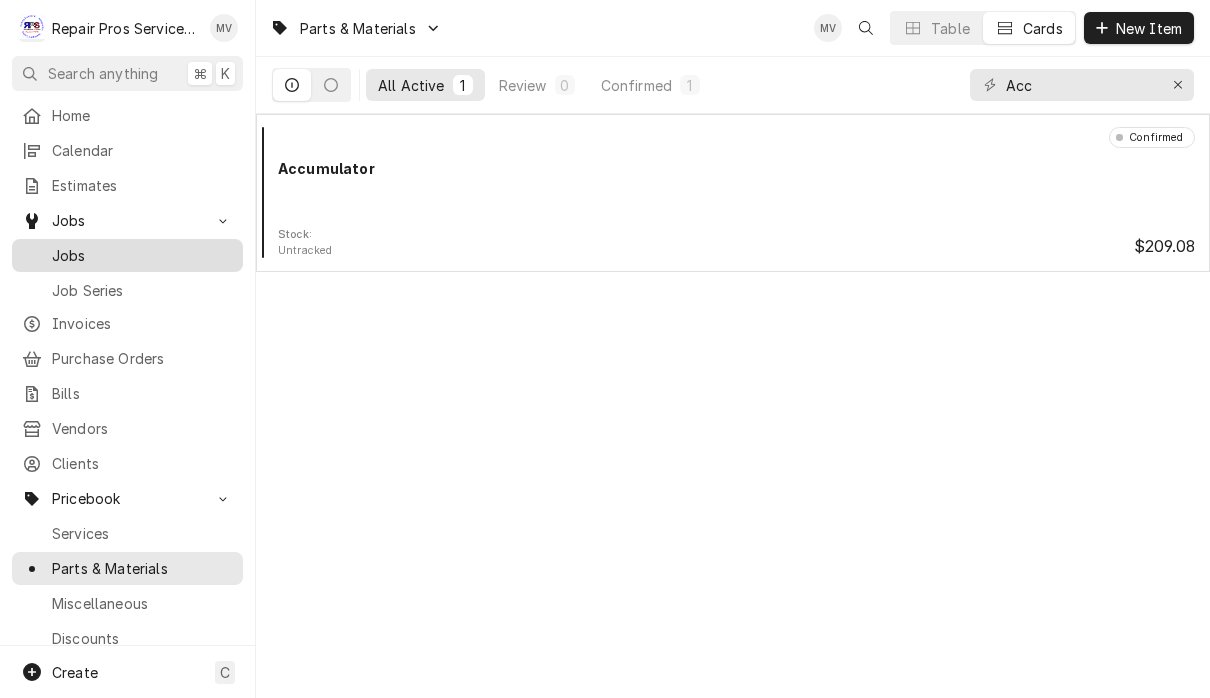 click on "Jobs" at bounding box center [142, 255] 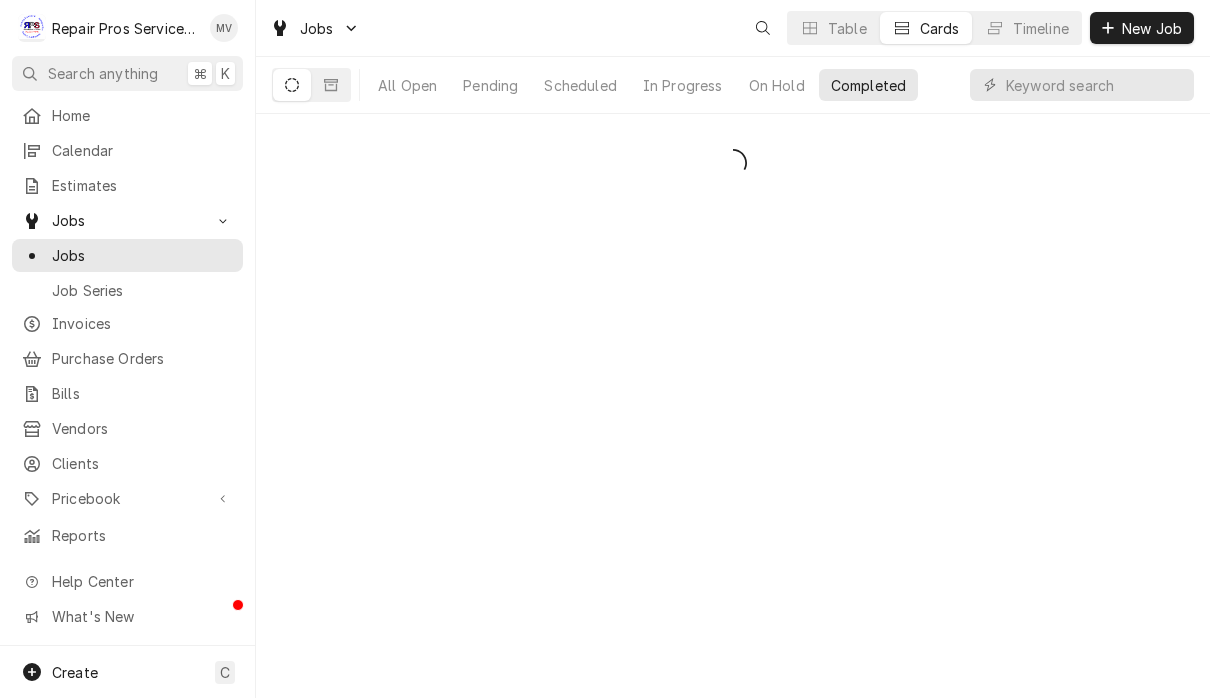 scroll, scrollTop: 0, scrollLeft: 0, axis: both 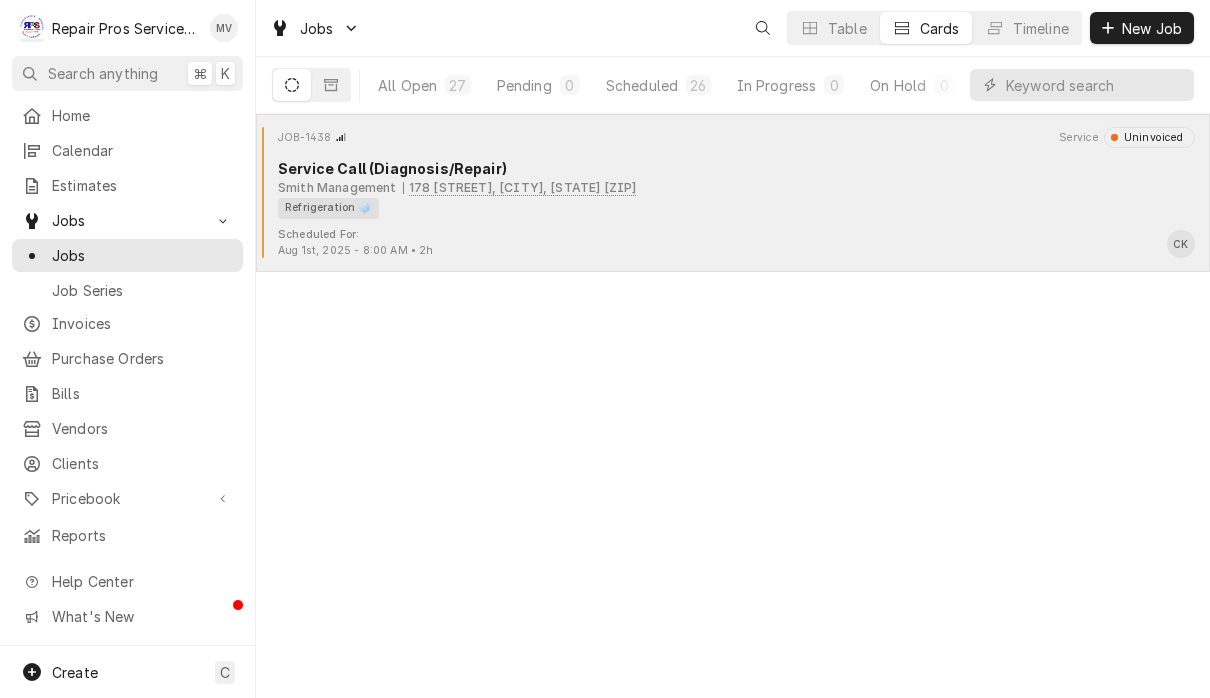 click on "Scheduled For: Aug 1st, 2025 - 8:00 AM • 2h CK" at bounding box center (733, 243) 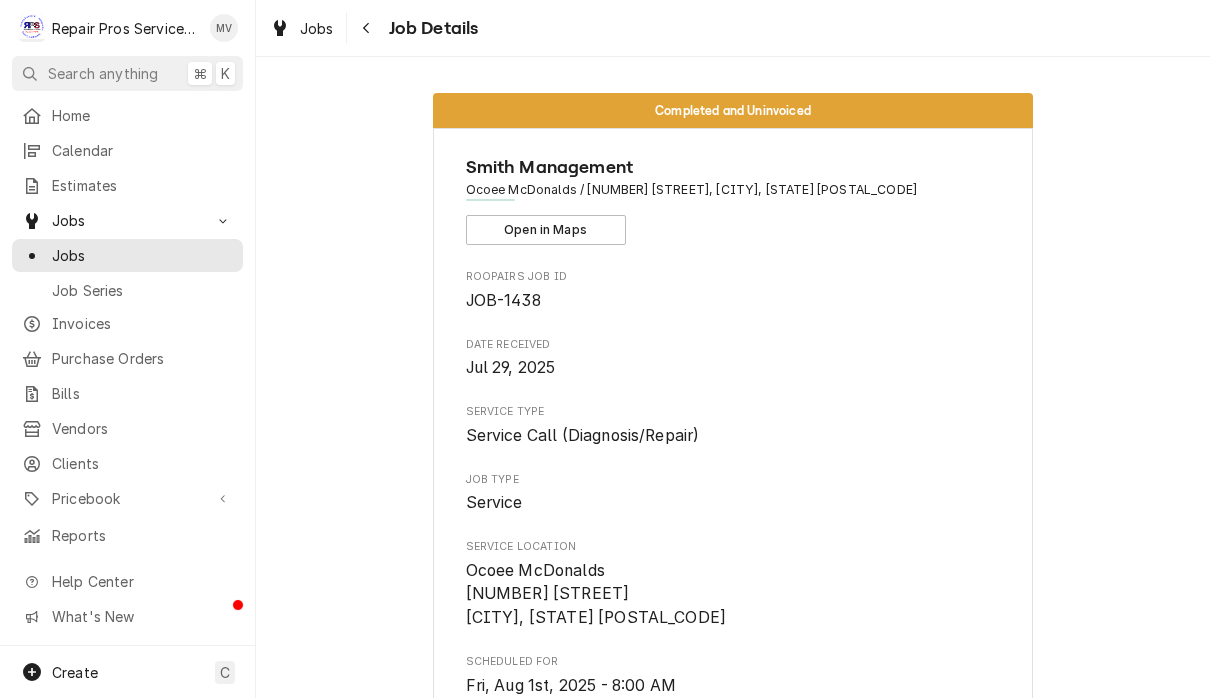 scroll, scrollTop: 0, scrollLeft: 0, axis: both 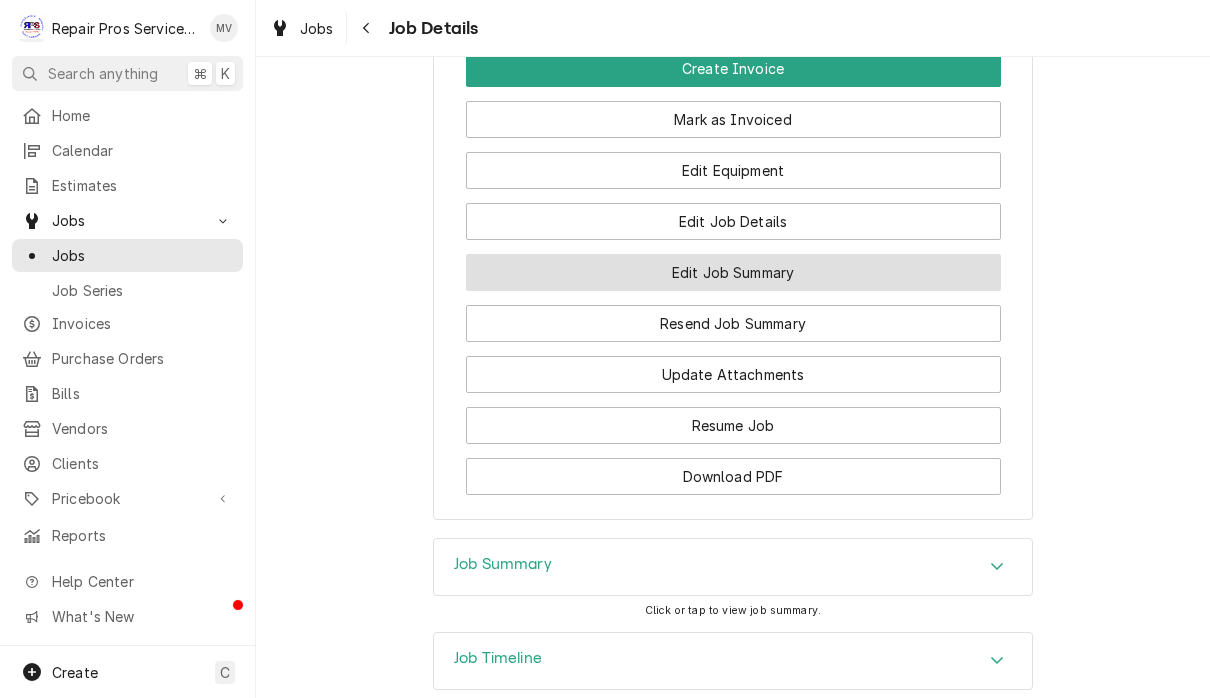 click on "Edit Job Summary" at bounding box center (733, 272) 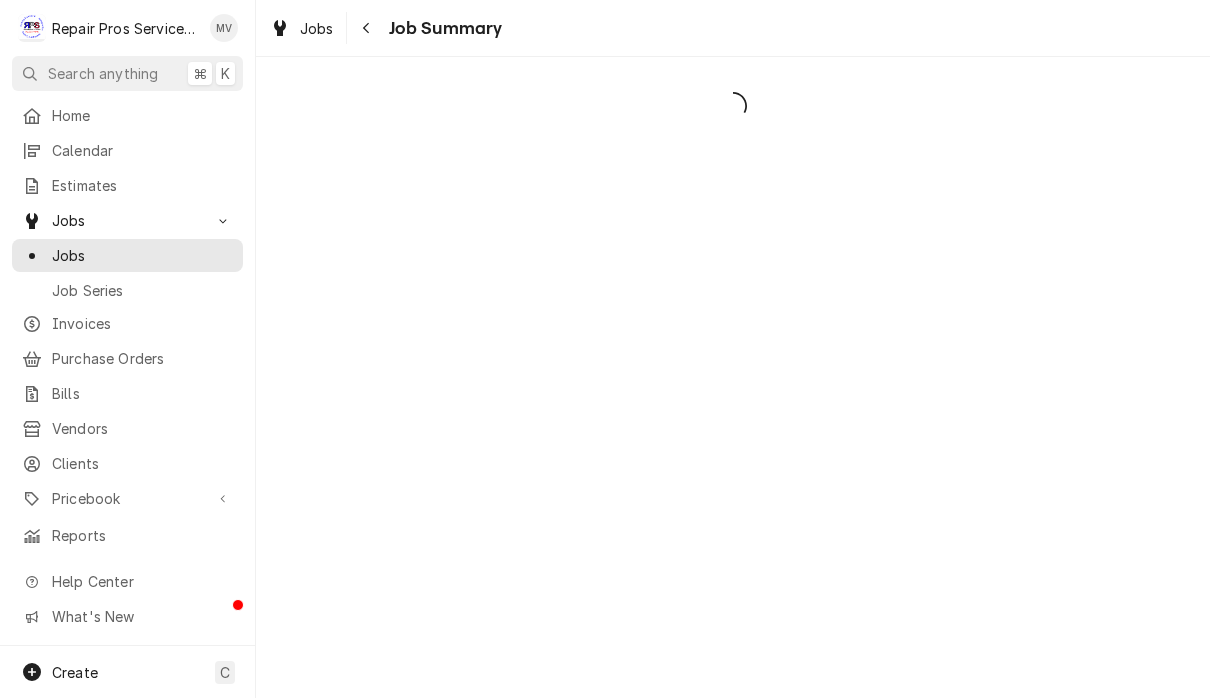 scroll, scrollTop: 0, scrollLeft: 0, axis: both 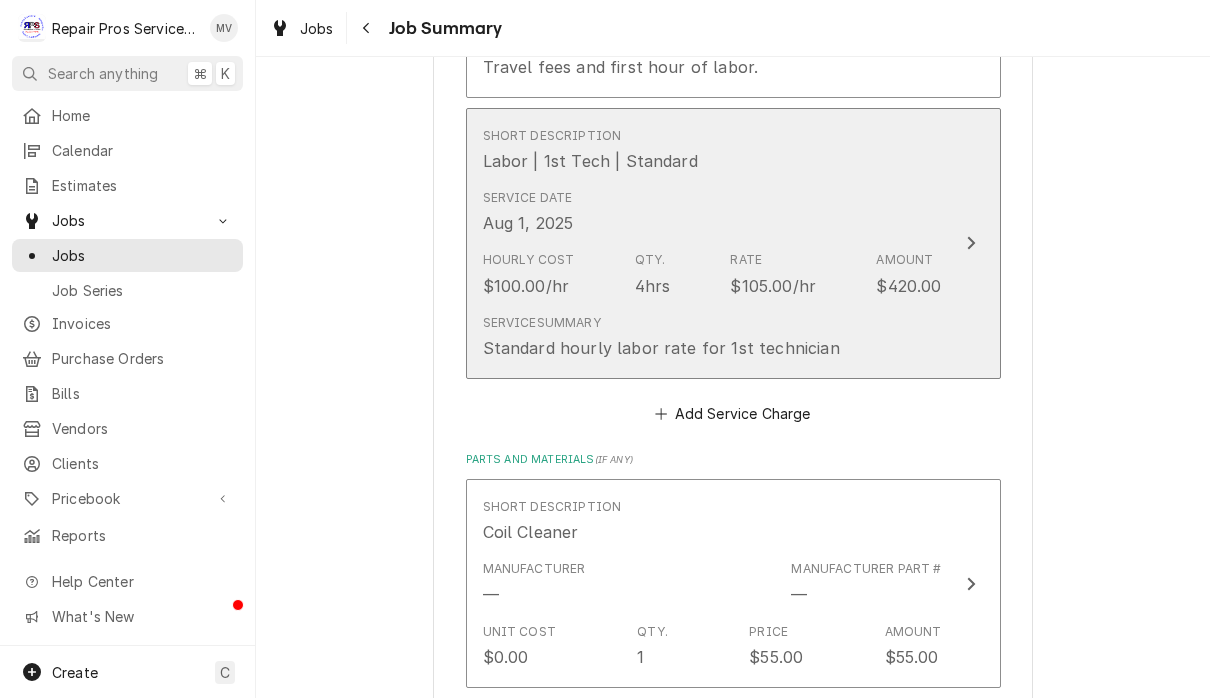 click 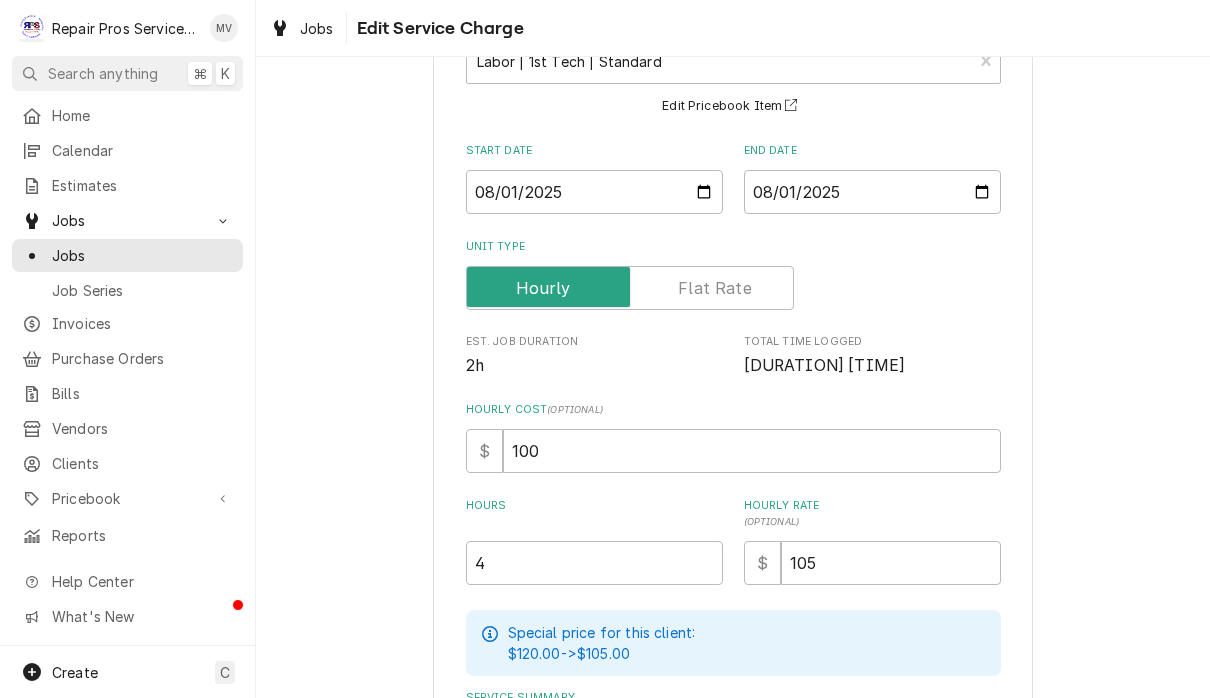 scroll, scrollTop: 152, scrollLeft: 0, axis: vertical 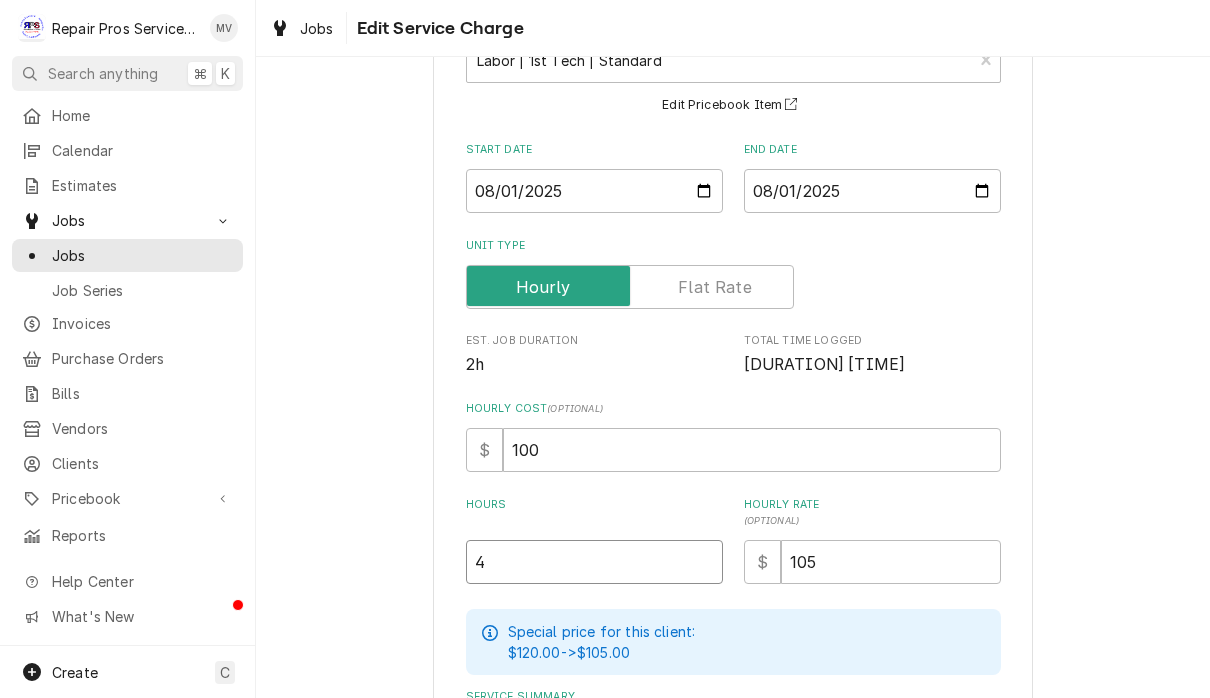 click on "4" at bounding box center [594, 562] 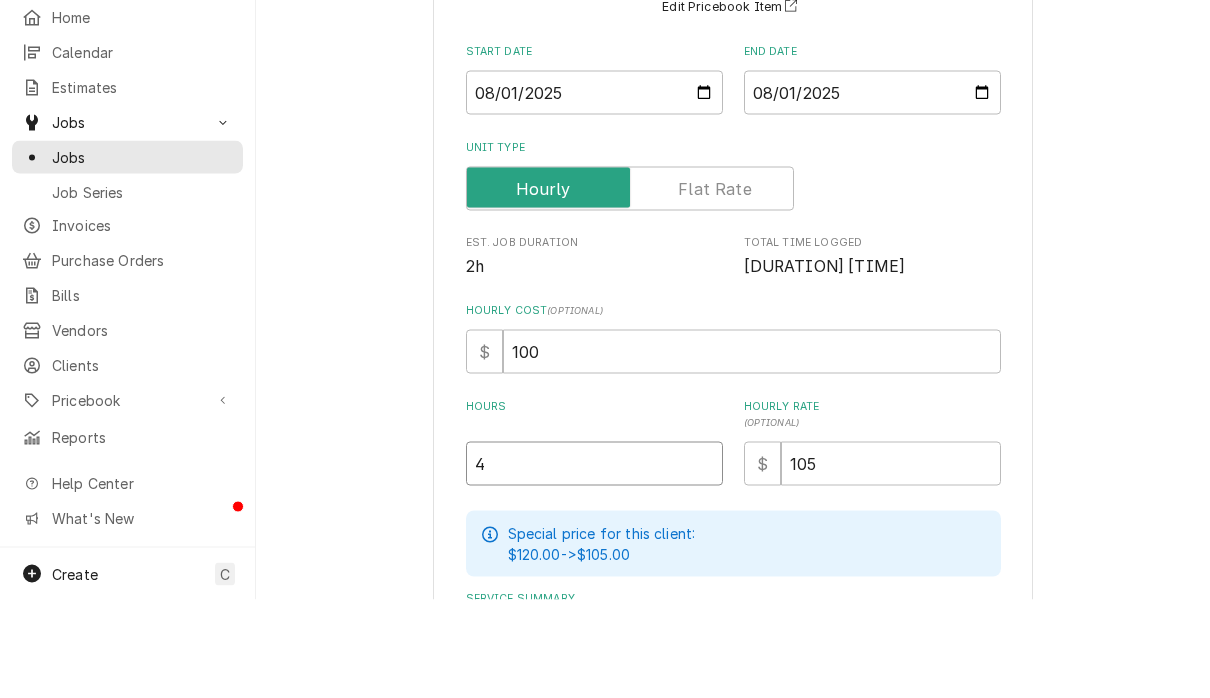 type on "x" 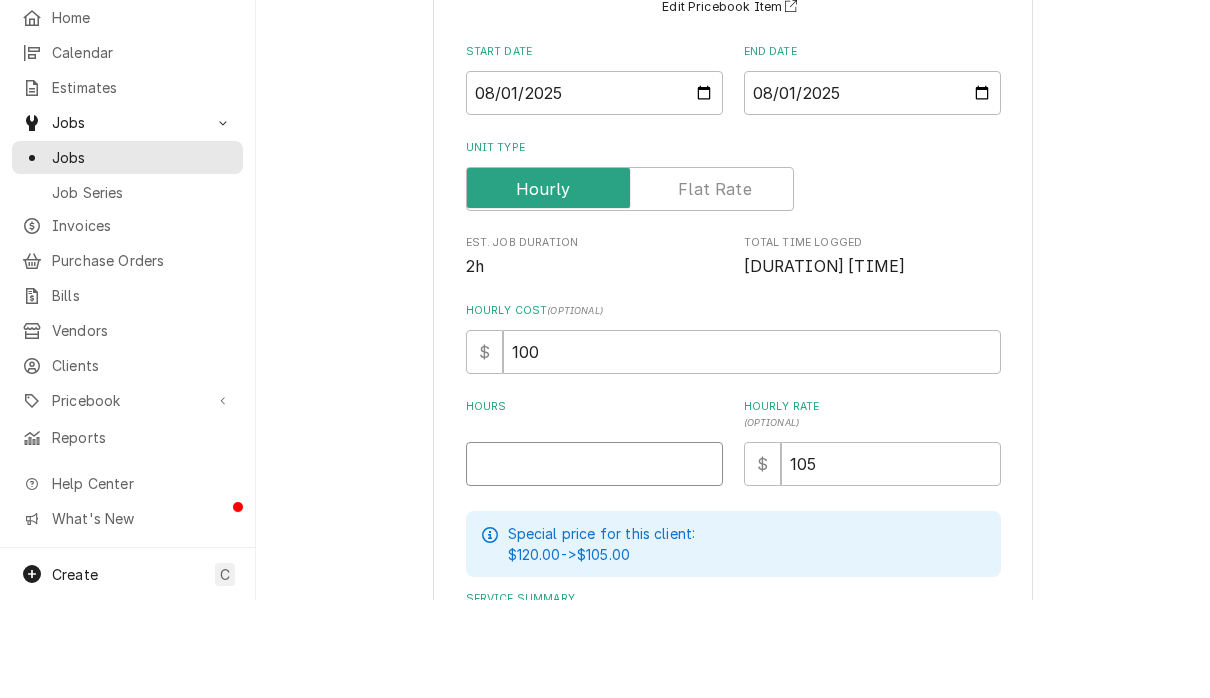 type on "x" 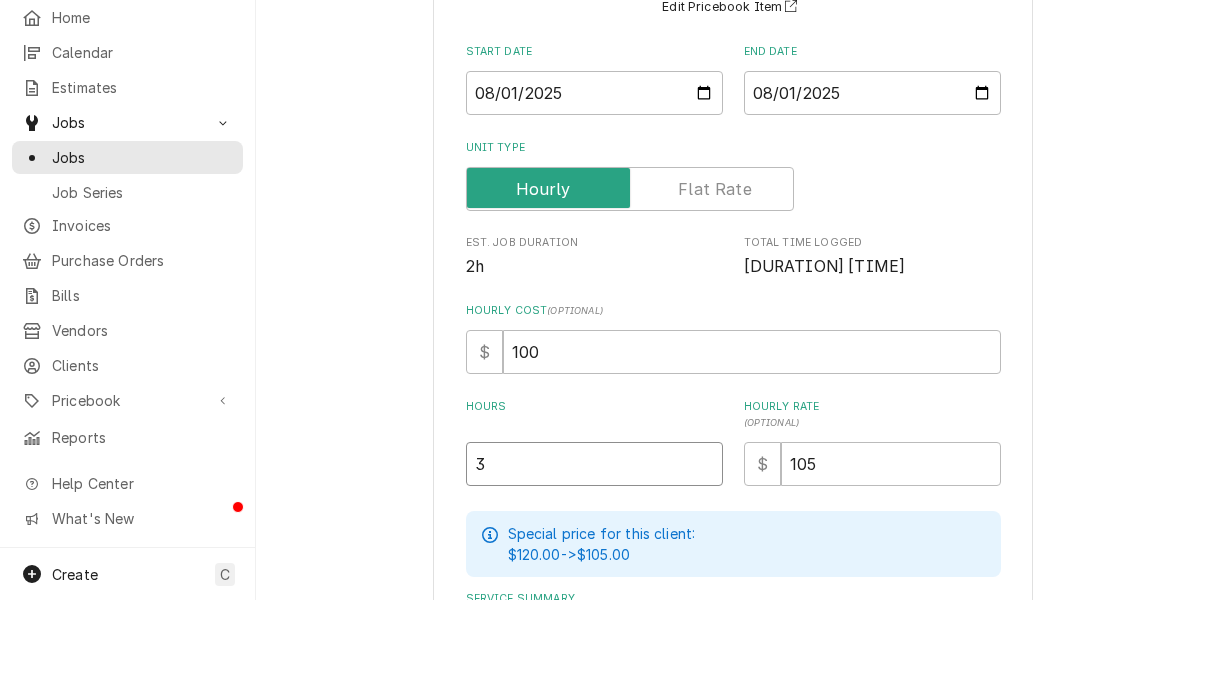 type on "x" 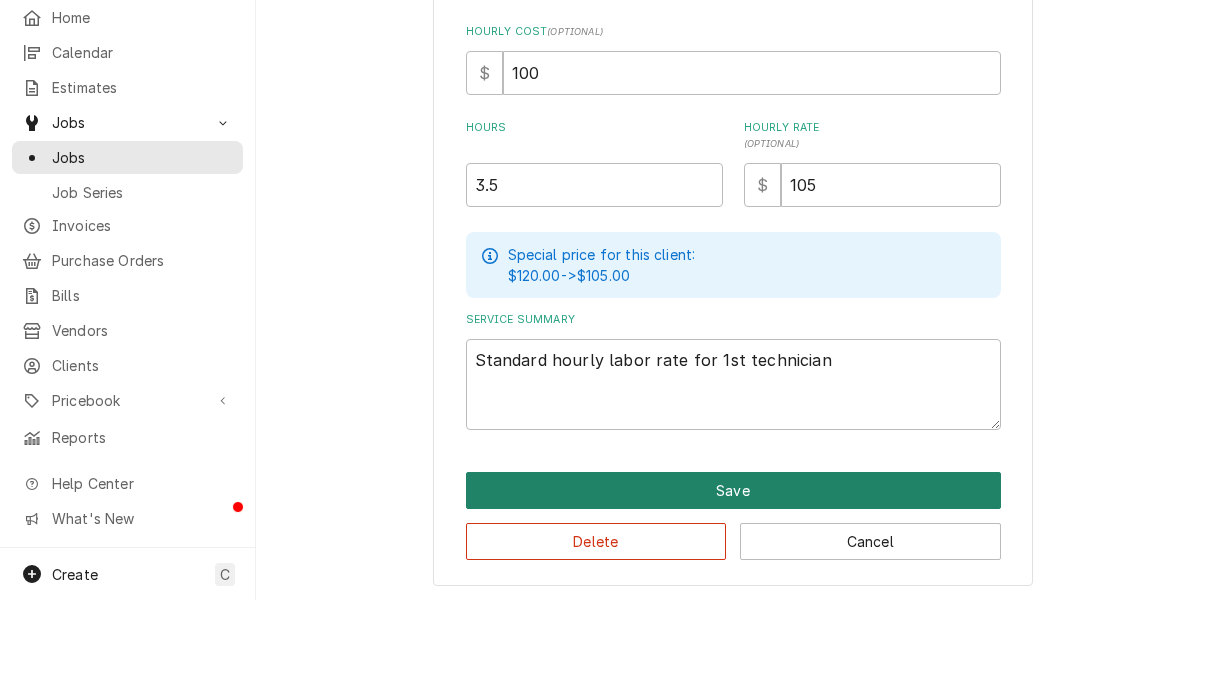 click on "Save" at bounding box center (733, 588) 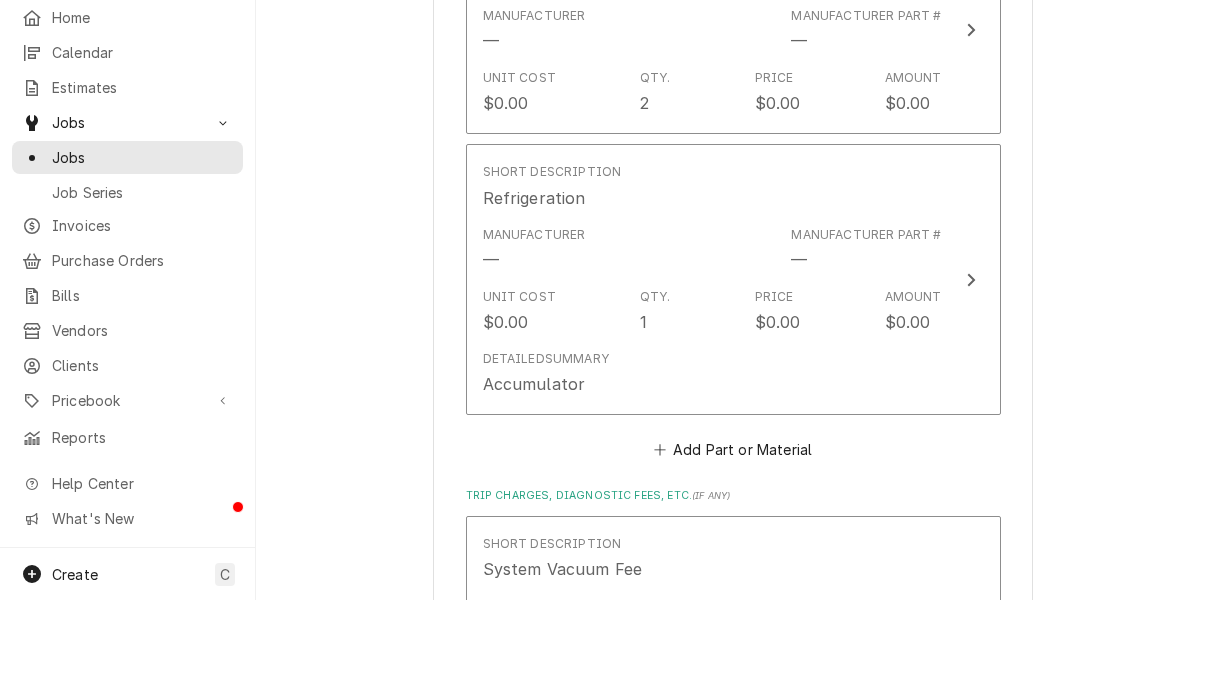 scroll, scrollTop: 2749, scrollLeft: 0, axis: vertical 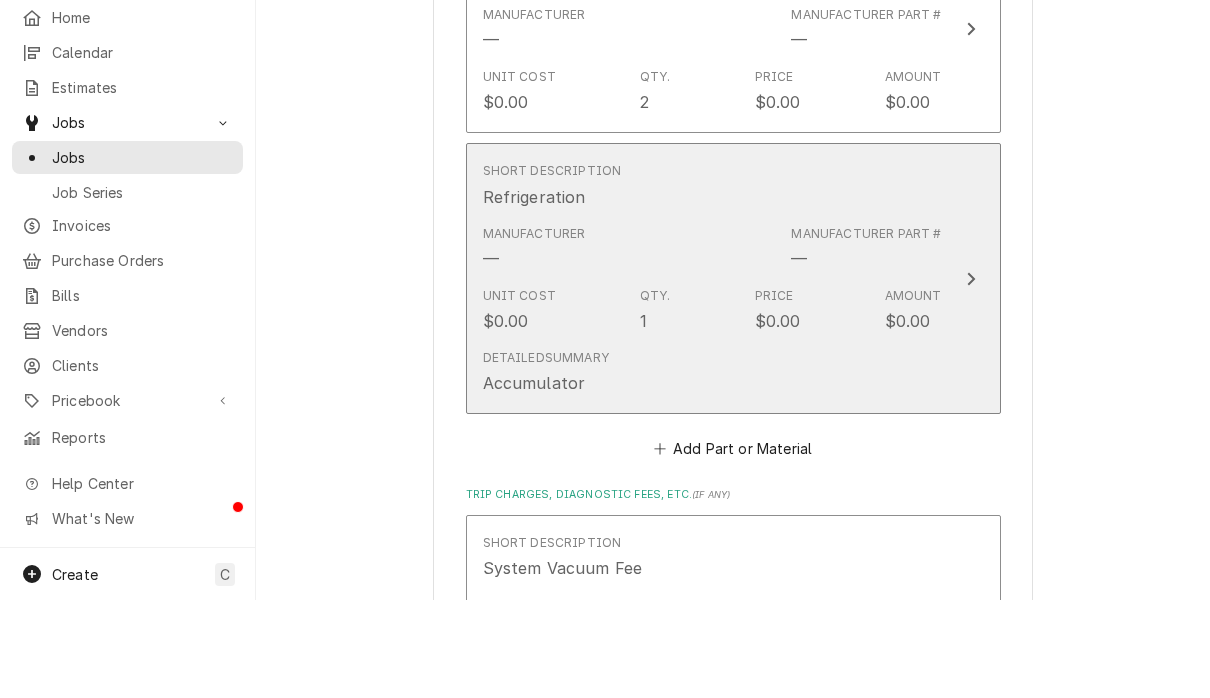 click 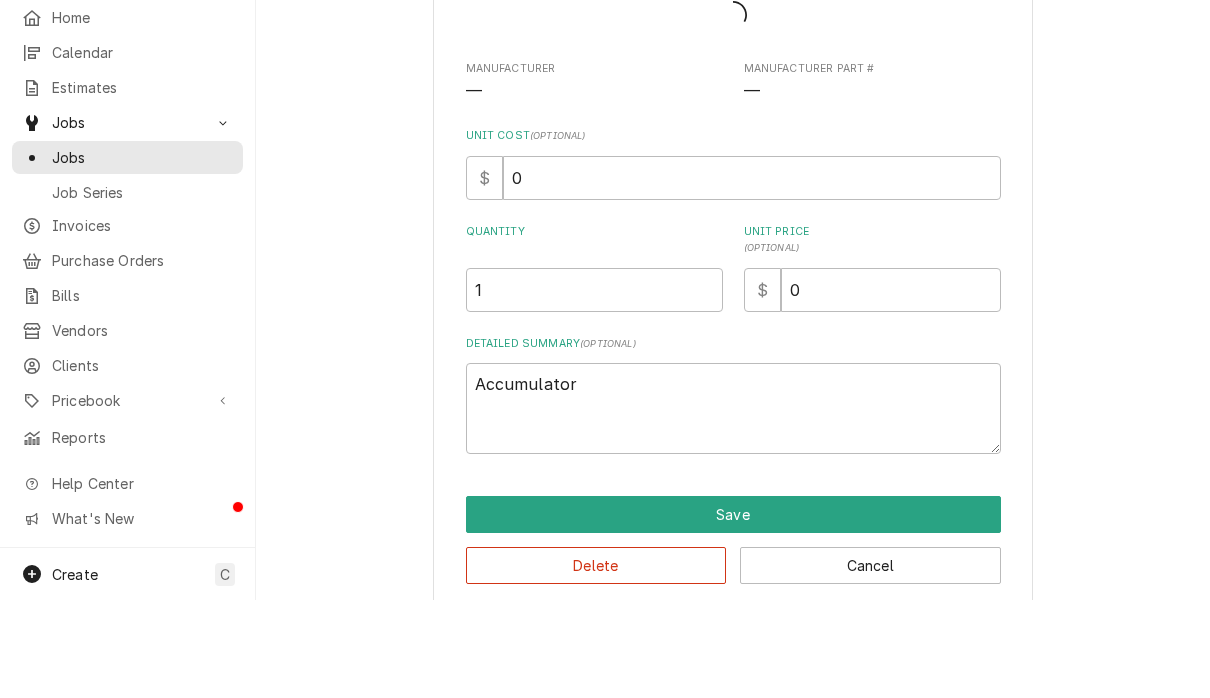 type on "x" 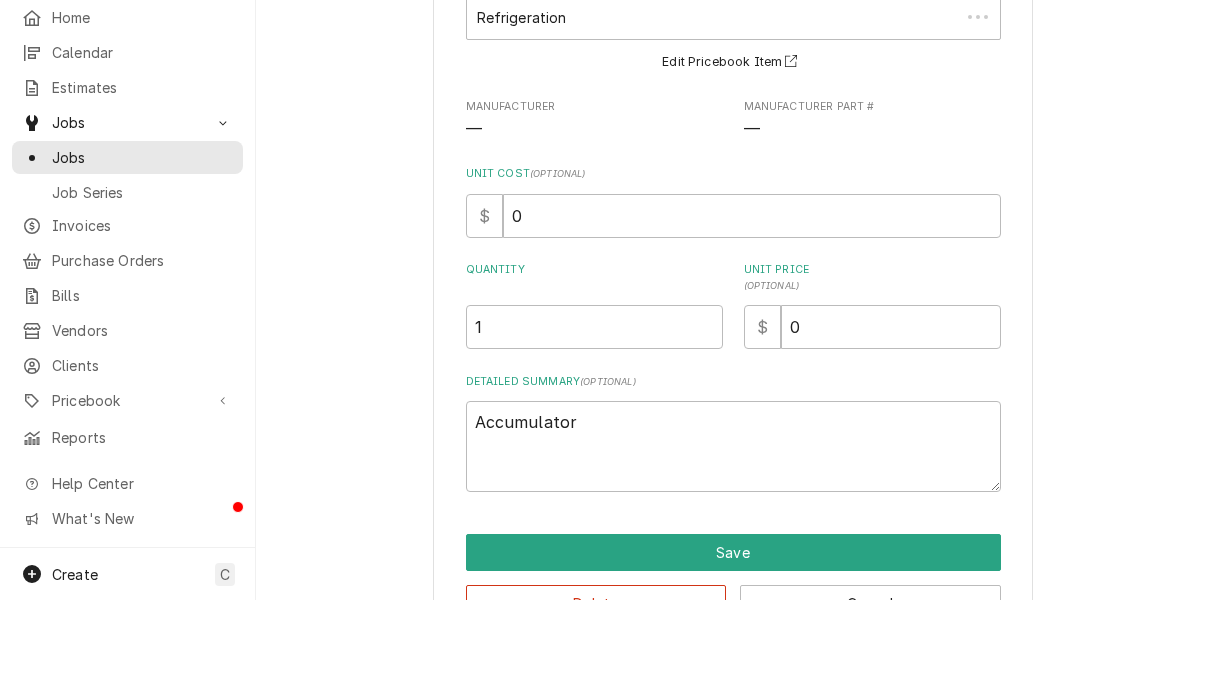scroll, scrollTop: 0, scrollLeft: 0, axis: both 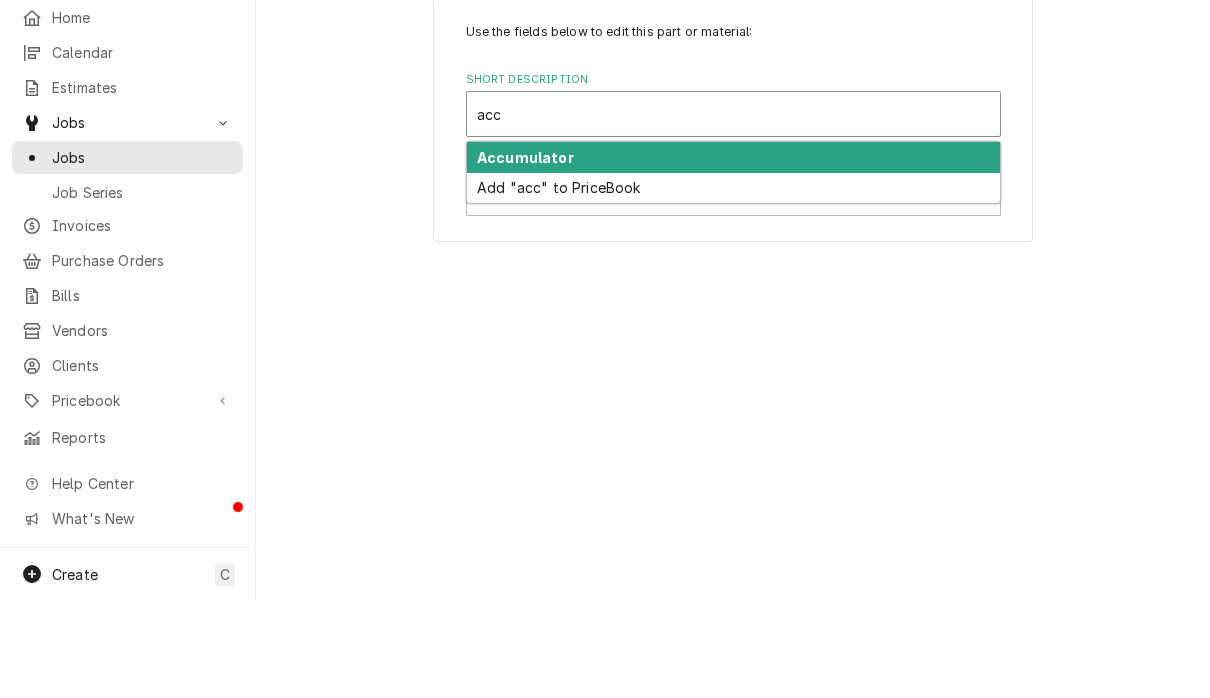 click on "Accumulator" at bounding box center [733, 255] 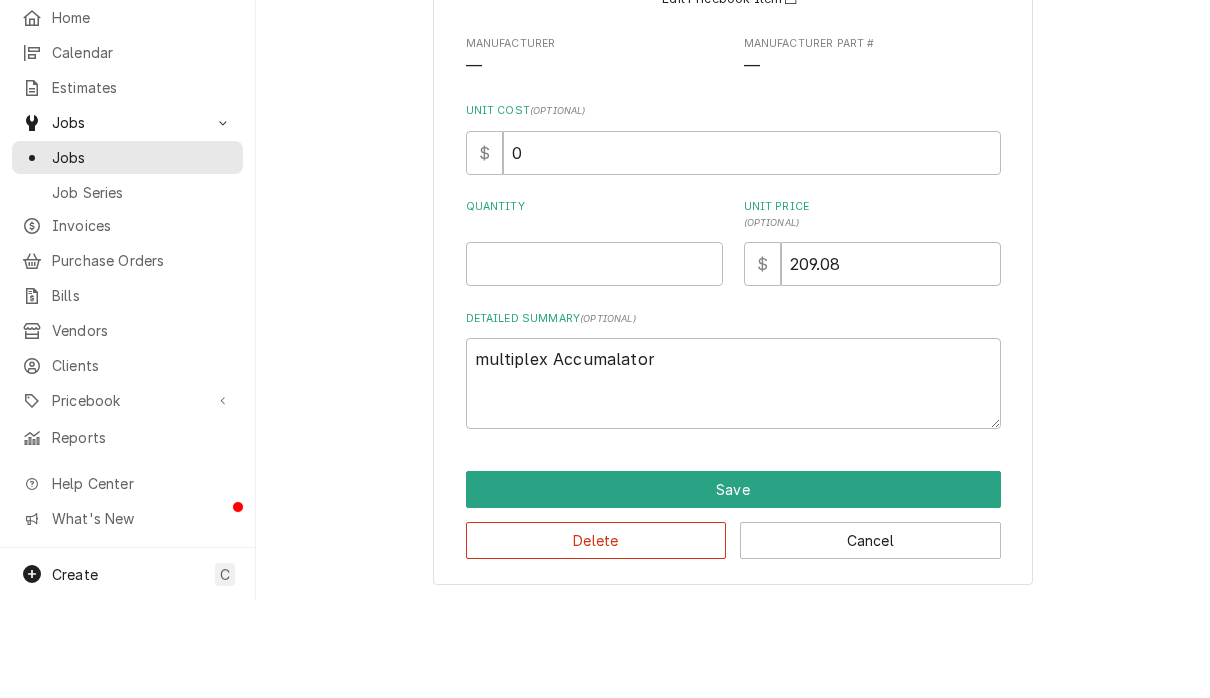 scroll, scrollTop: 159, scrollLeft: 0, axis: vertical 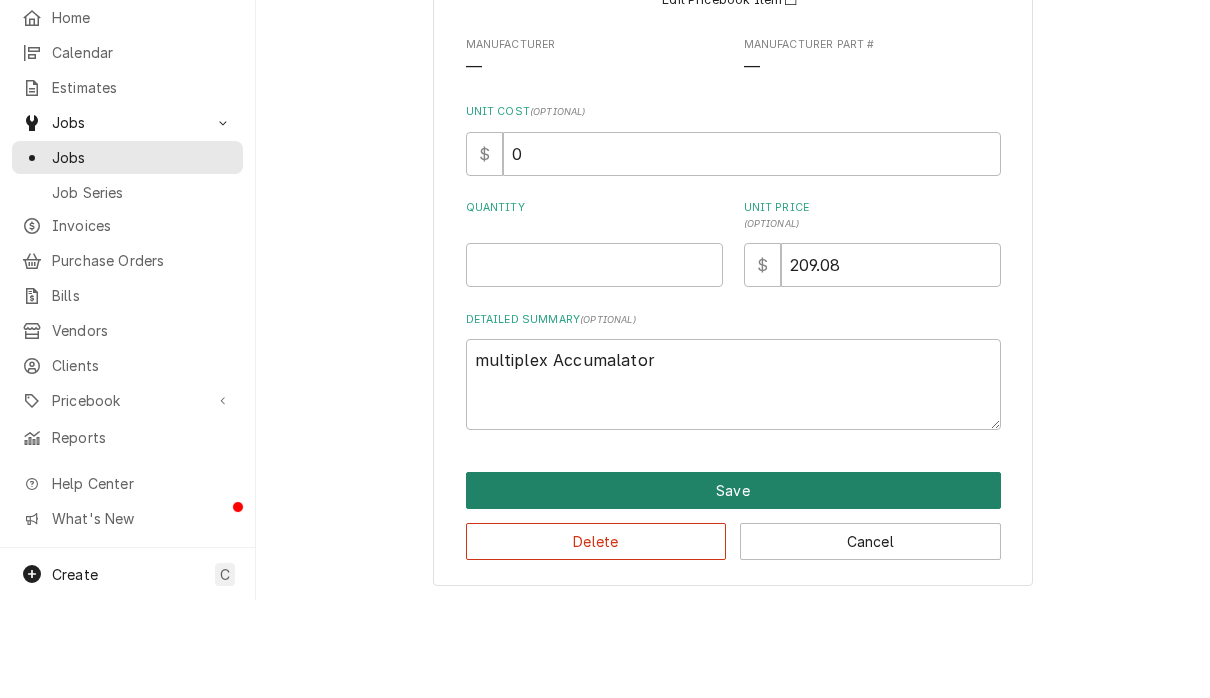 click on "Save" at bounding box center (733, 588) 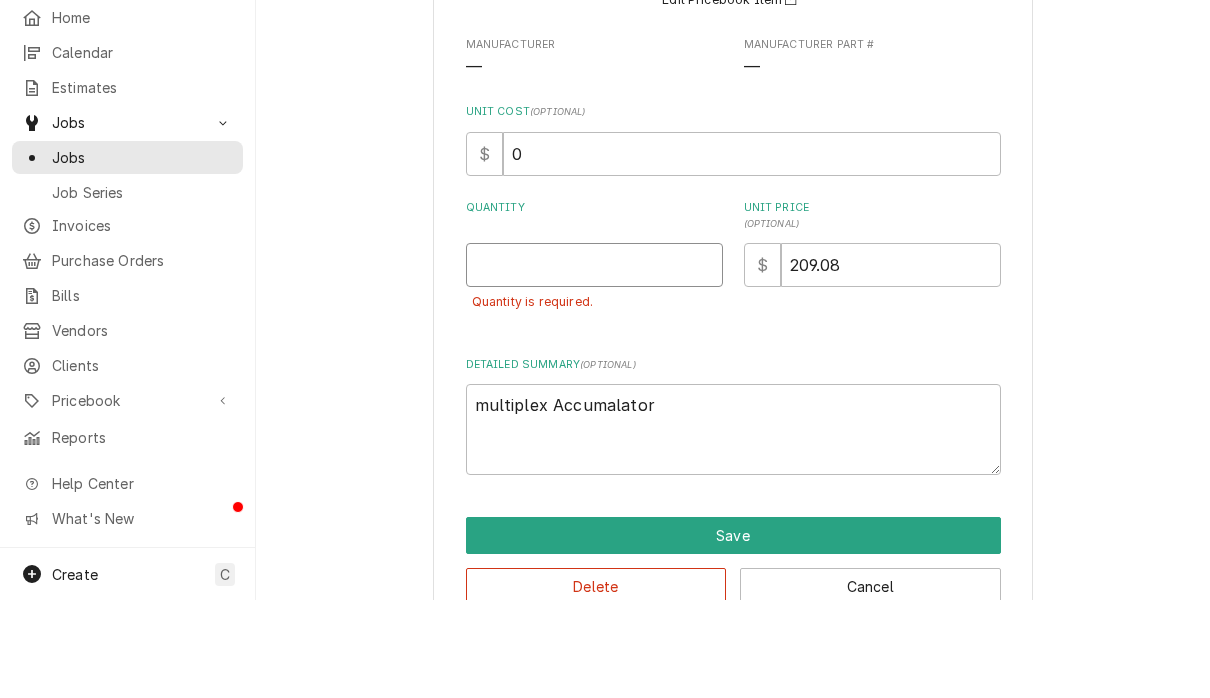 click on "Quantity" at bounding box center (594, 363) 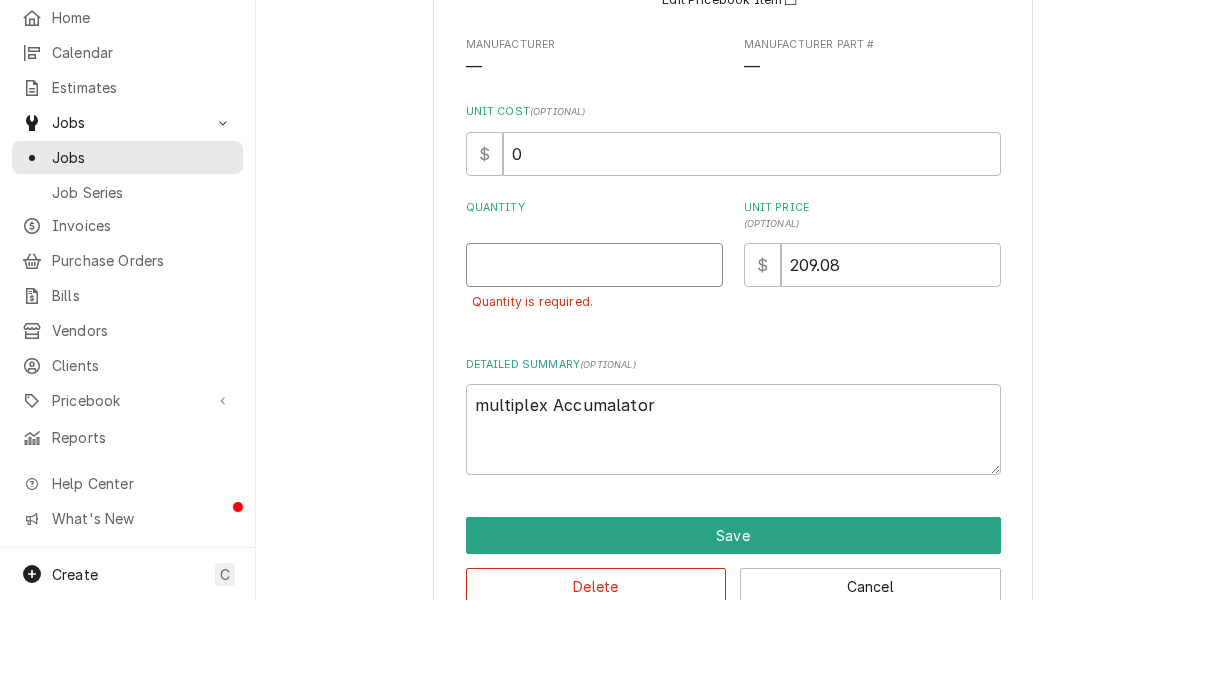type on "x" 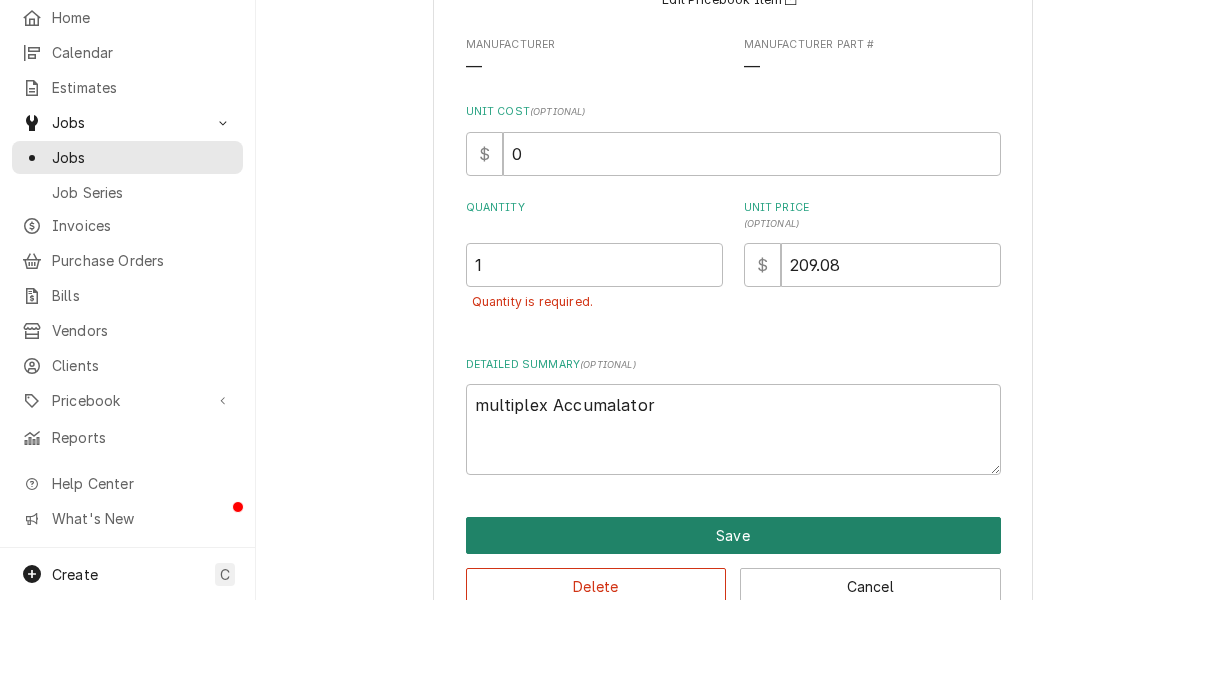 click on "Save" at bounding box center (733, 633) 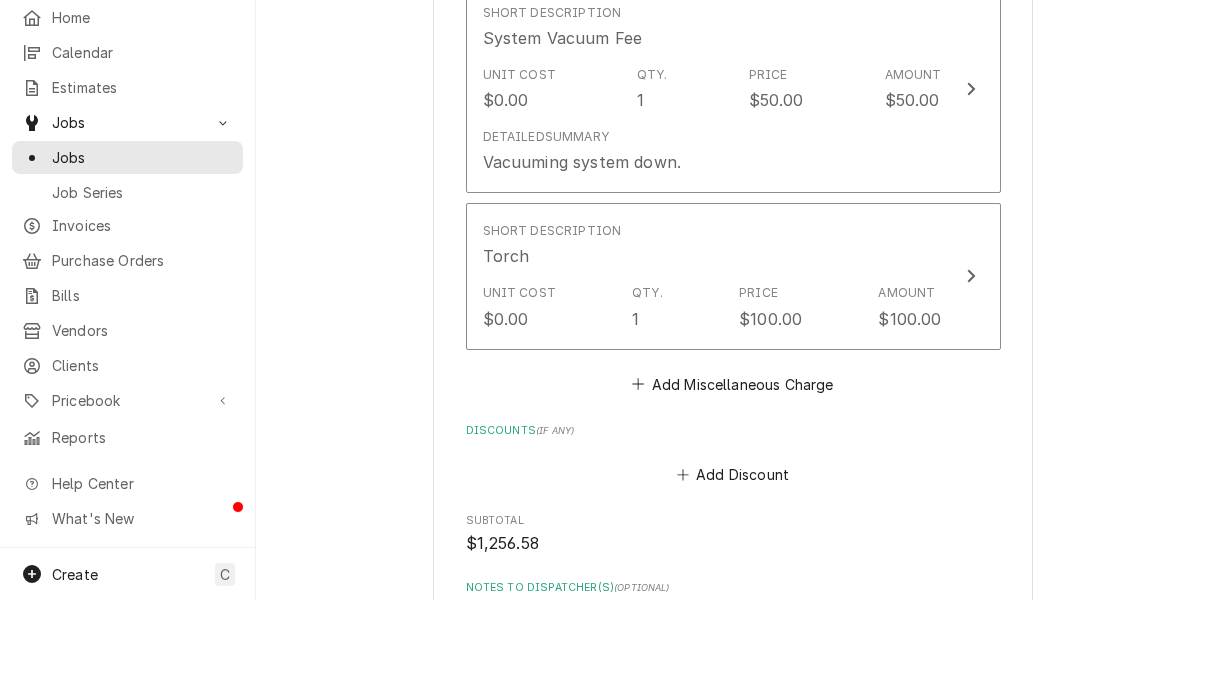 scroll, scrollTop: 3336, scrollLeft: 0, axis: vertical 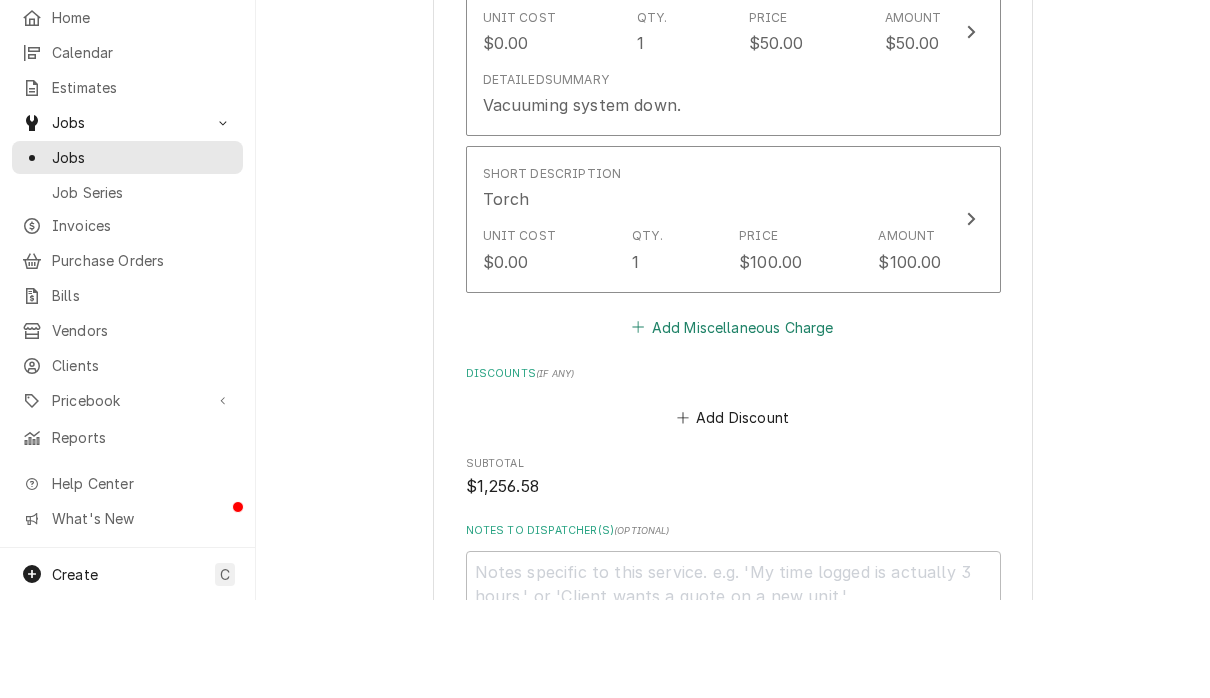 click on "Add Miscellaneous Charge" at bounding box center (733, 425) 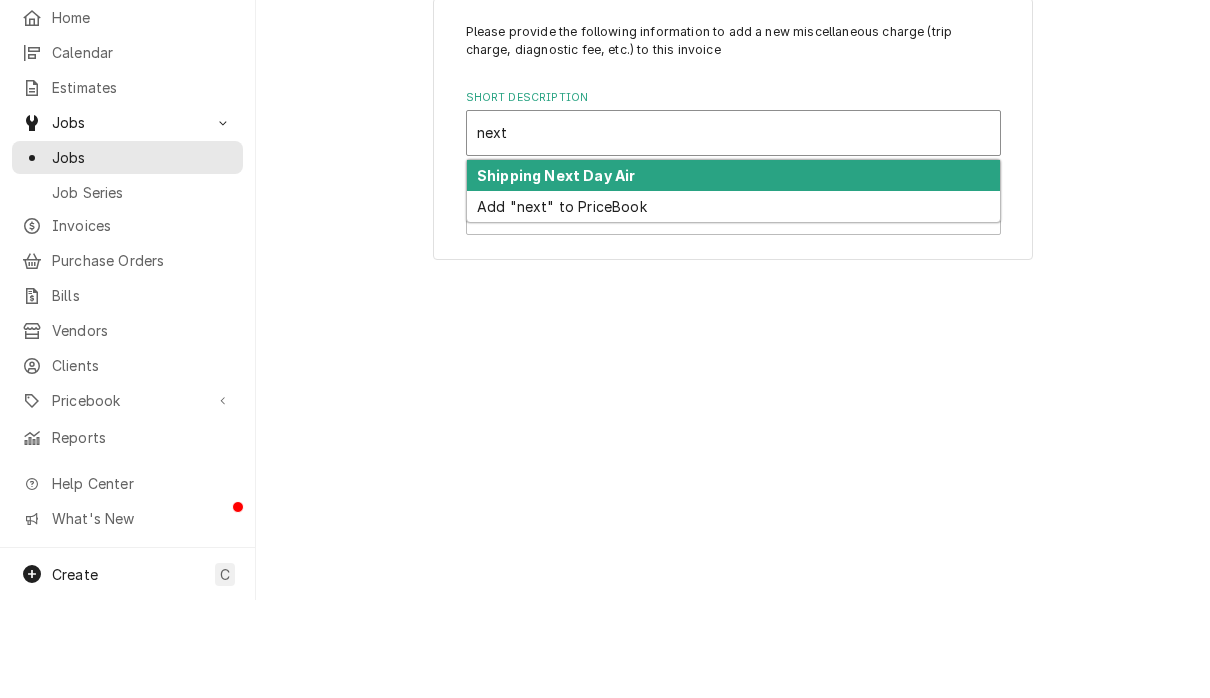 click on "Shipping Next Day Air" at bounding box center [733, 273] 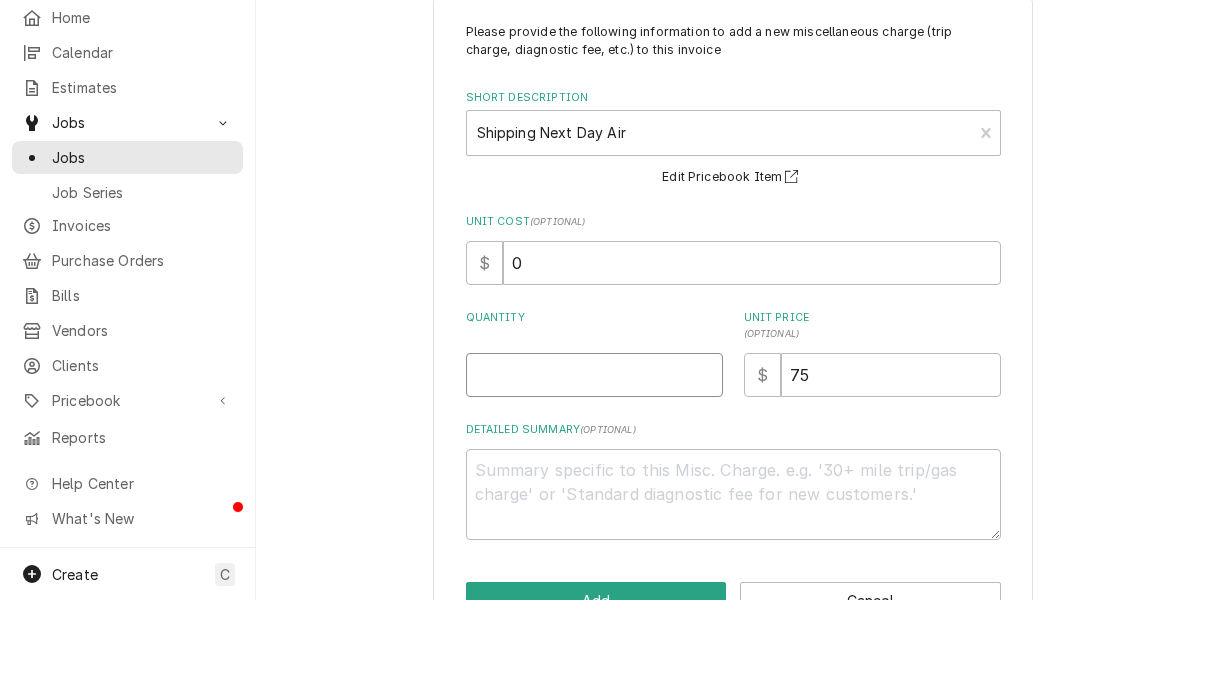 click on "Quantity" at bounding box center [594, 473] 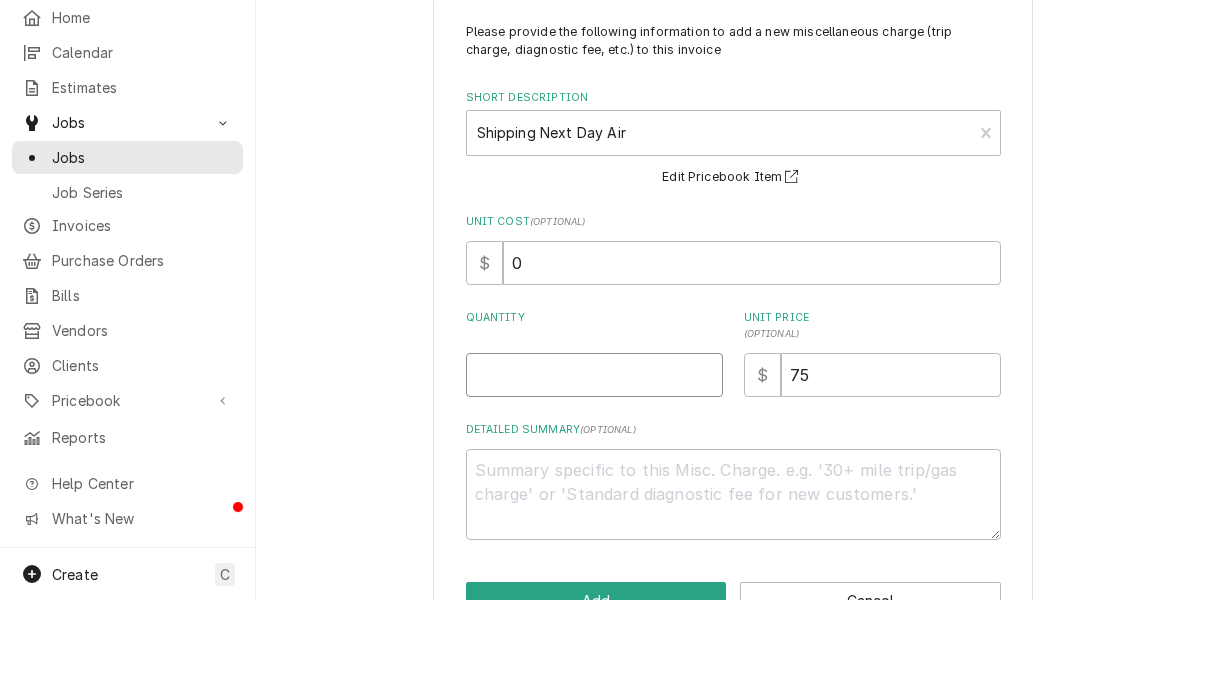 type on "x" 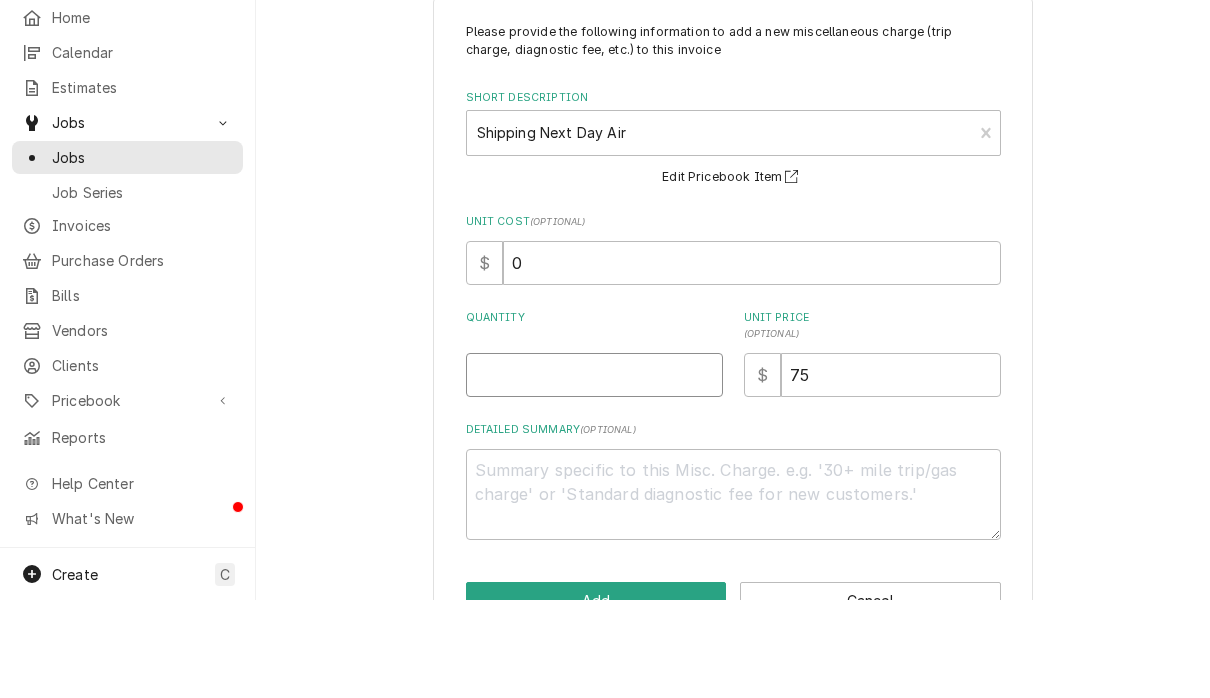 type on "1" 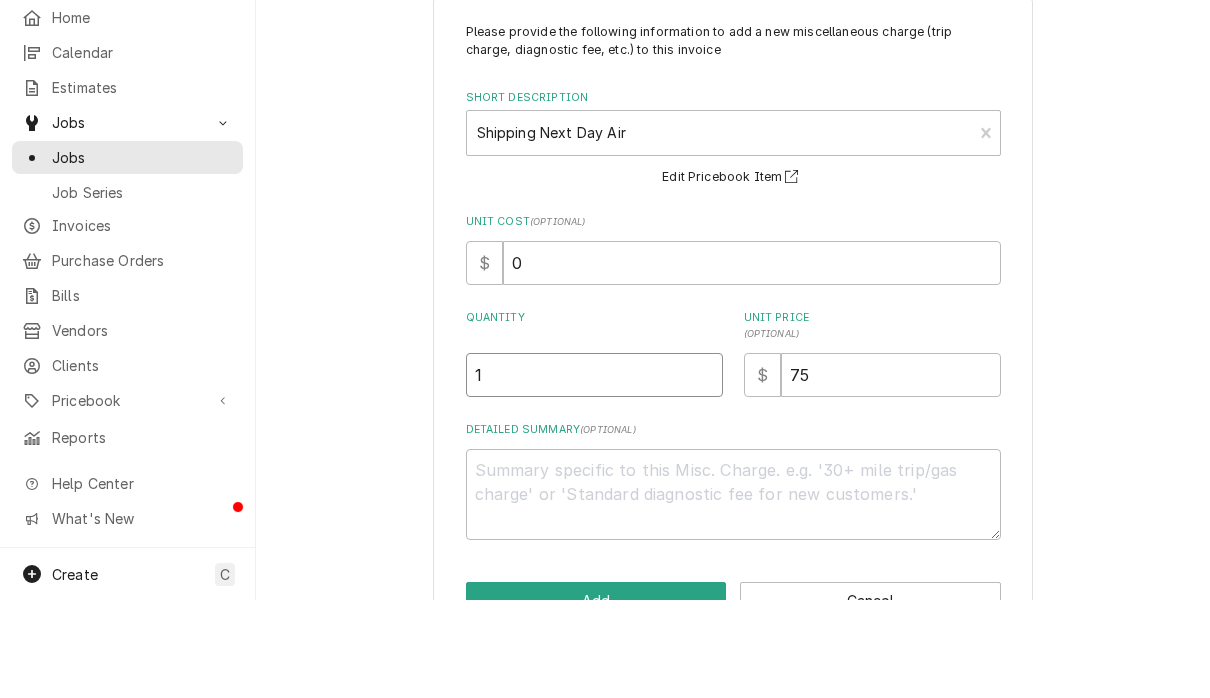 type on "x" 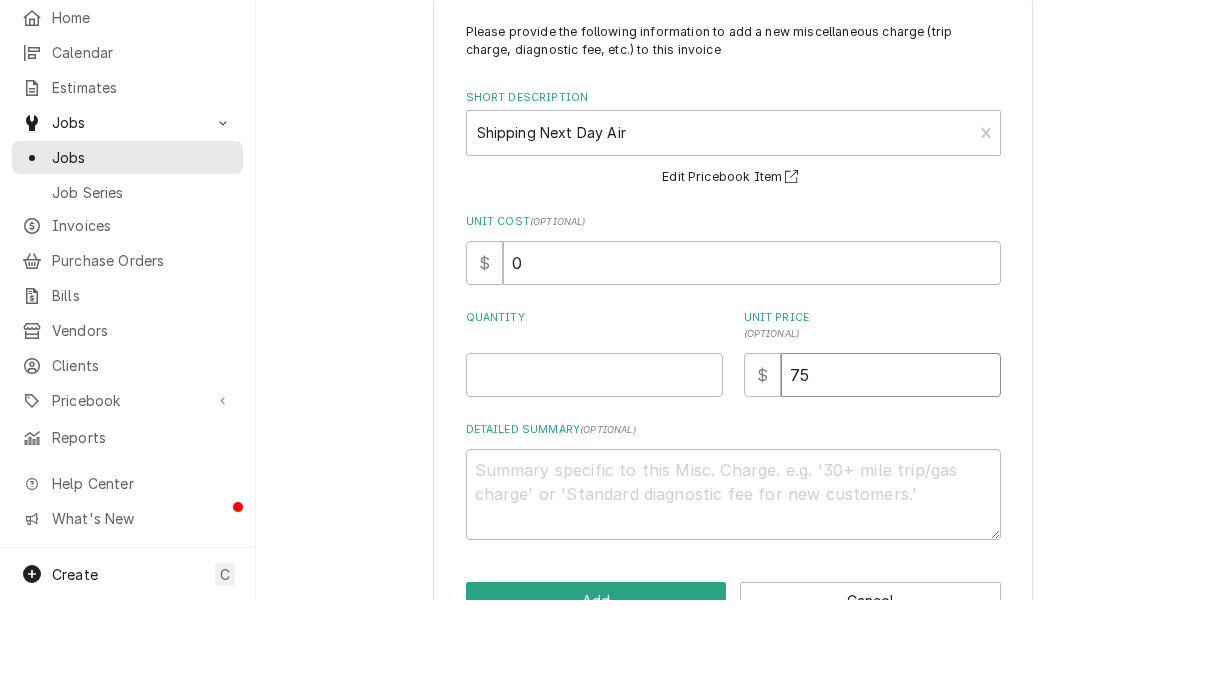 click on "75" at bounding box center [891, 473] 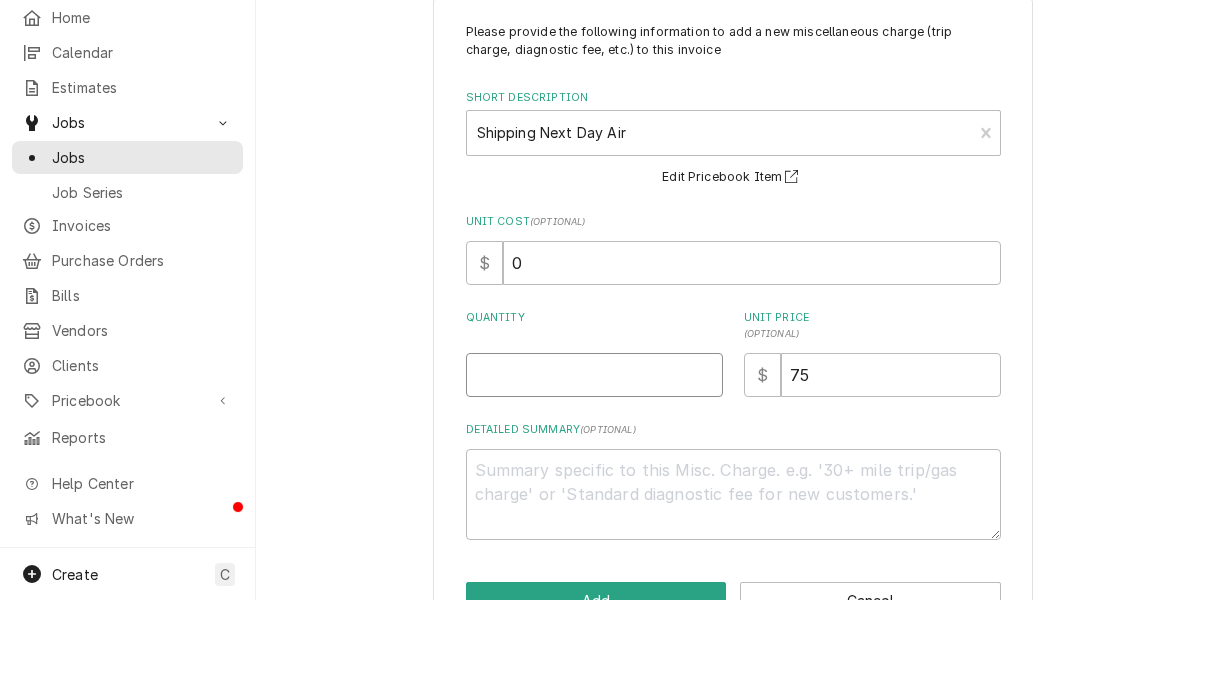 click on "Quantity" at bounding box center [594, 473] 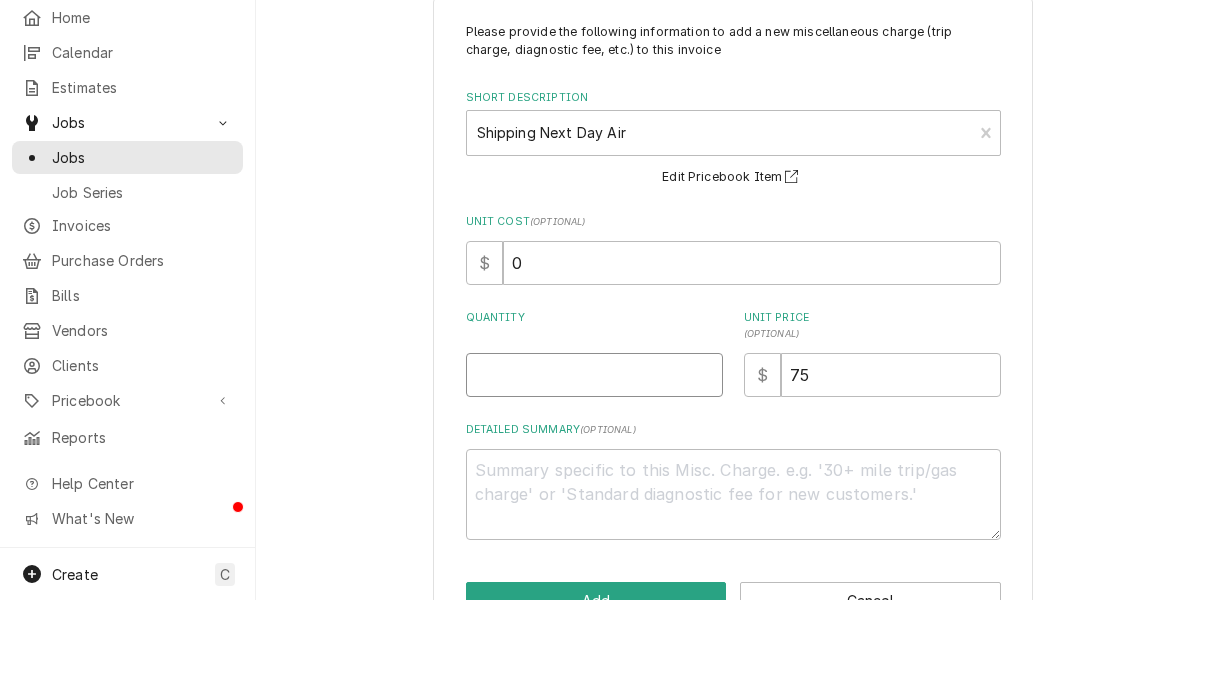 type on "x" 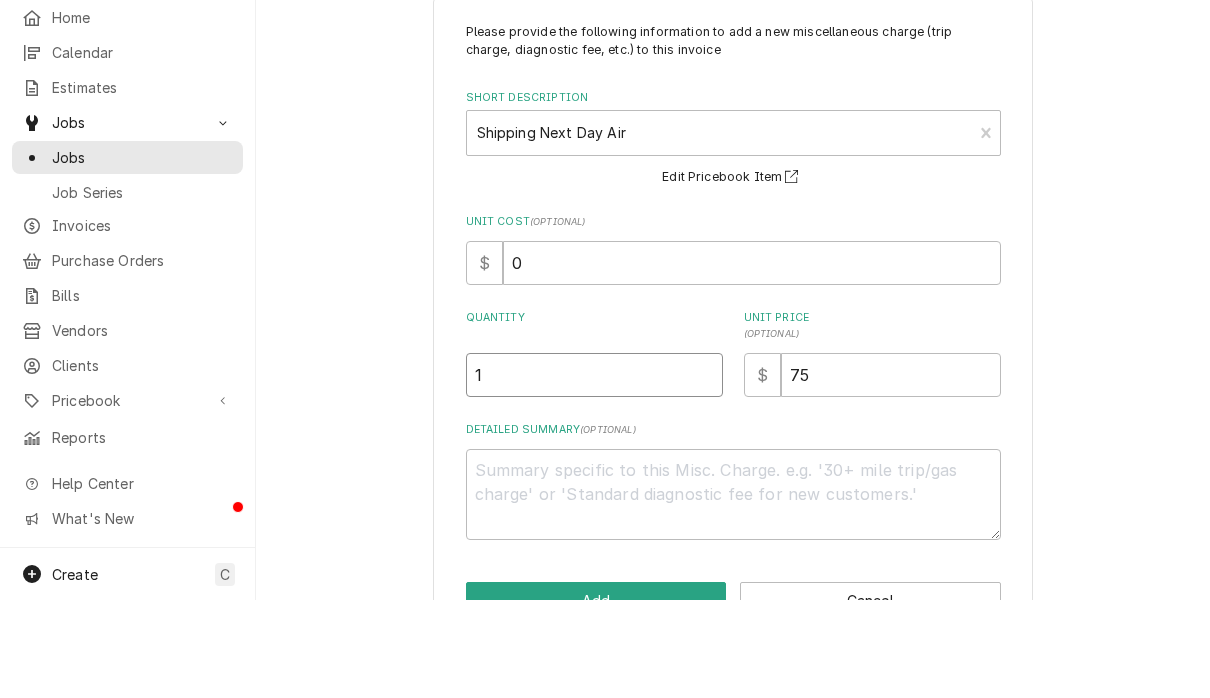 type on "1" 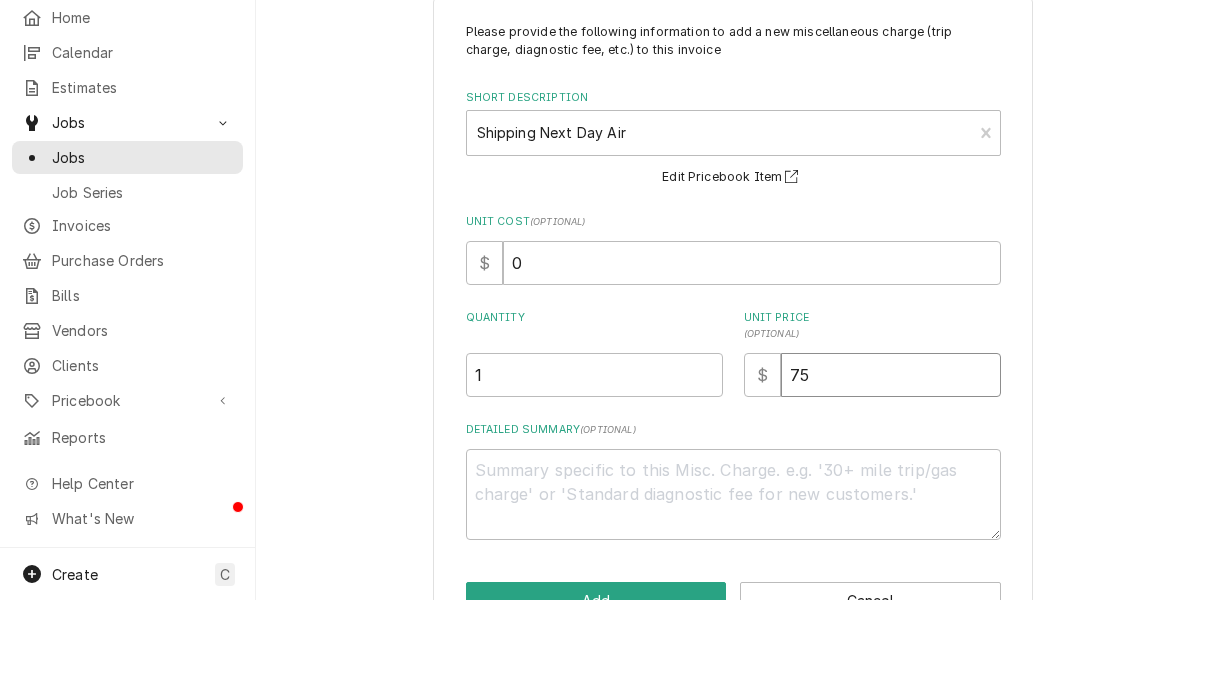 click on "75" at bounding box center (891, 473) 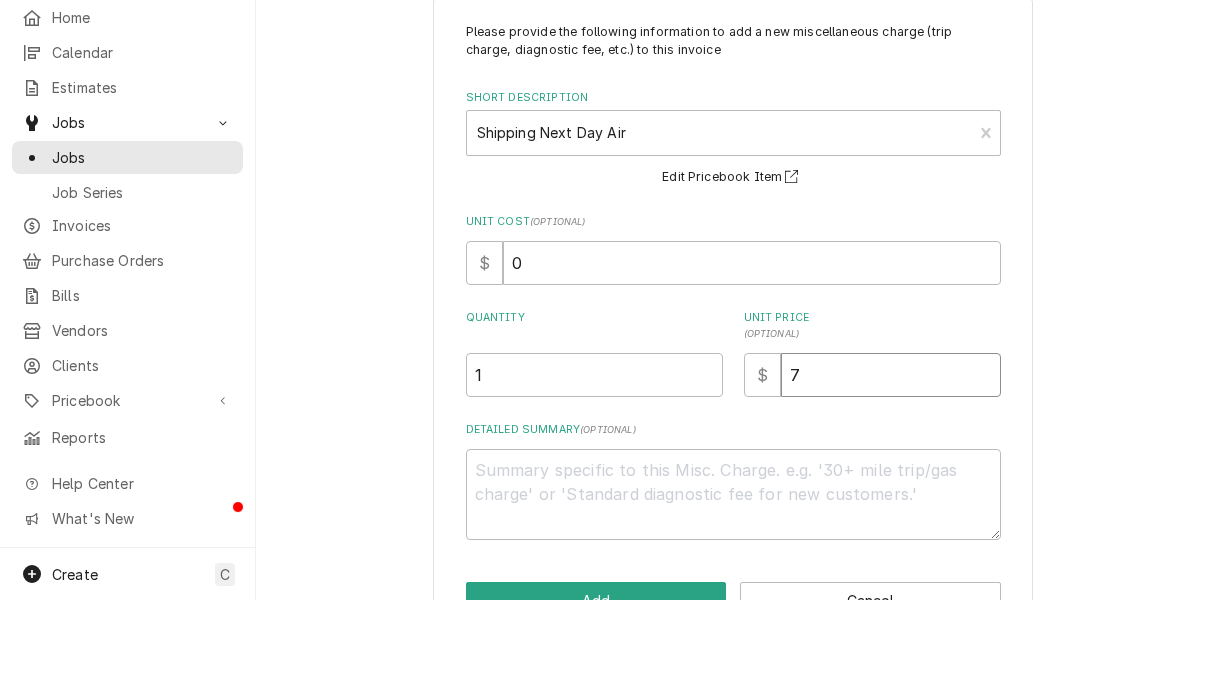type on "x" 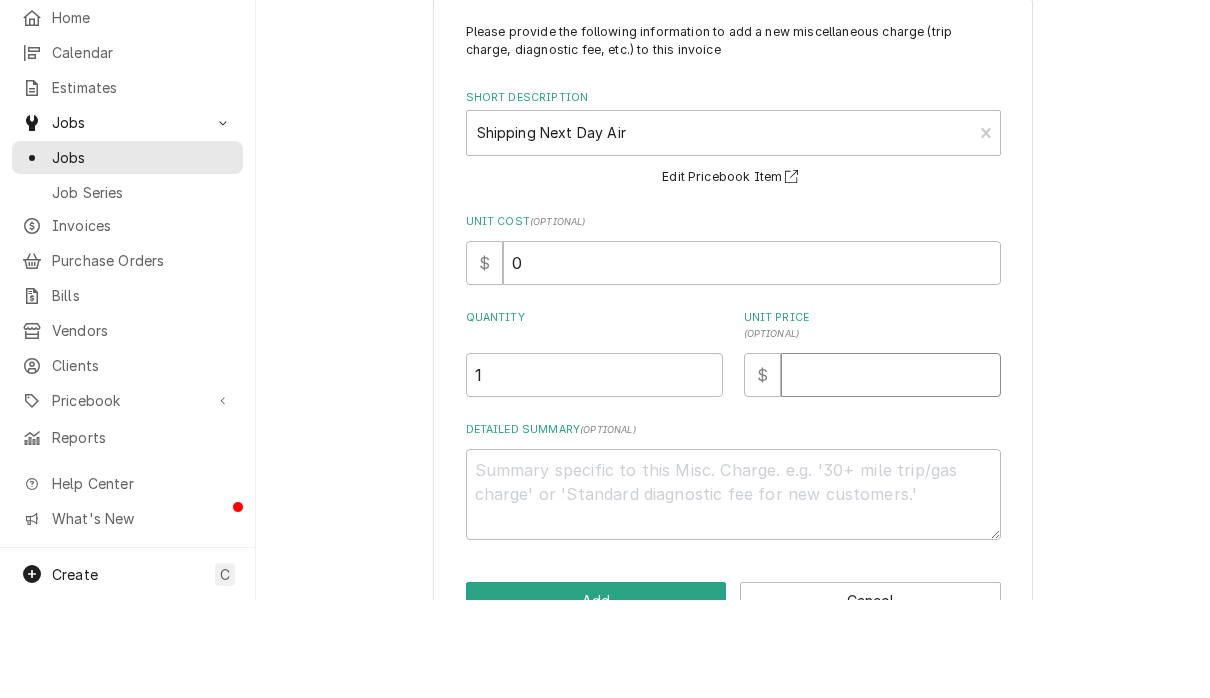 type on "x" 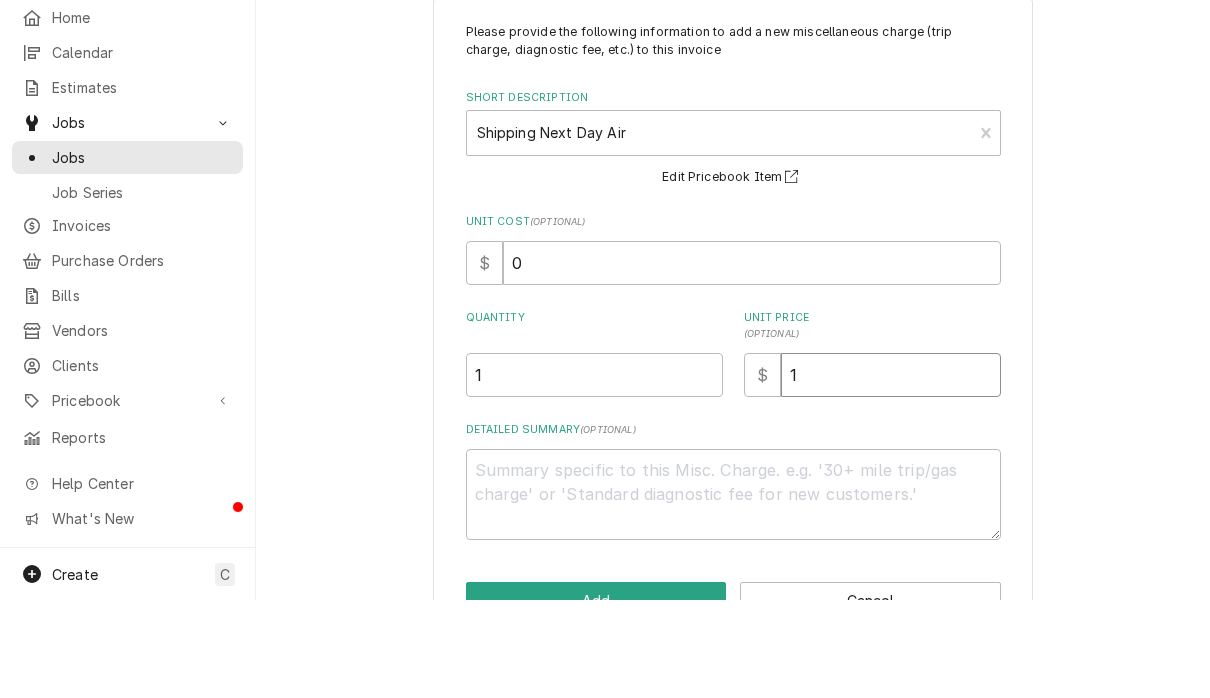 type on "x" 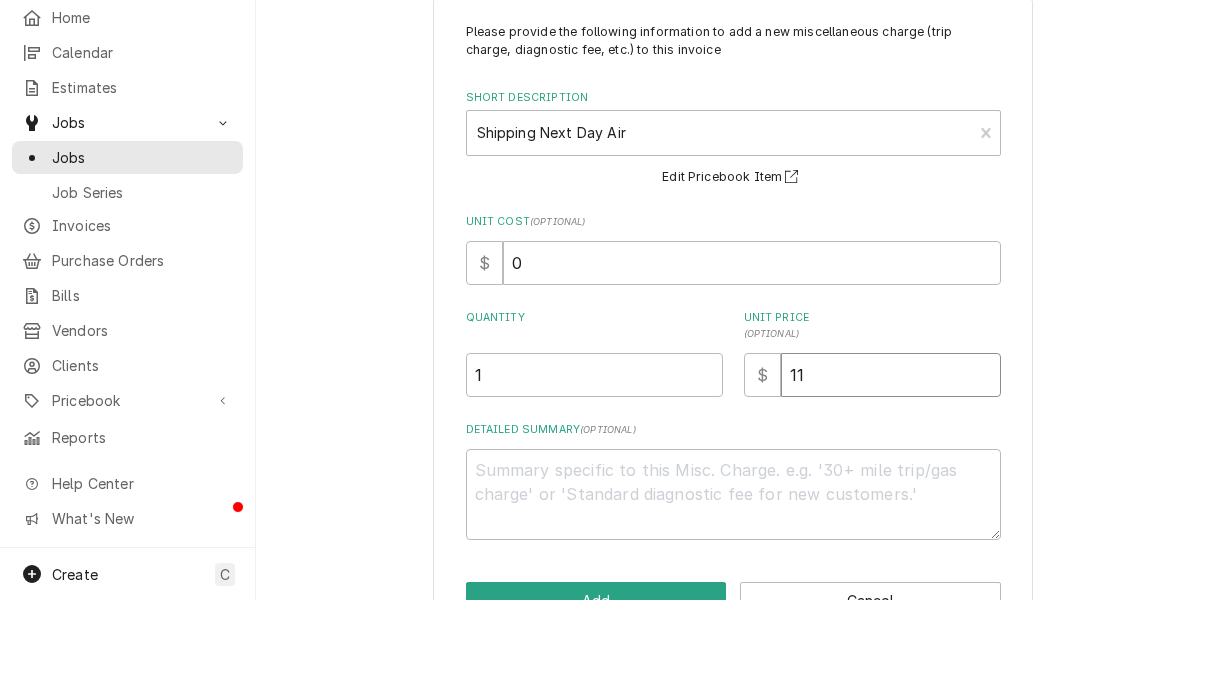 type on "x" 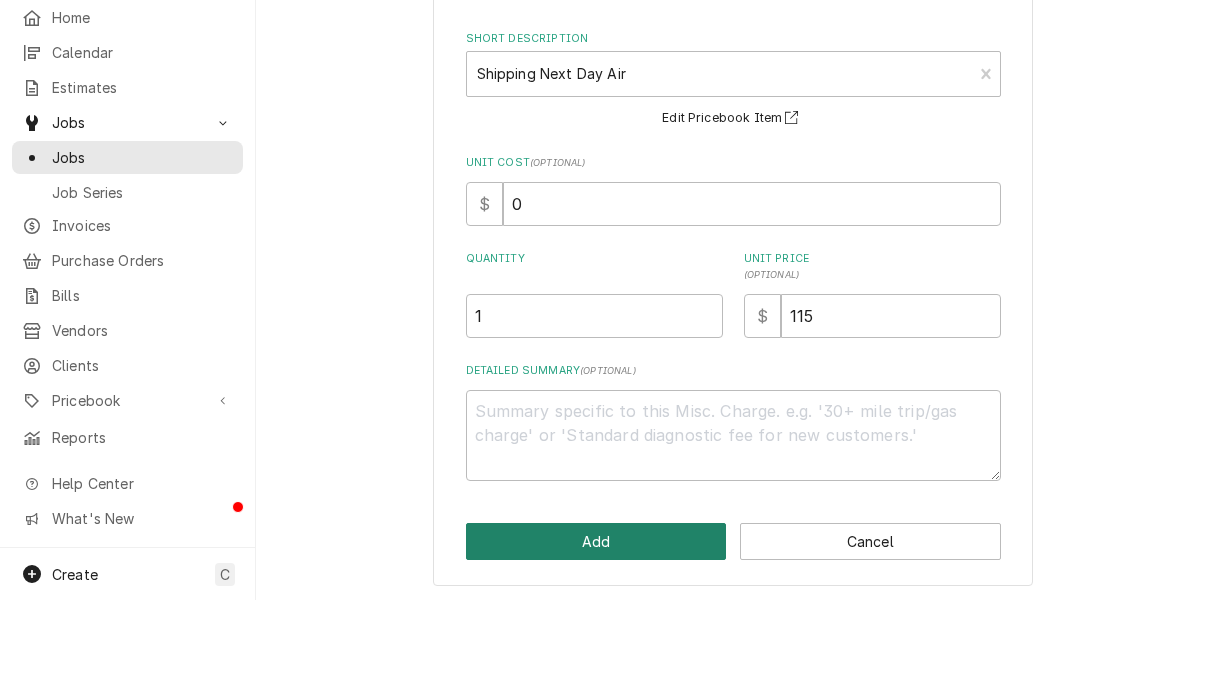 click on "Add" at bounding box center (596, 639) 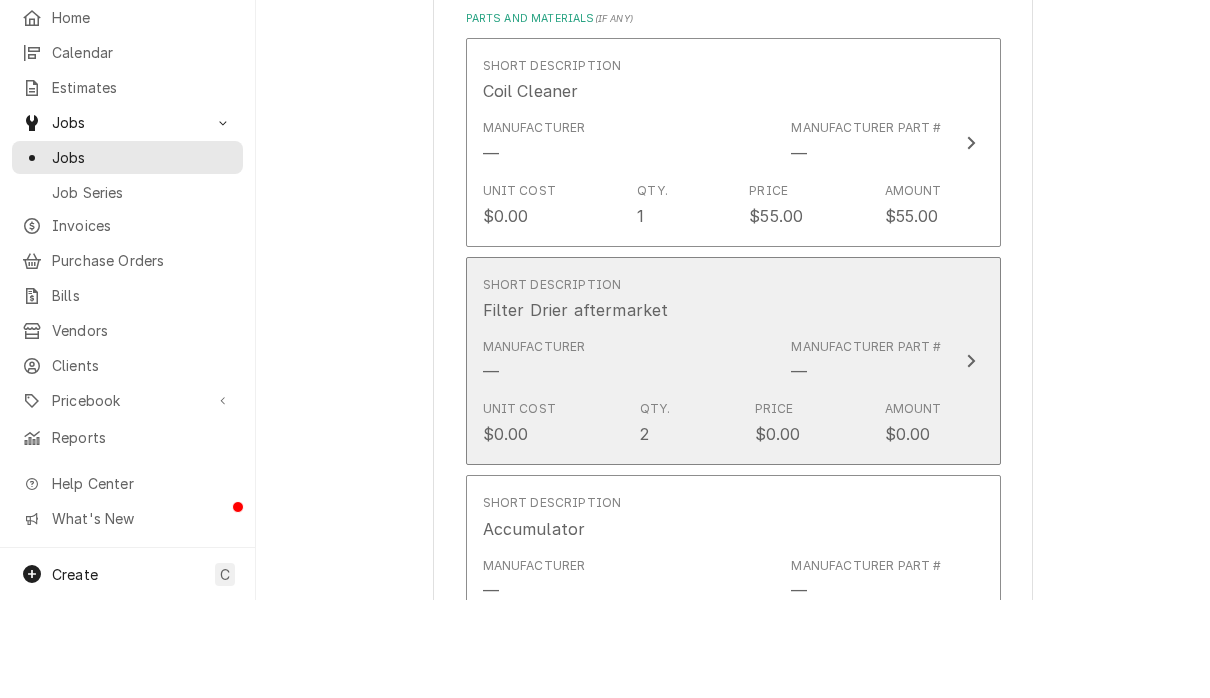 click 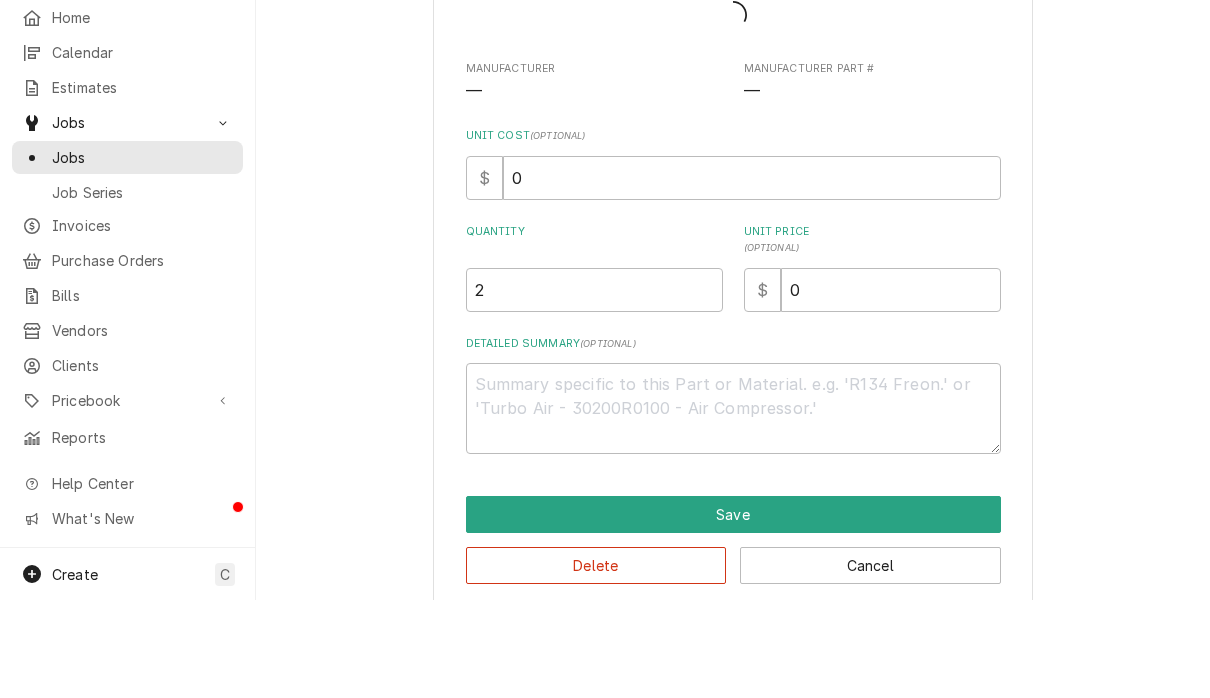 scroll, scrollTop: 0, scrollLeft: 0, axis: both 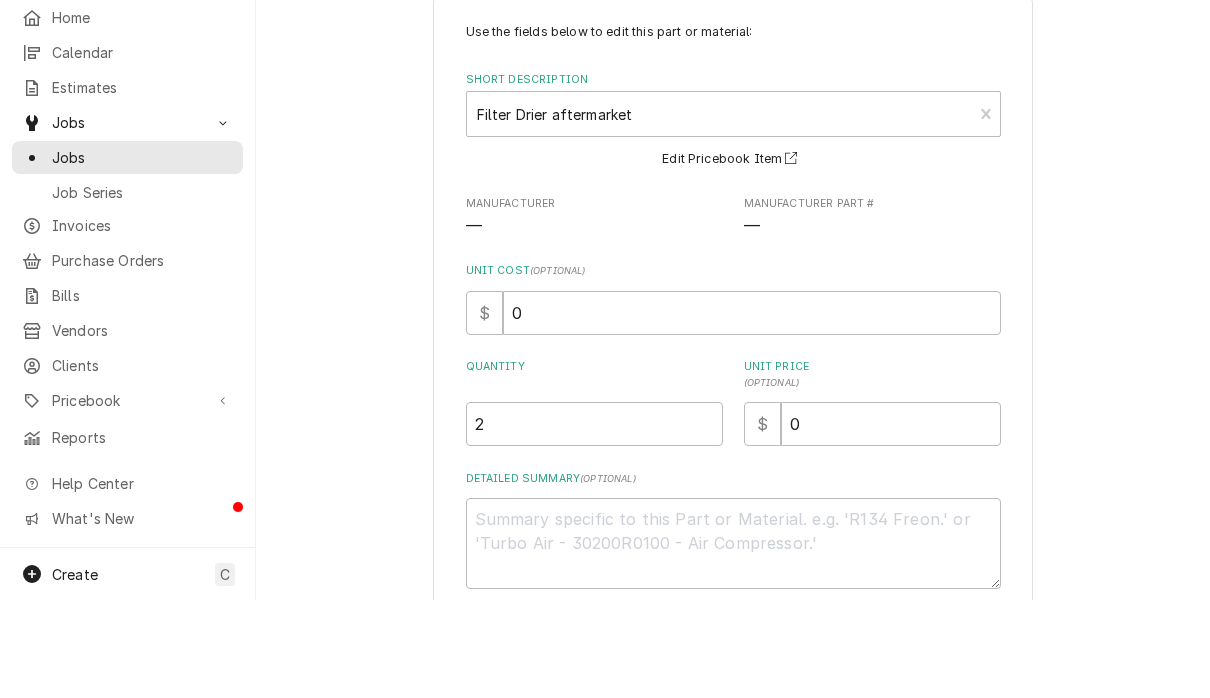 click on "Unit Price  ( optional )" at bounding box center [872, 473] 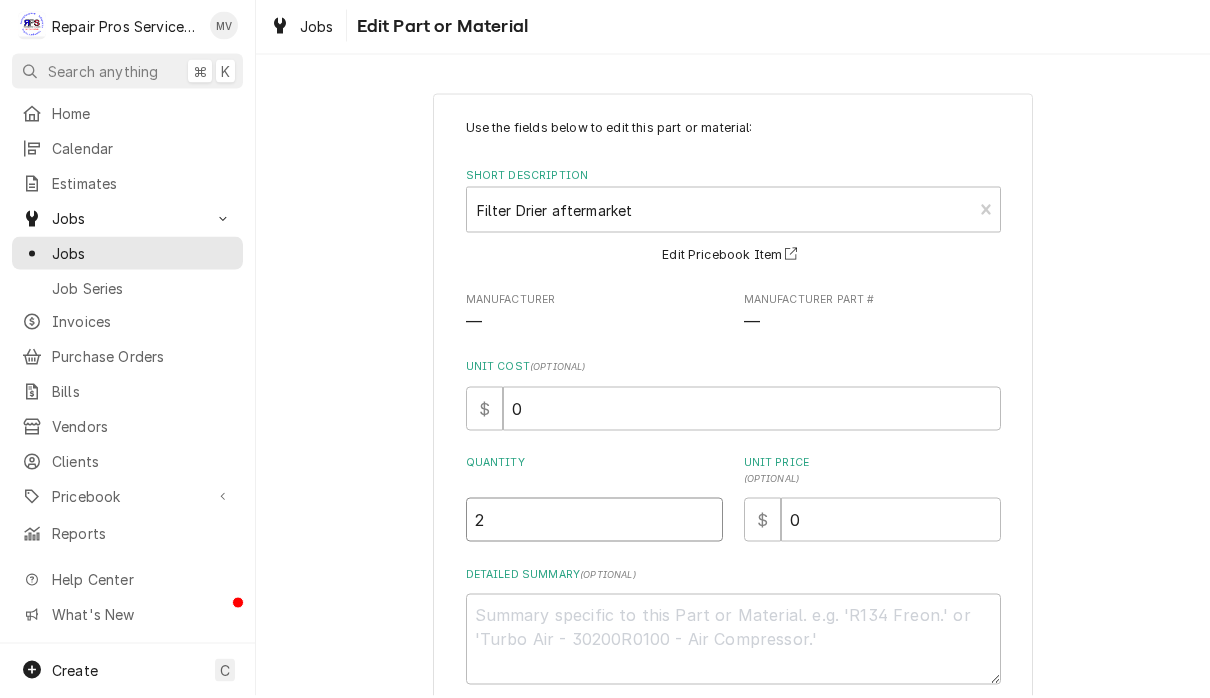 click on "2" at bounding box center (594, 522) 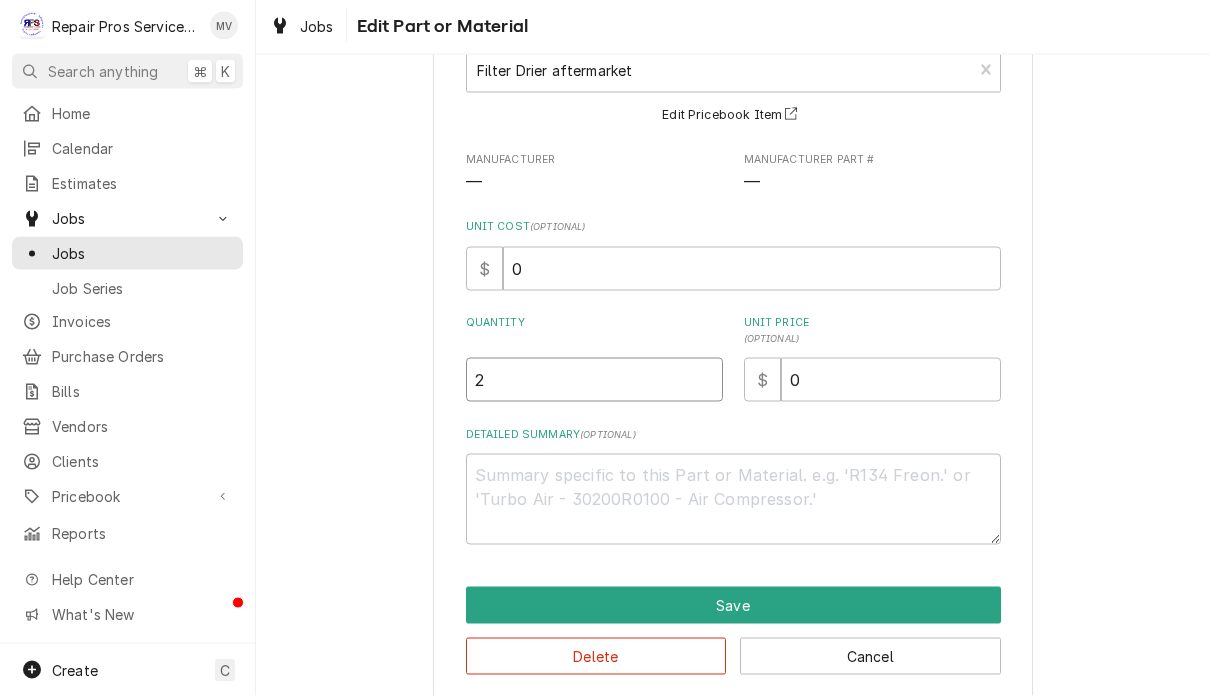 scroll, scrollTop: 141, scrollLeft: 0, axis: vertical 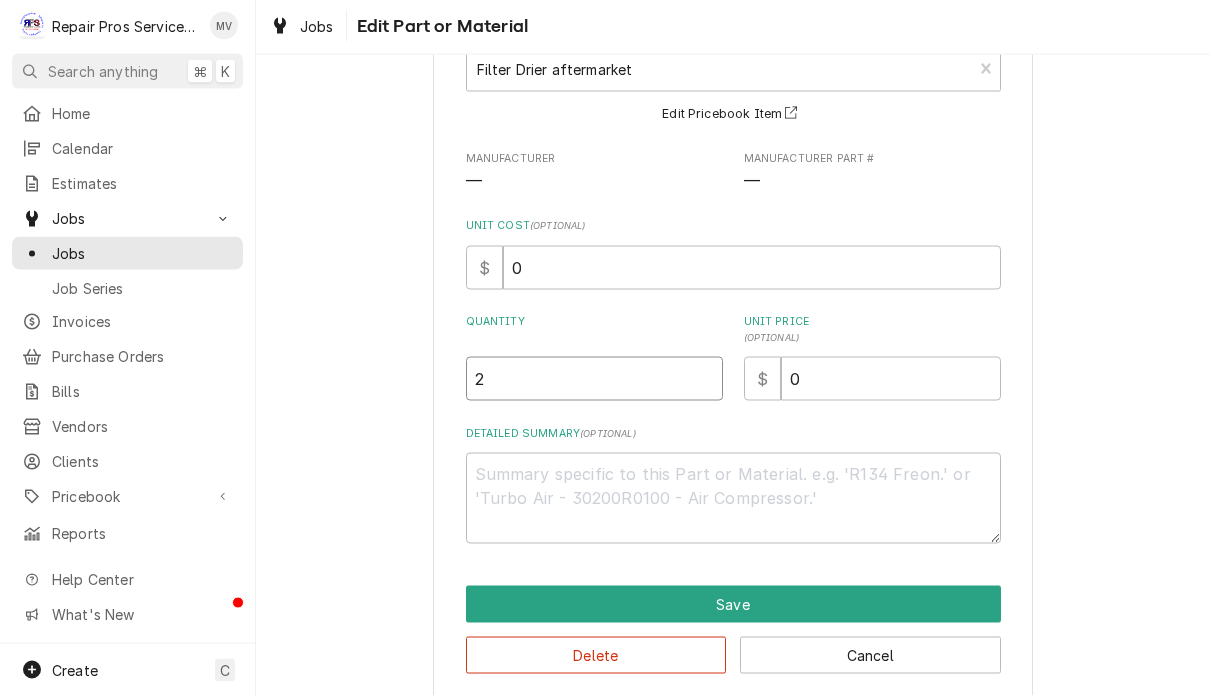 click on "2" at bounding box center [594, 381] 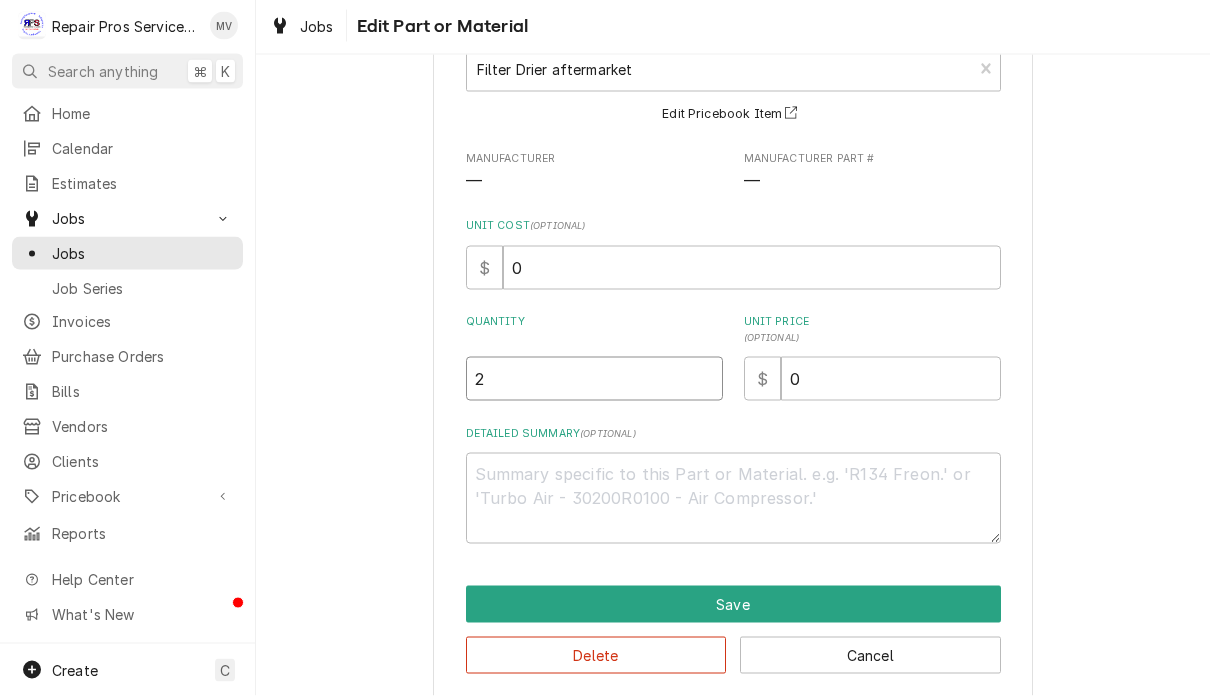 type on "x" 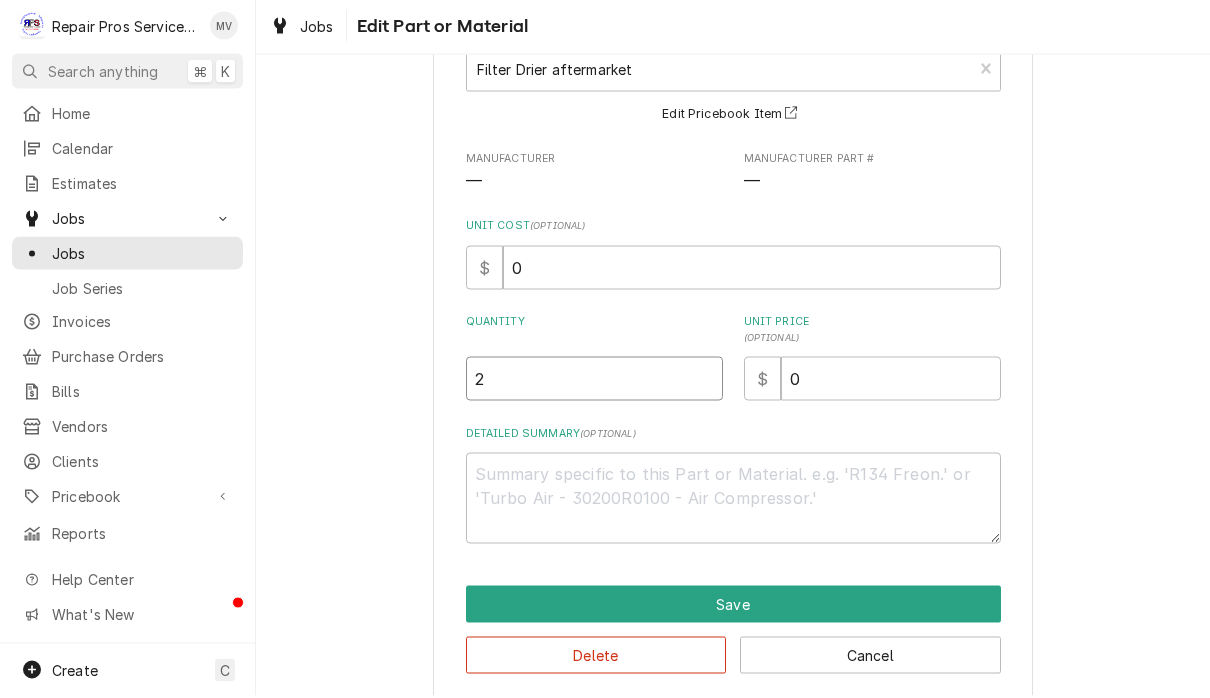 type 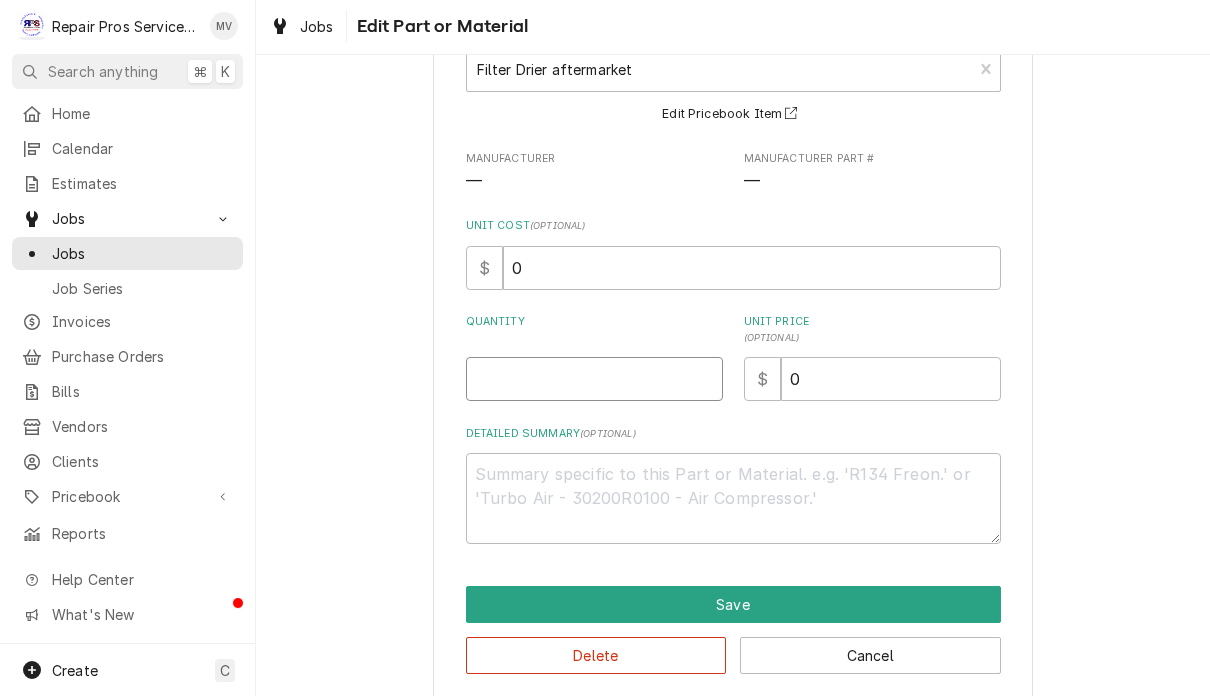 type on "x" 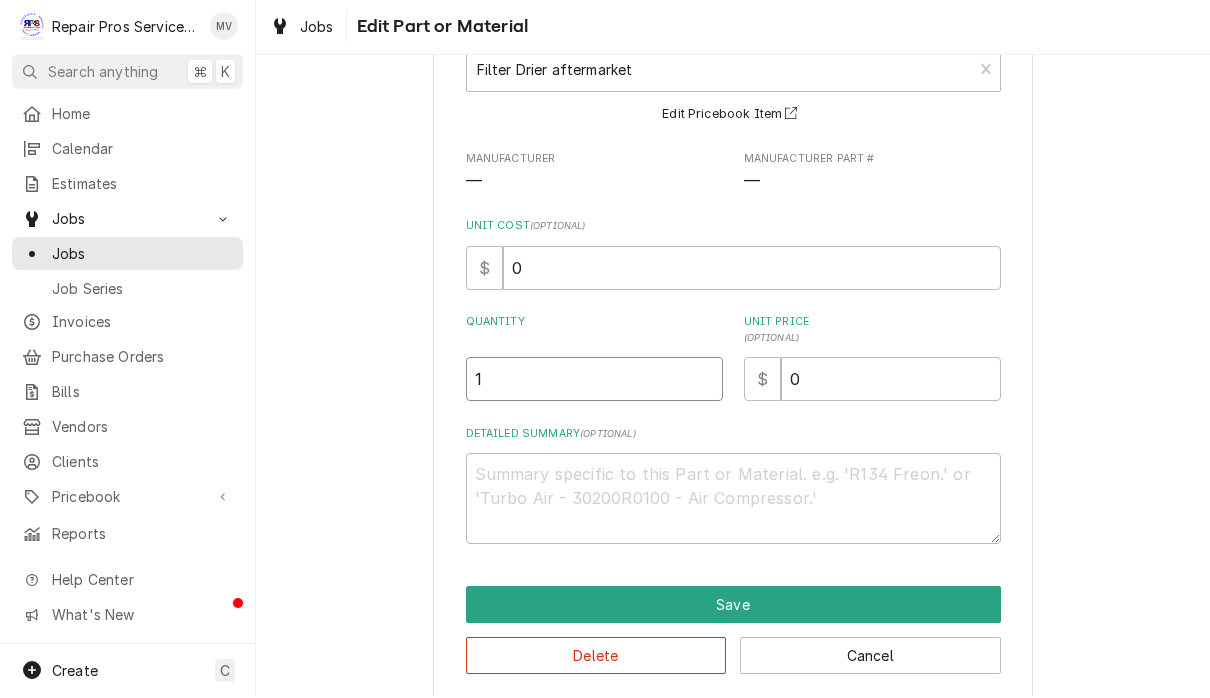 type on "1" 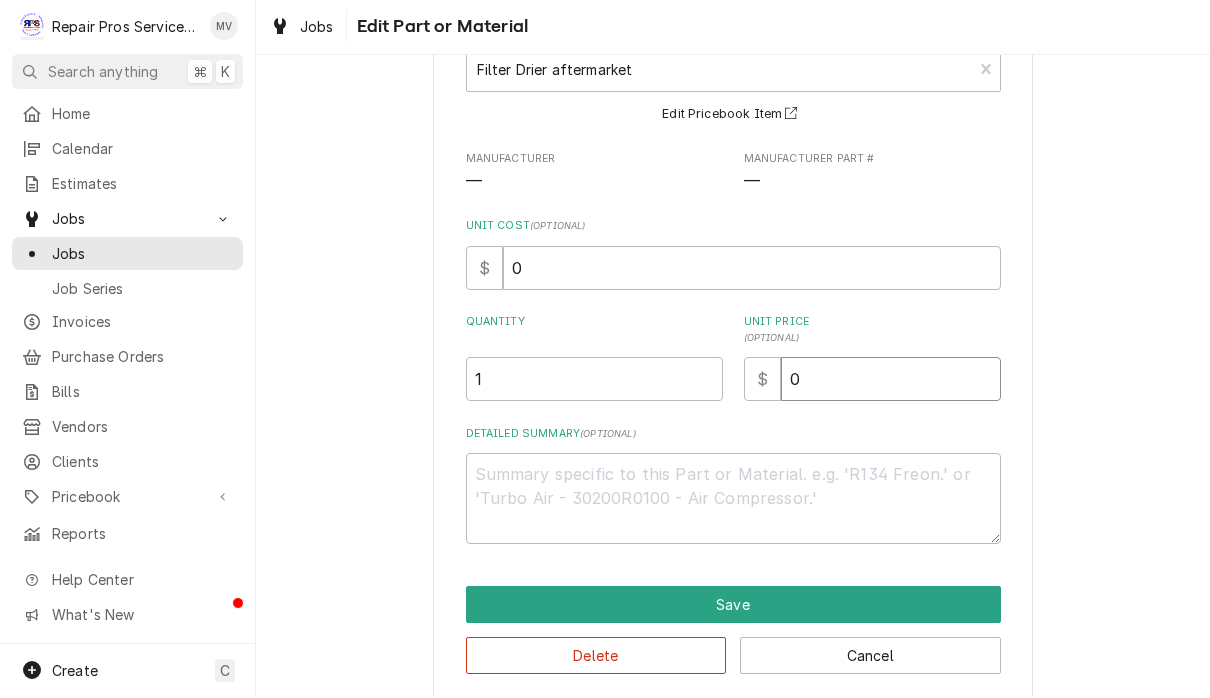 click on "0" at bounding box center (891, 381) 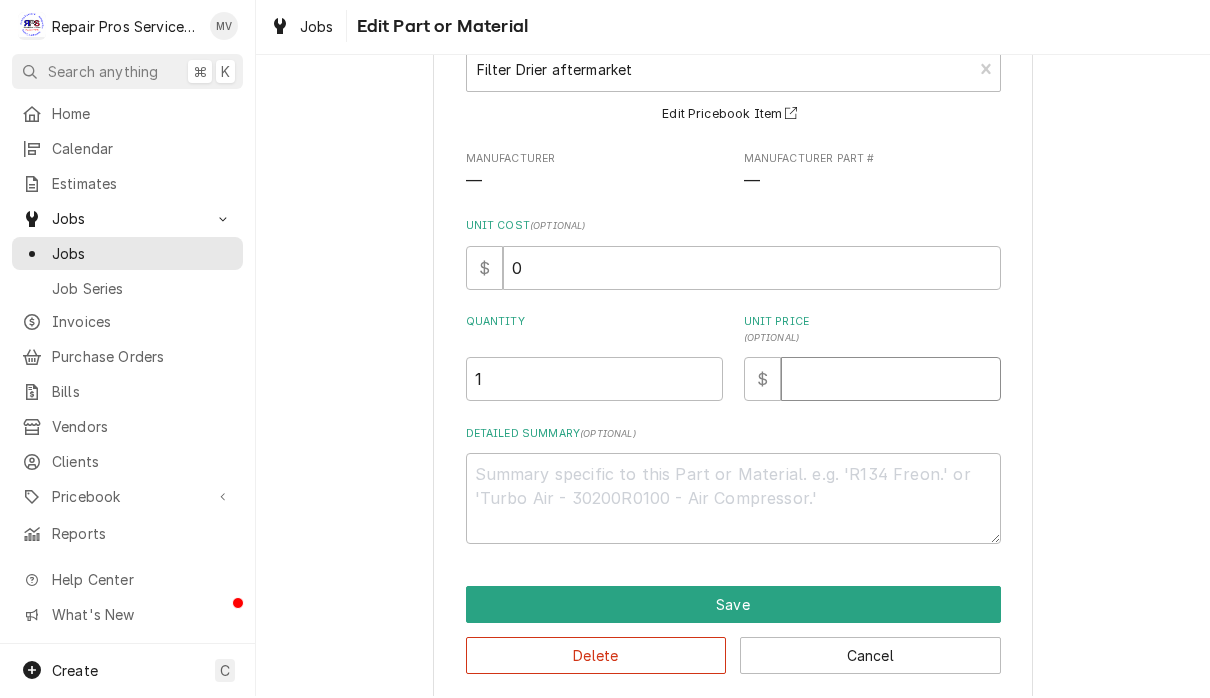 type on "x" 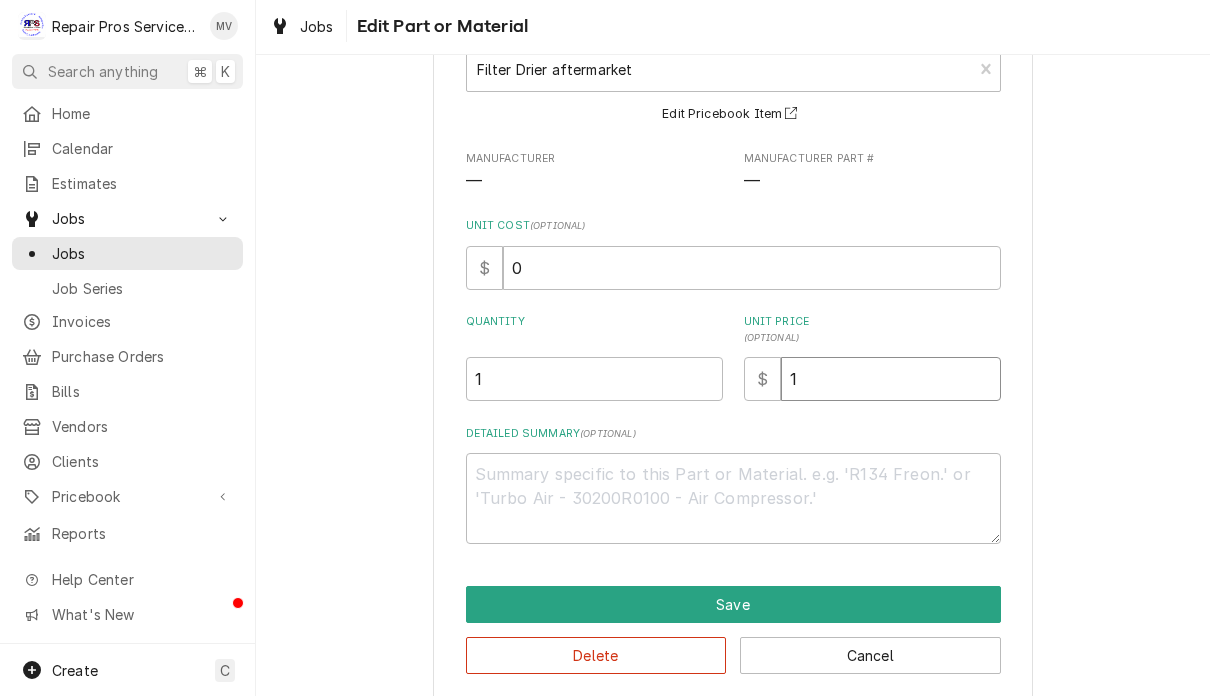 type on "x" 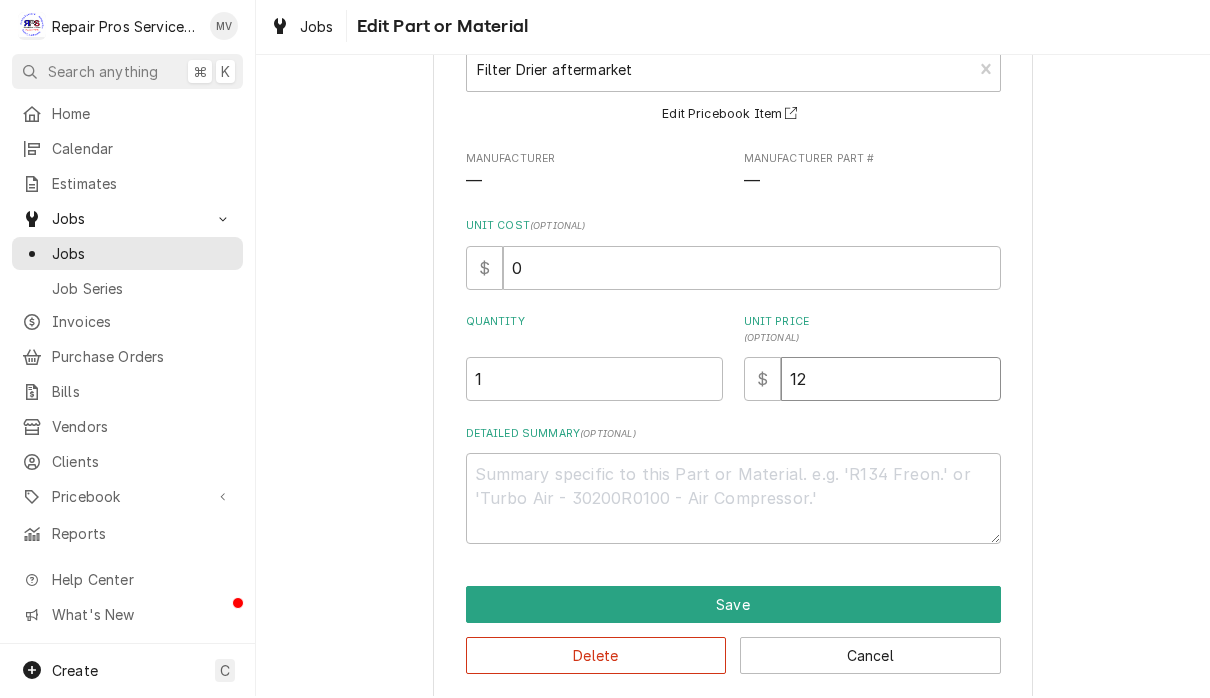 type on "x" 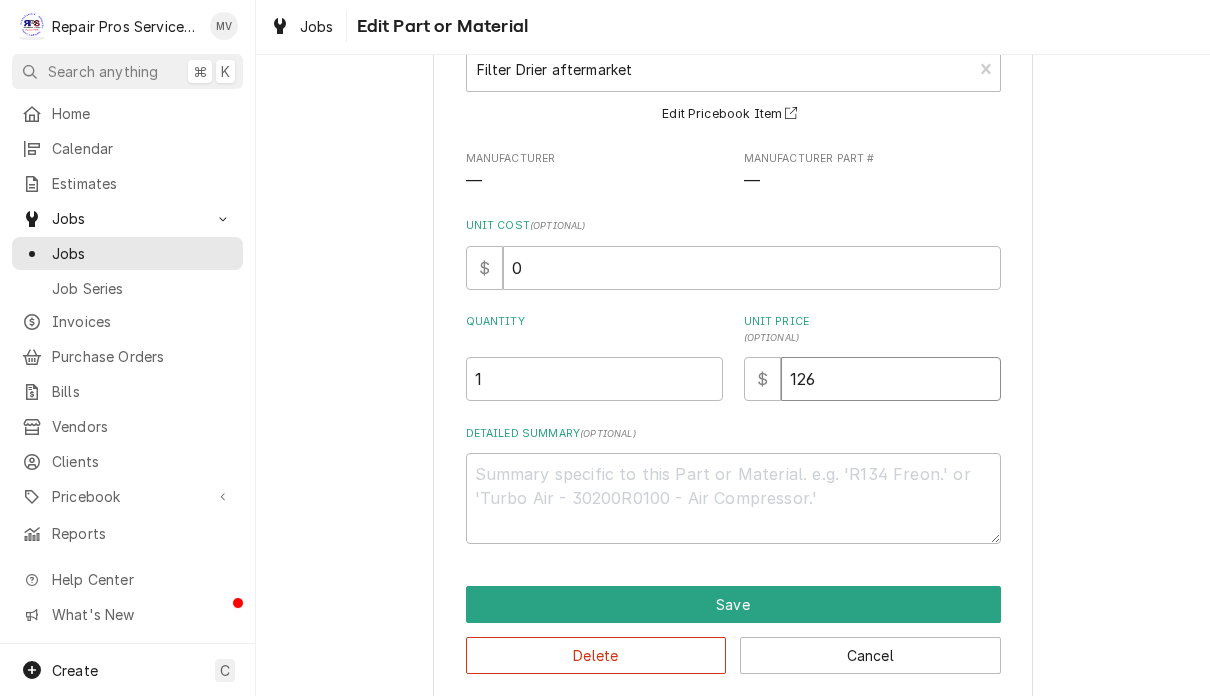 type on "x" 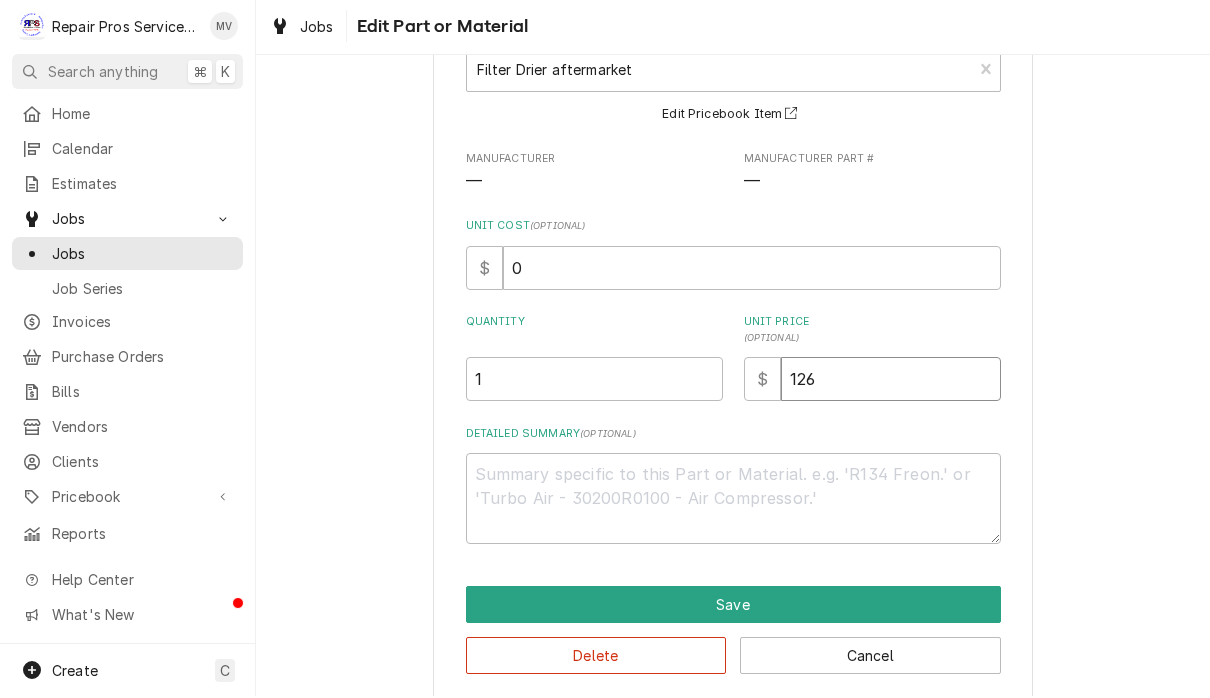 type on "126.0" 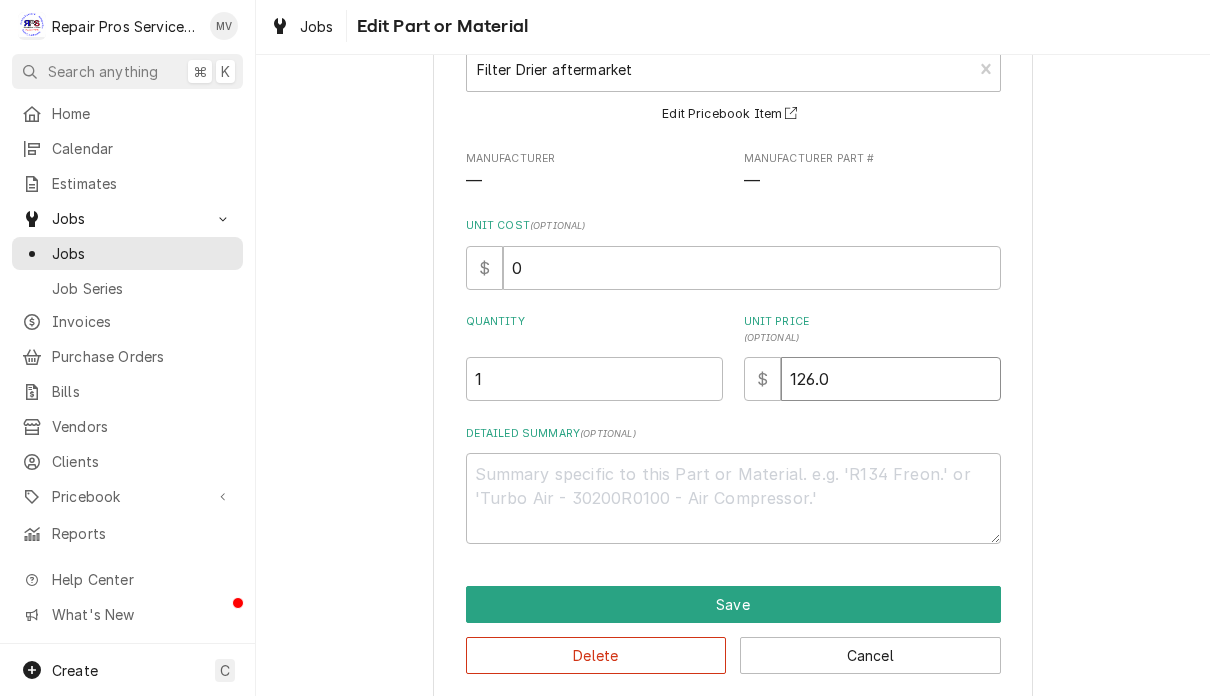 type on "x" 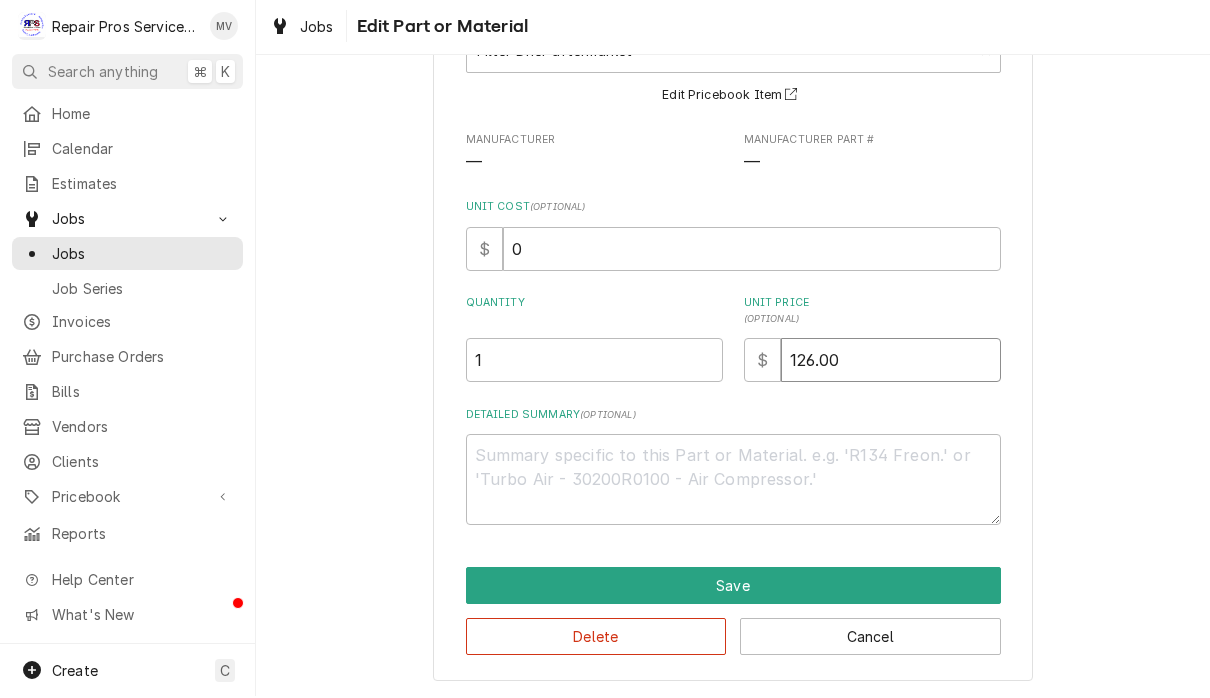 scroll, scrollTop: 159, scrollLeft: 0, axis: vertical 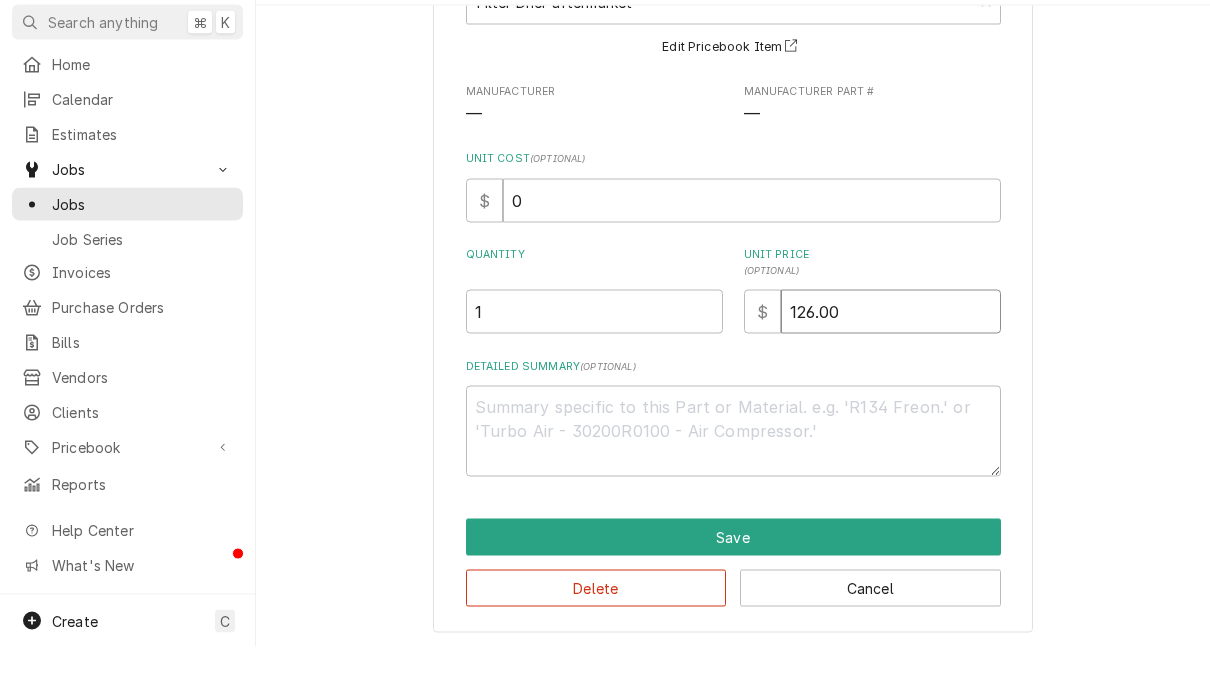type on "126.00" 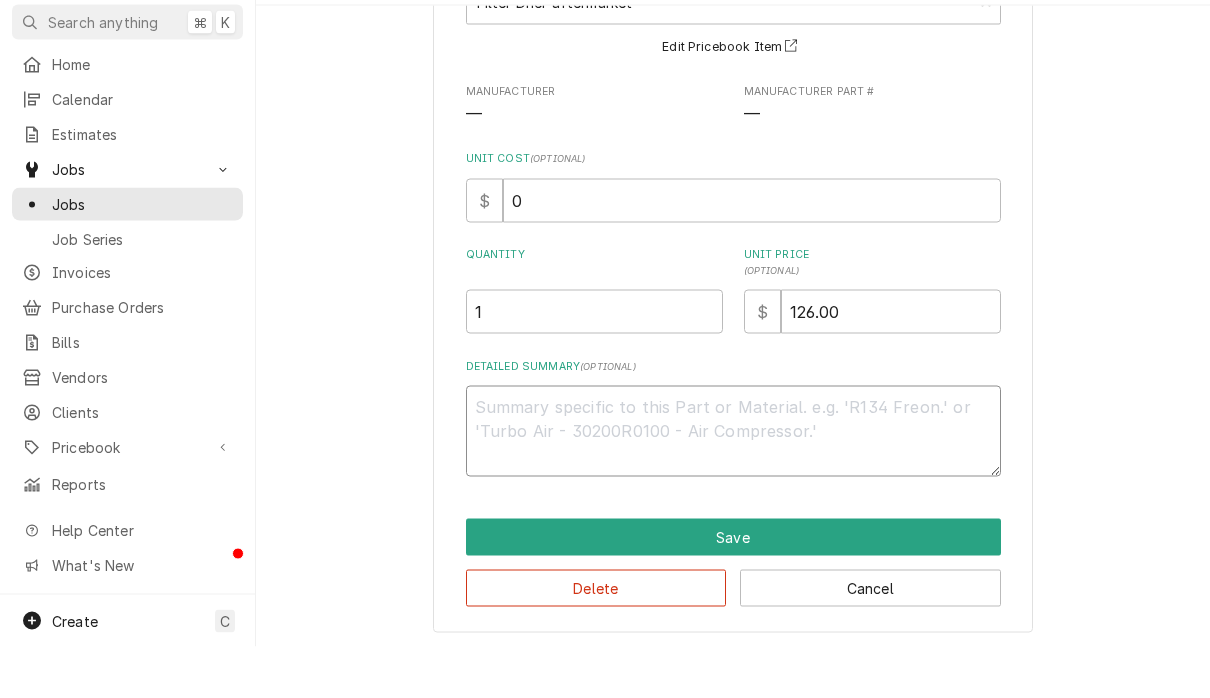 click on "Detailed Summary  ( optional )" at bounding box center (733, 482) 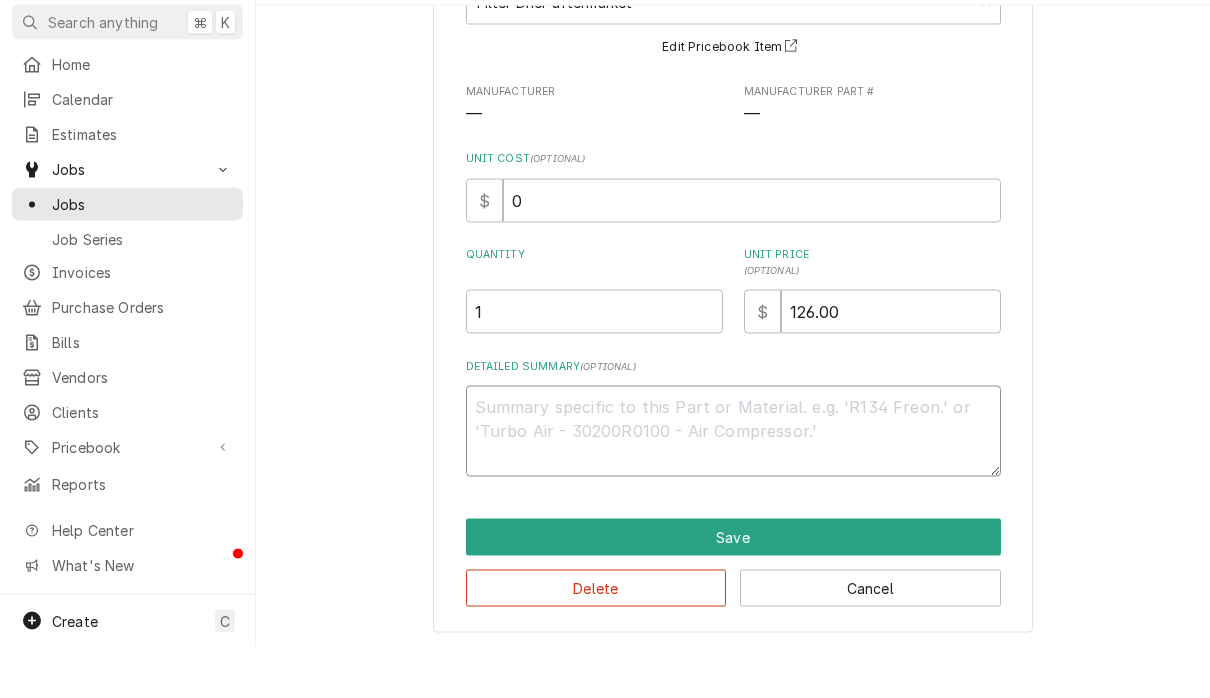 type on "x" 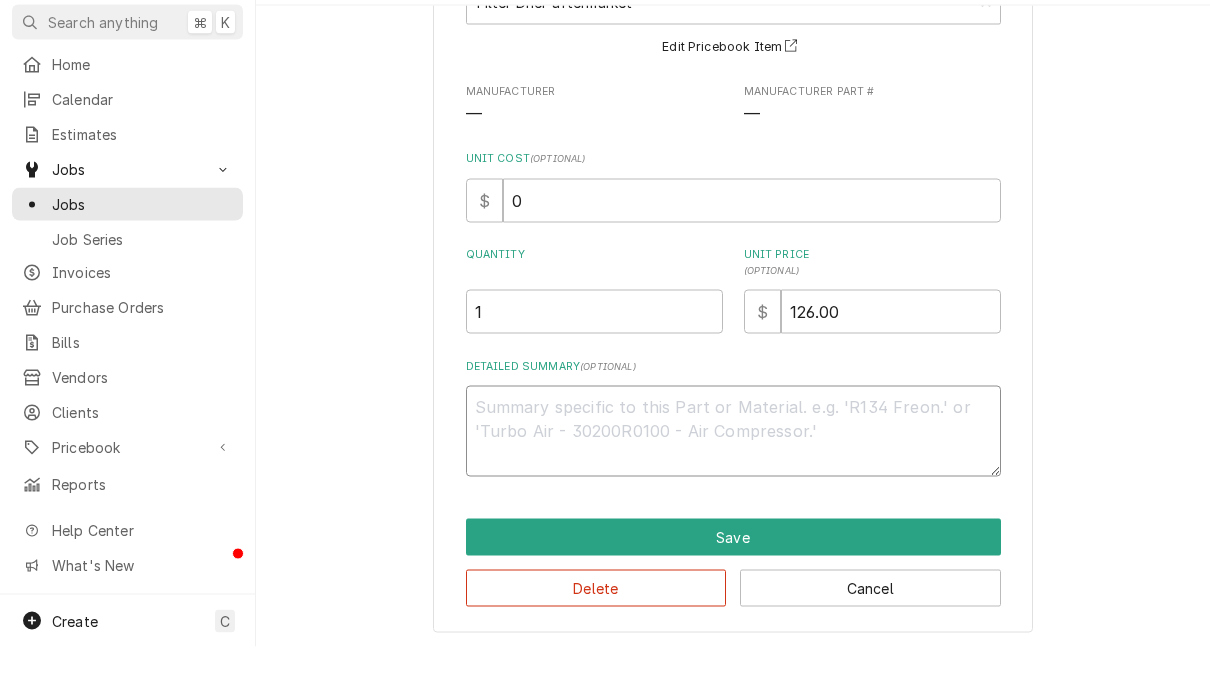type on "2" 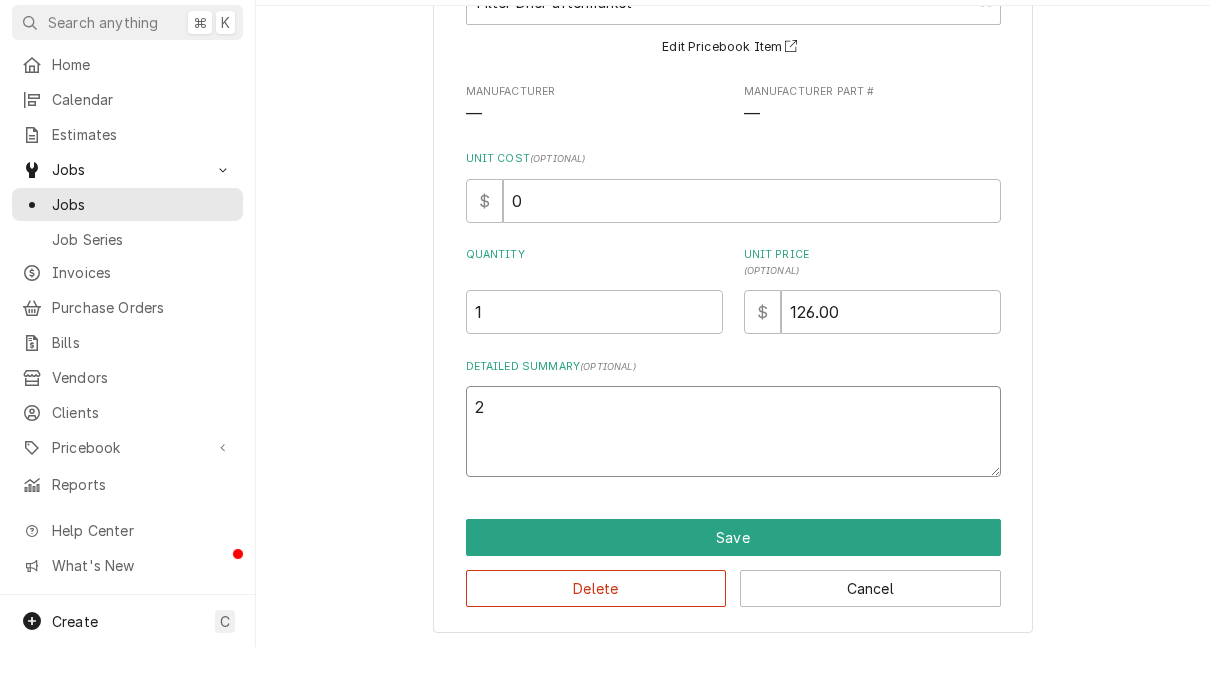 type on "x" 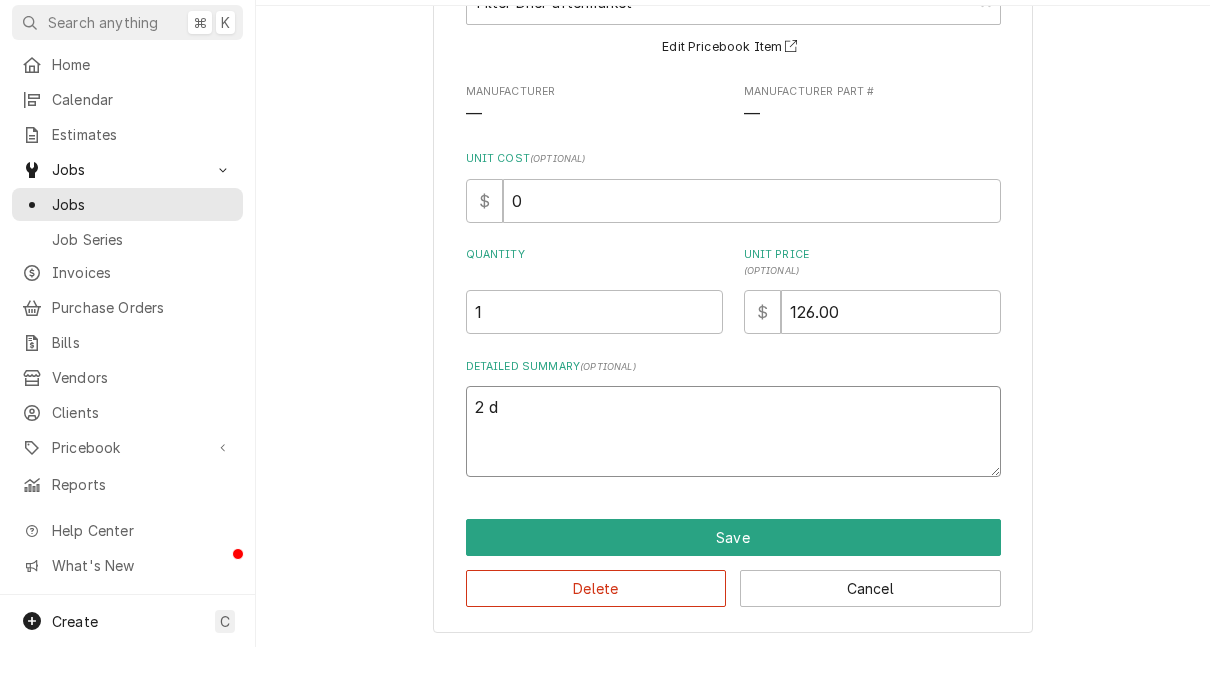 type on "x" 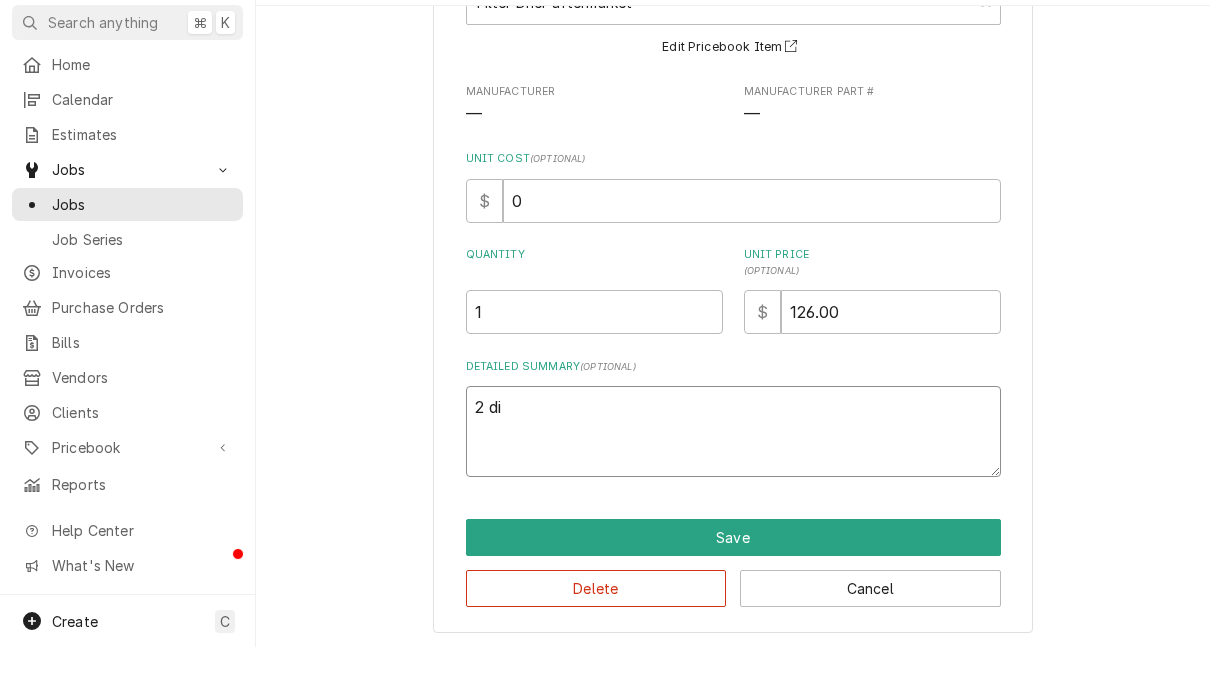 type on "x" 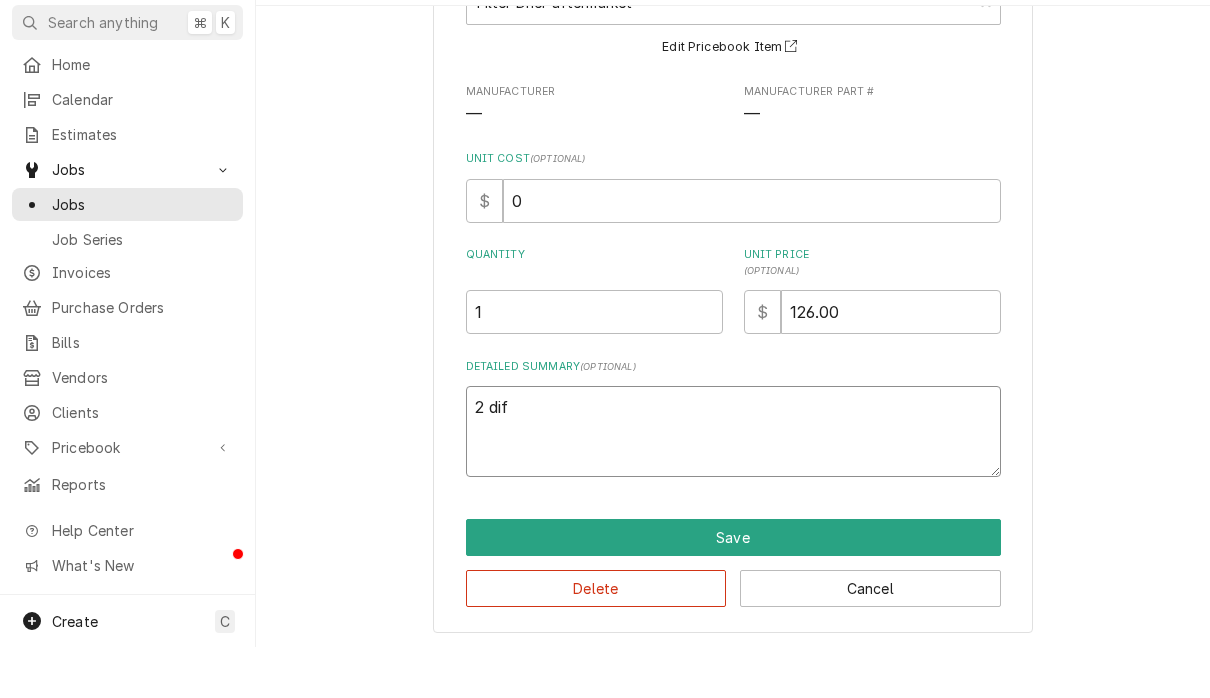 type on "x" 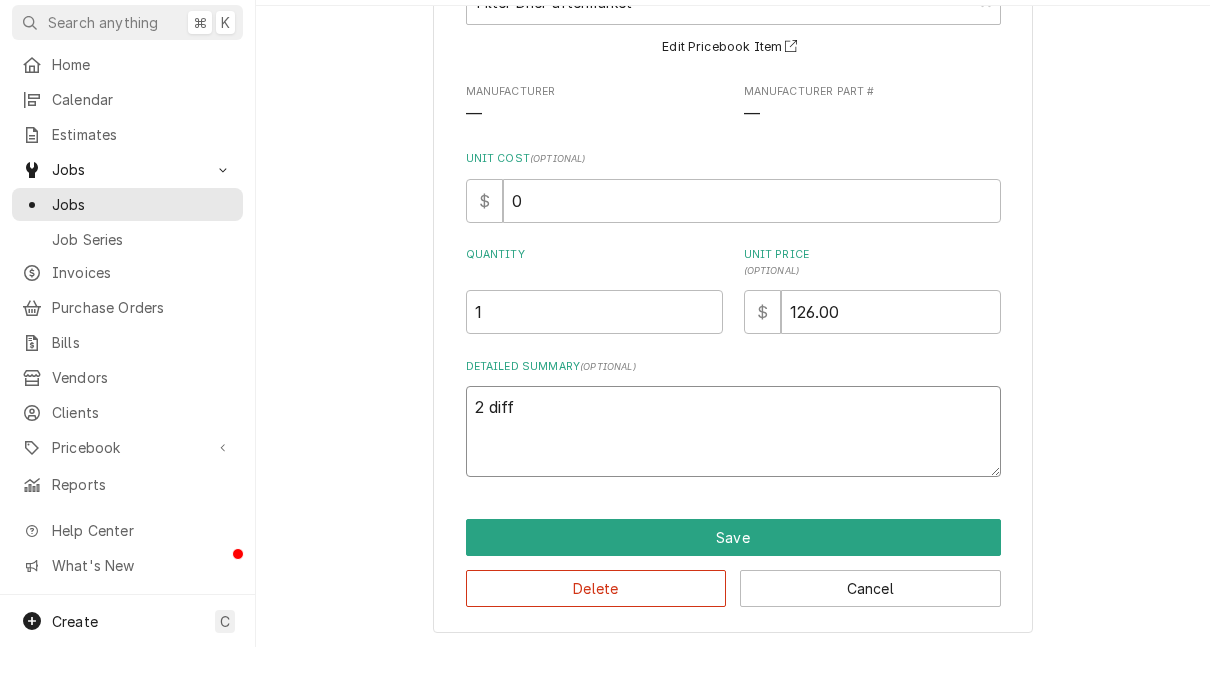 type on "x" 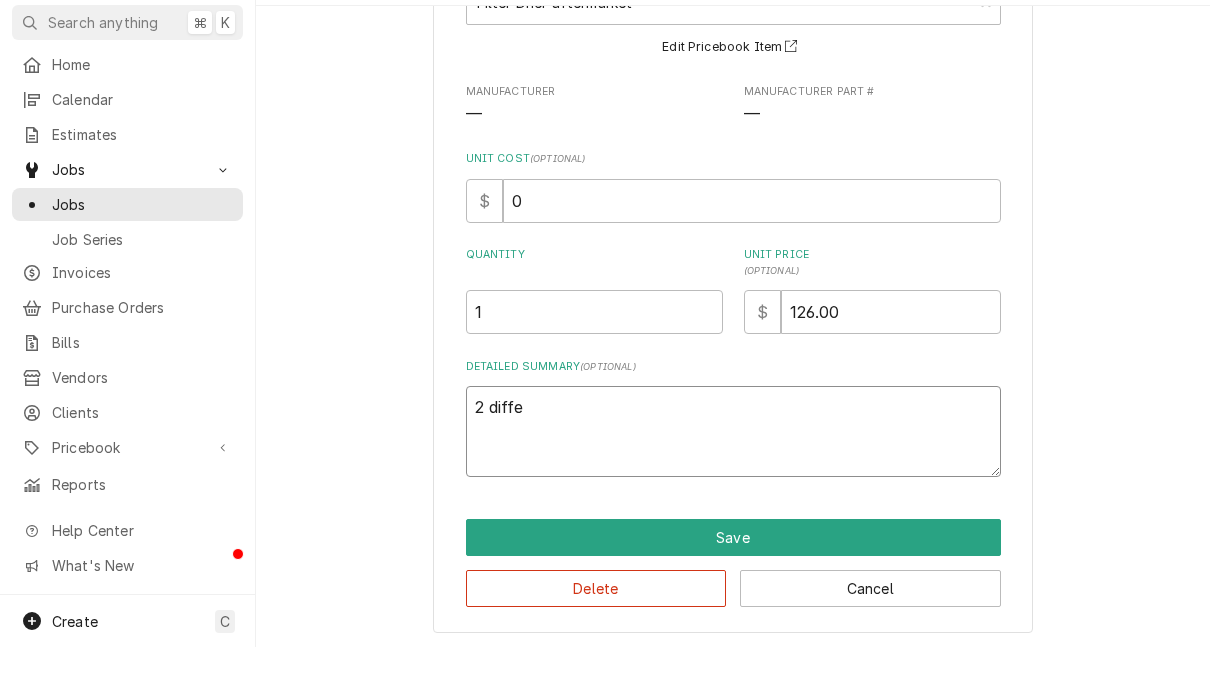 type on "x" 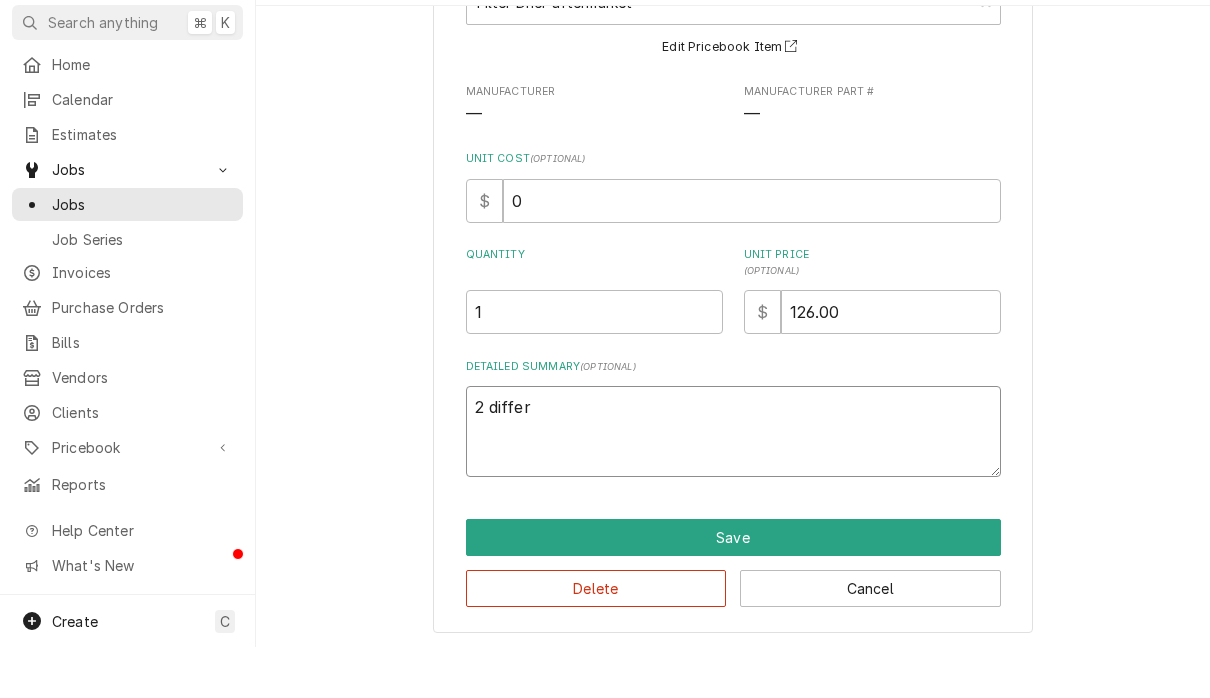 type on "x" 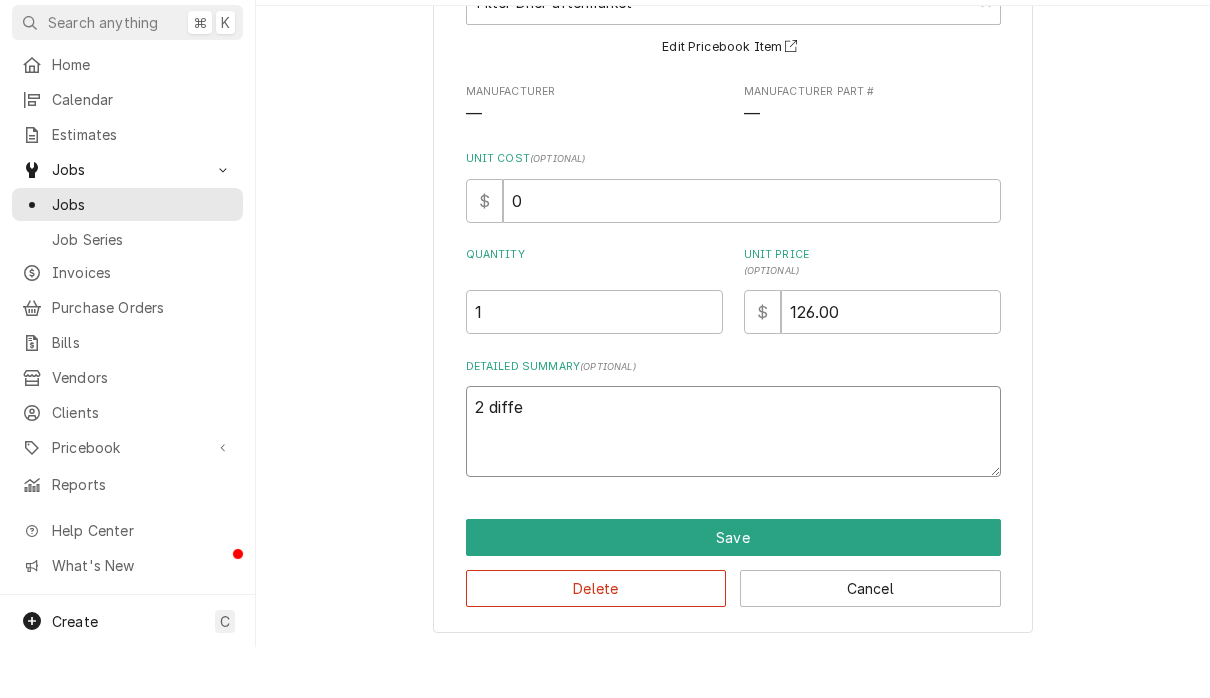 type on "x" 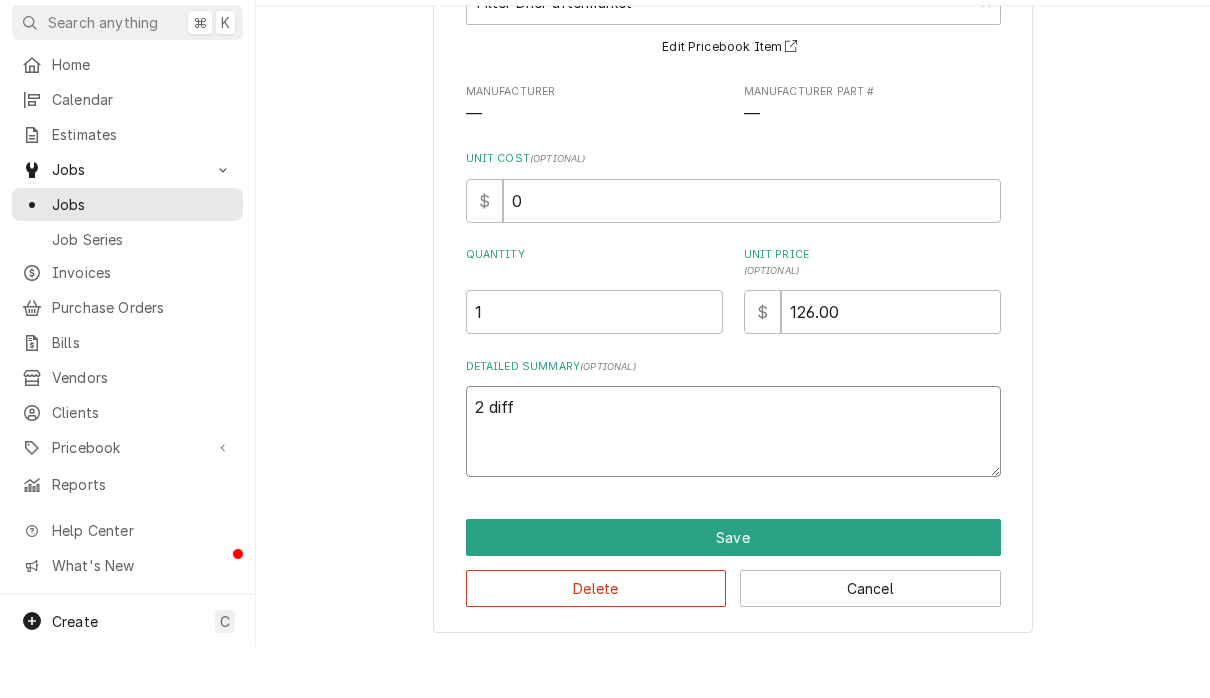 type on "x" 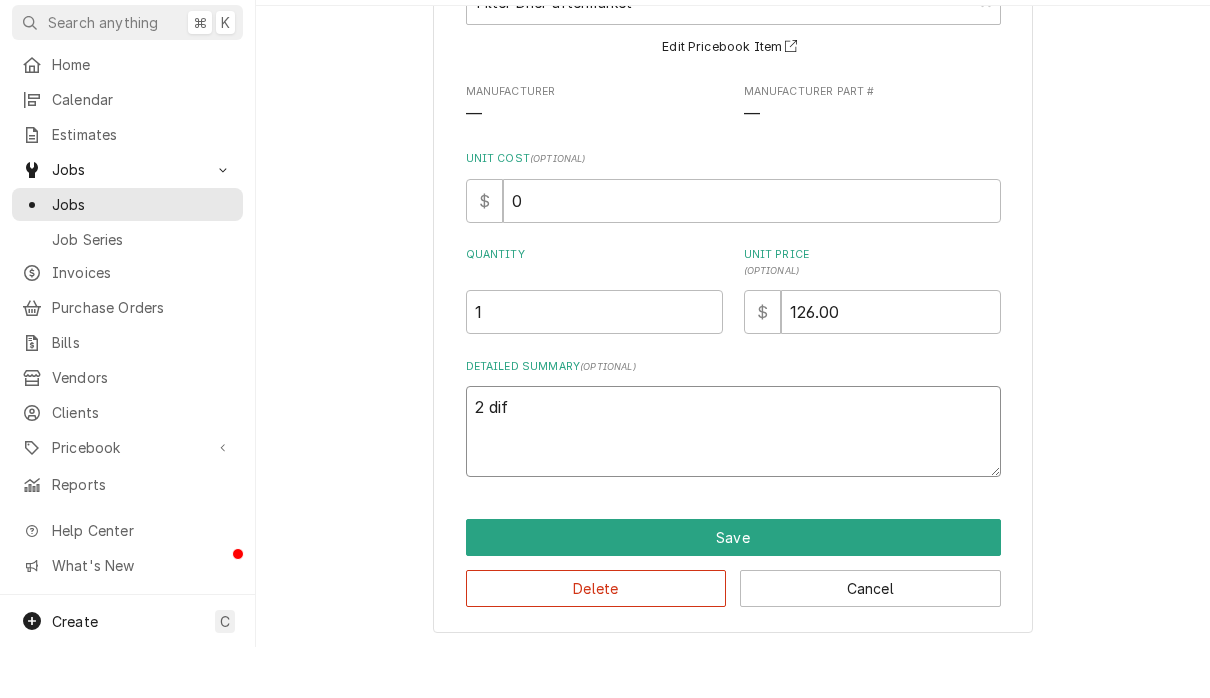 type on "x" 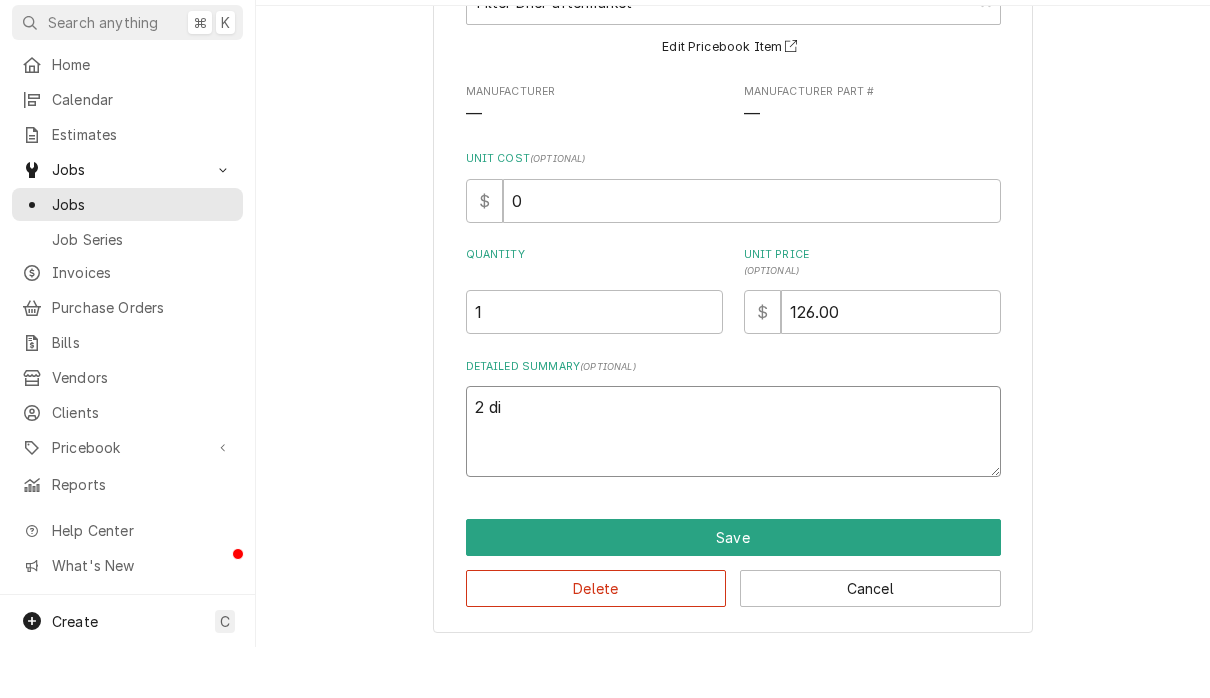 type on "x" 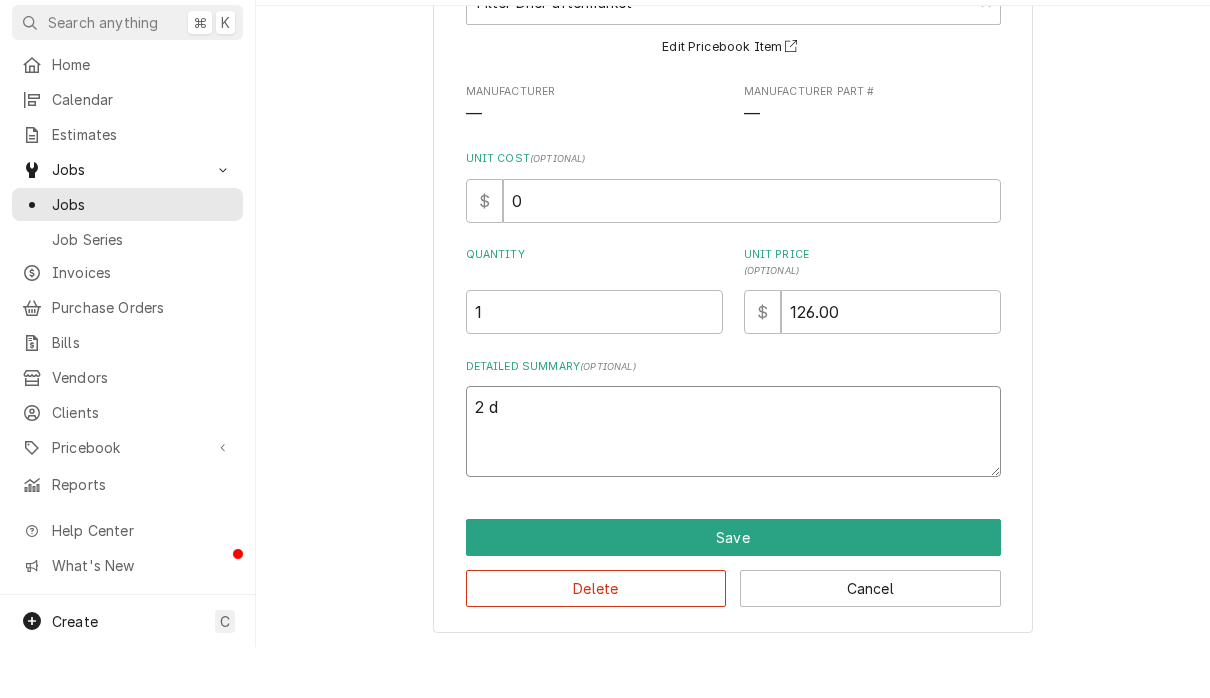 type on "x" 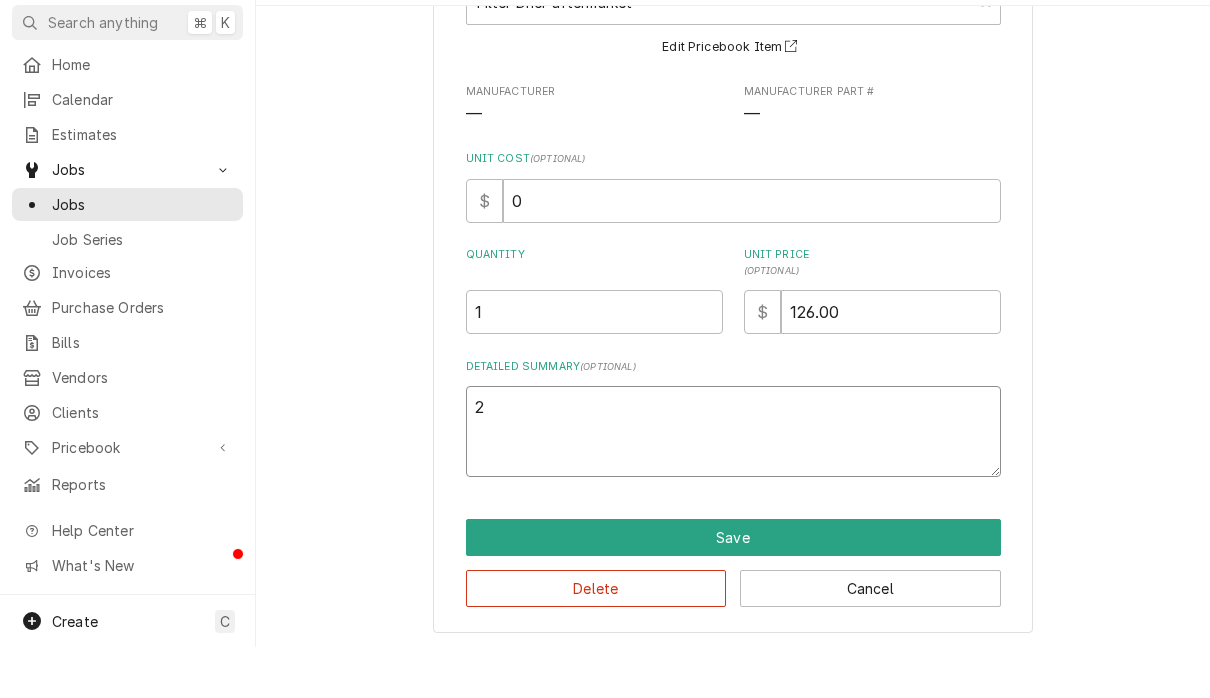 type on "x" 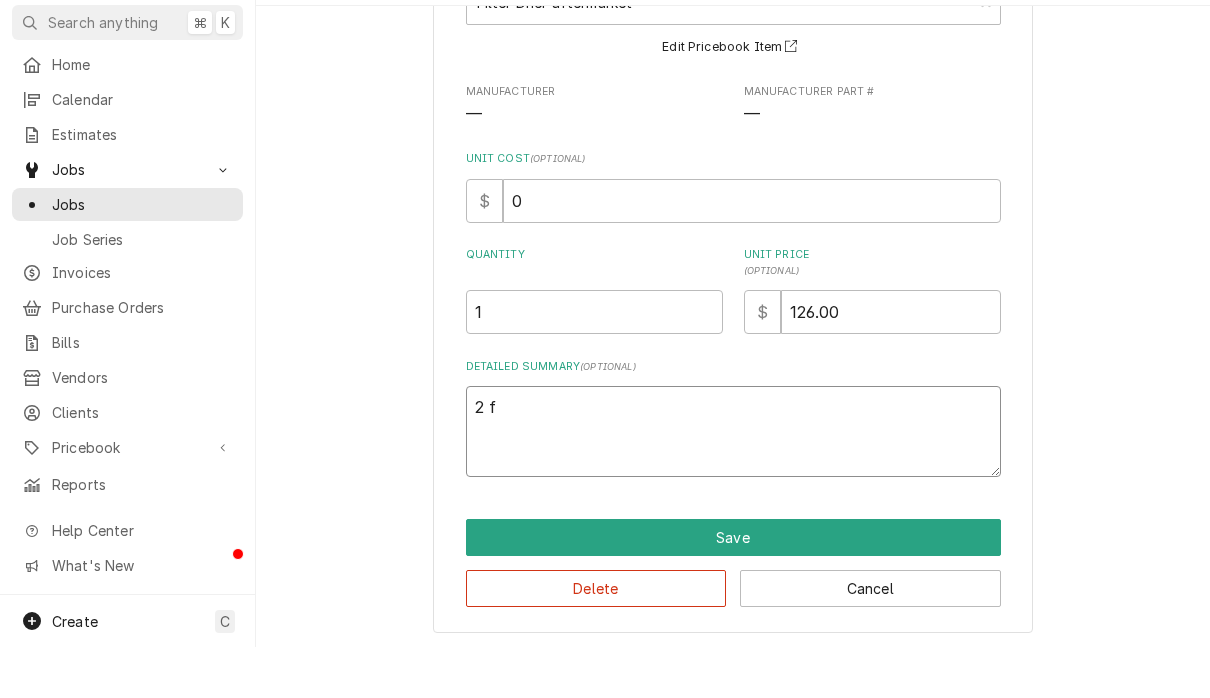 type on "x" 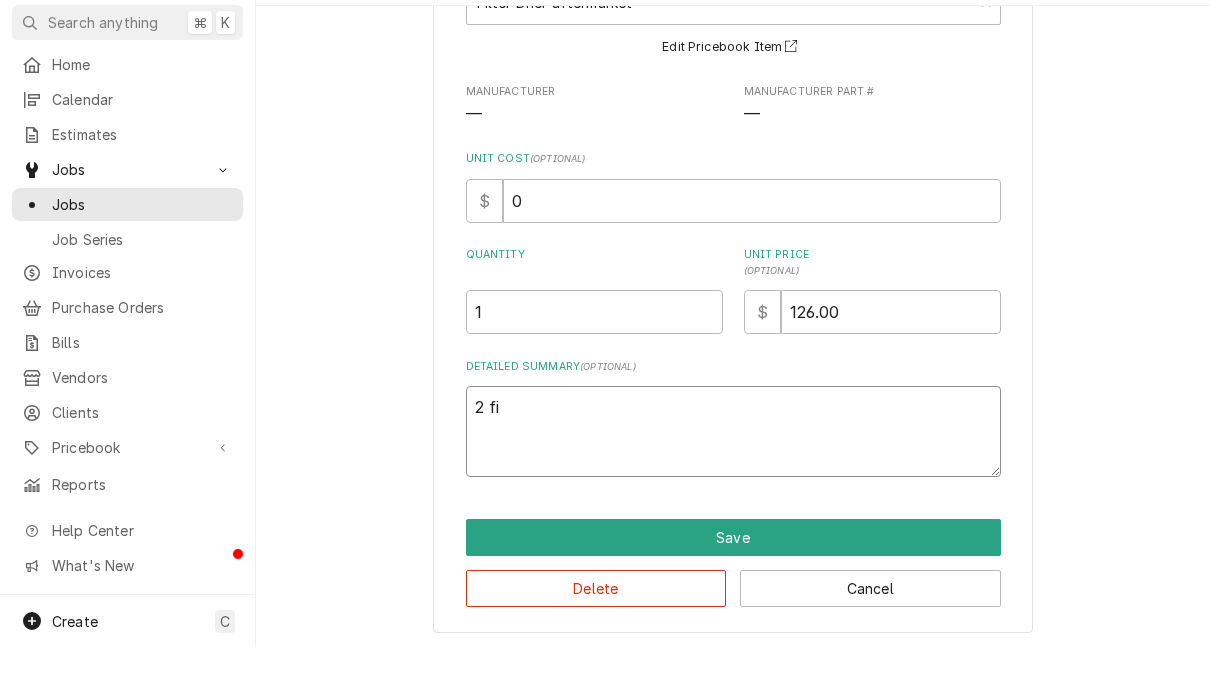 type on "x" 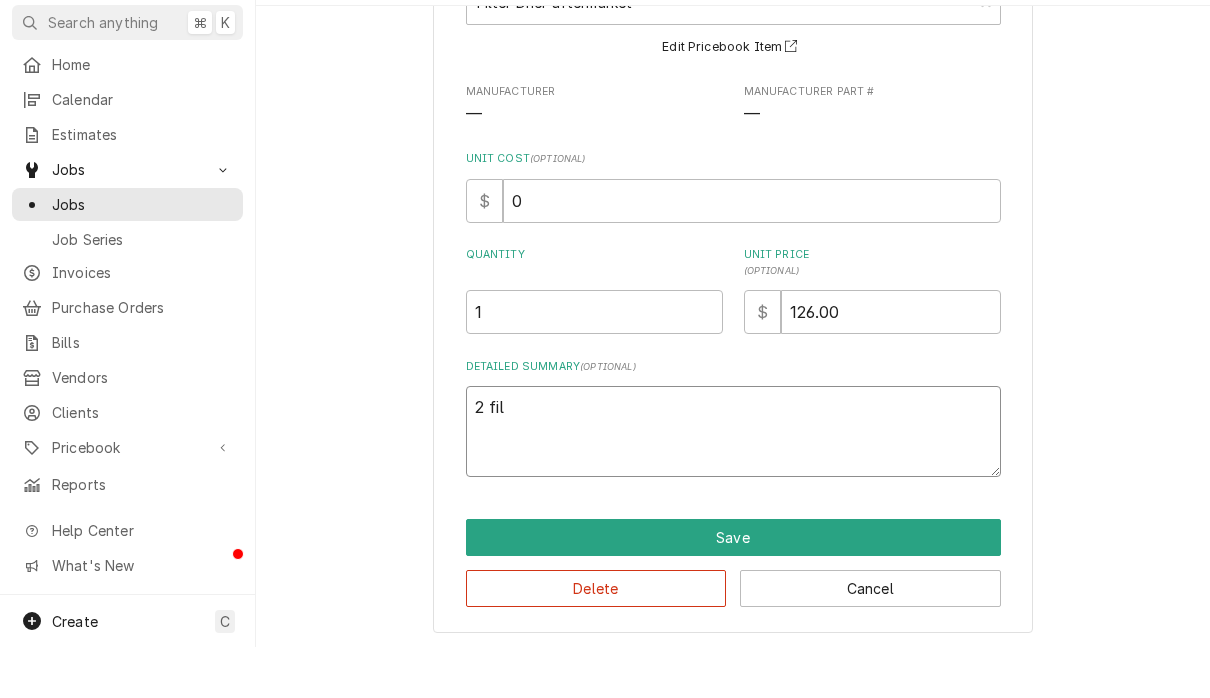 type on "x" 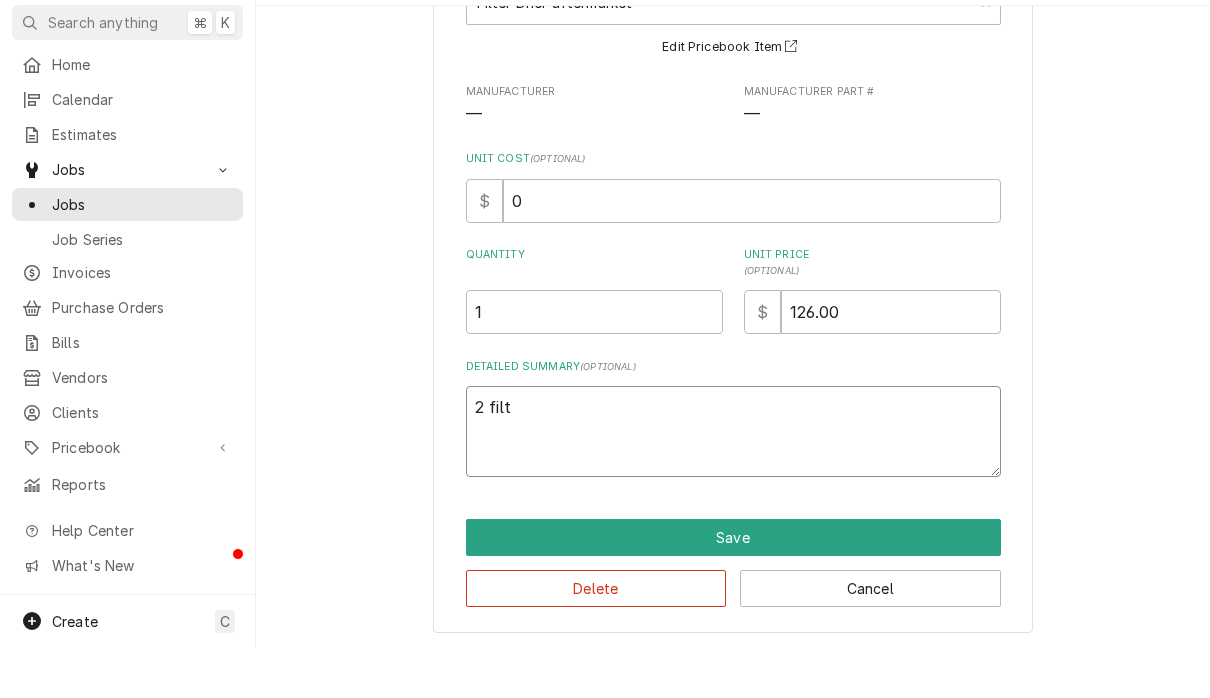 type on "x" 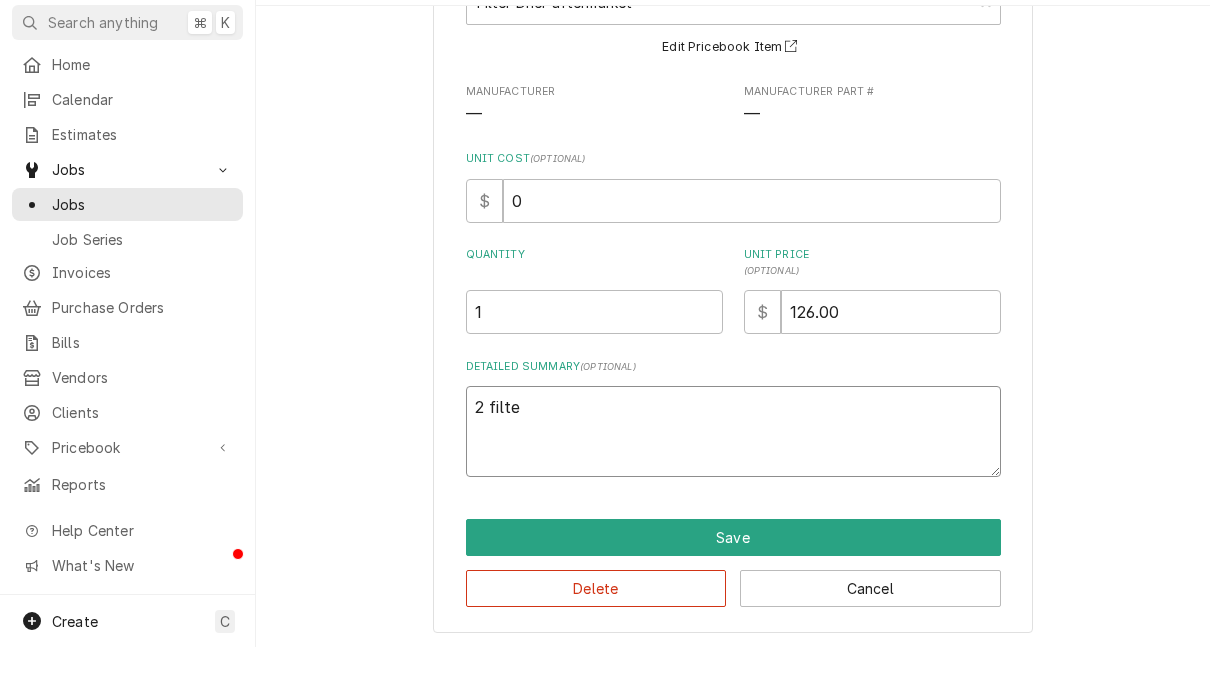 type on "x" 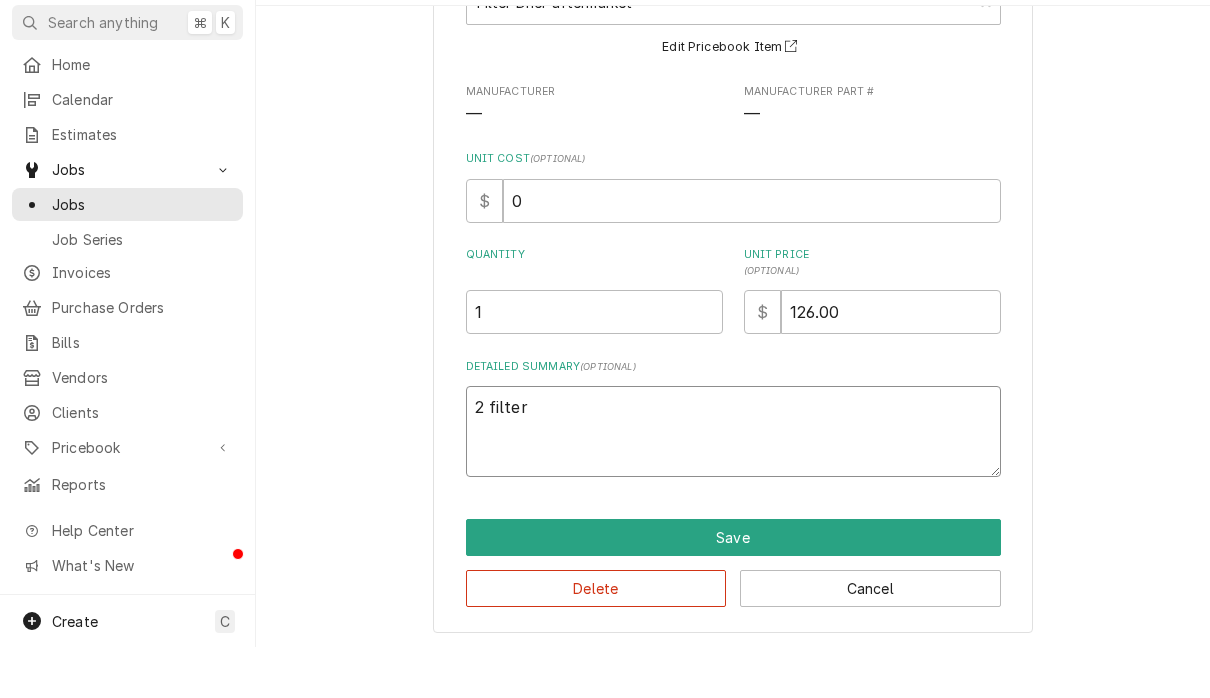 type on "x" 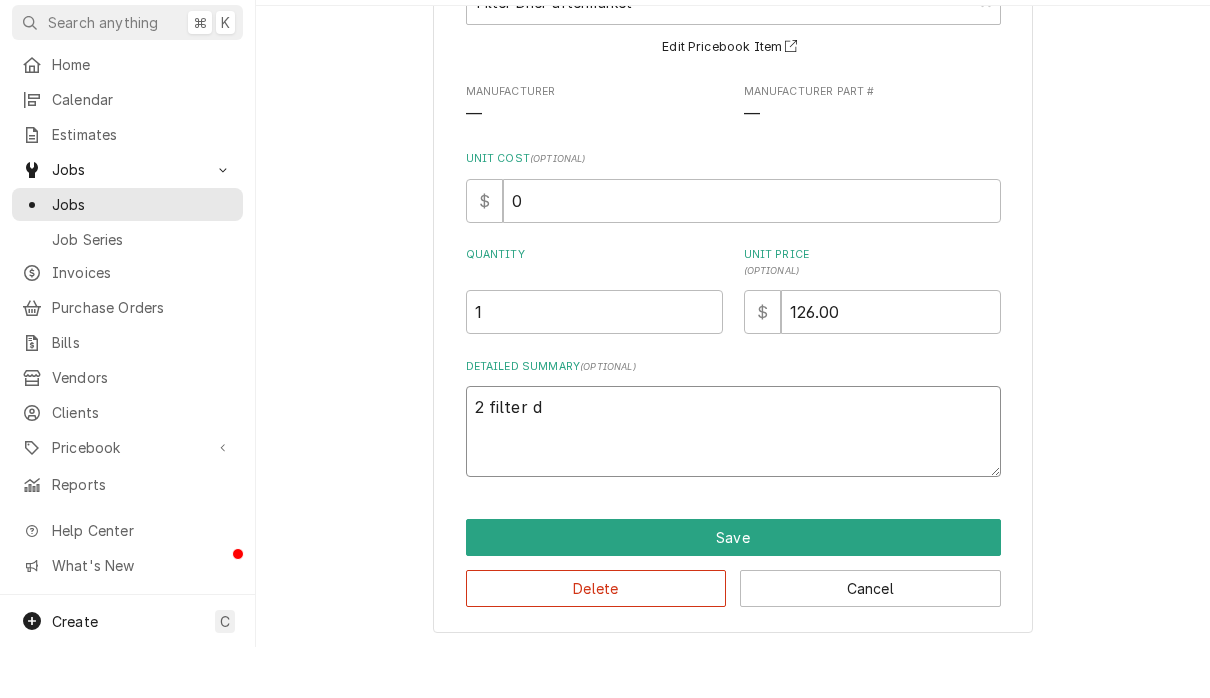 type on "x" 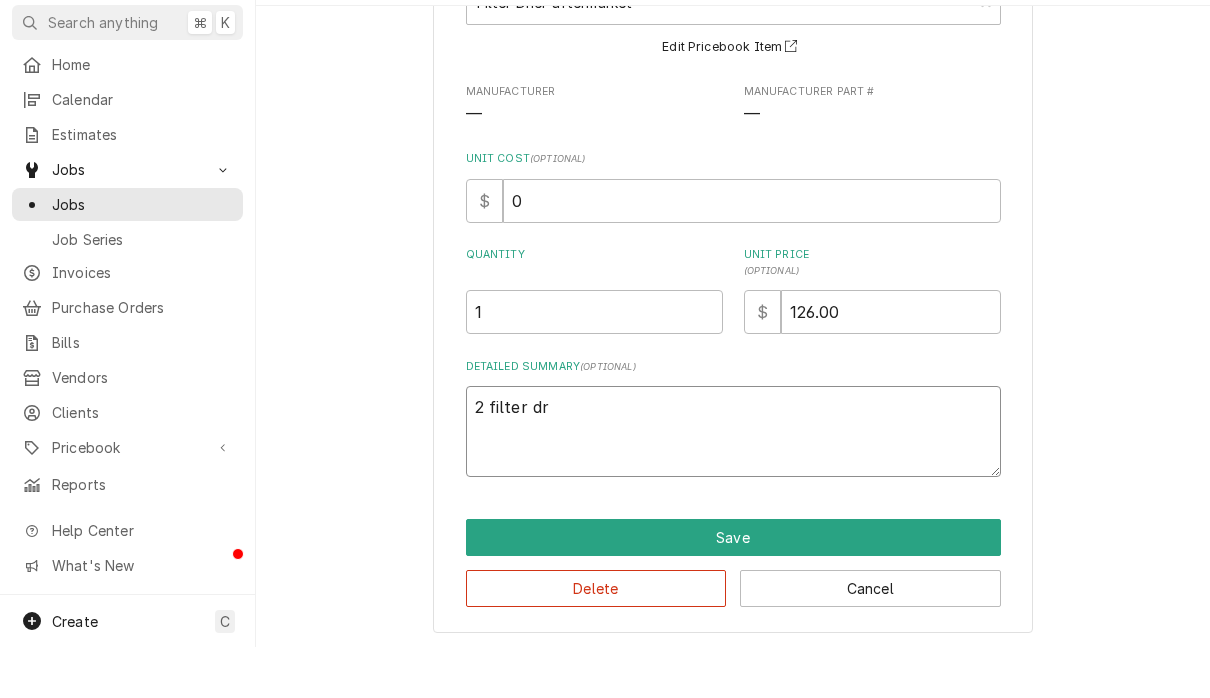 type on "x" 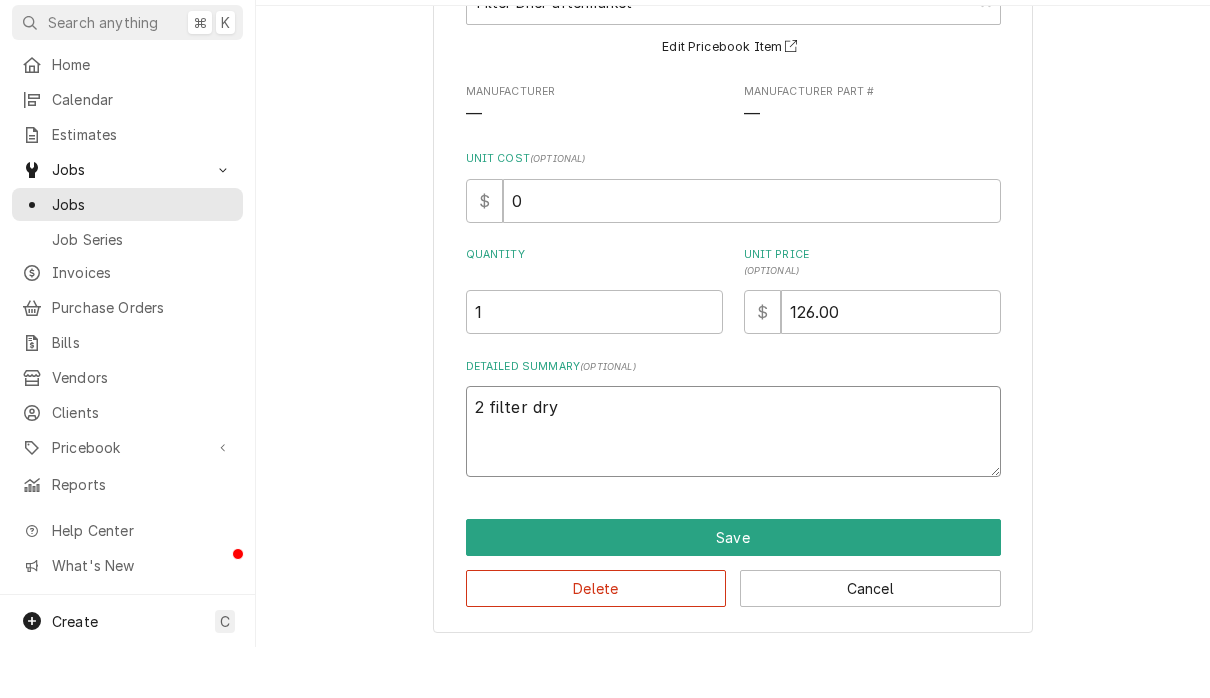 type on "x" 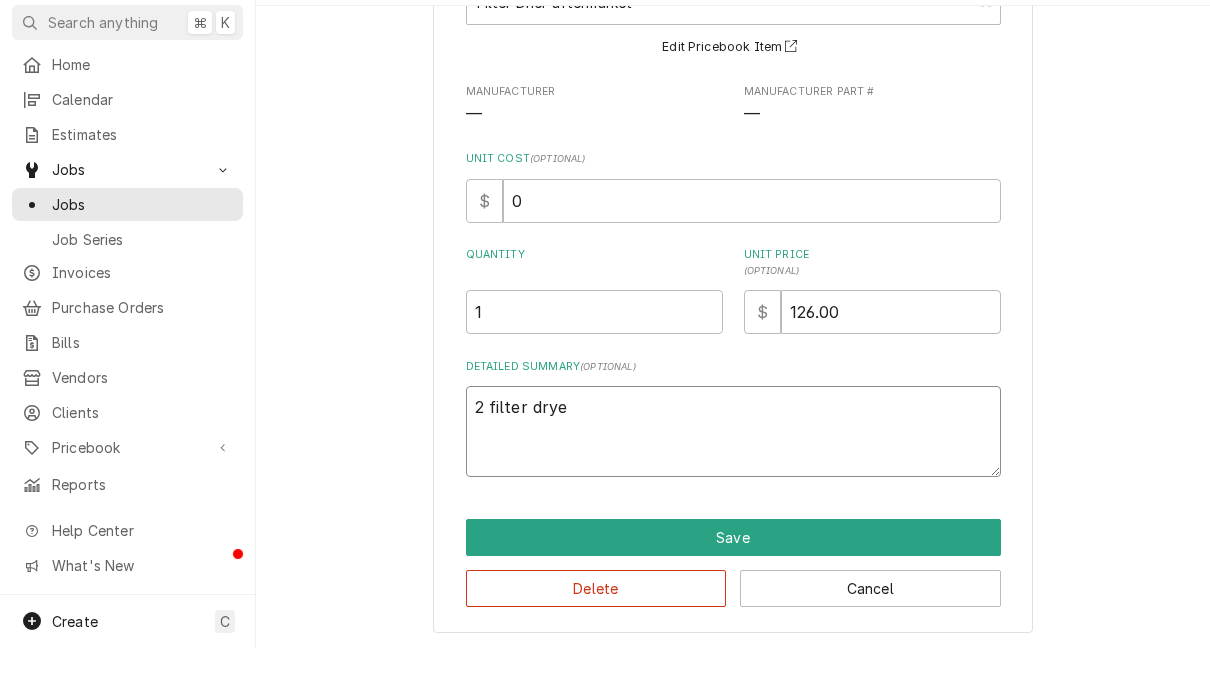 type on "x" 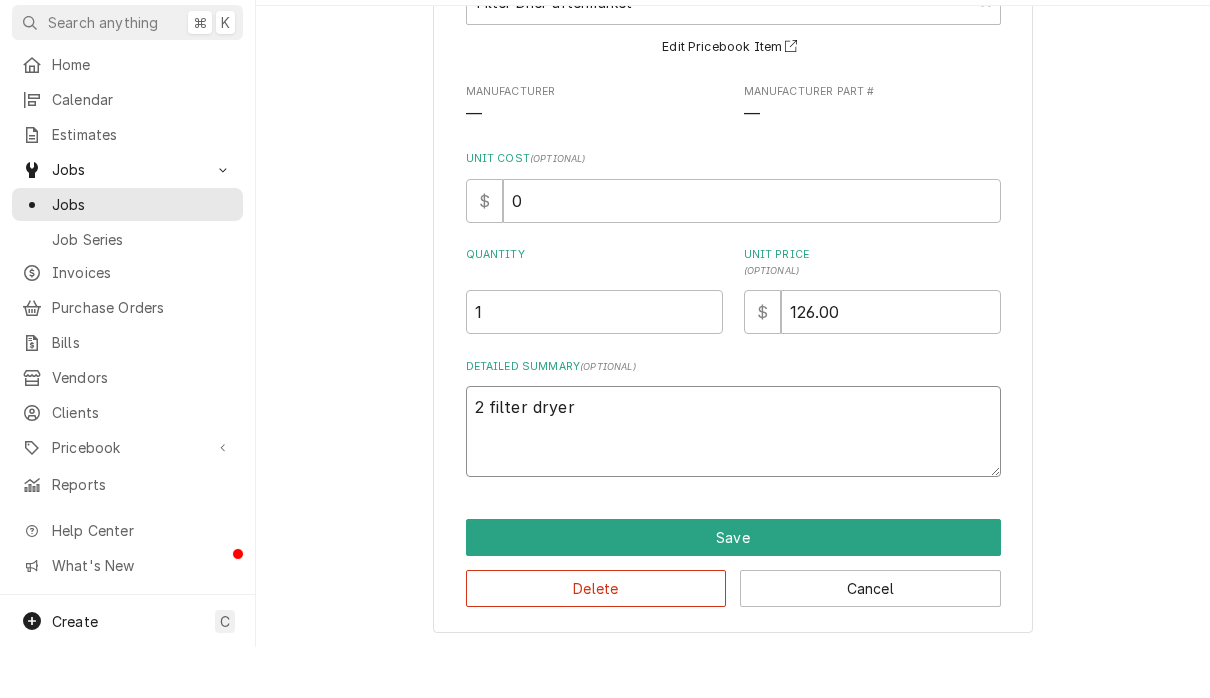 type on "x" 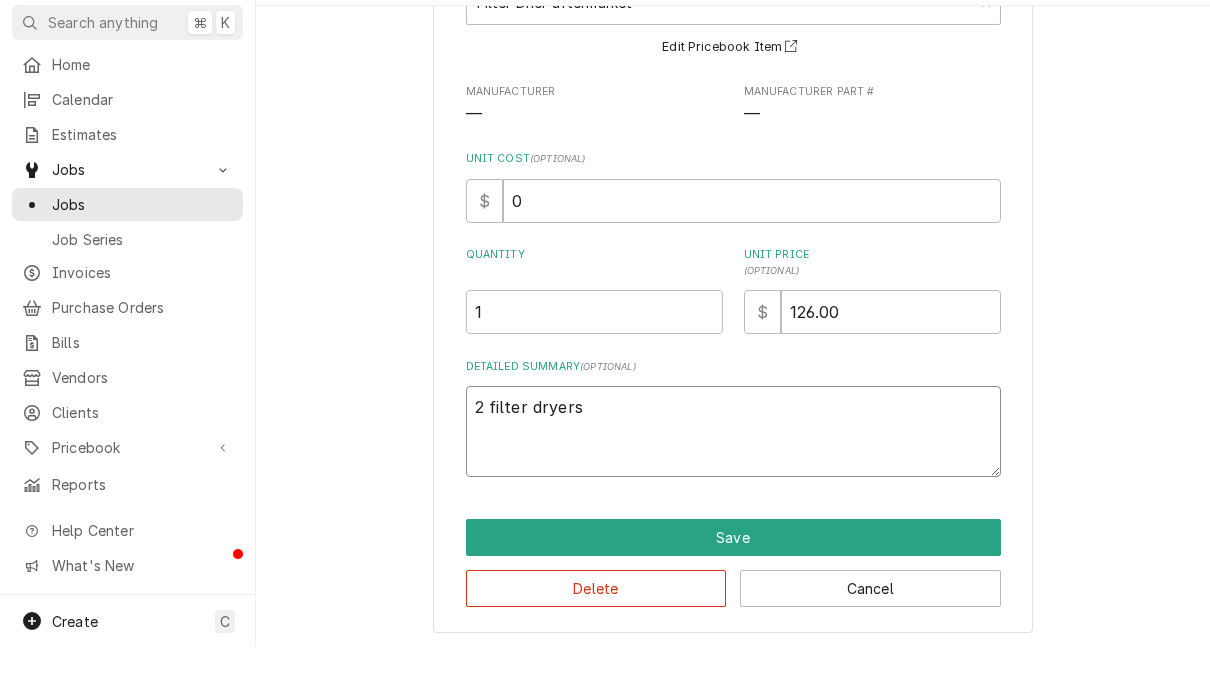 type on "x" 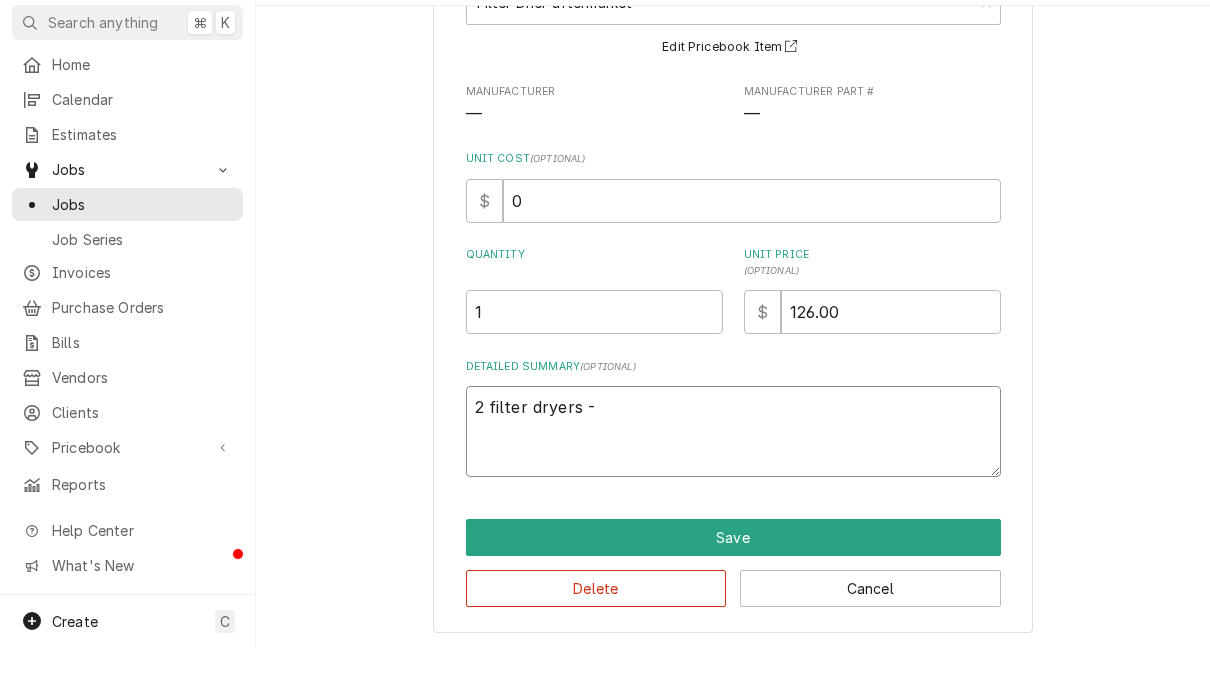 type on "x" 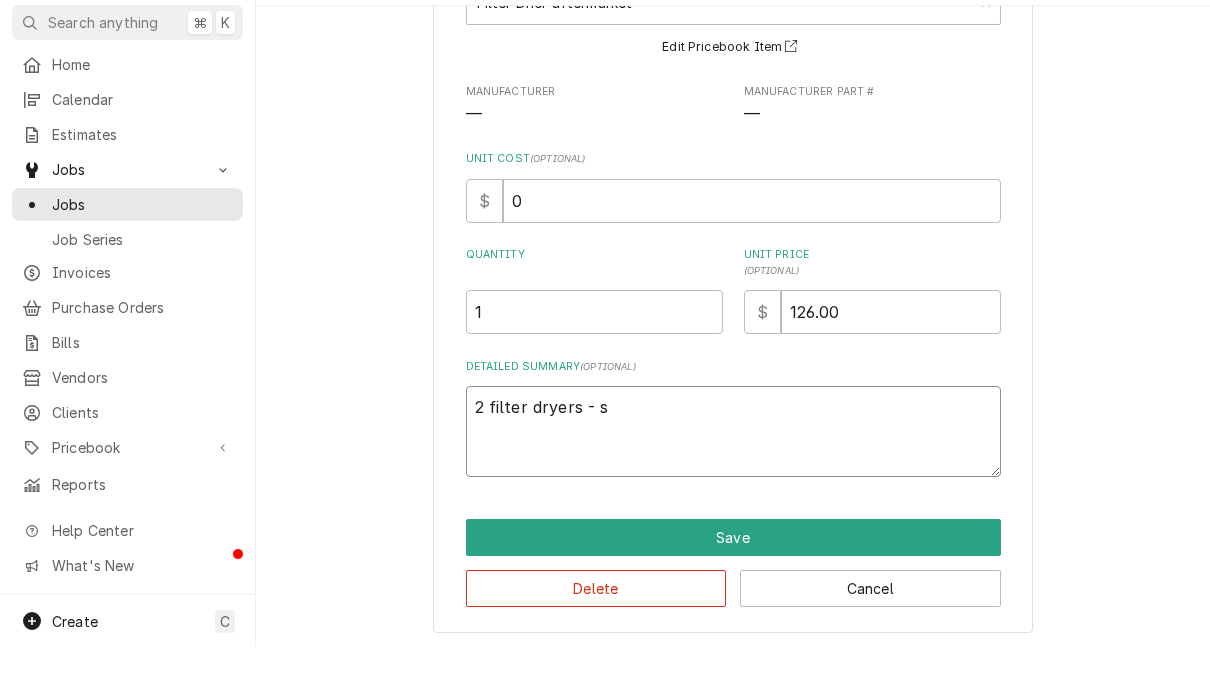 type on "x" 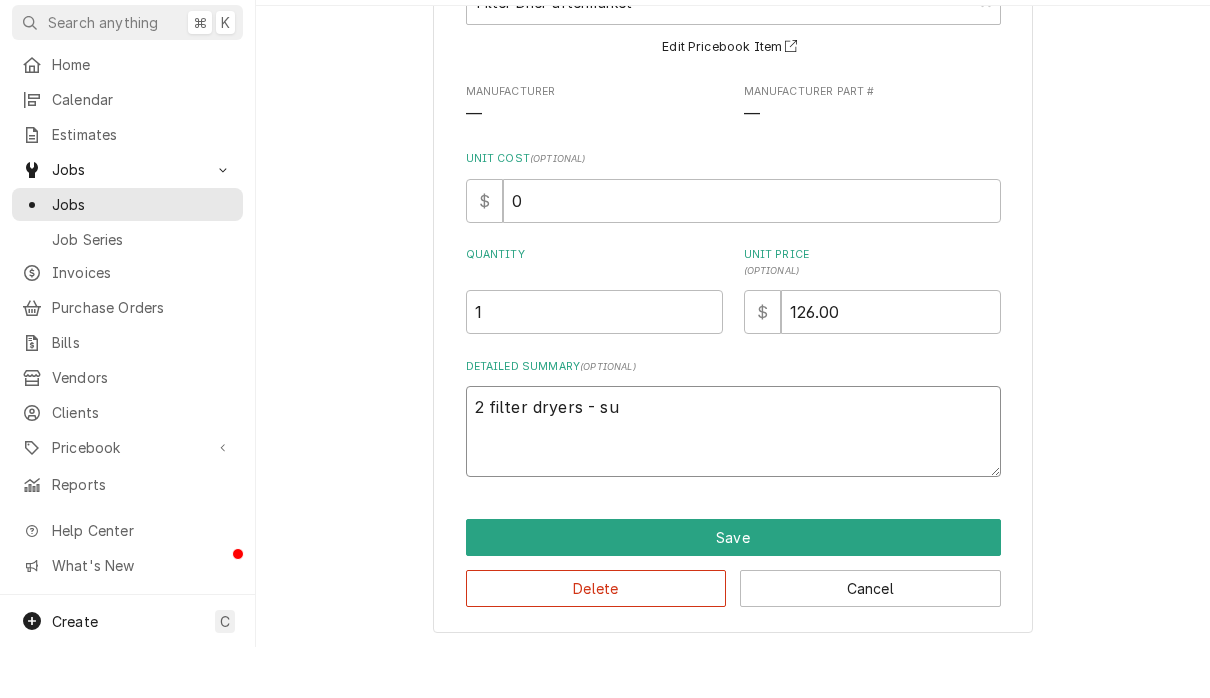 type on "x" 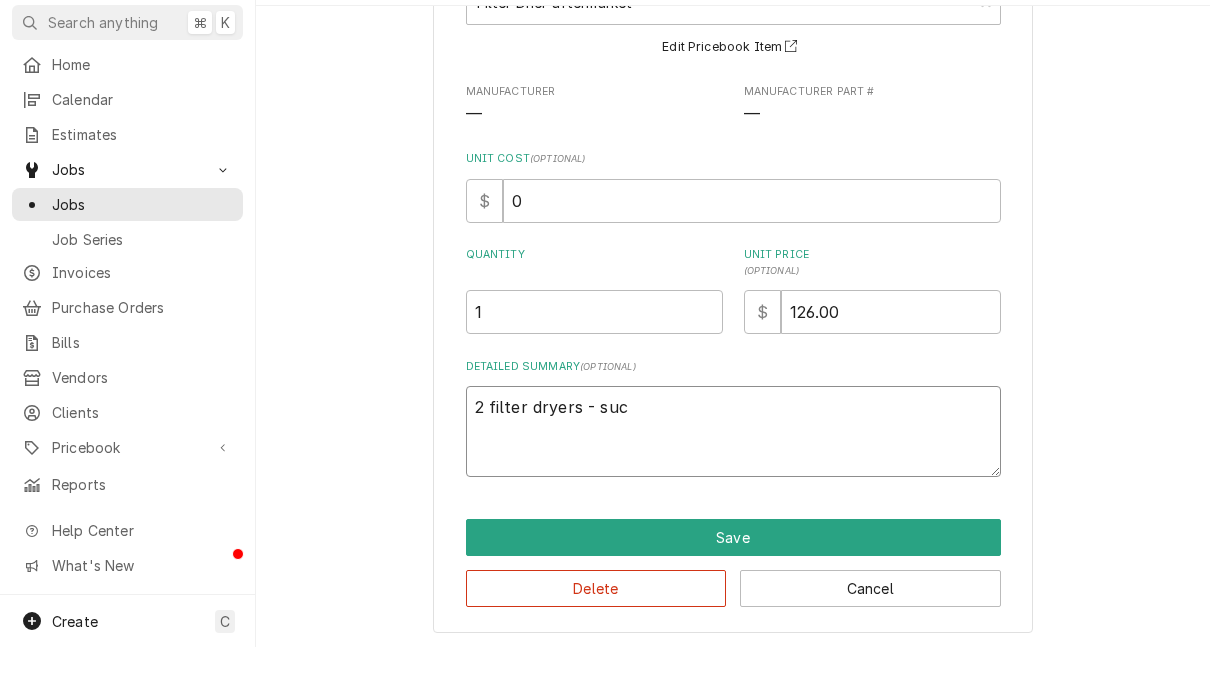 type on "x" 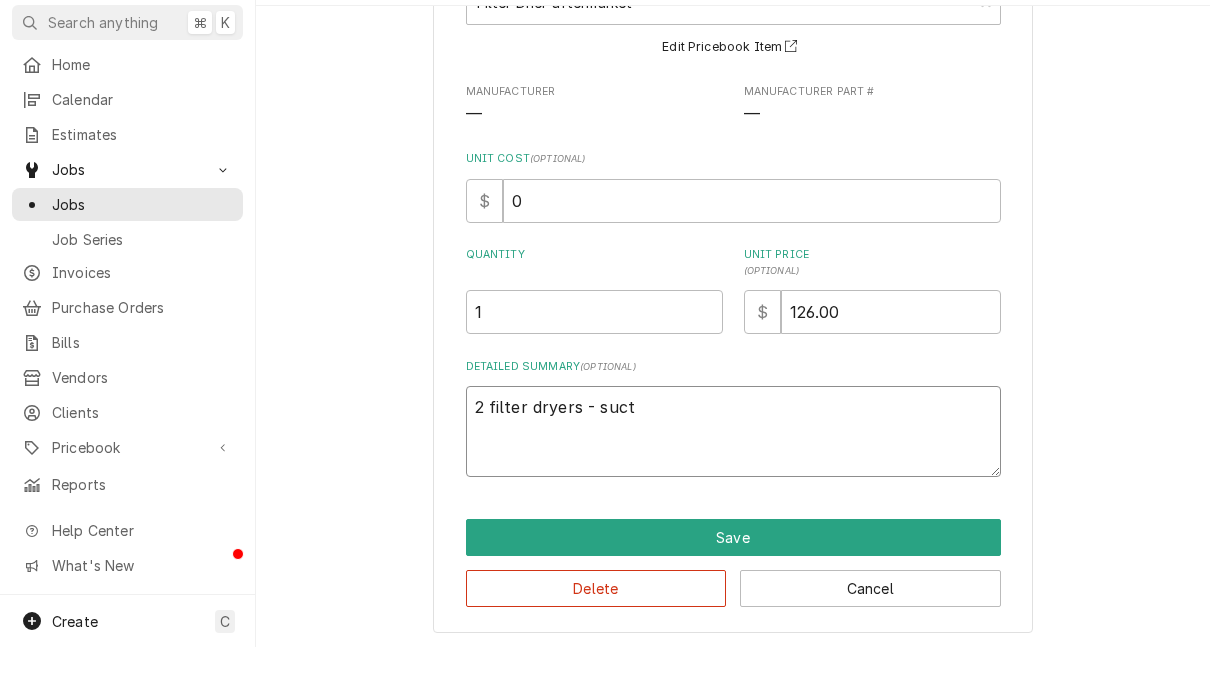 type on "x" 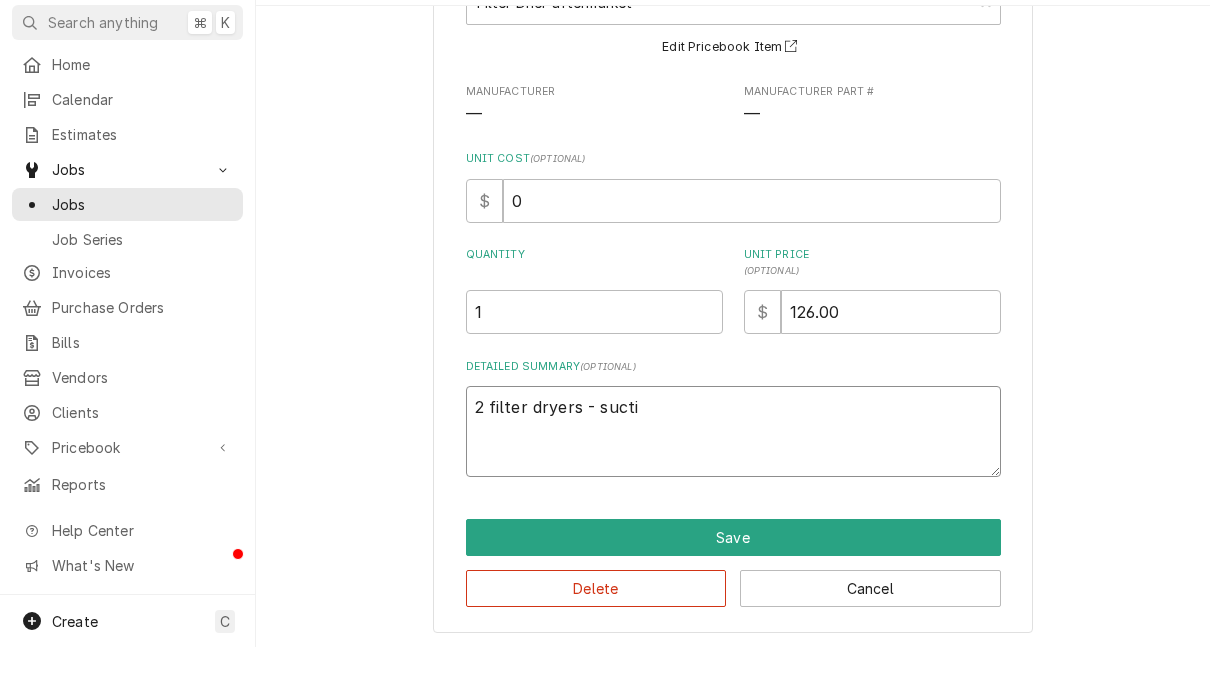 type on "x" 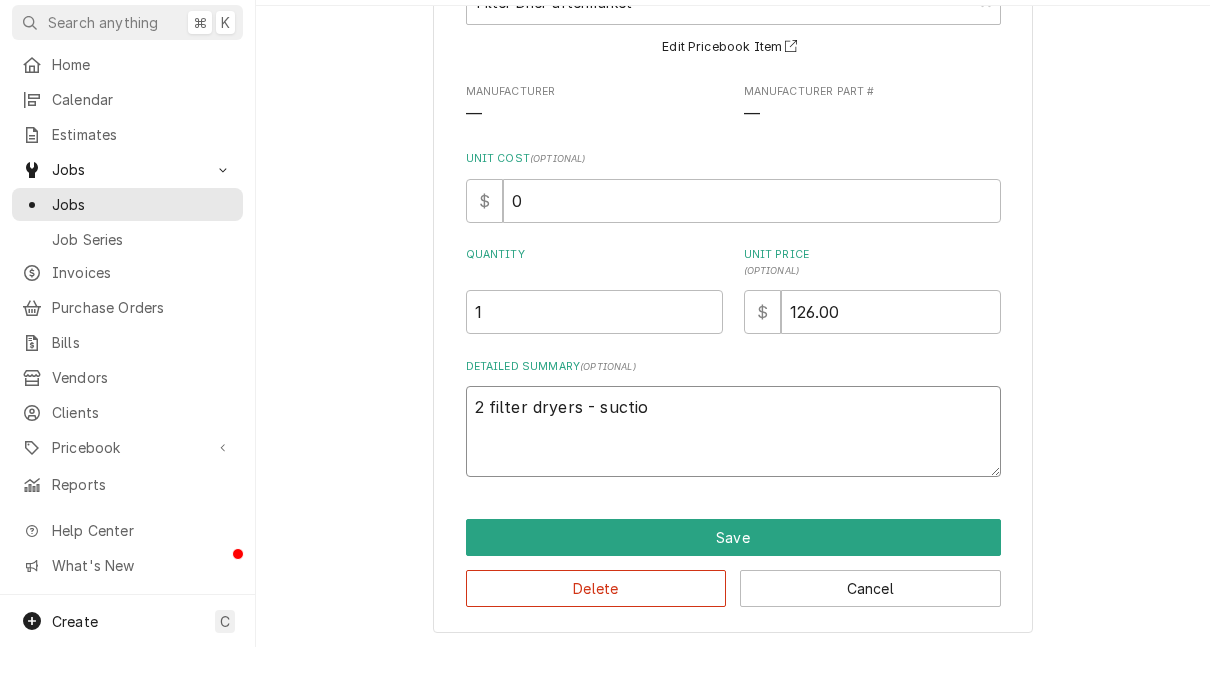 type on "x" 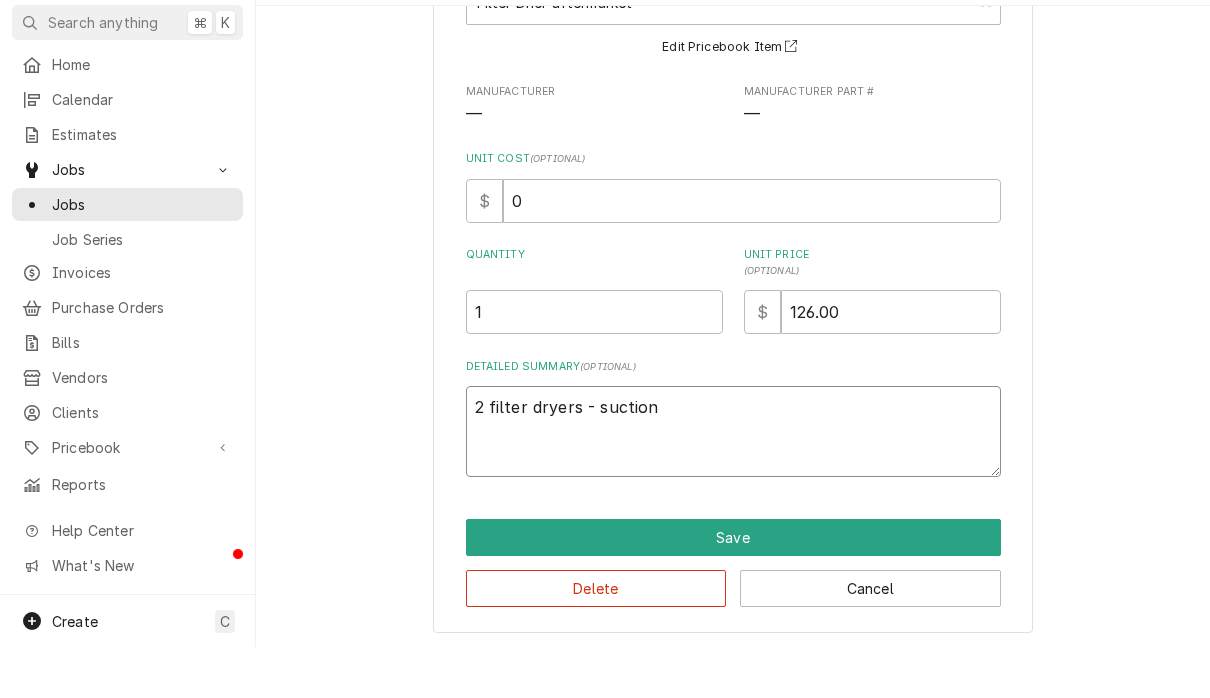 type on "x" 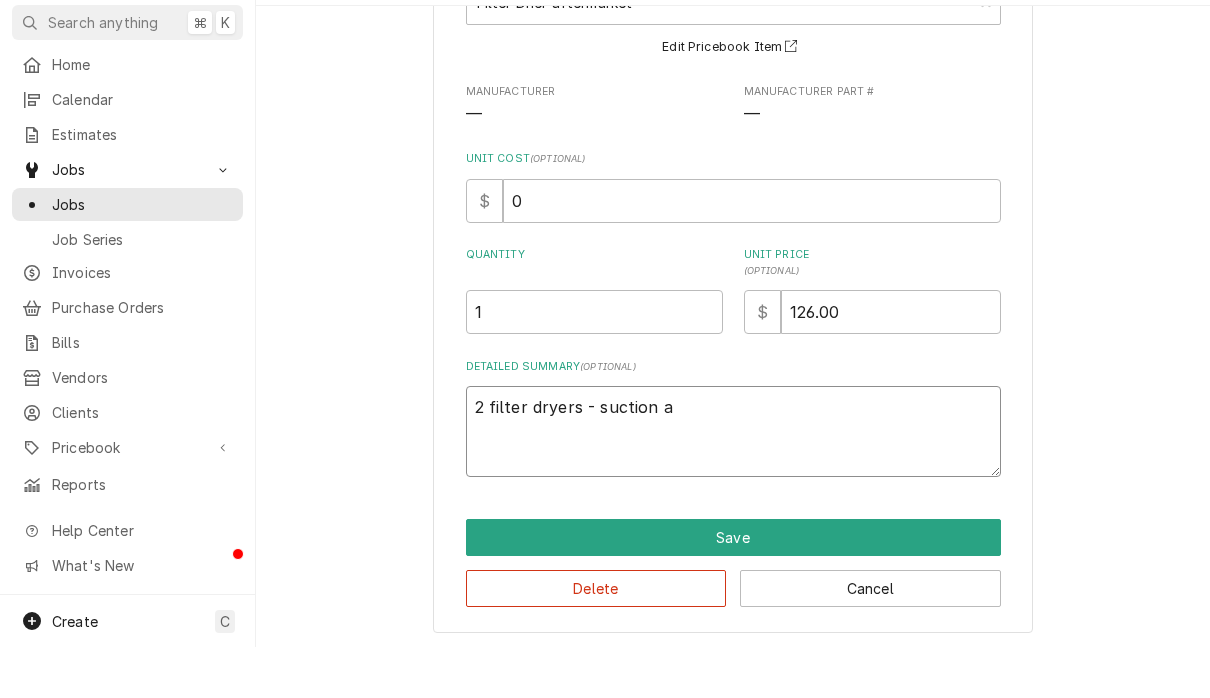 type on "x" 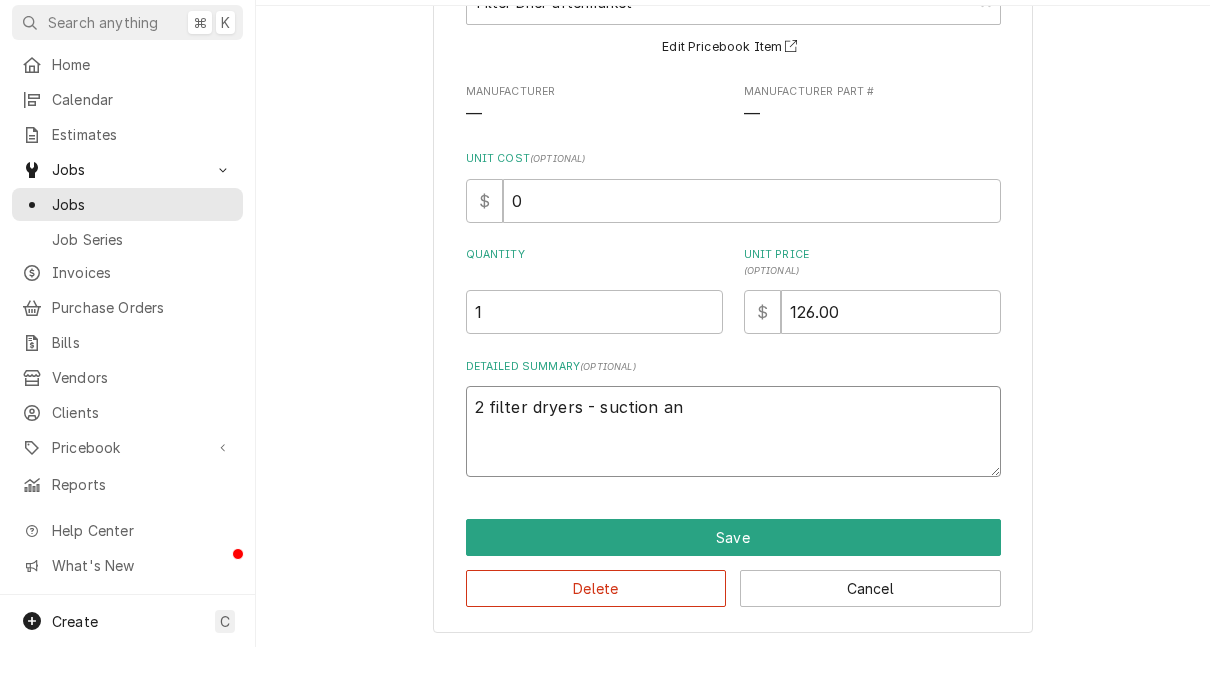 type on "x" 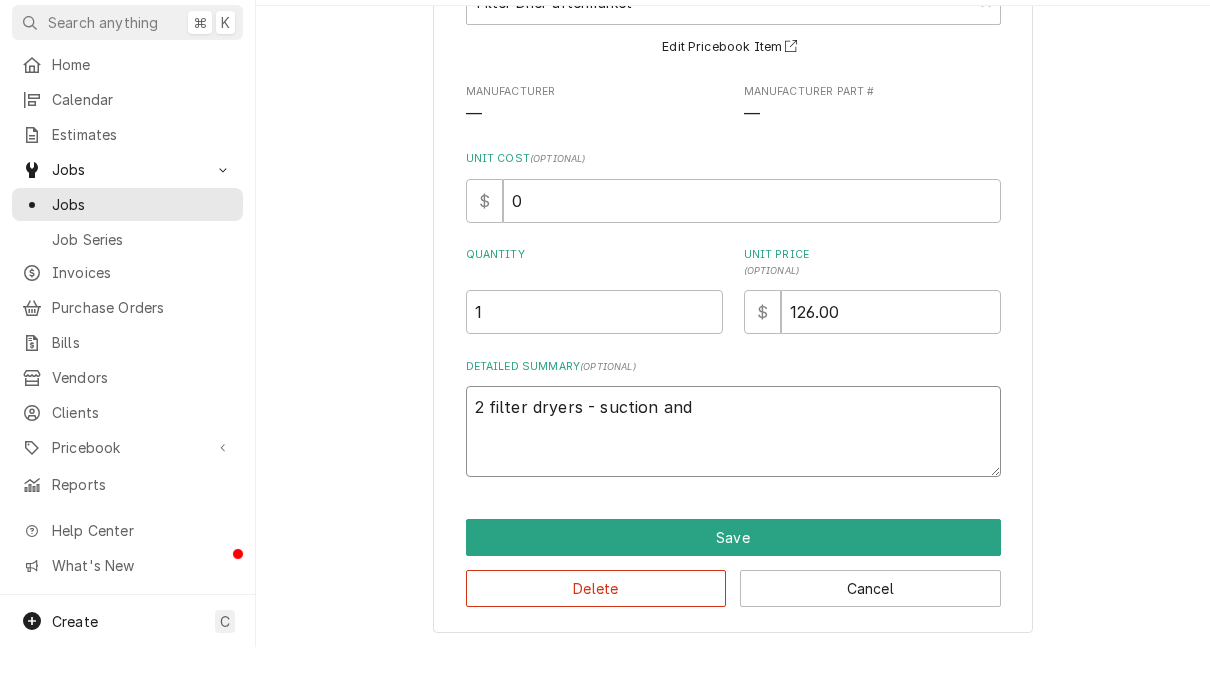 type on "x" 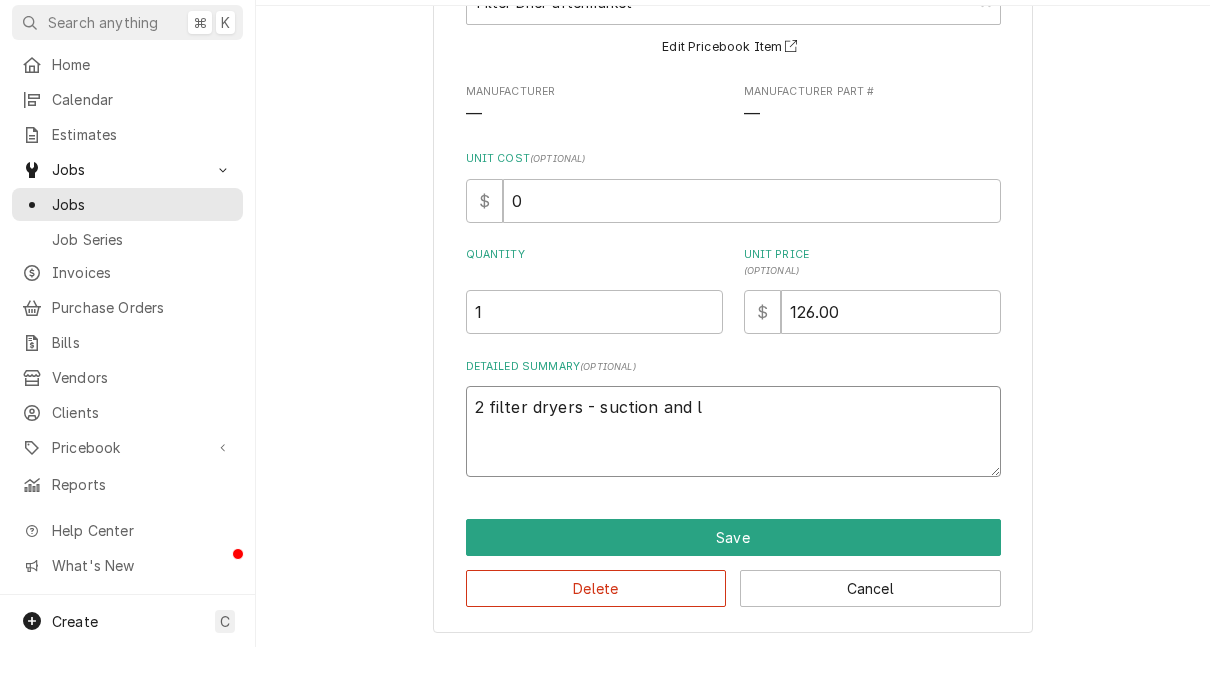 type on "x" 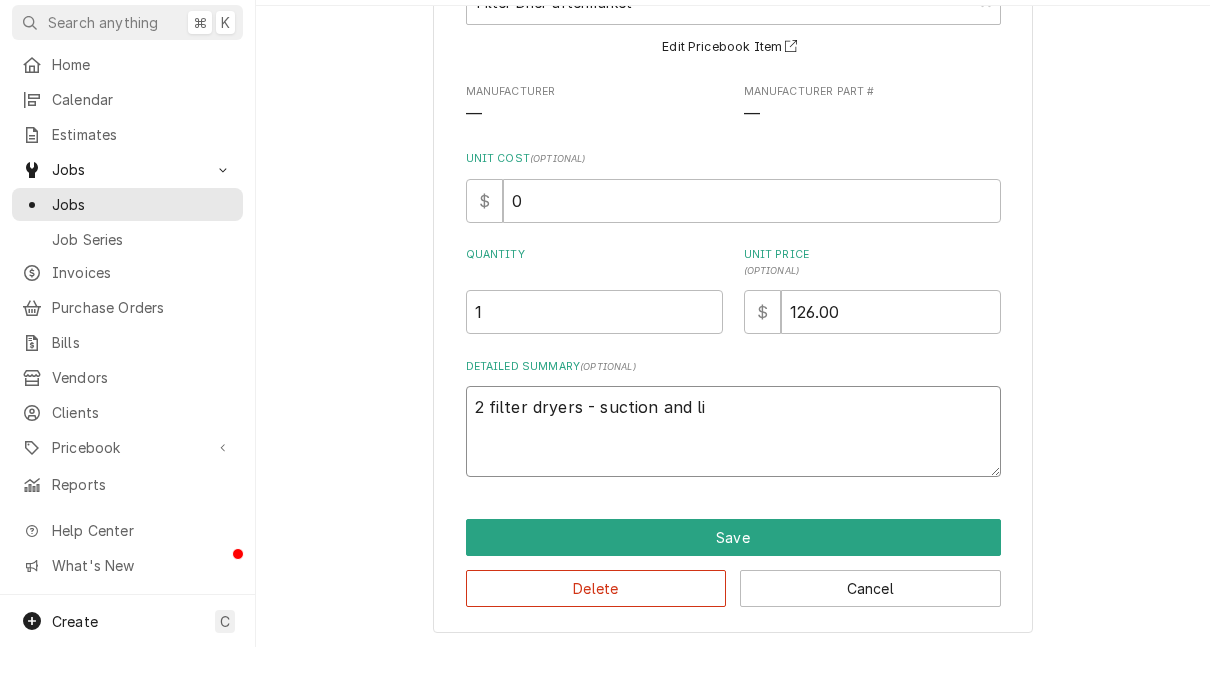 type on "x" 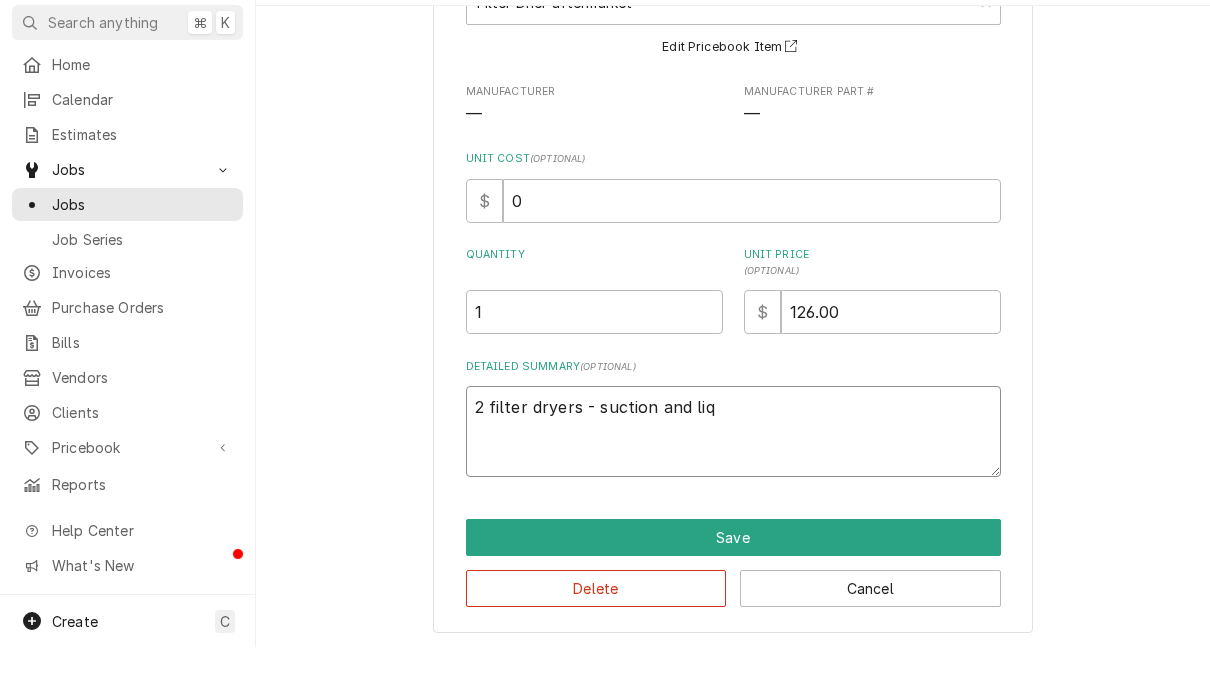 type on "x" 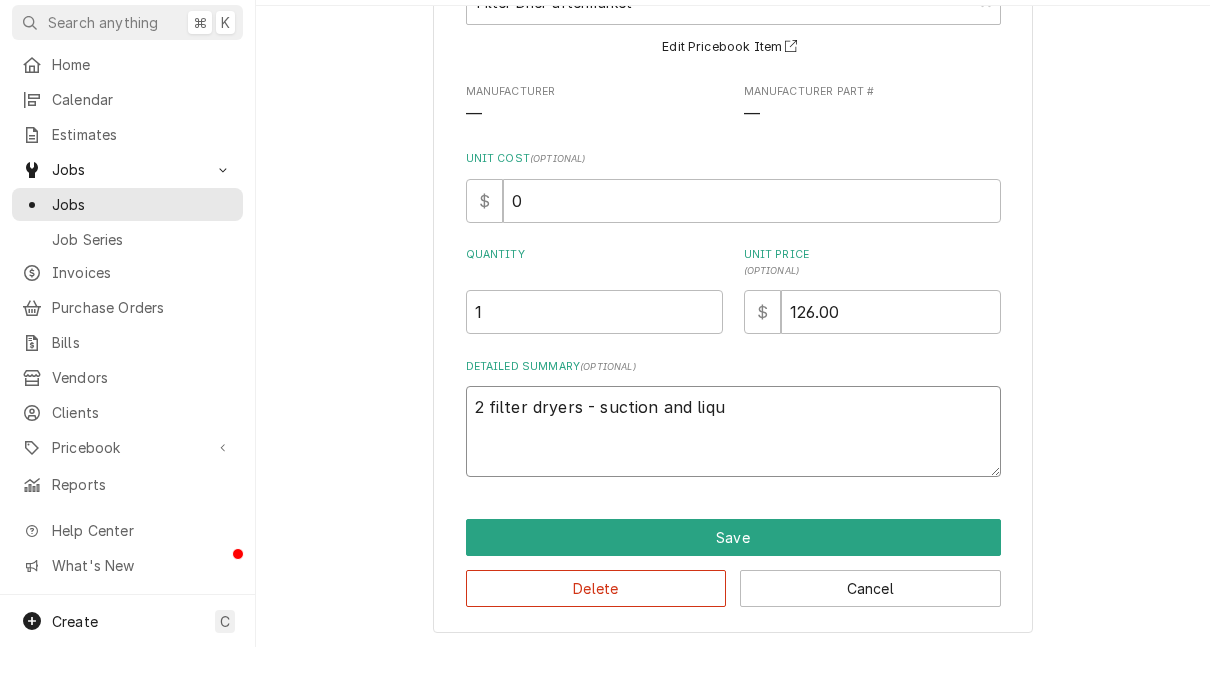 type on "x" 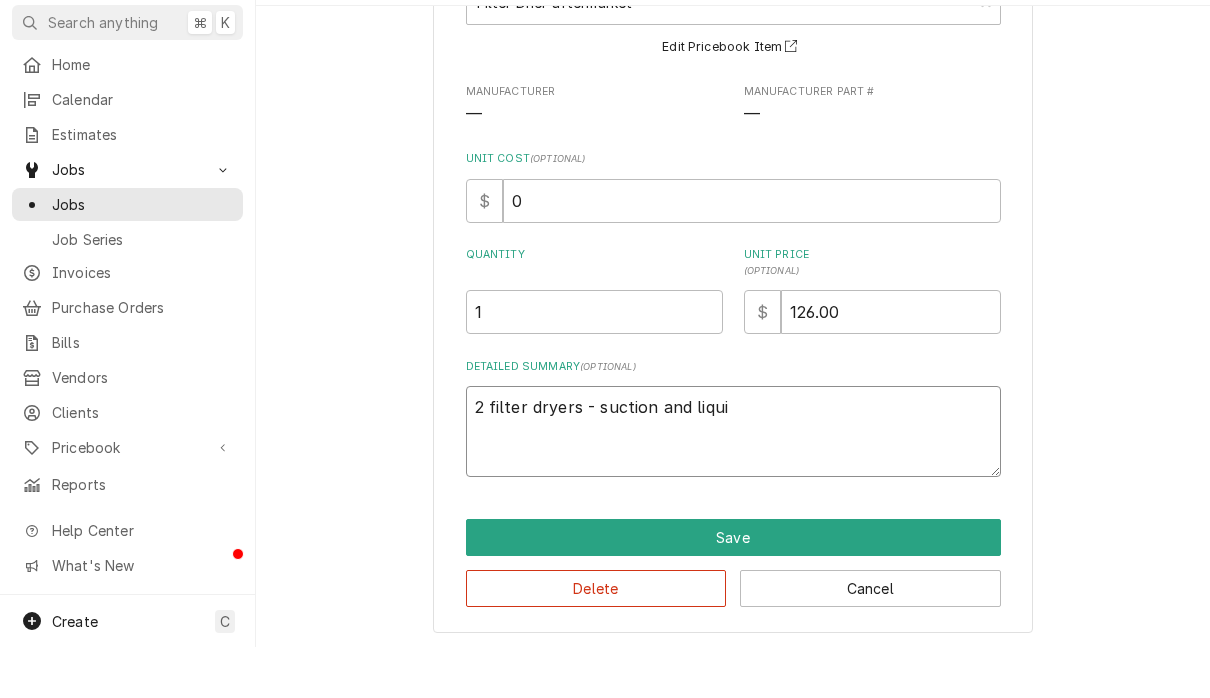 type on "x" 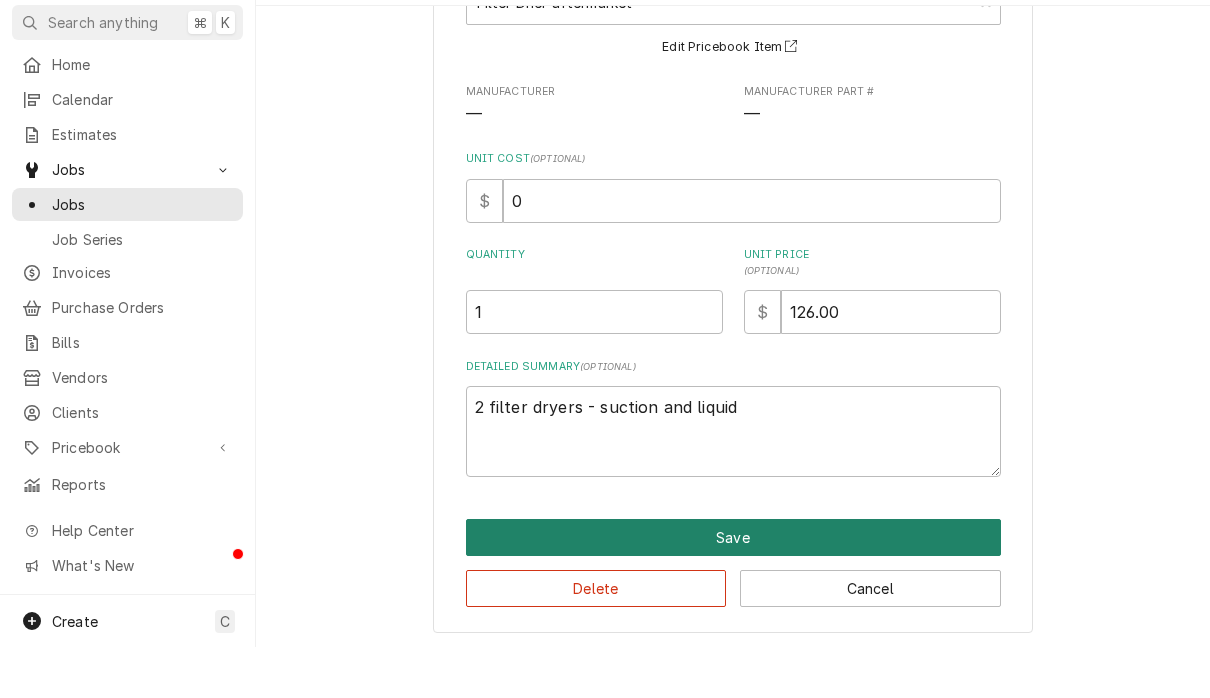 click on "Save" at bounding box center (733, 588) 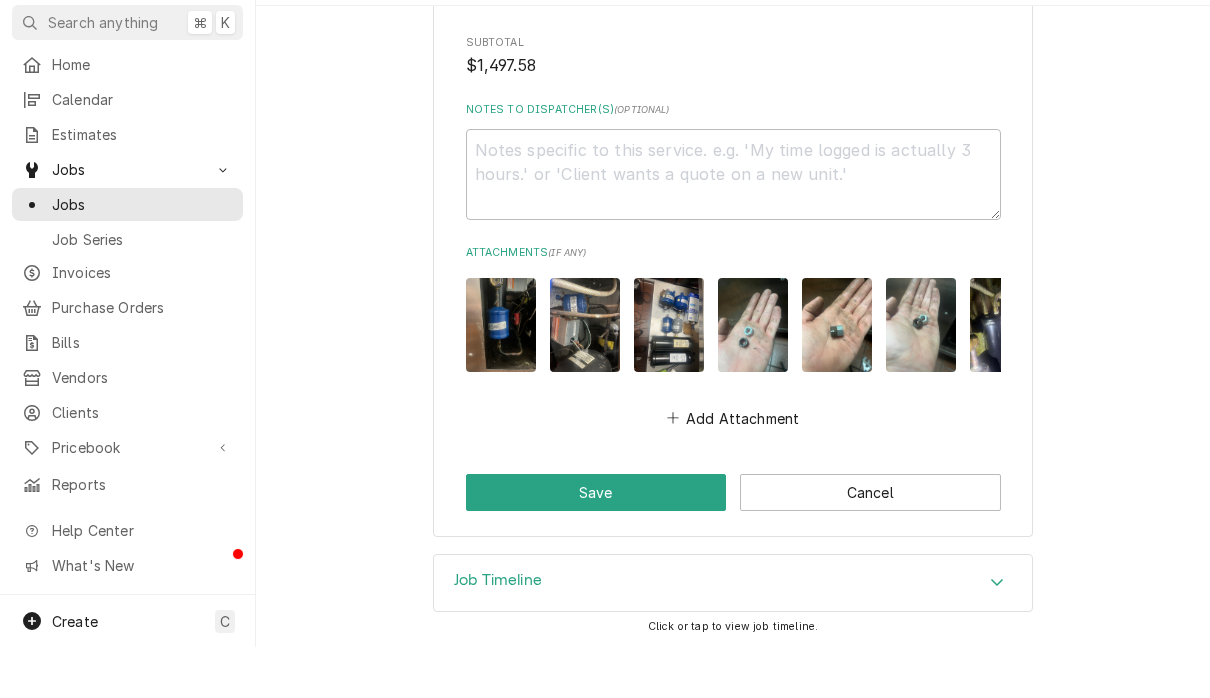 scroll, scrollTop: 4022, scrollLeft: 0, axis: vertical 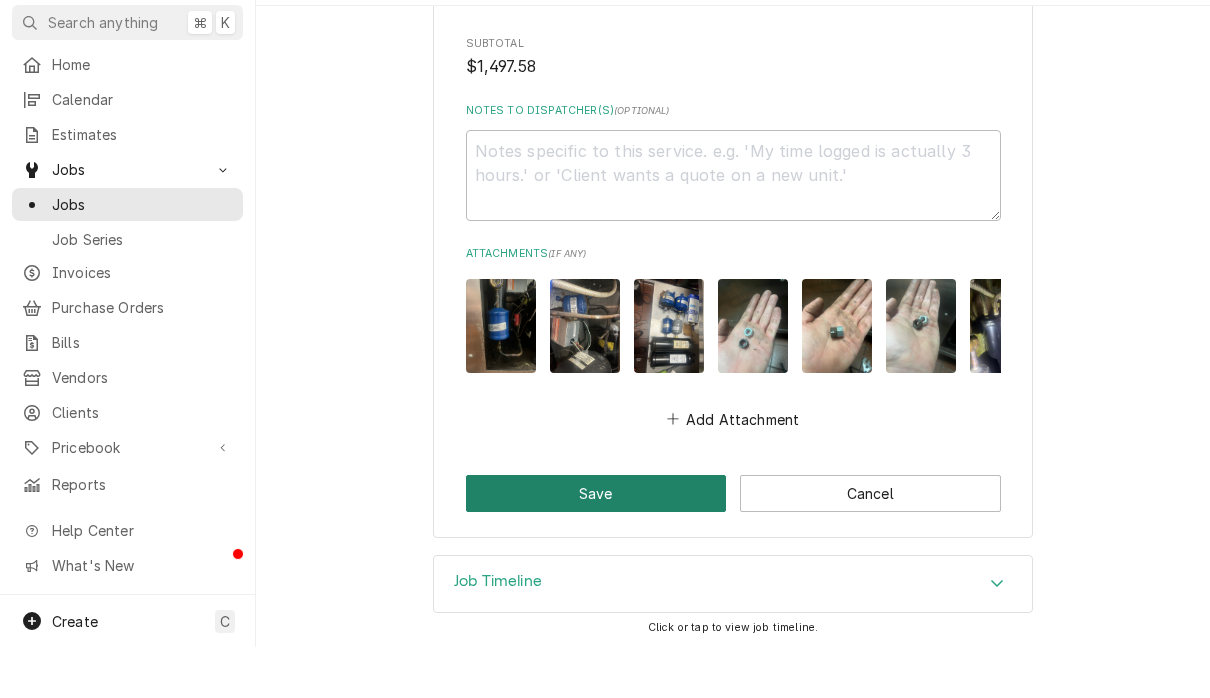 click on "Save" at bounding box center (596, 544) 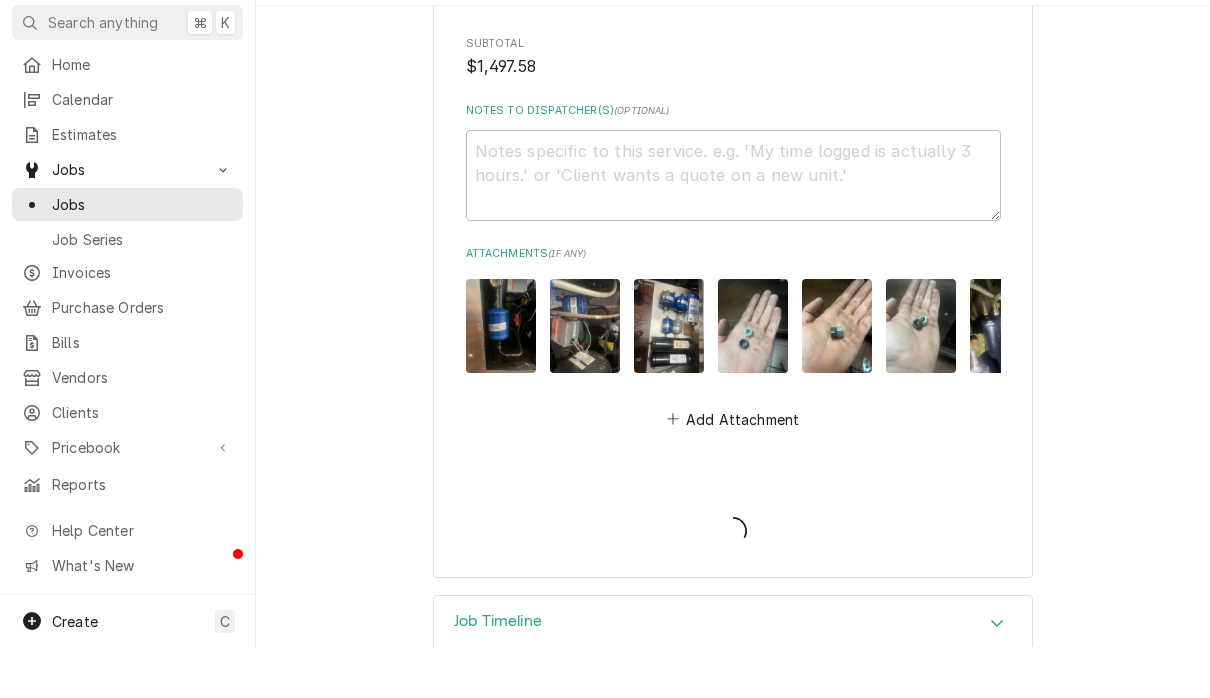 type on "x" 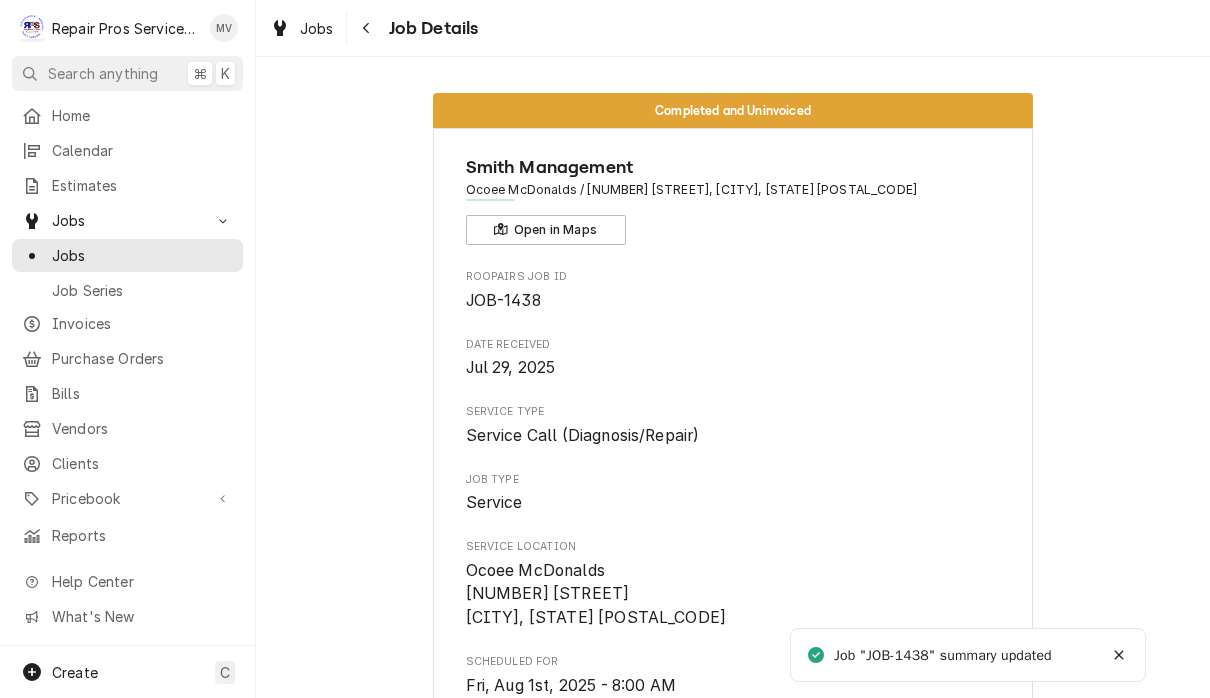 scroll, scrollTop: 0, scrollLeft: 0, axis: both 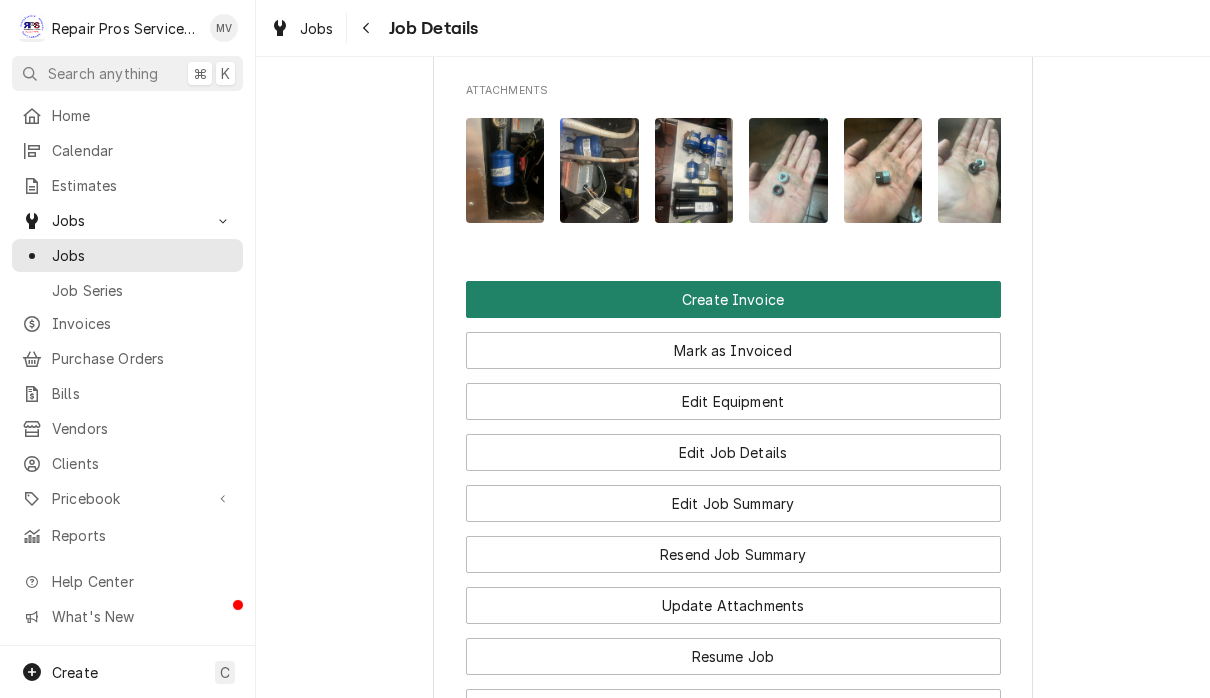 click on "Create Invoice" at bounding box center (733, 299) 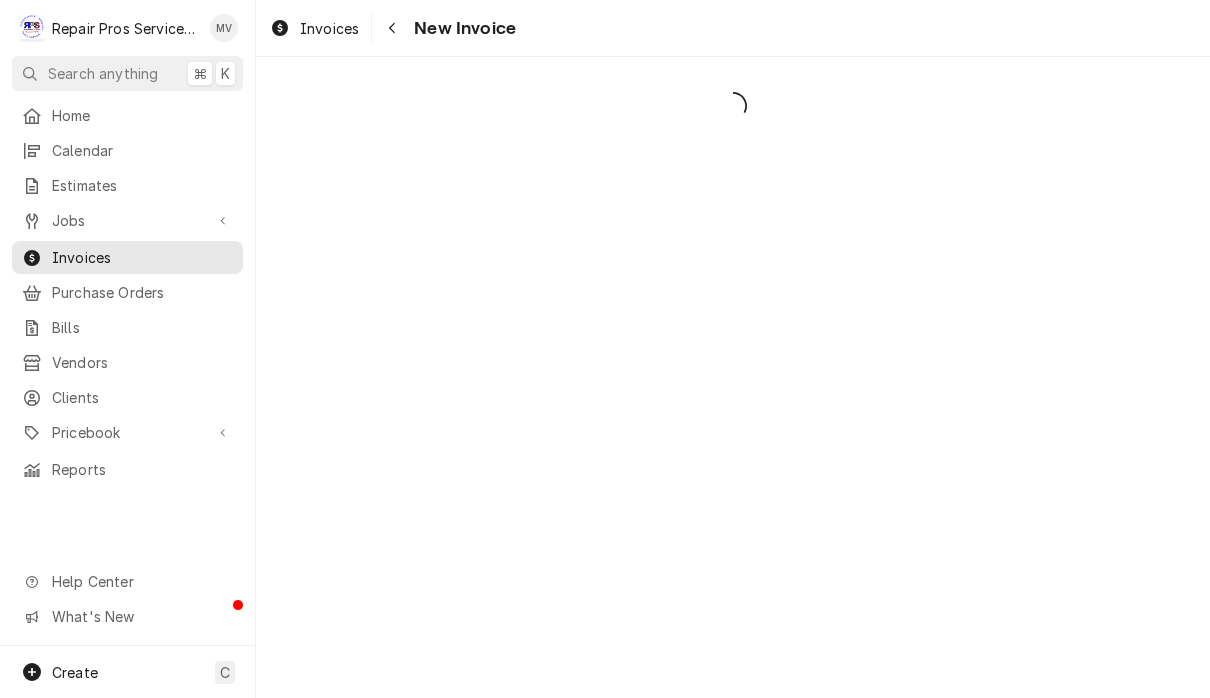scroll, scrollTop: 0, scrollLeft: 0, axis: both 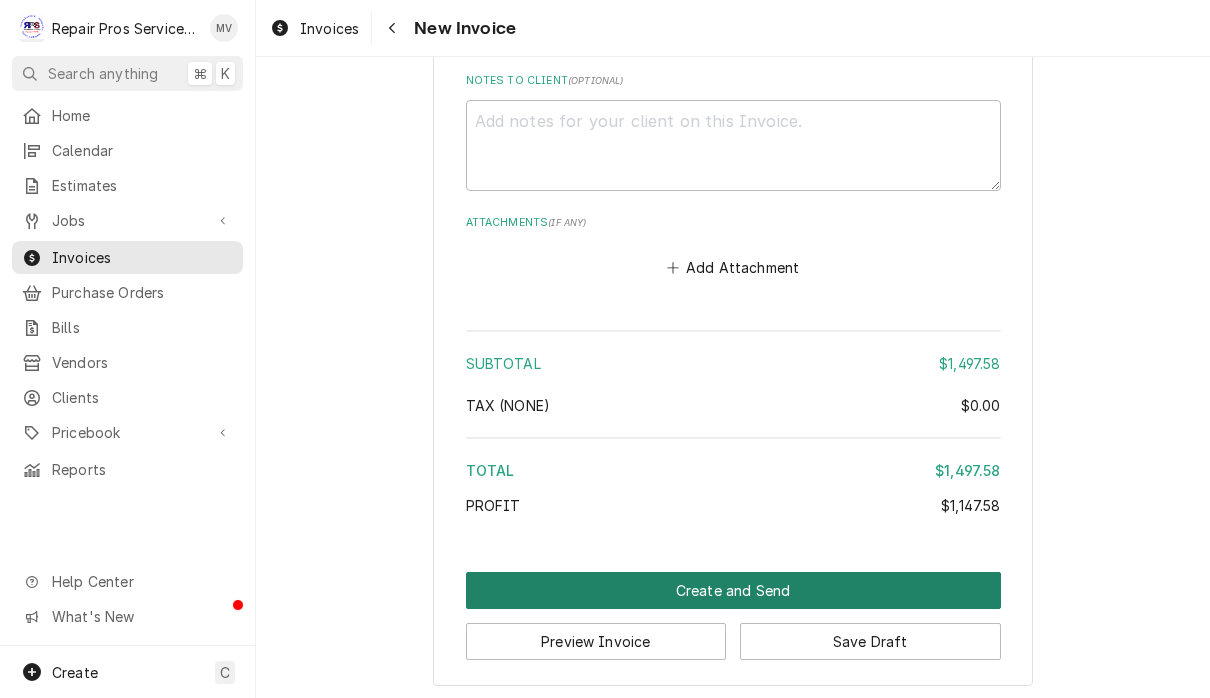 click on "Create and Send" at bounding box center [733, 590] 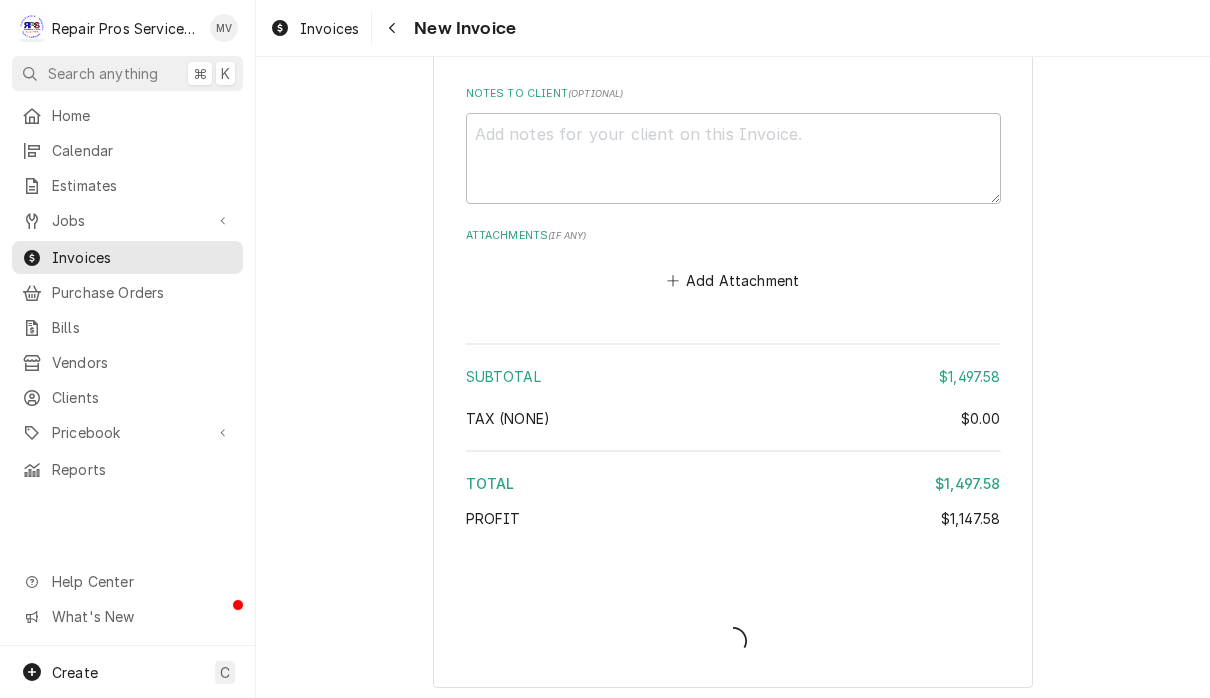 type on "x" 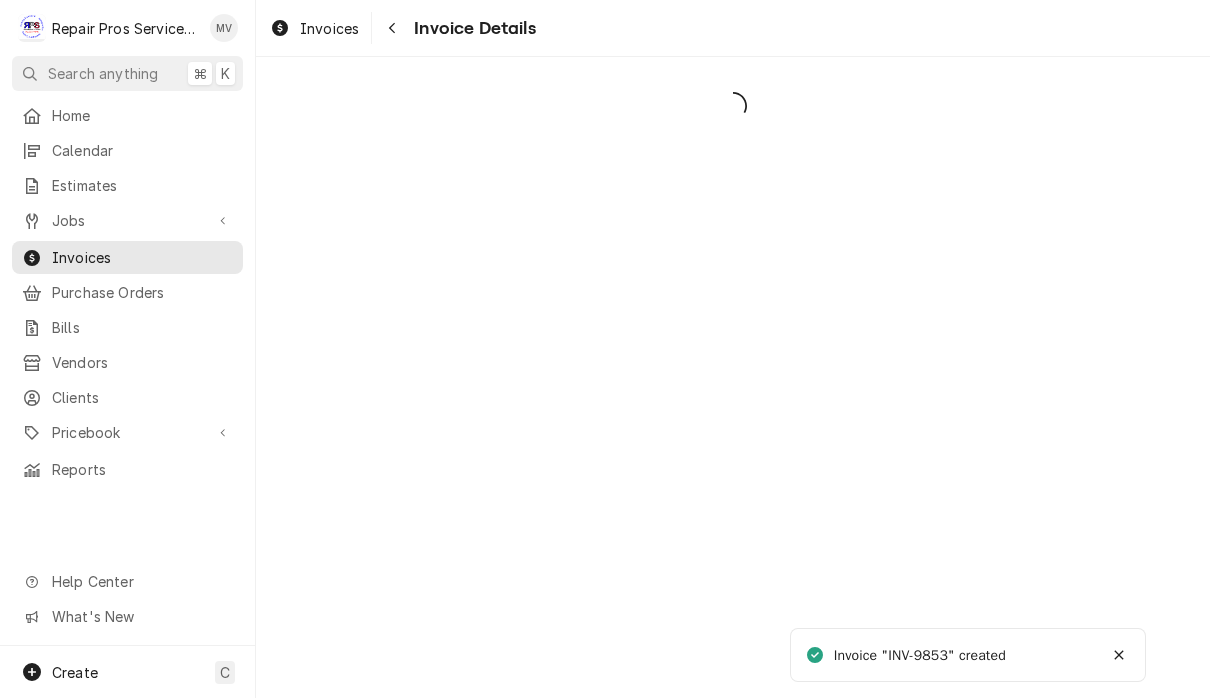scroll, scrollTop: 0, scrollLeft: 0, axis: both 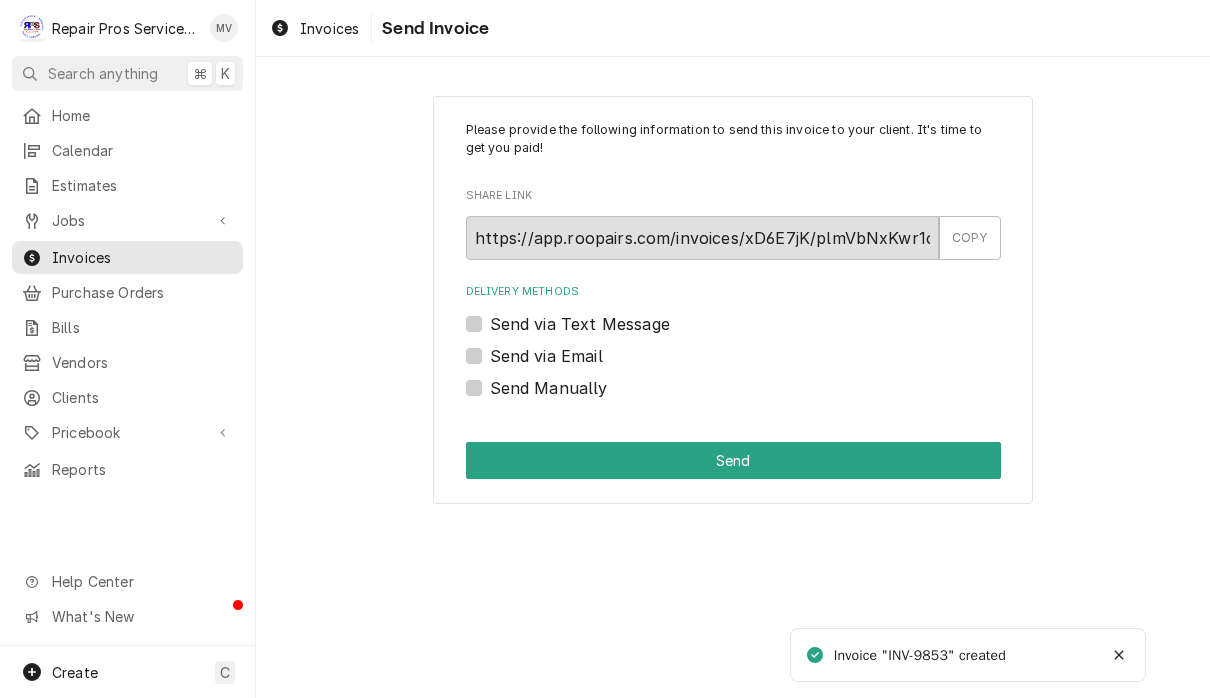 click on "Send Manually" at bounding box center [549, 388] 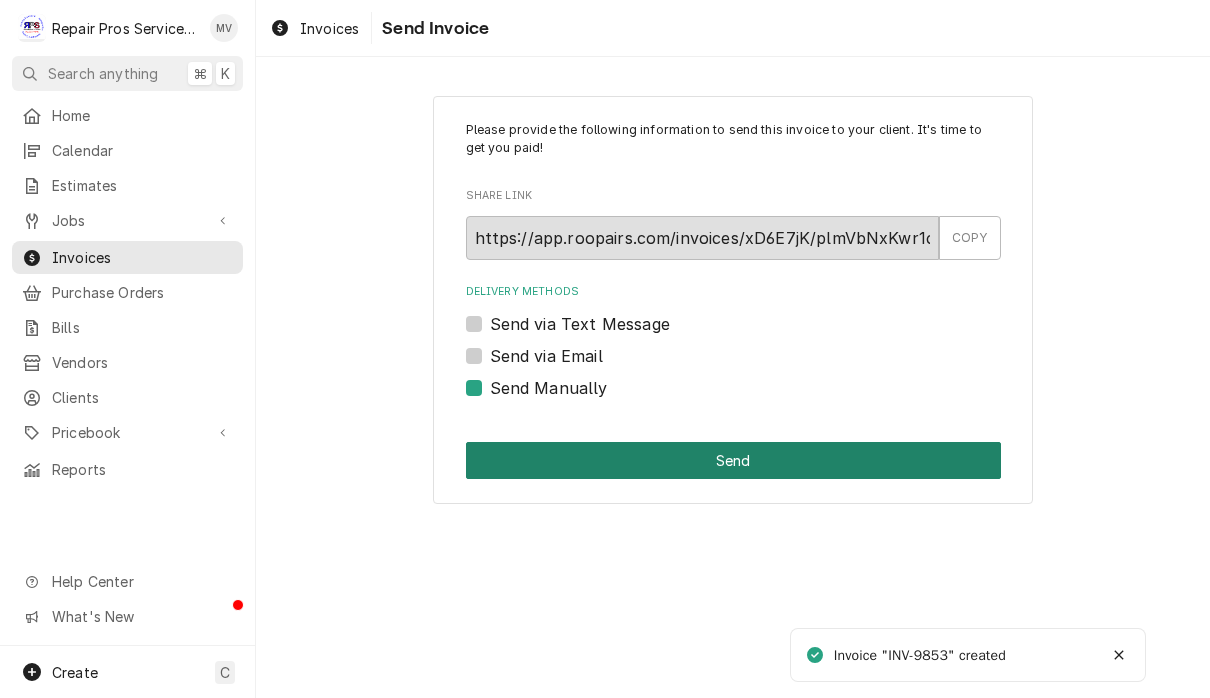 click on "Send" at bounding box center [733, 460] 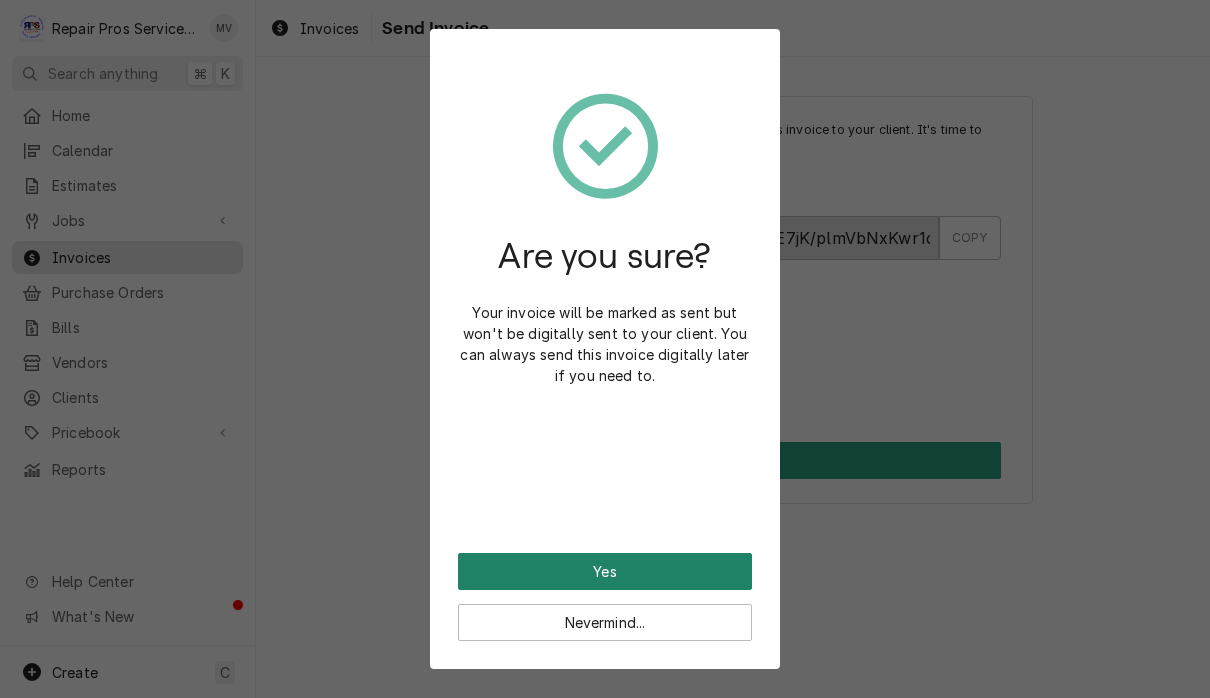 click on "Yes" at bounding box center [605, 571] 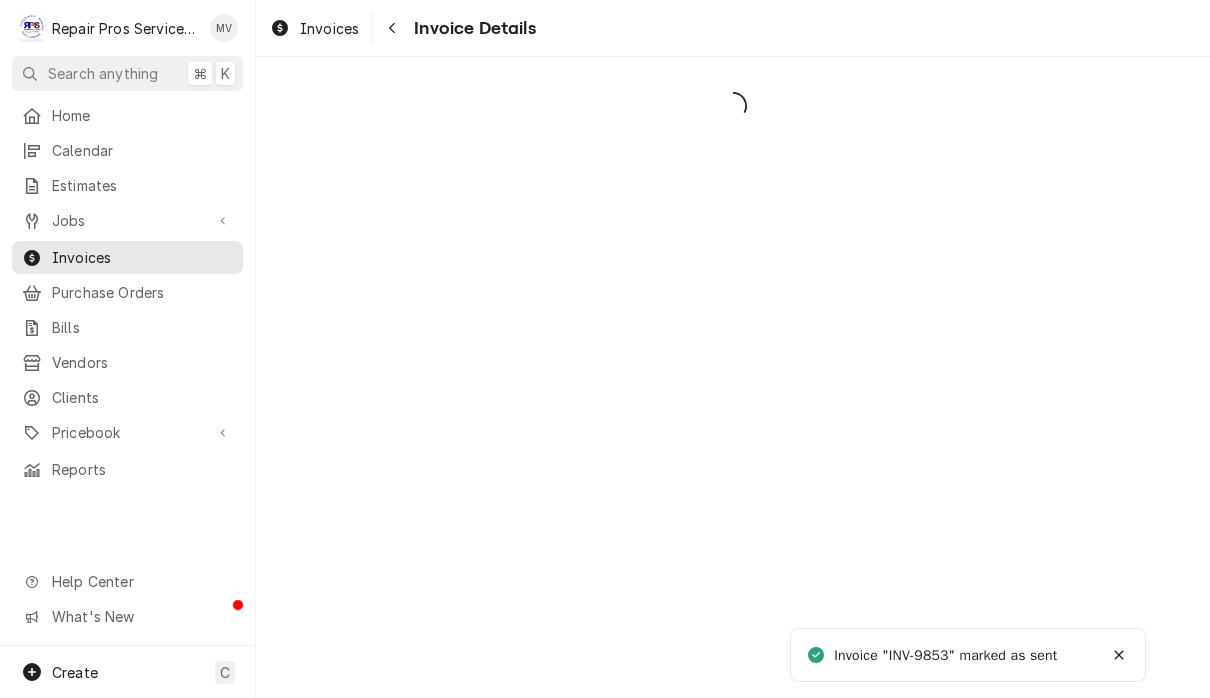 scroll, scrollTop: 0, scrollLeft: 0, axis: both 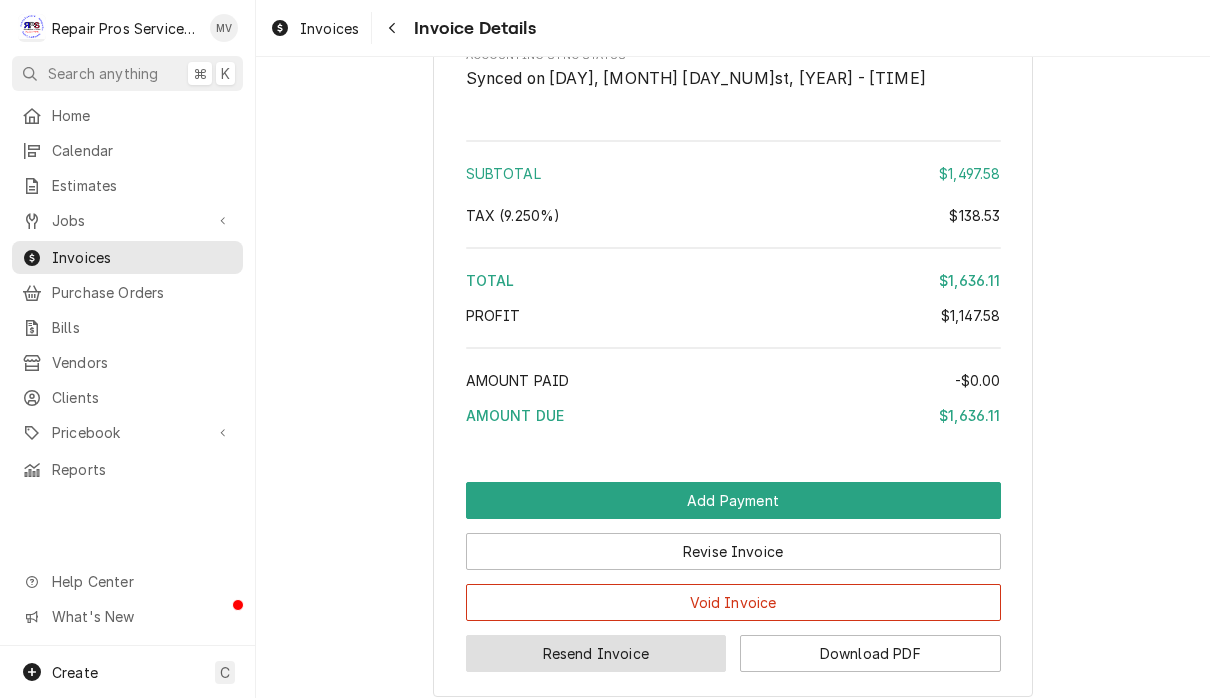 click on "Resend Invoice" at bounding box center (596, 653) 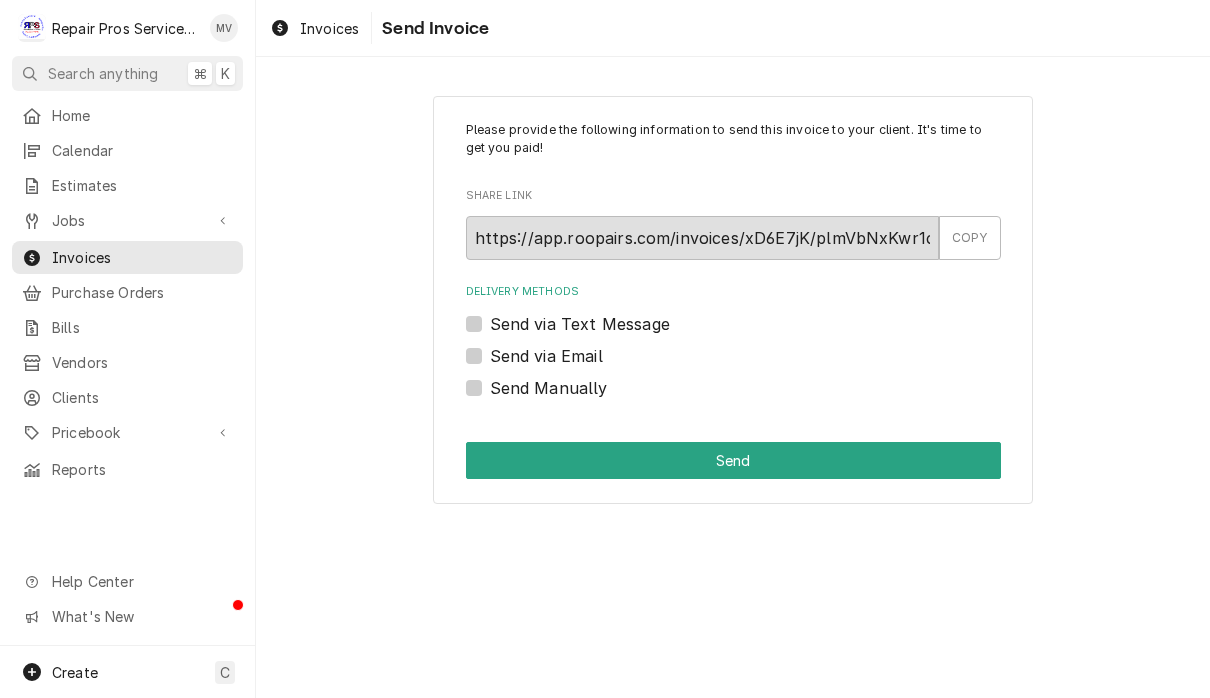 click on "Send via Email" at bounding box center (546, 356) 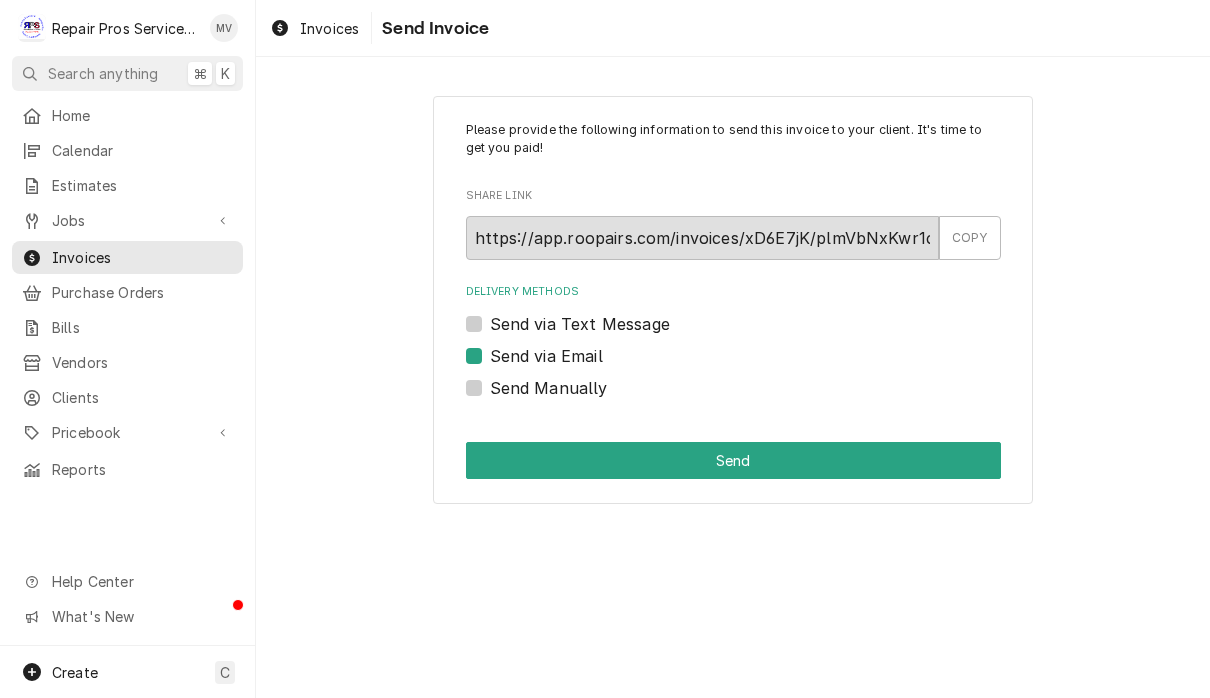 checkbox on "true" 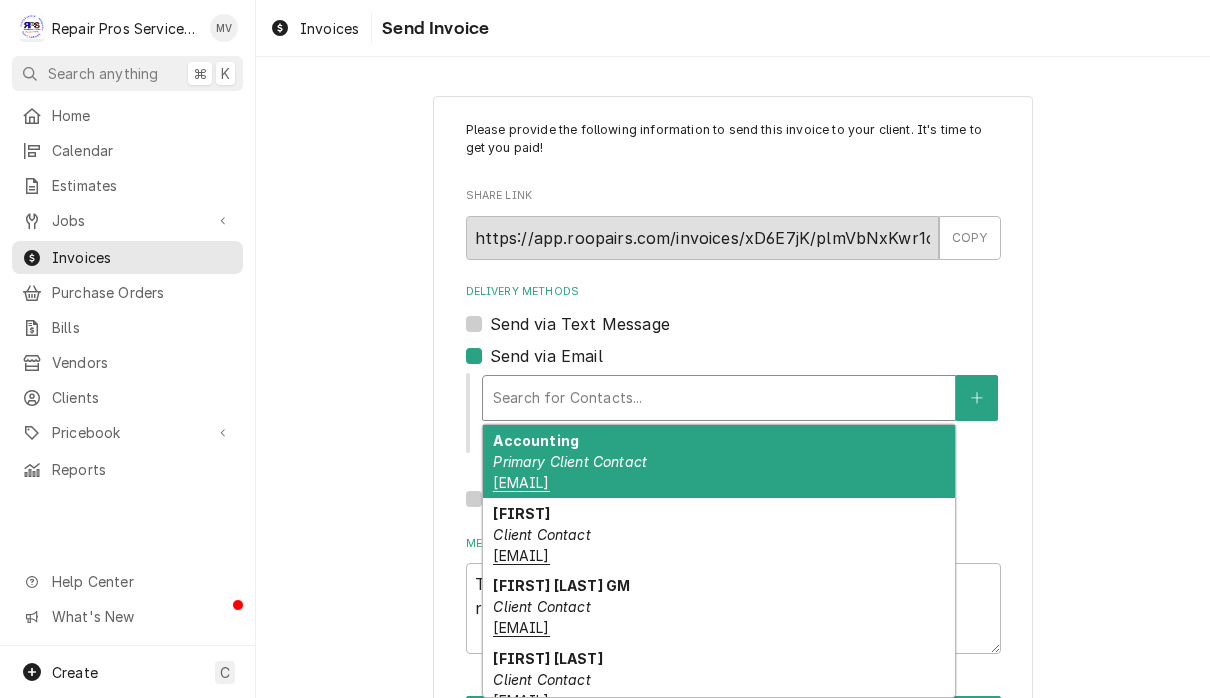 click on "Accounting Primary Client Contact khcle10@msn.com" at bounding box center (719, 461) 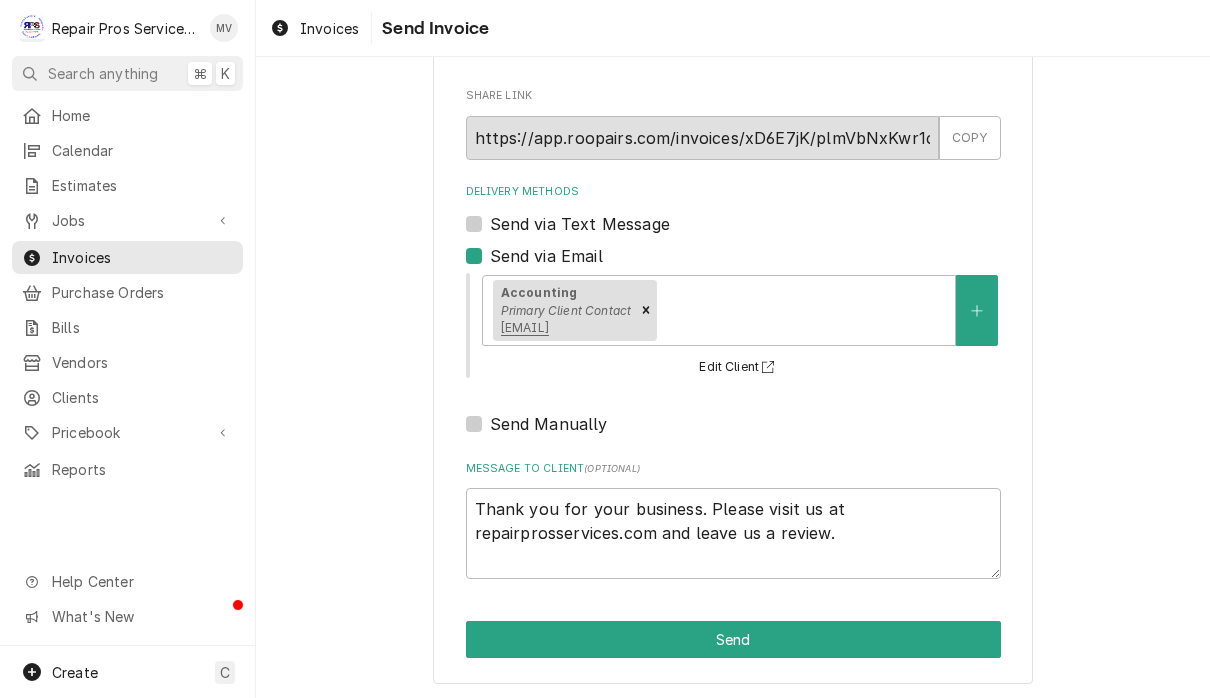 scroll, scrollTop: 99, scrollLeft: 0, axis: vertical 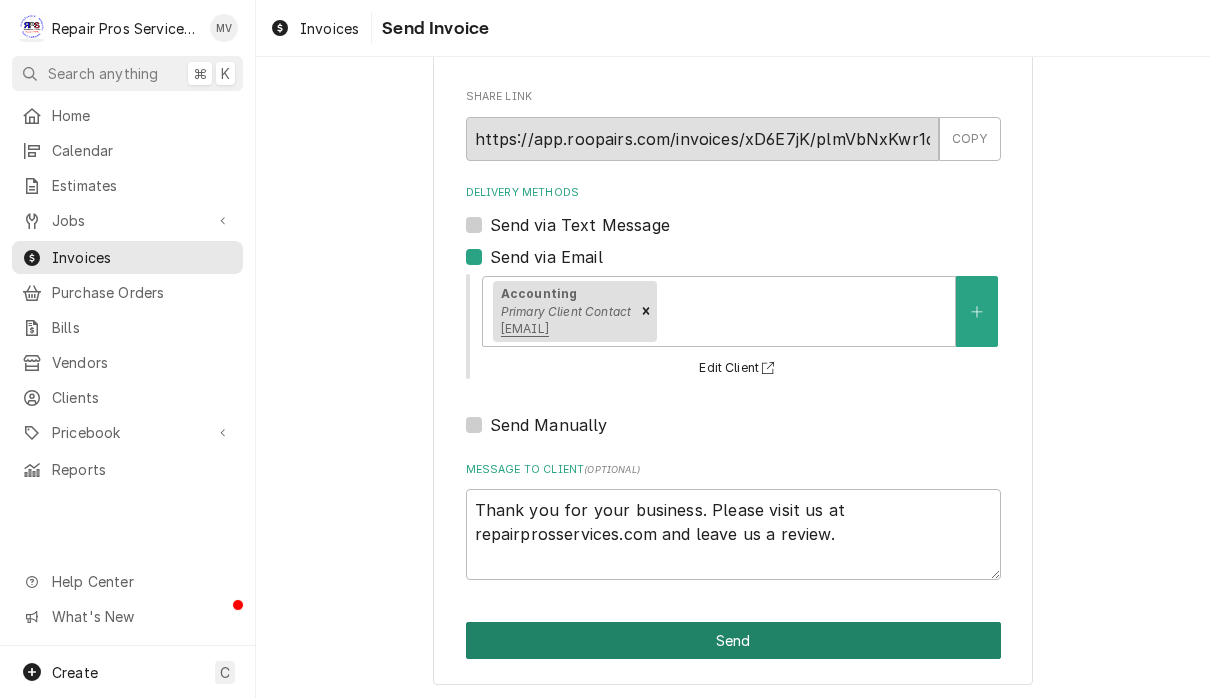 click on "Send" at bounding box center (733, 640) 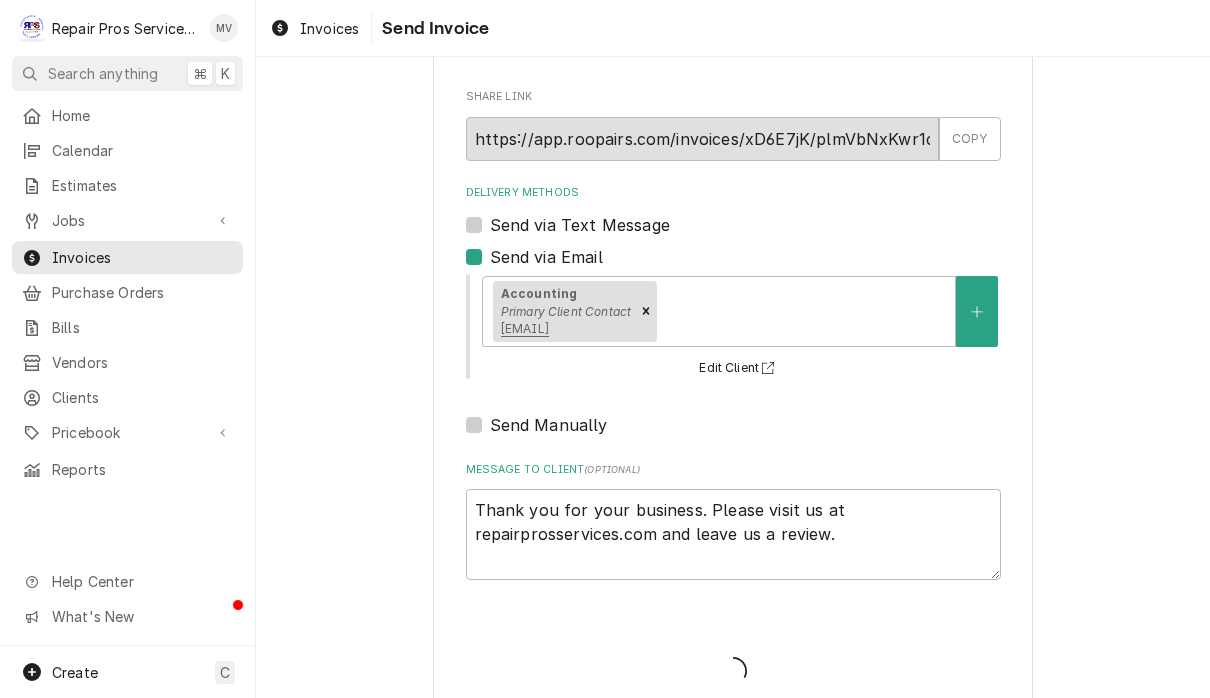 type on "x" 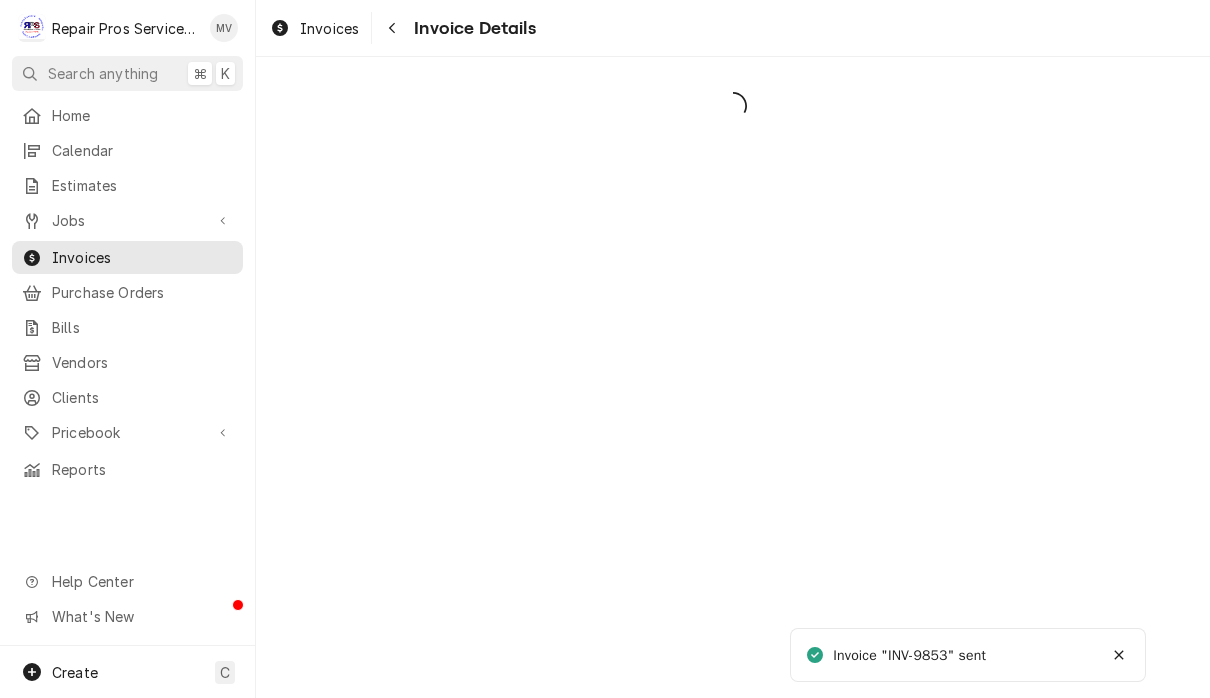 scroll, scrollTop: 0, scrollLeft: 0, axis: both 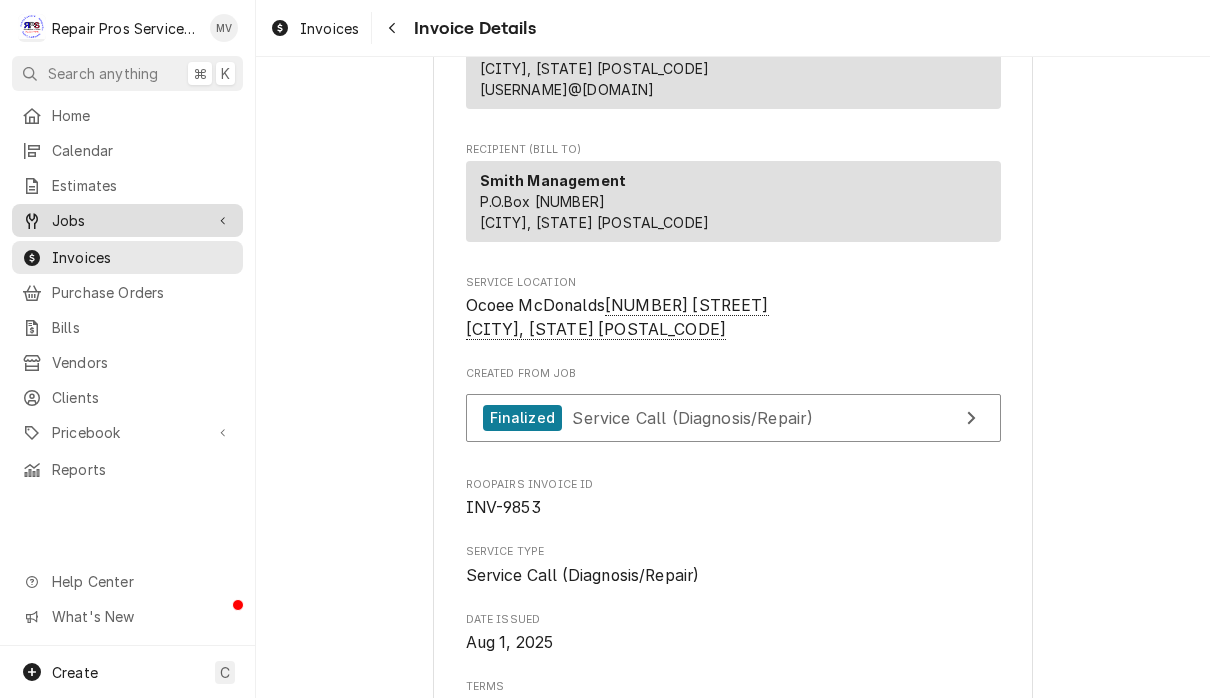 click on "Jobs" at bounding box center [127, 220] 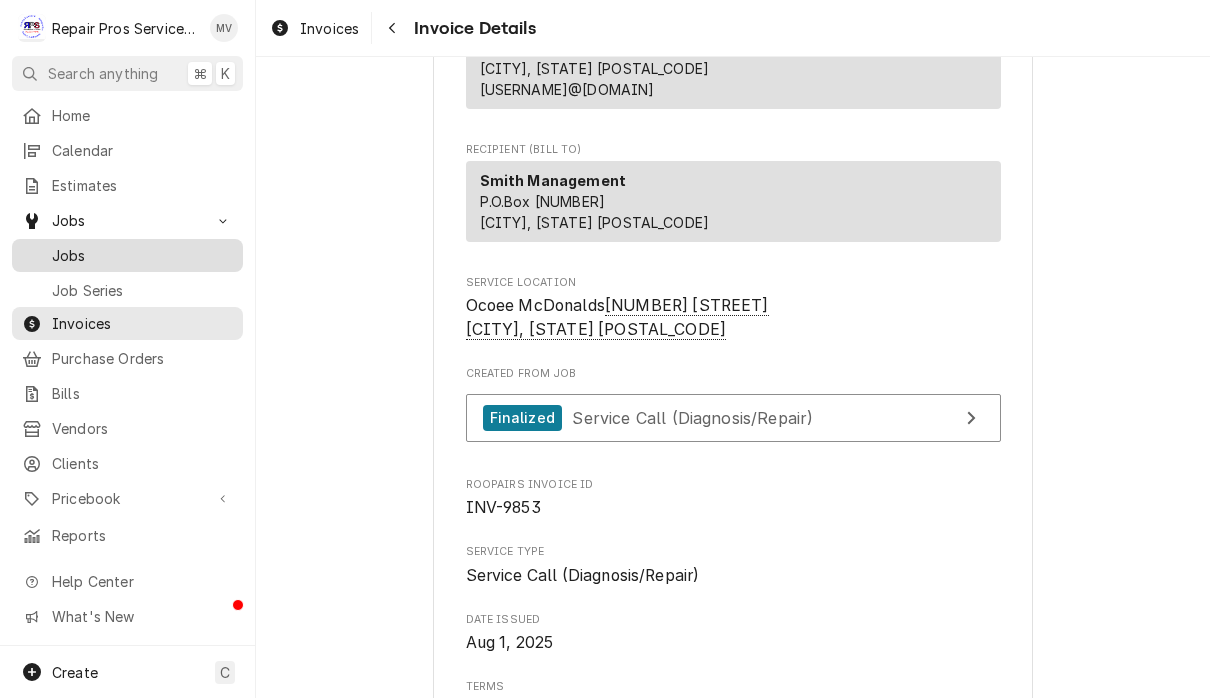 click on "Jobs" at bounding box center [142, 255] 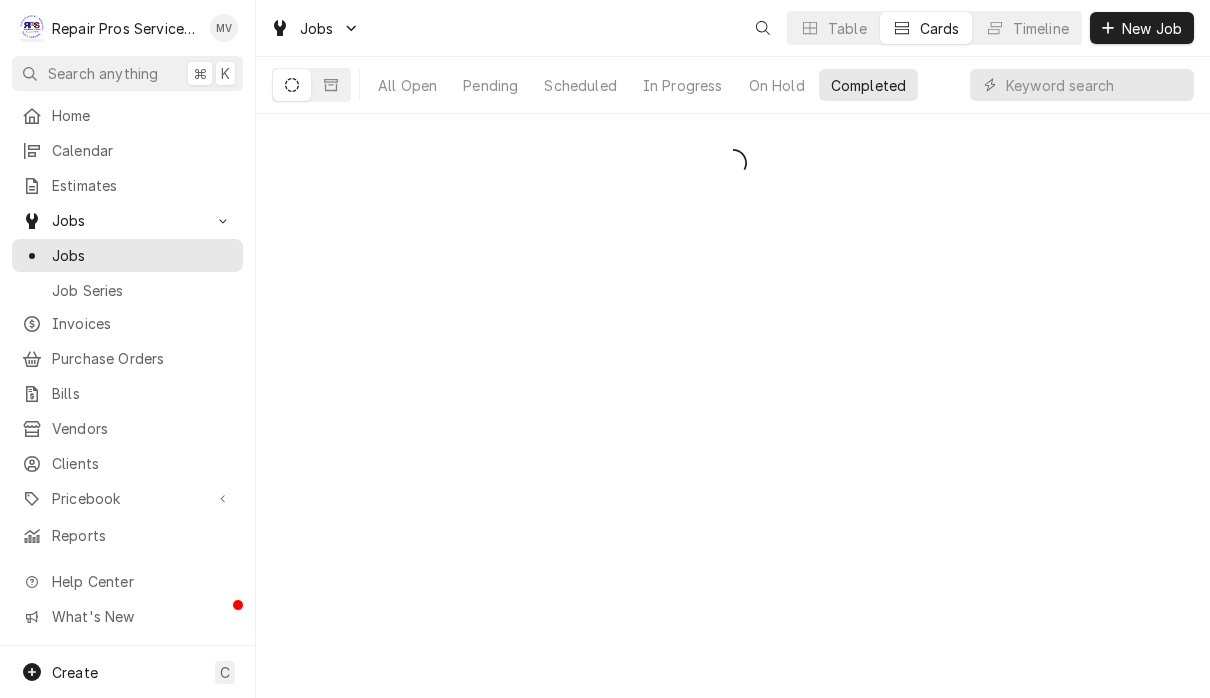 scroll, scrollTop: 0, scrollLeft: 0, axis: both 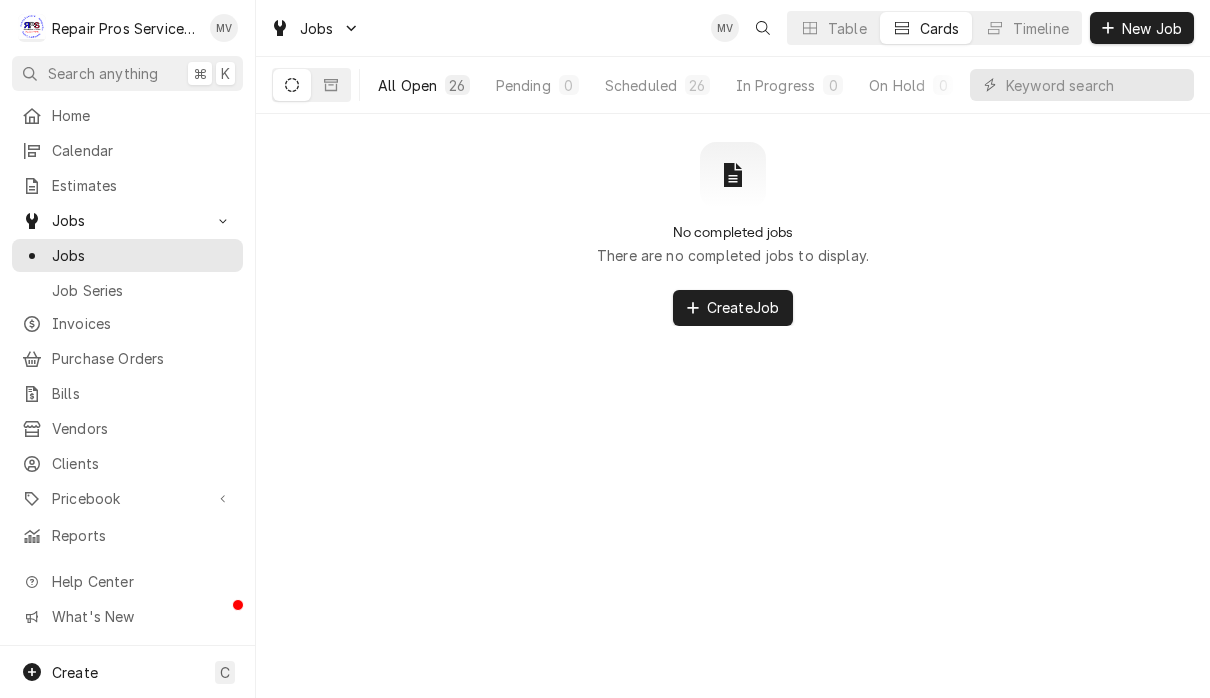 click on "All Open" at bounding box center [407, 85] 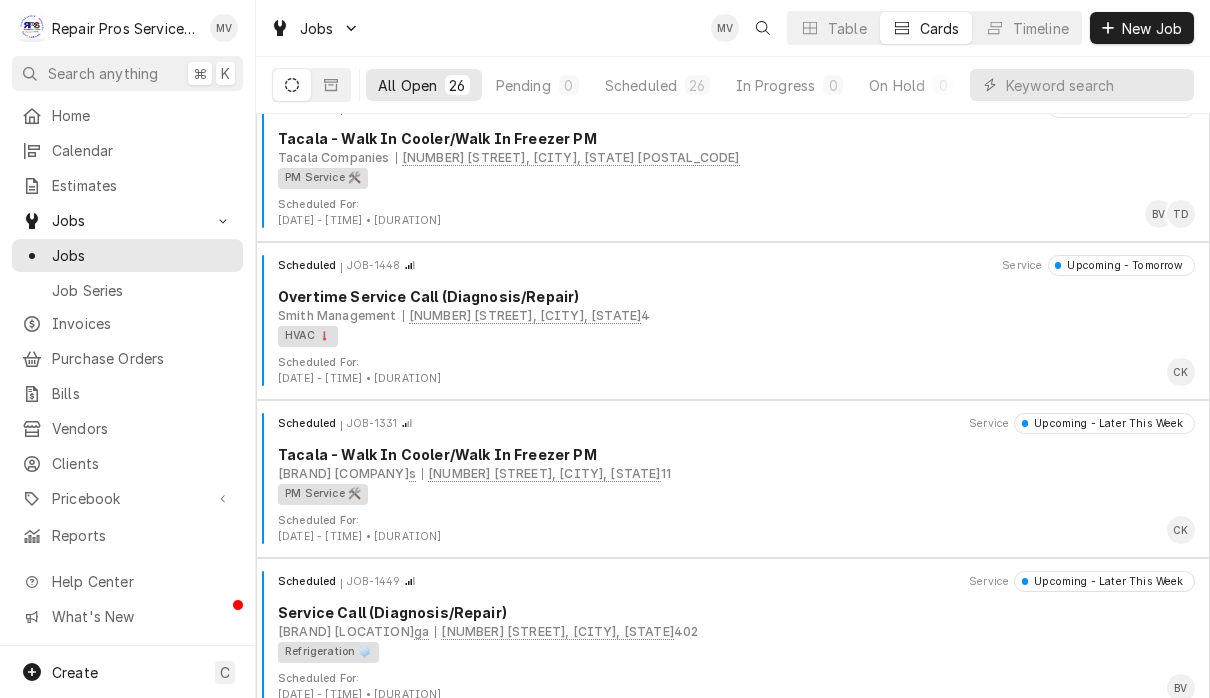 scroll, scrollTop: 16, scrollLeft: 0, axis: vertical 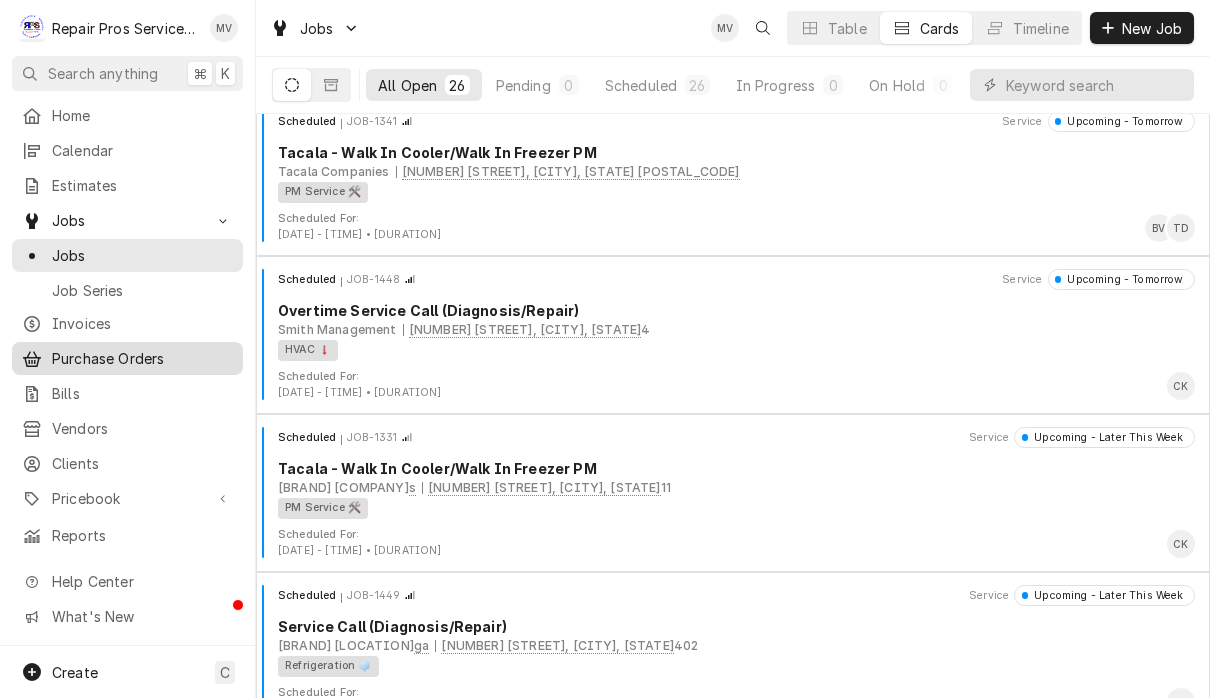 click on "Purchase Orders" at bounding box center [142, 358] 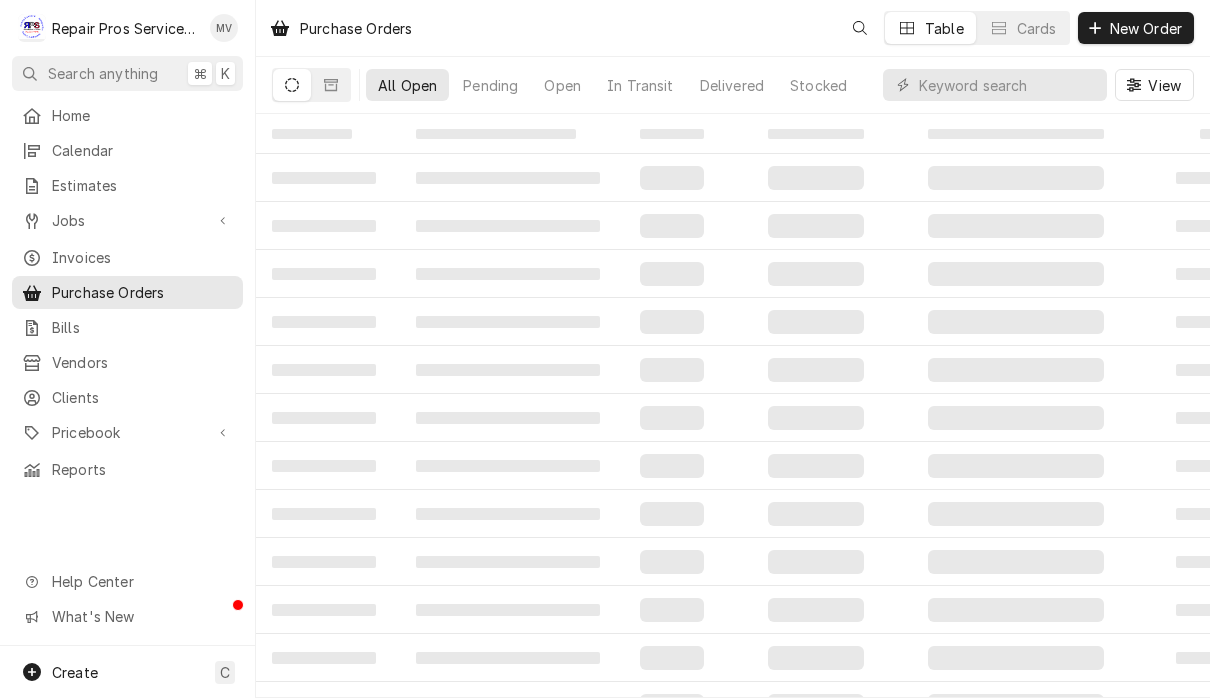 scroll, scrollTop: 0, scrollLeft: 0, axis: both 